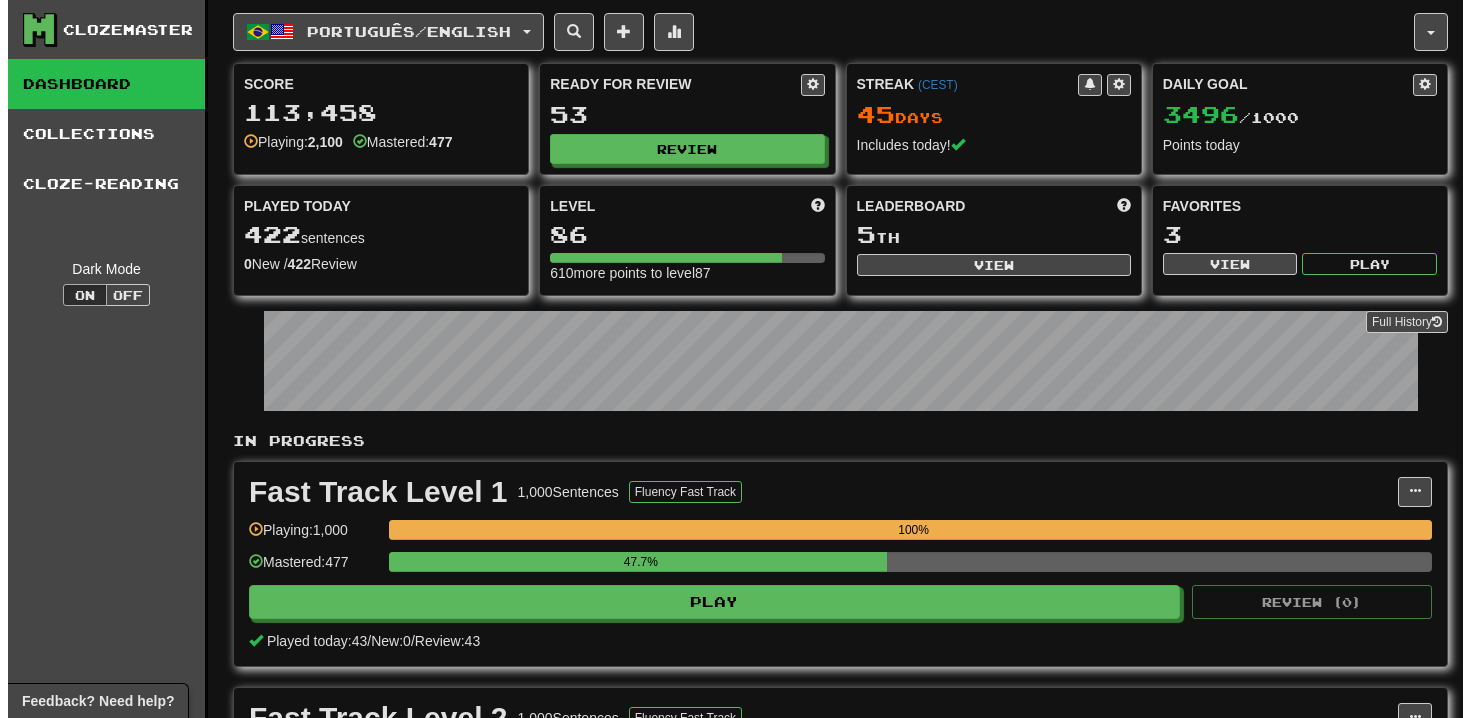 scroll, scrollTop: 620, scrollLeft: 0, axis: vertical 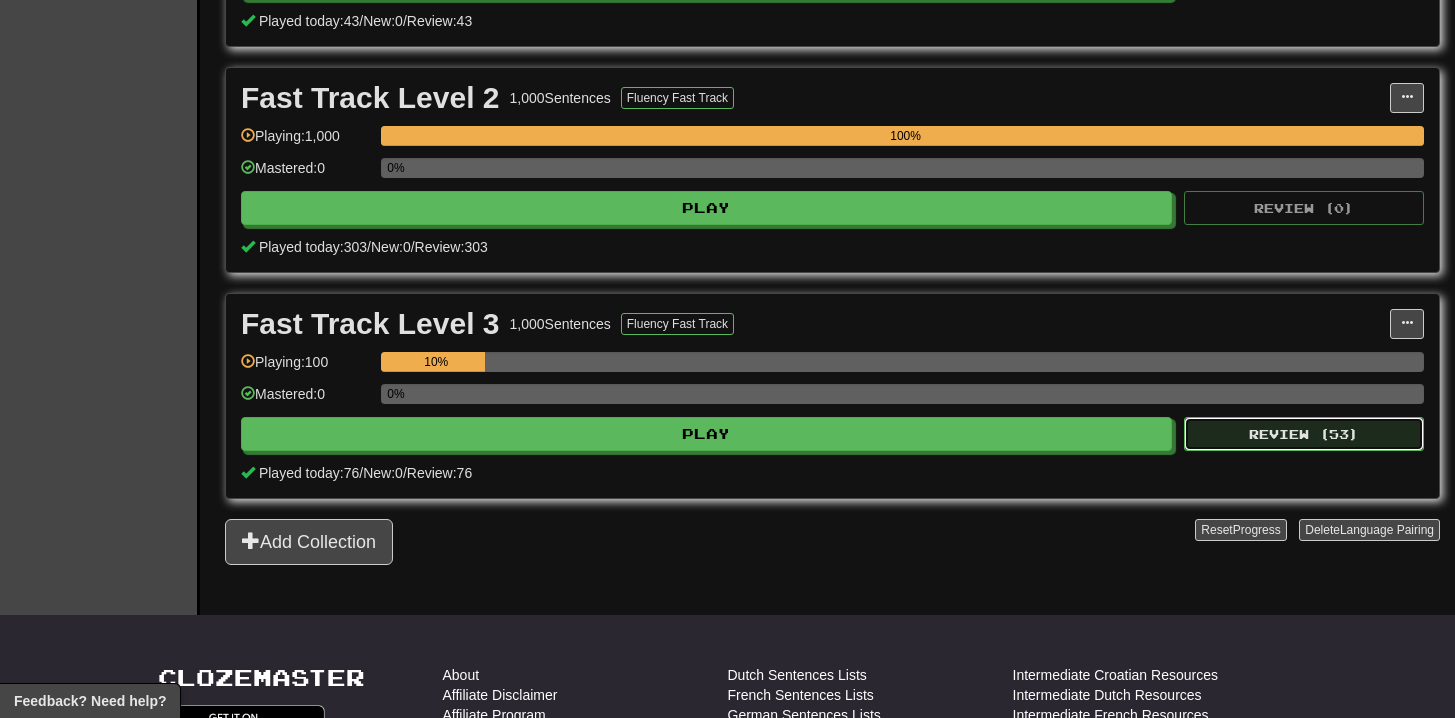click on "Review ( 53 )" at bounding box center (1304, 434) 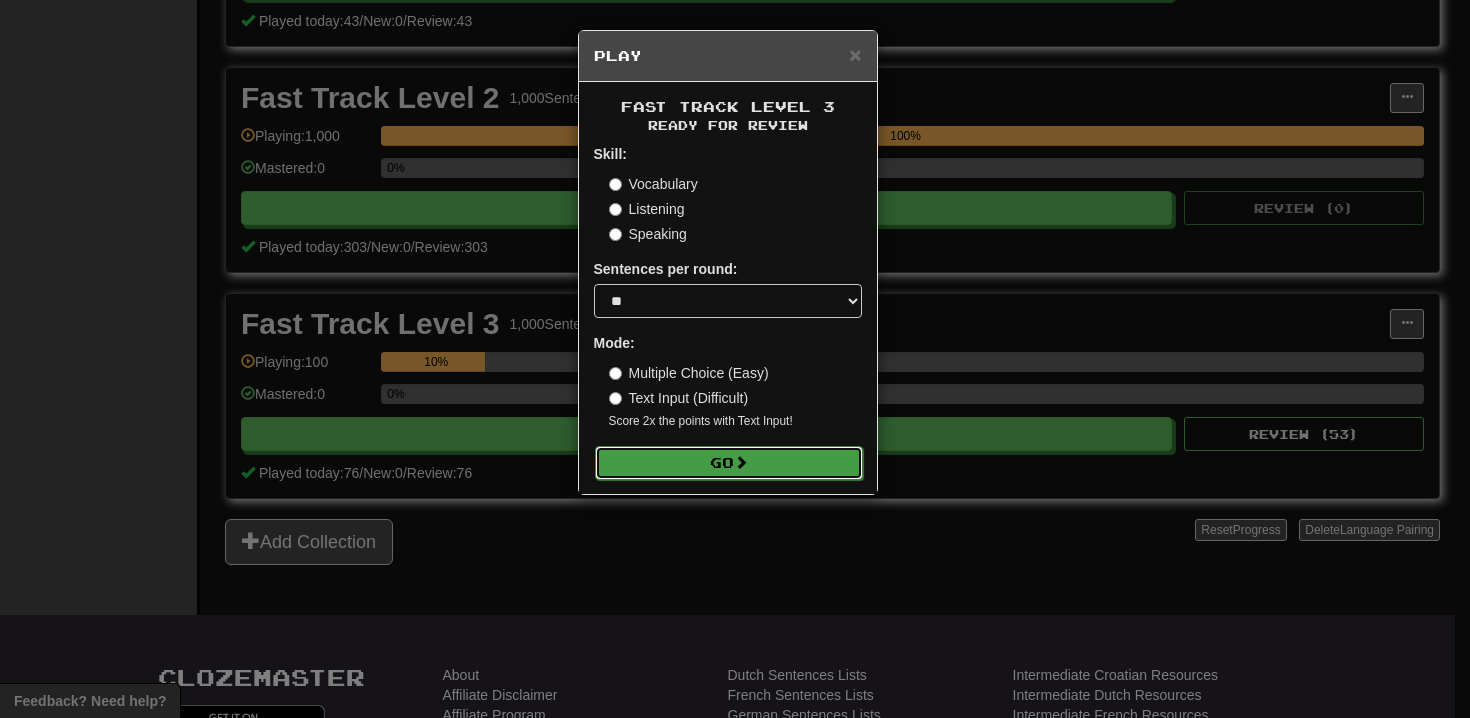 click on "Go" at bounding box center (729, 463) 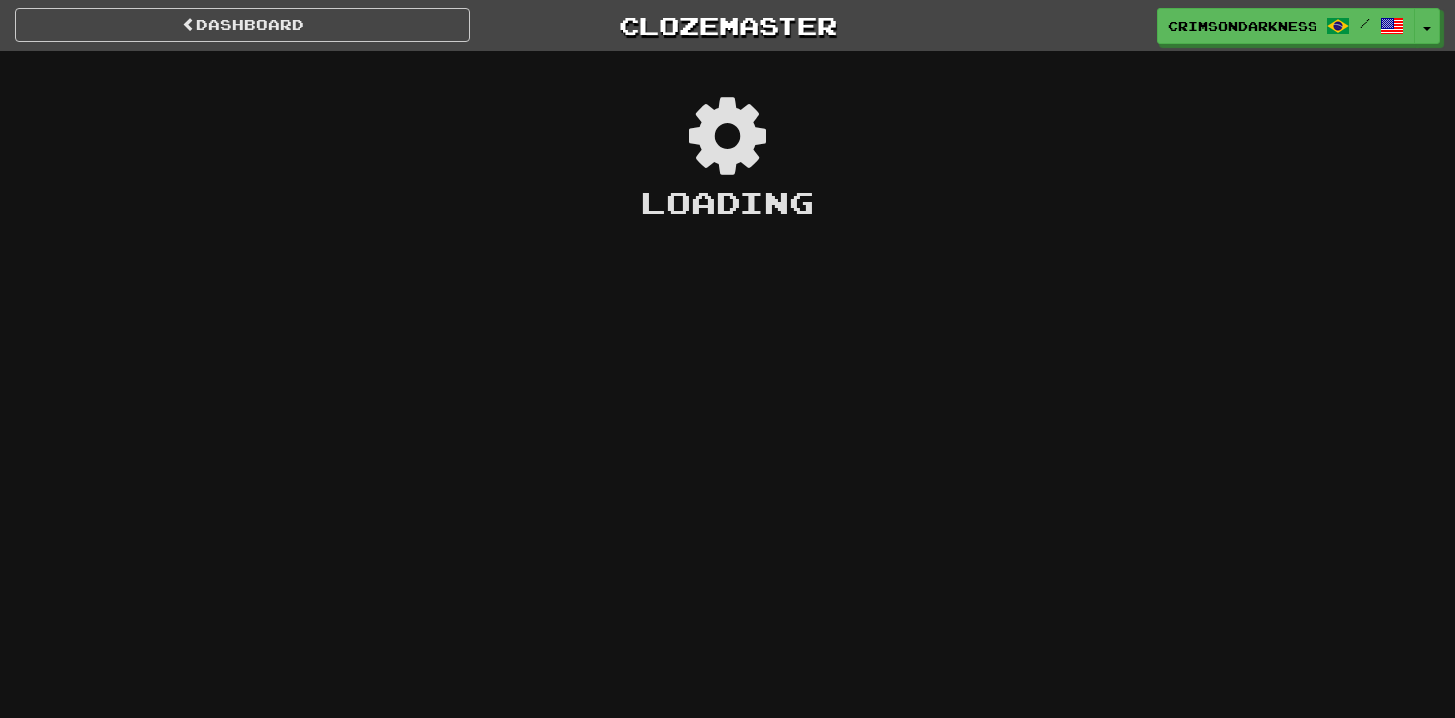 scroll, scrollTop: 0, scrollLeft: 0, axis: both 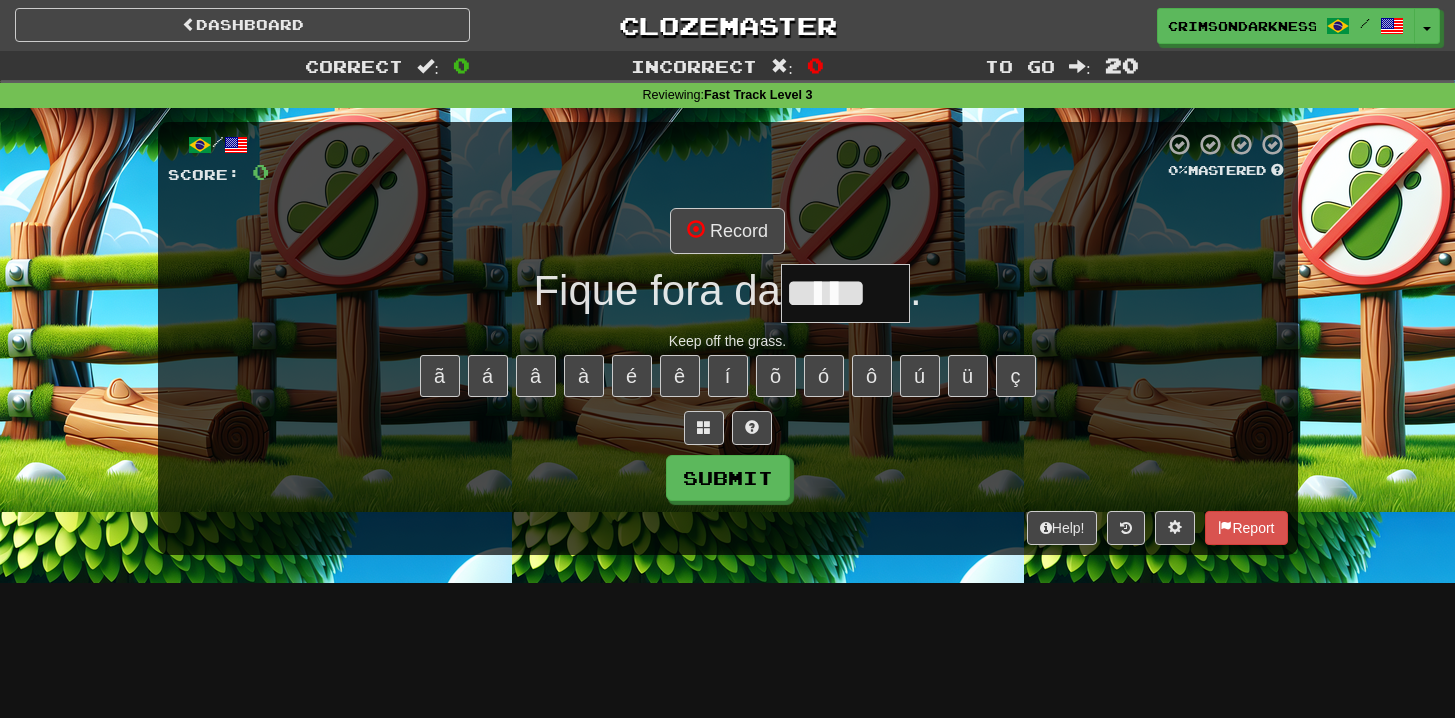 type on "*****" 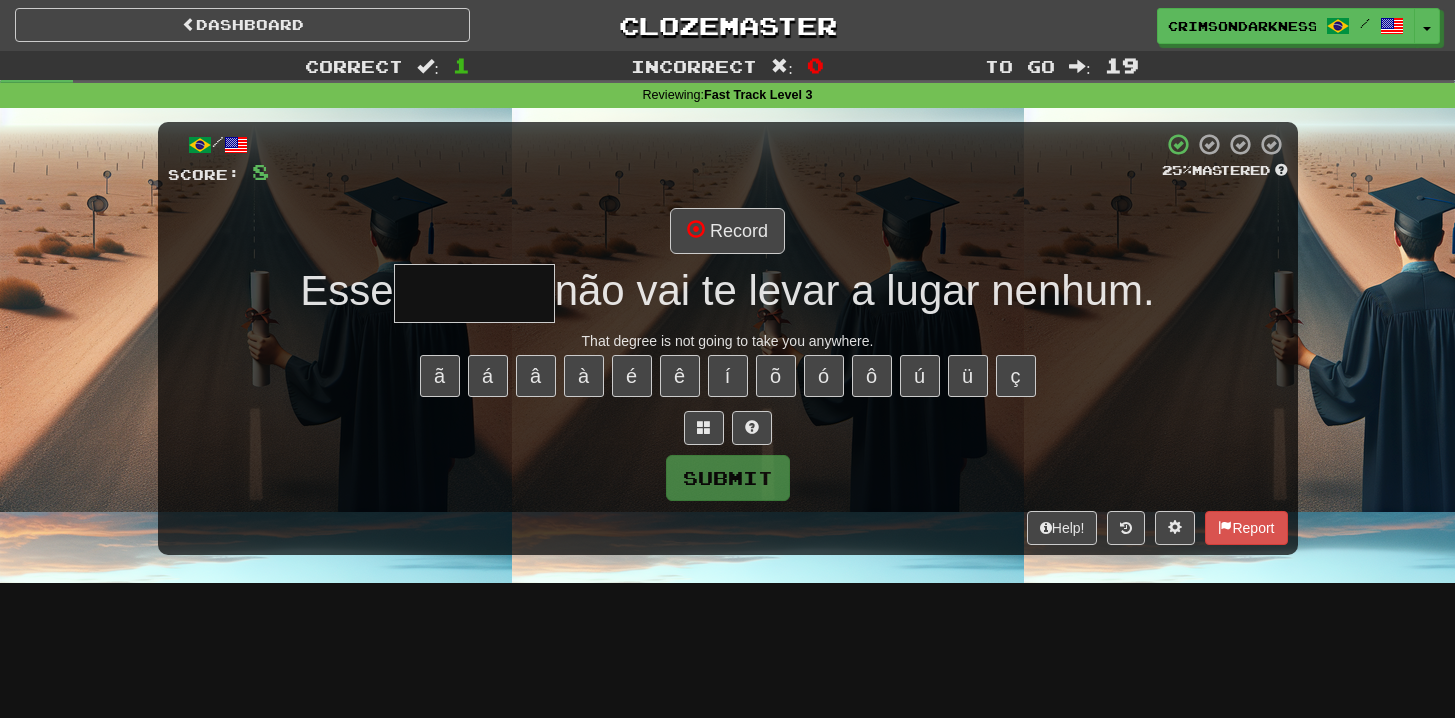 type on "*******" 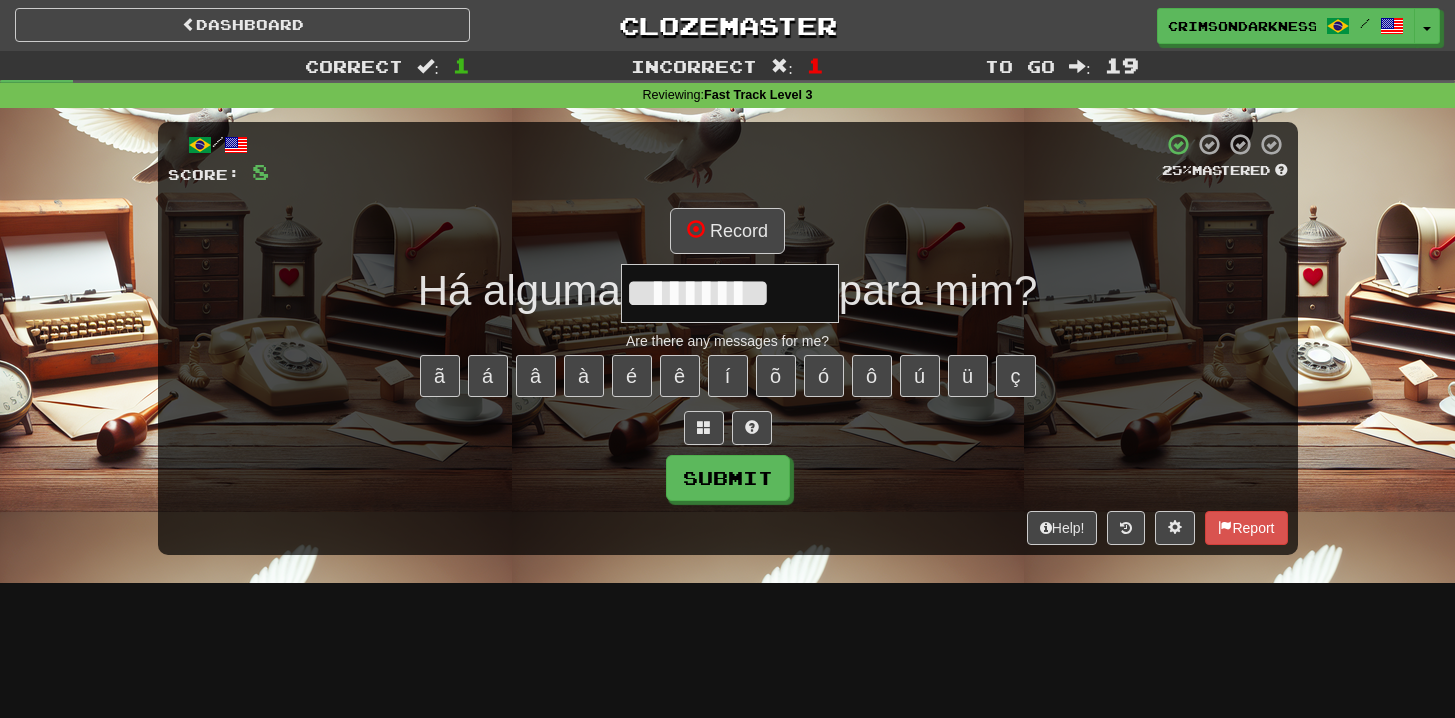 scroll, scrollTop: 0, scrollLeft: 4, axis: horizontal 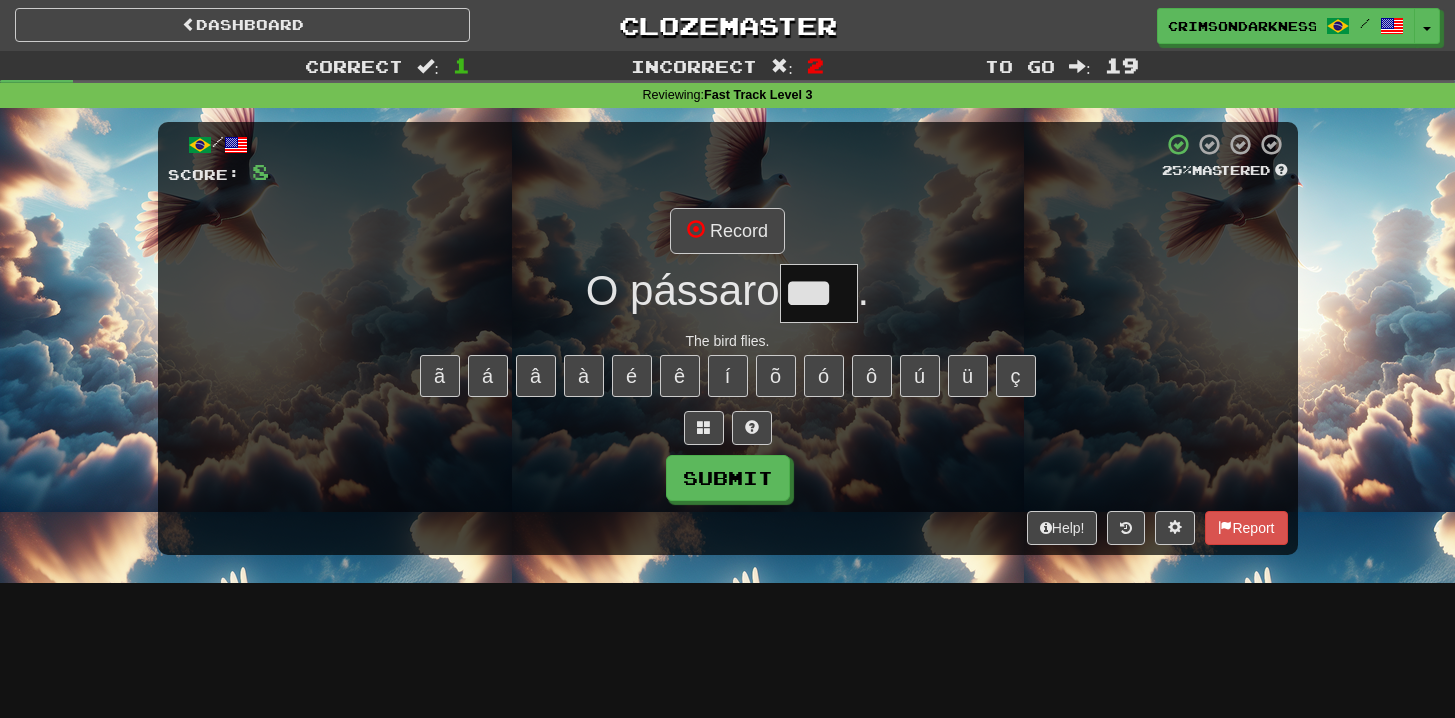 type on "***" 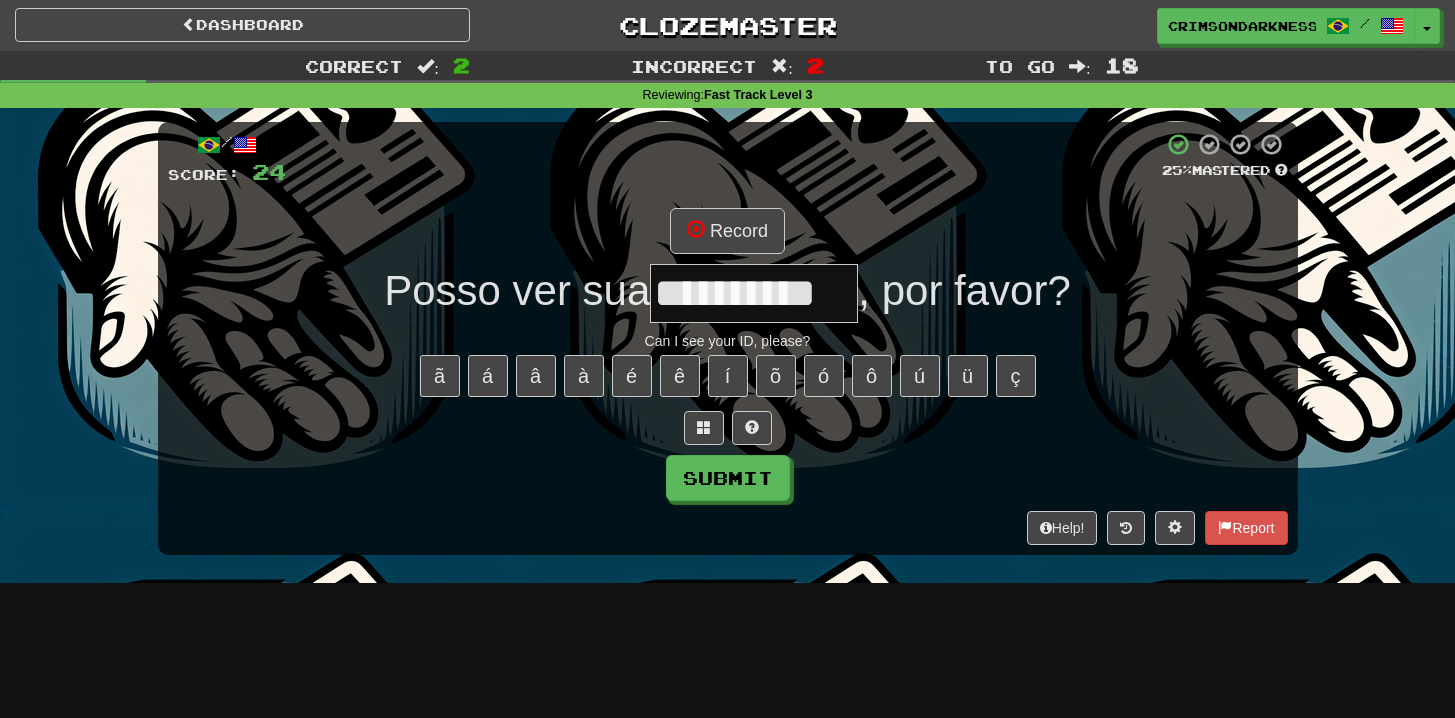 type on "**********" 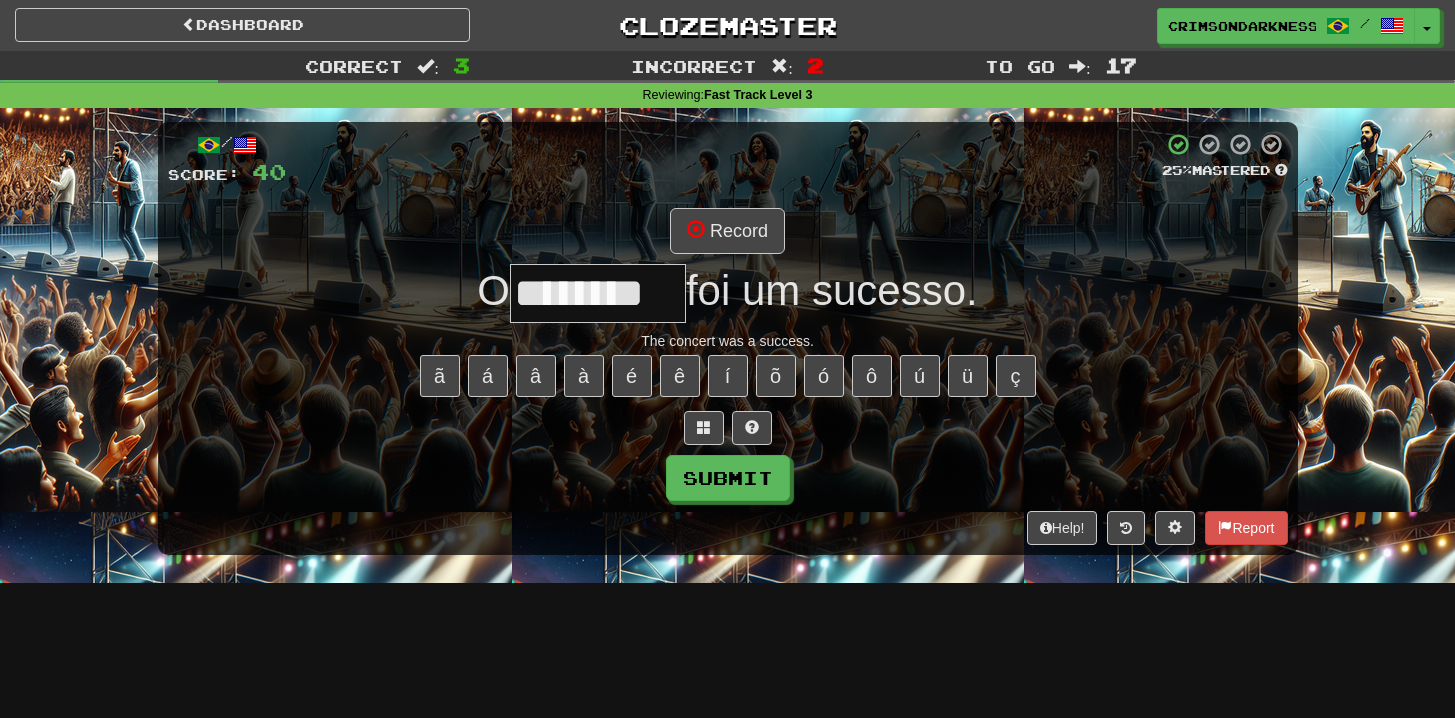 type on "********" 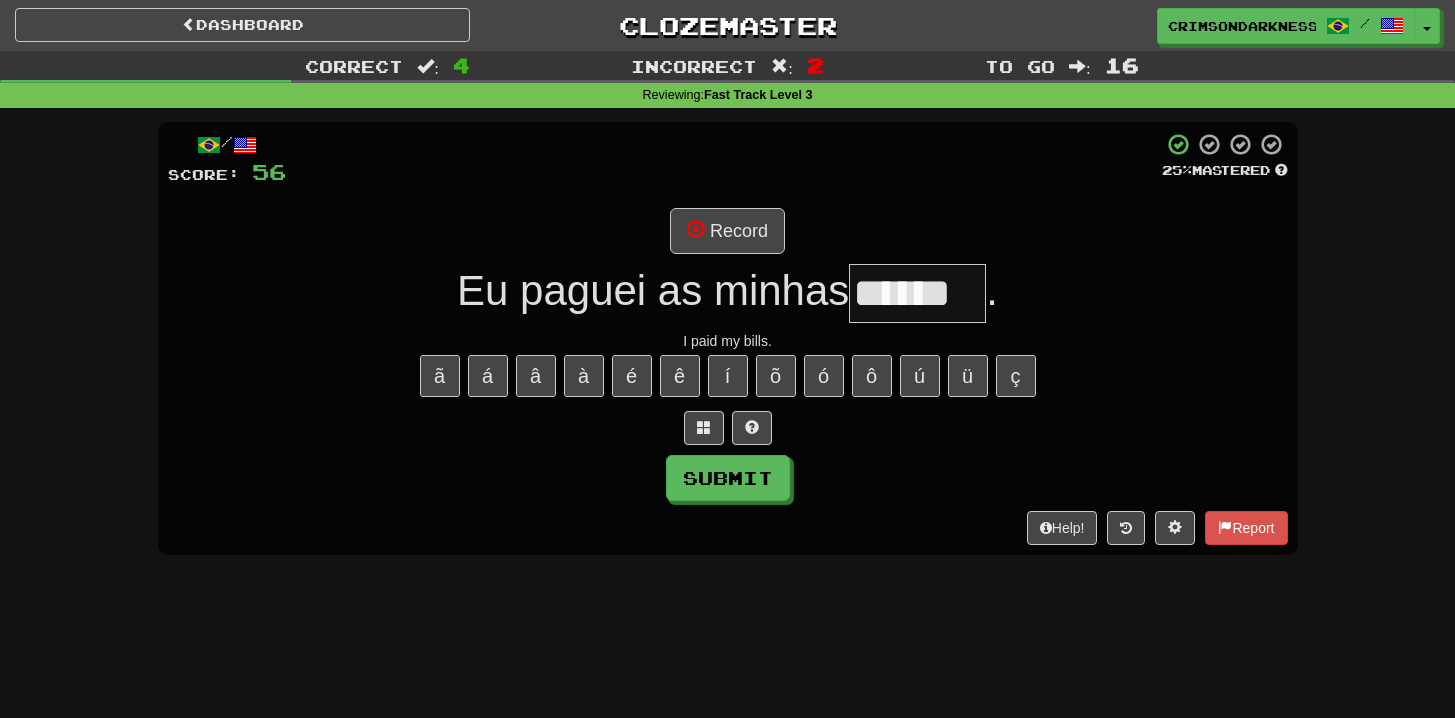 type on "******" 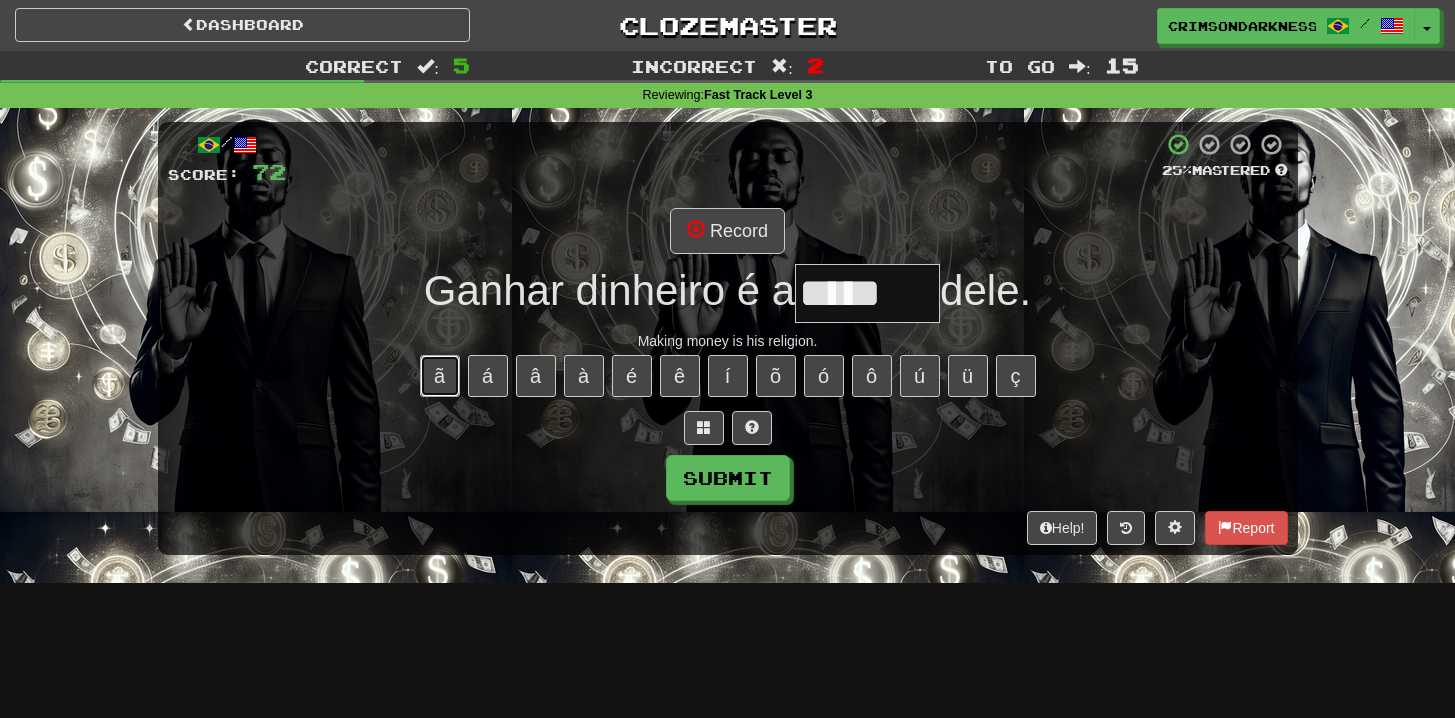 click on "ã" at bounding box center (440, 376) 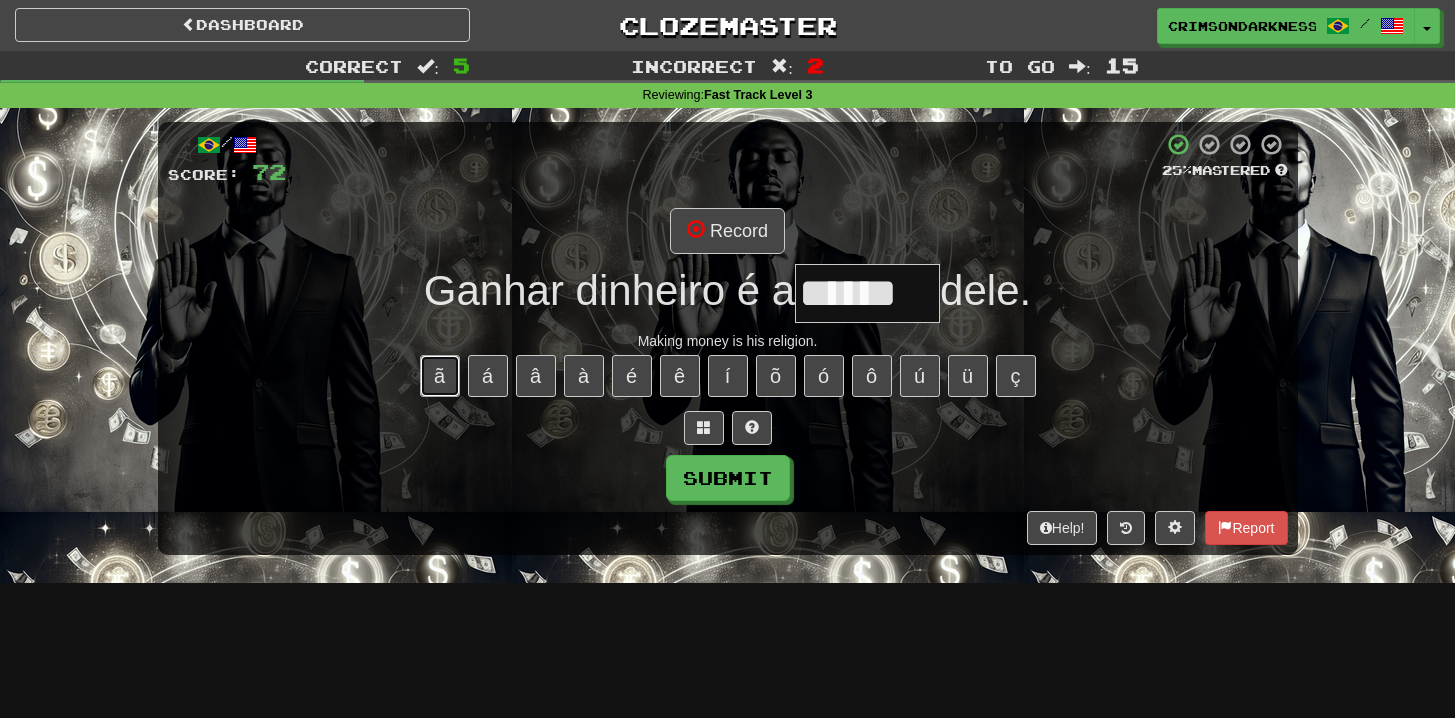 click on "ã" at bounding box center [440, 376] 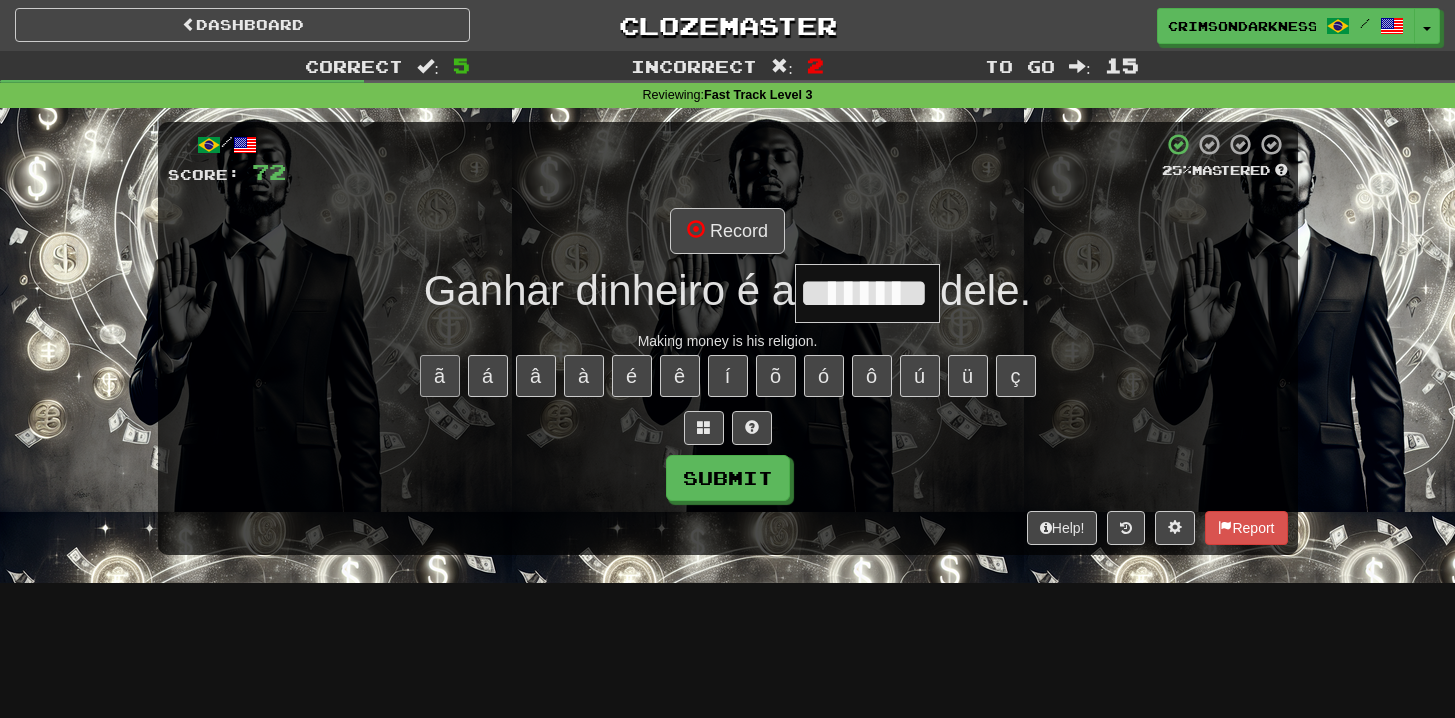 type on "********" 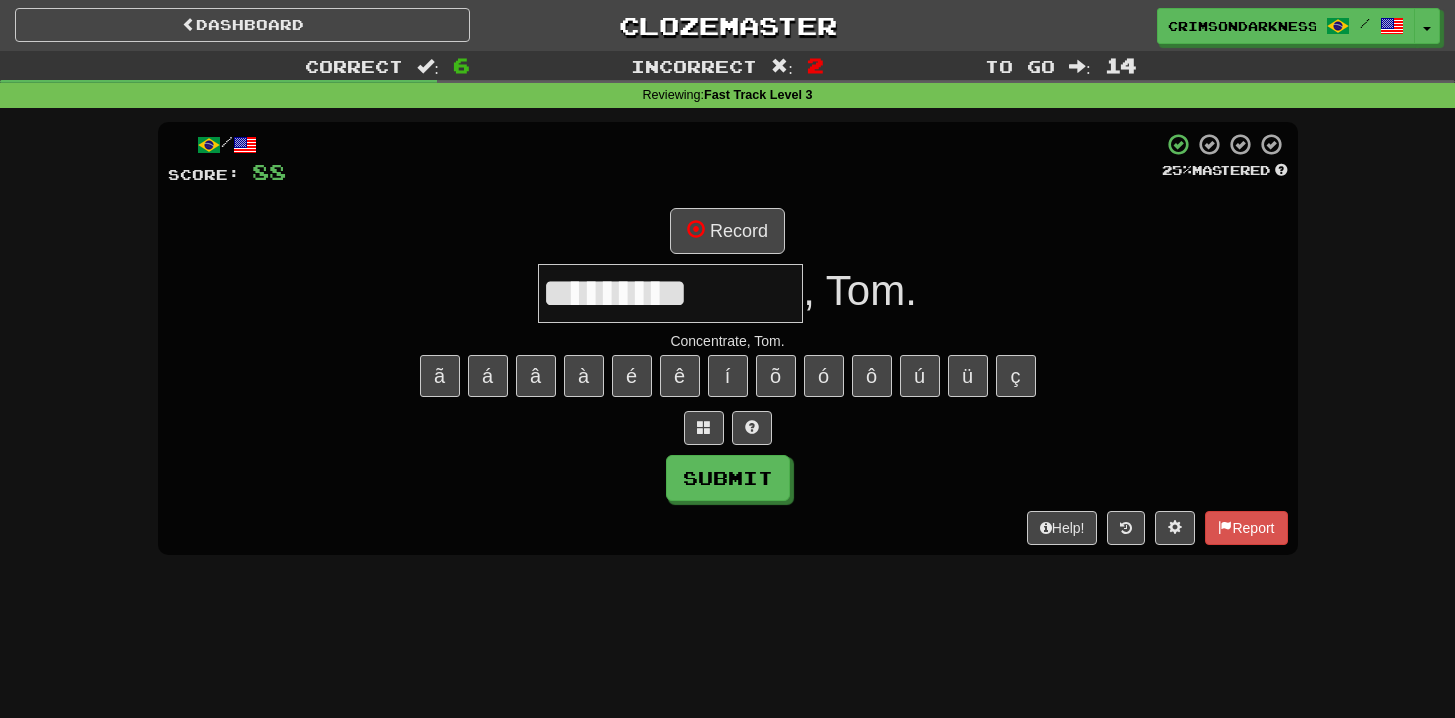 type on "**********" 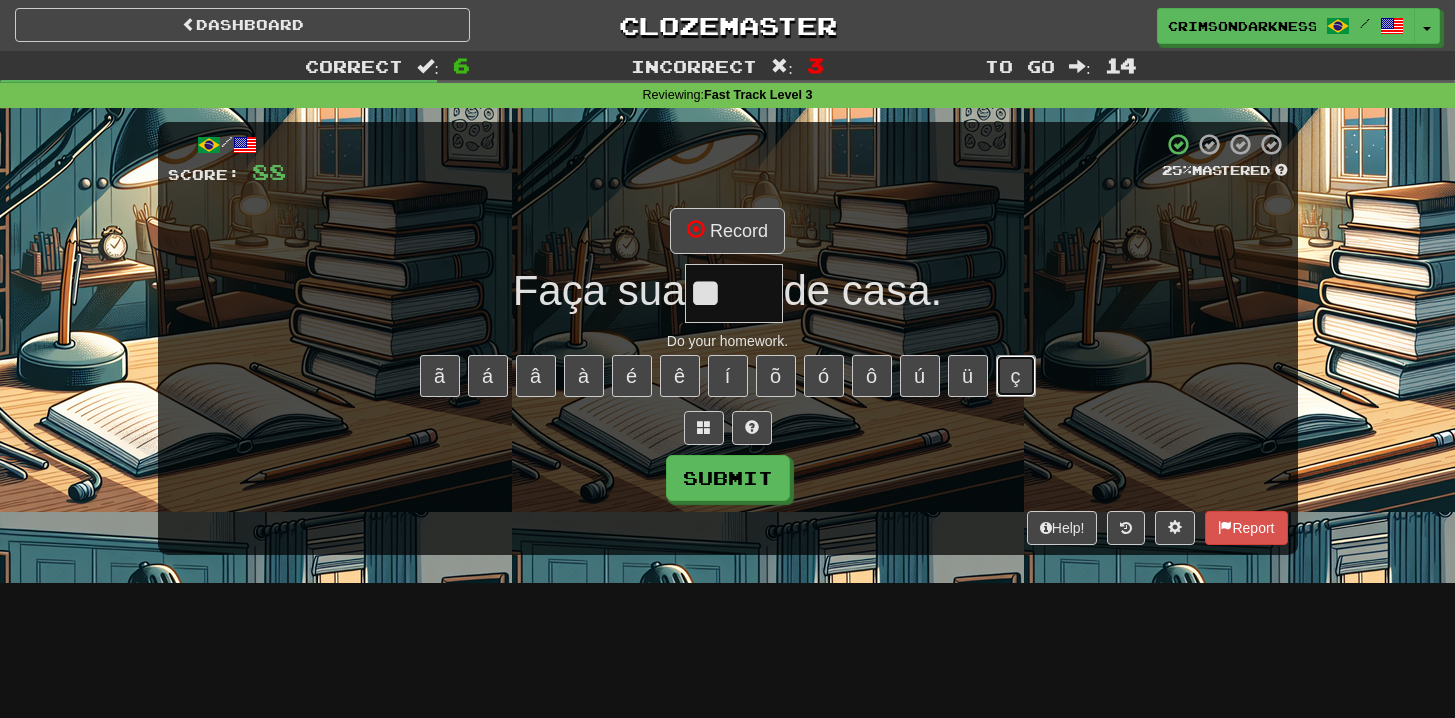 click on "ç" at bounding box center (1016, 376) 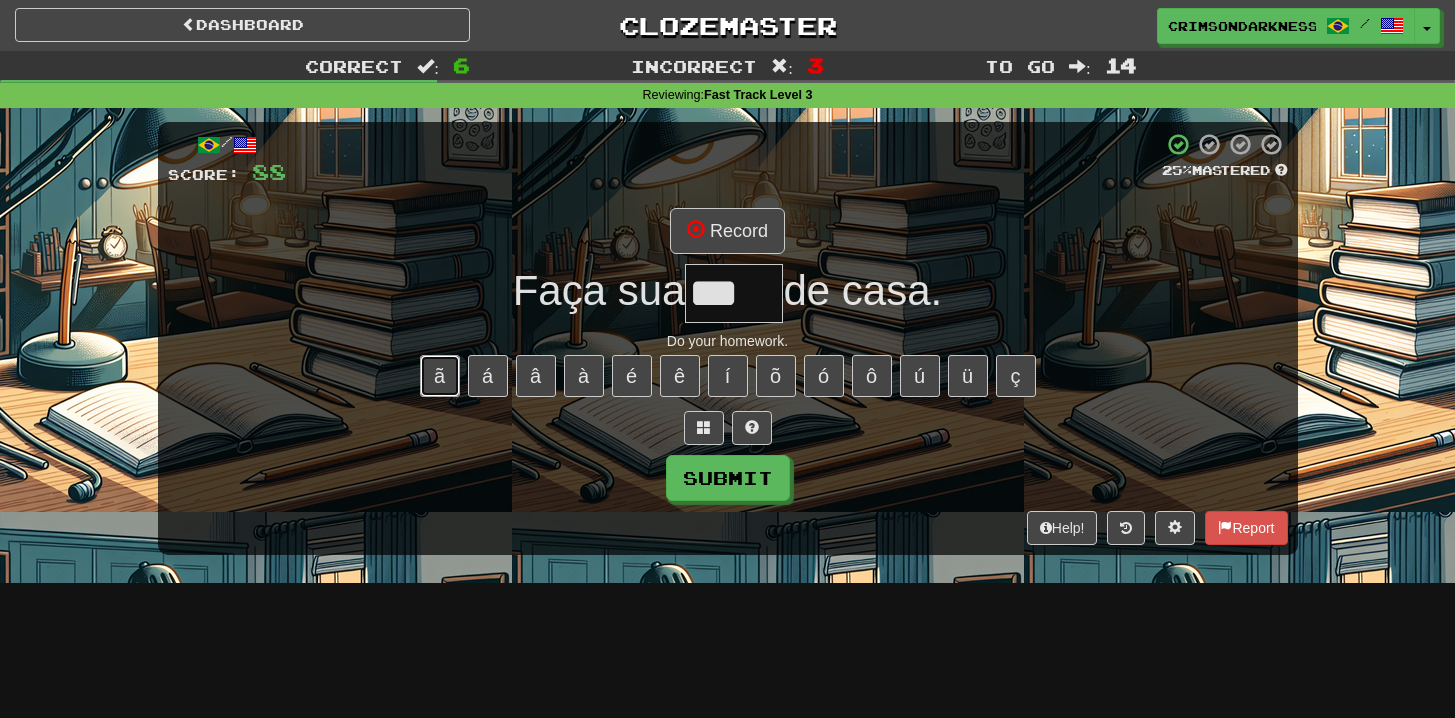 click on "ã" at bounding box center (440, 376) 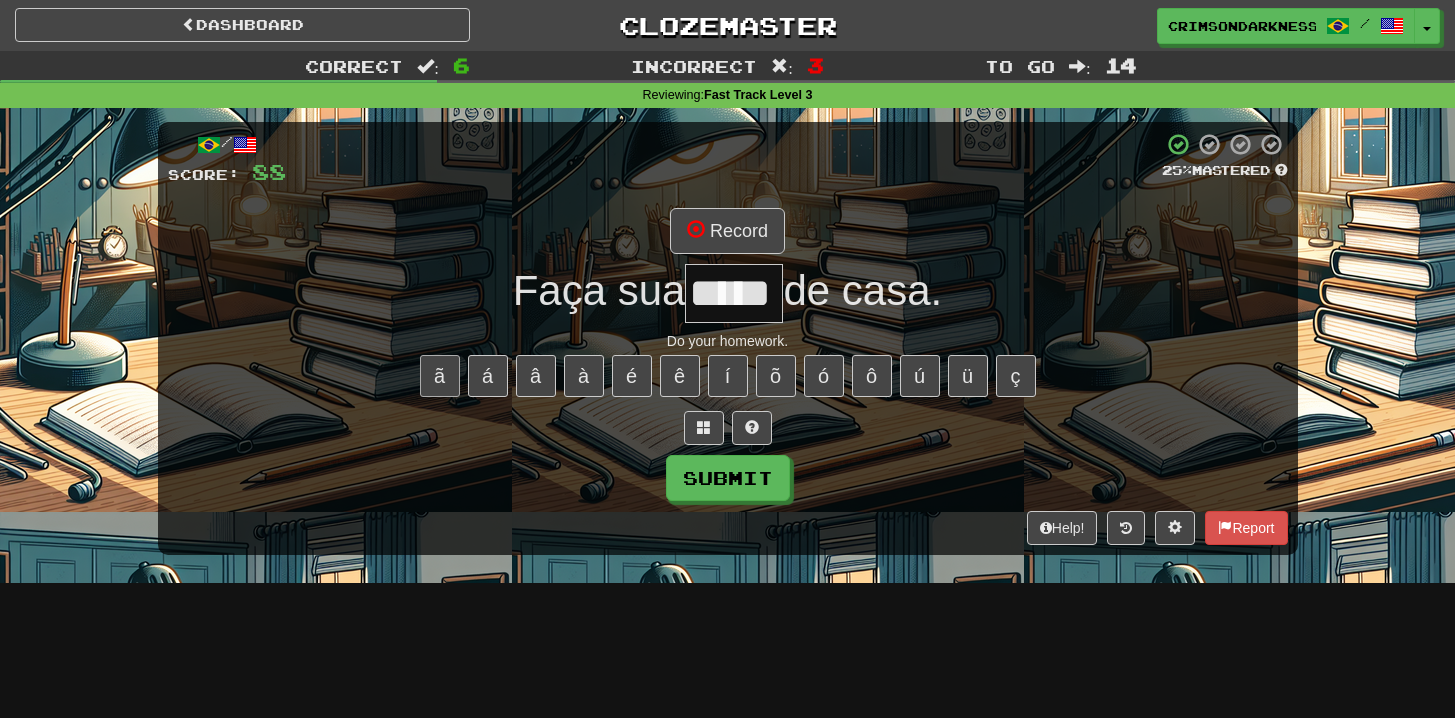 type on "*****" 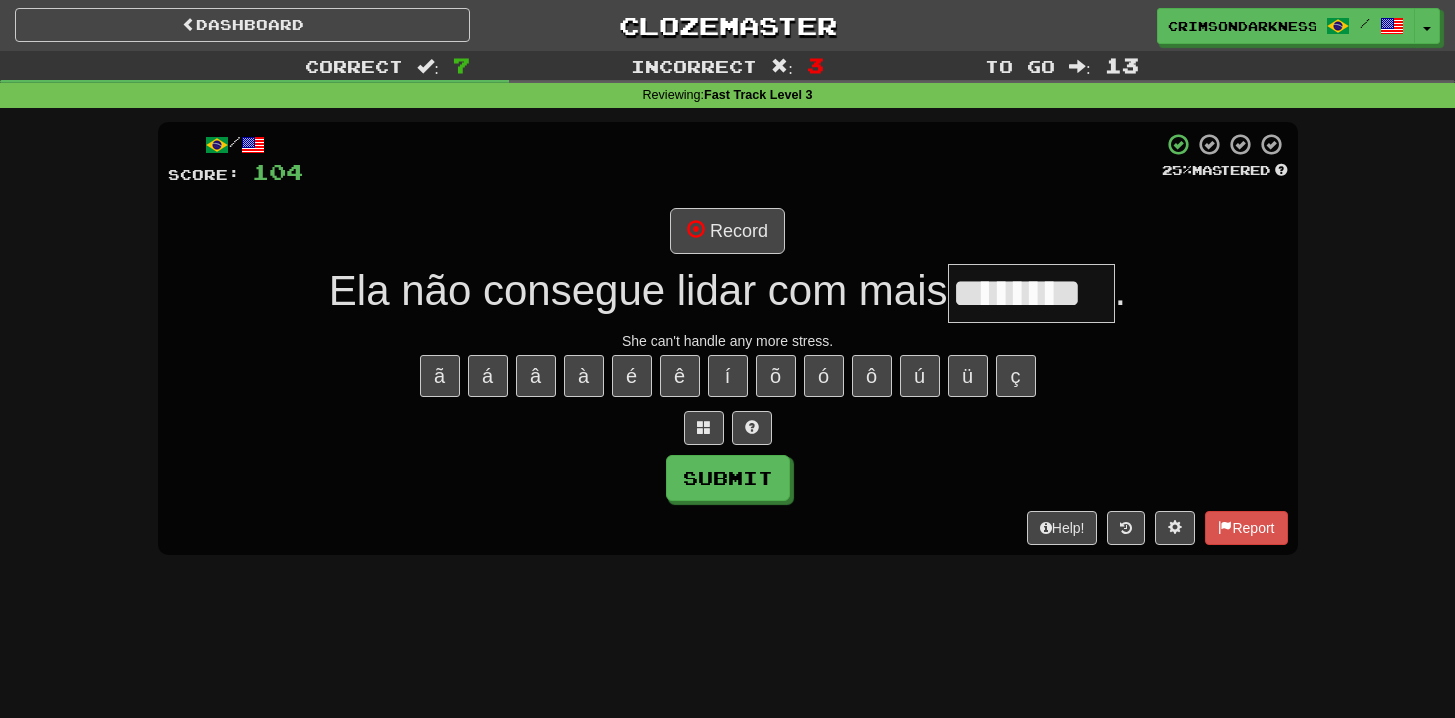 type on "********" 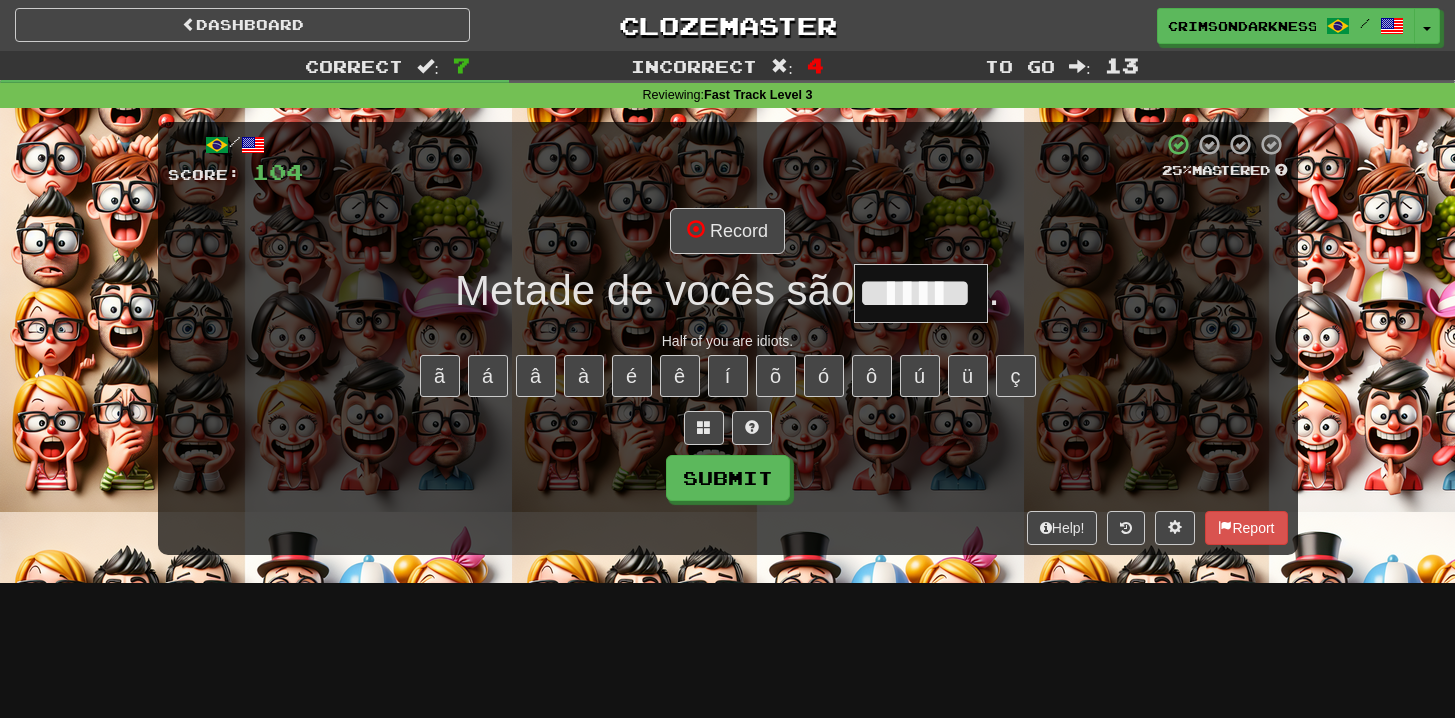 type on "*******" 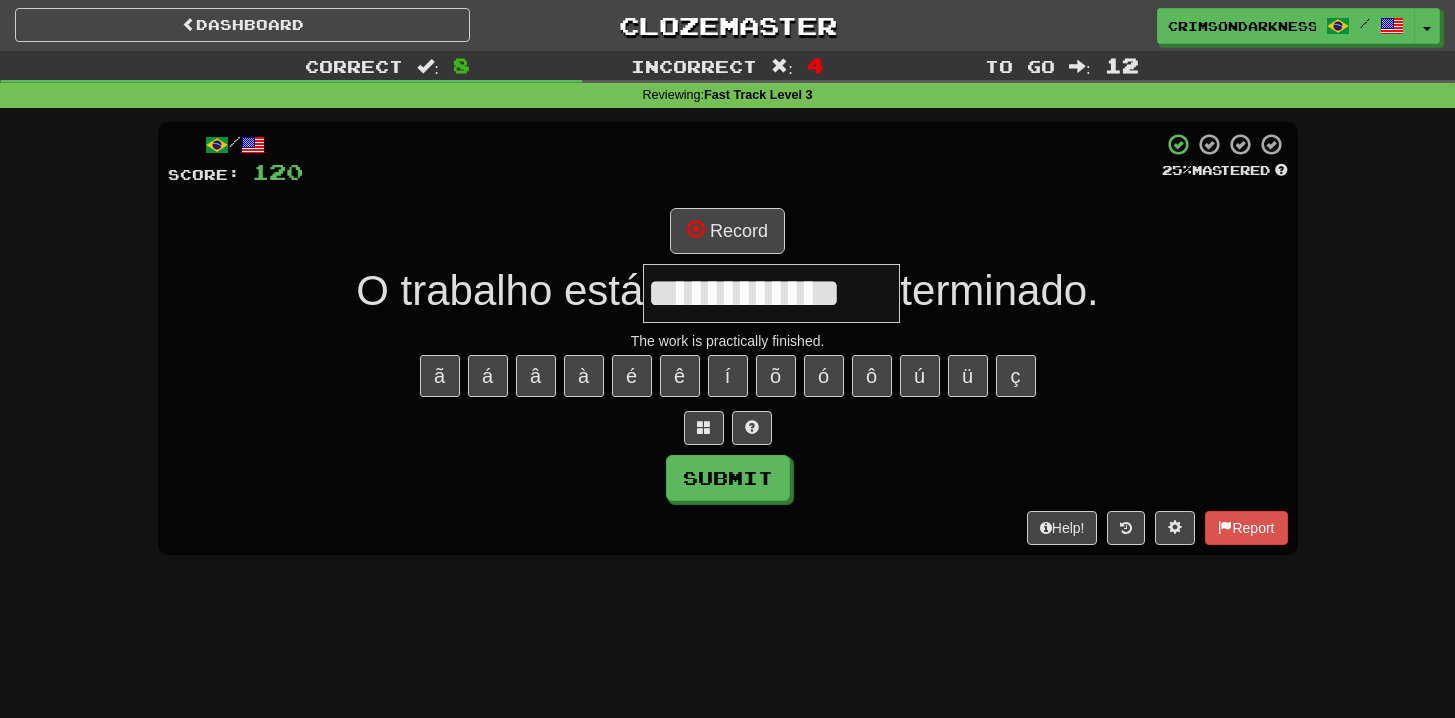 type on "**********" 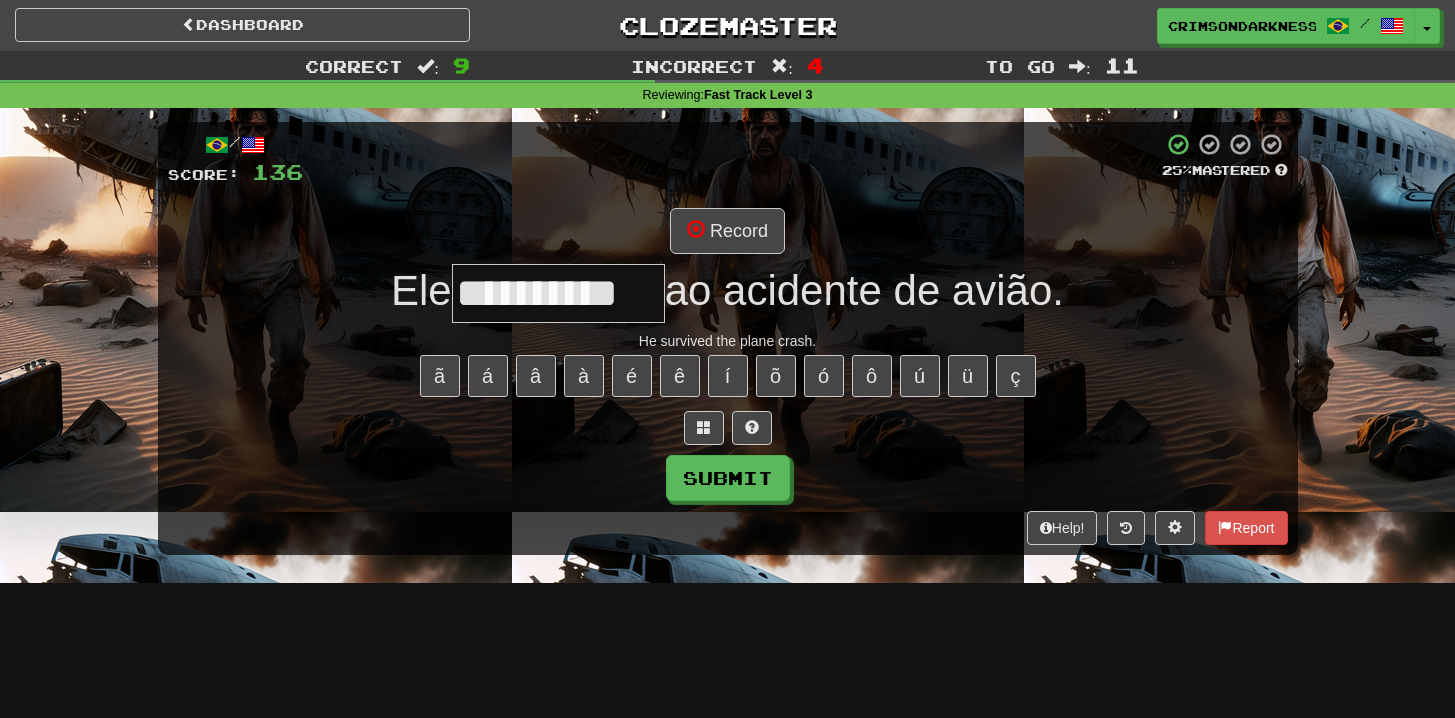 type on "**********" 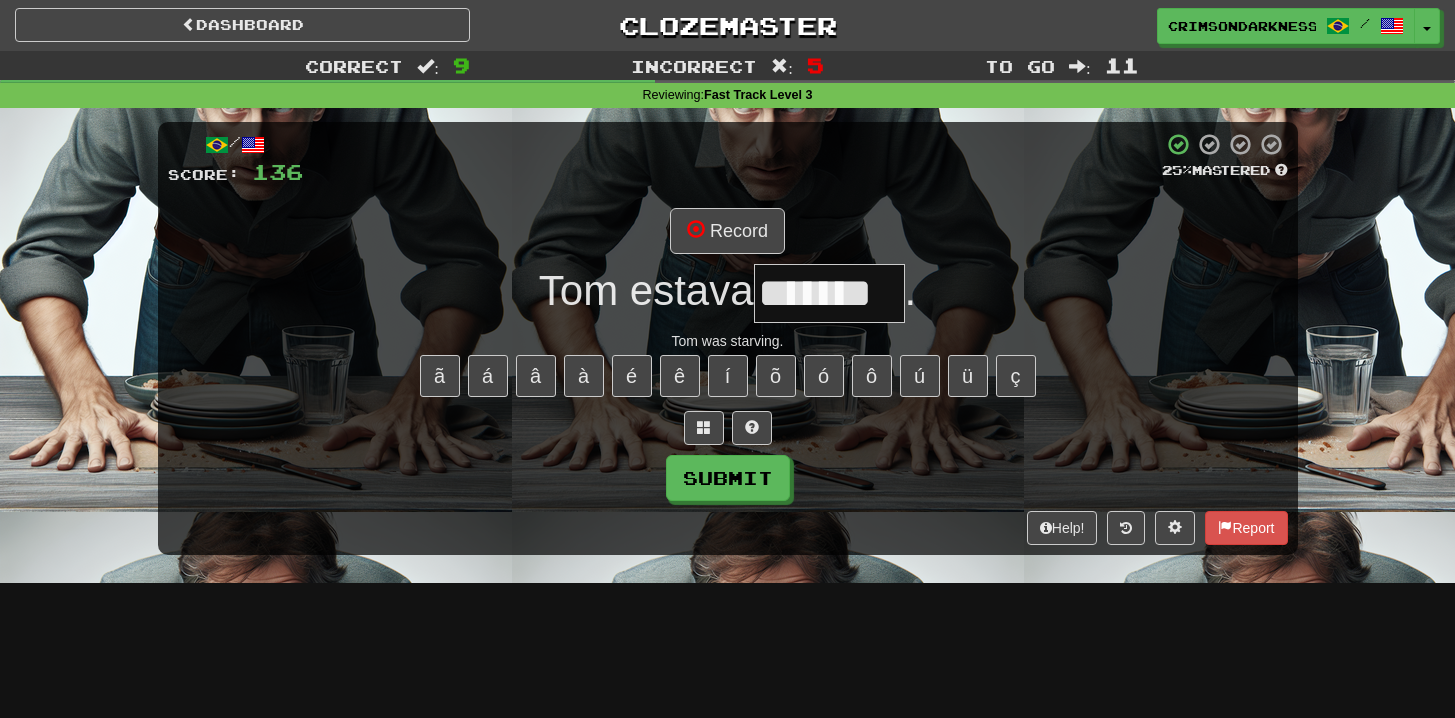 scroll, scrollTop: 0, scrollLeft: 24, axis: horizontal 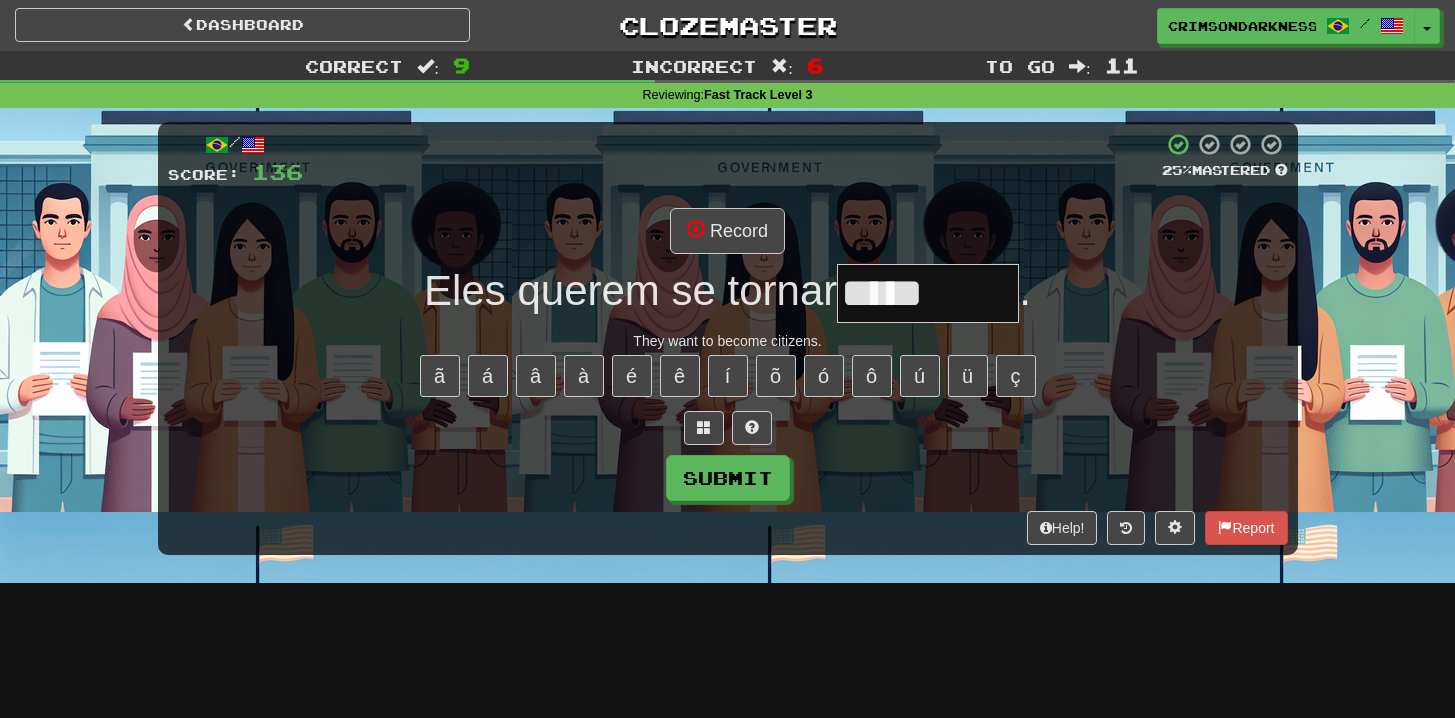click on "ã á â à é ê í õ ó ô ú ü ç" at bounding box center (728, 376) 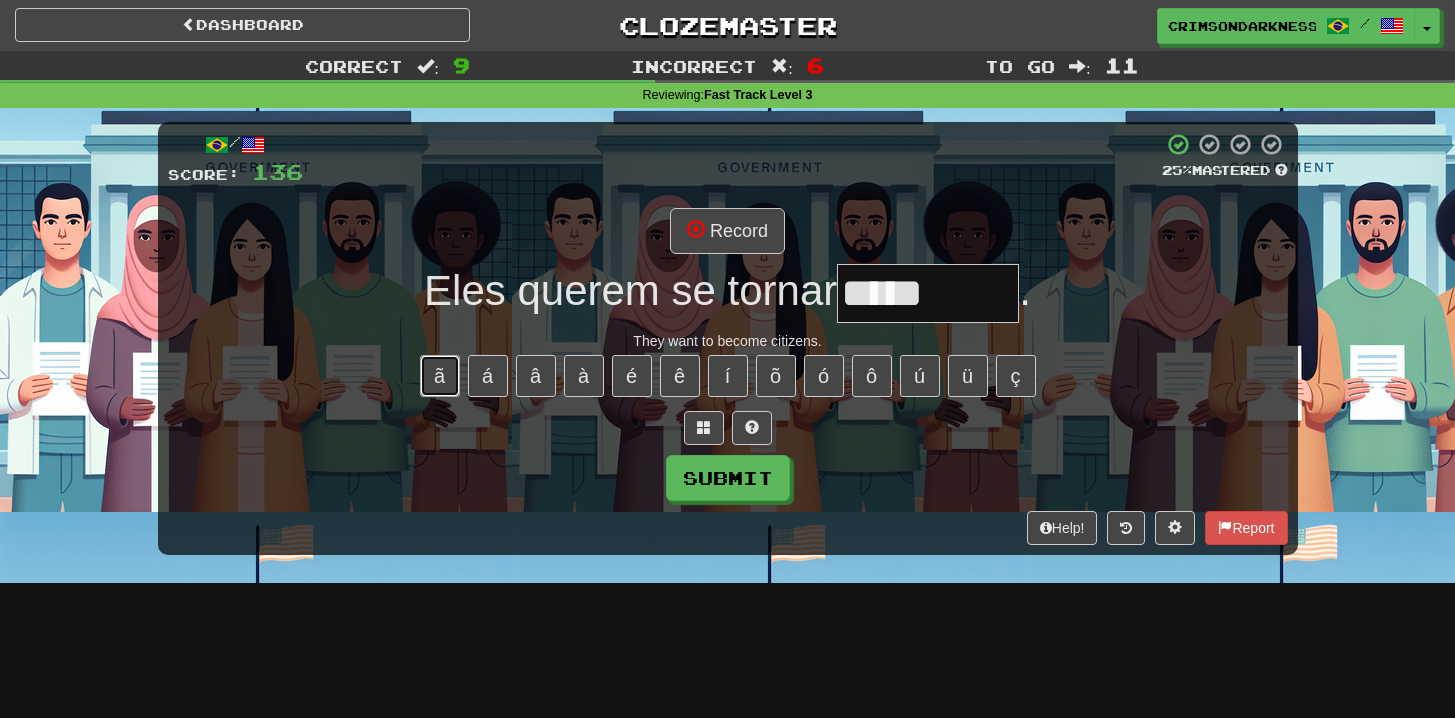 click on "ã" at bounding box center [440, 376] 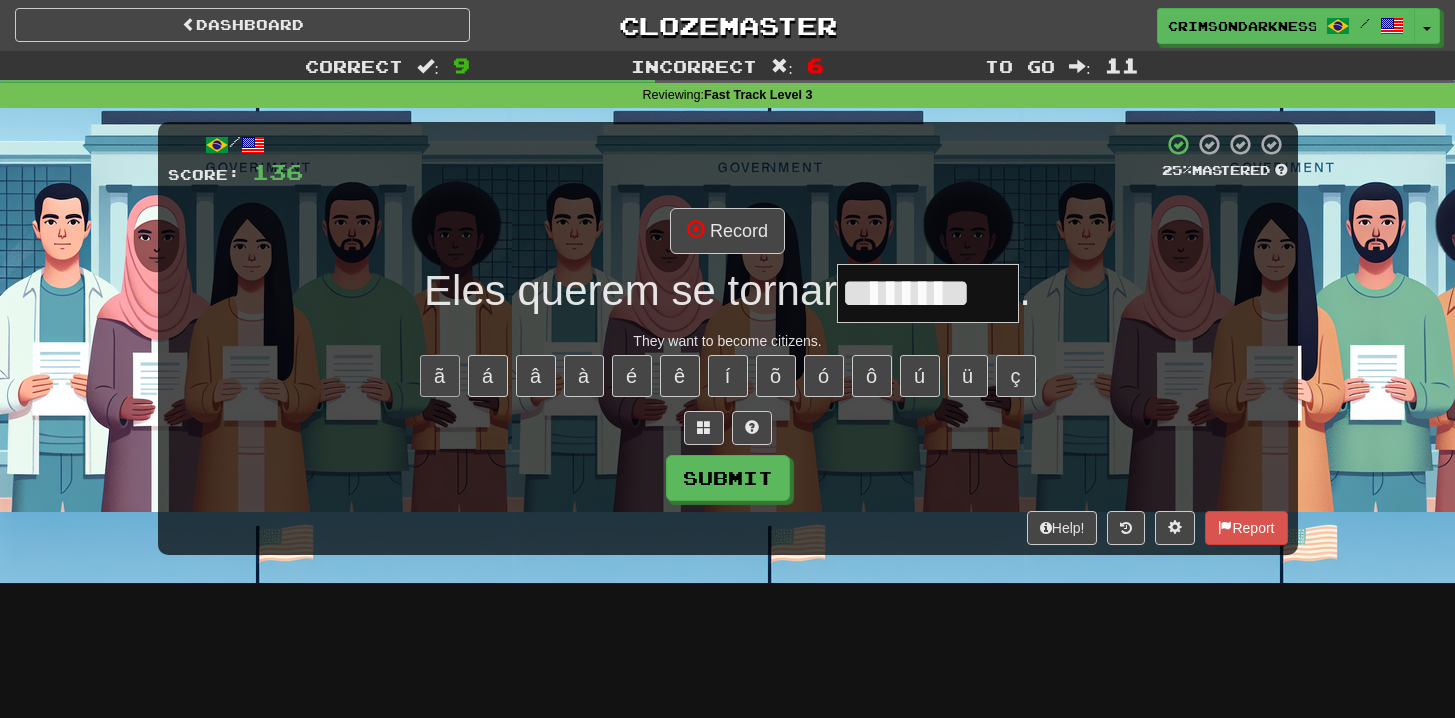 type on "********" 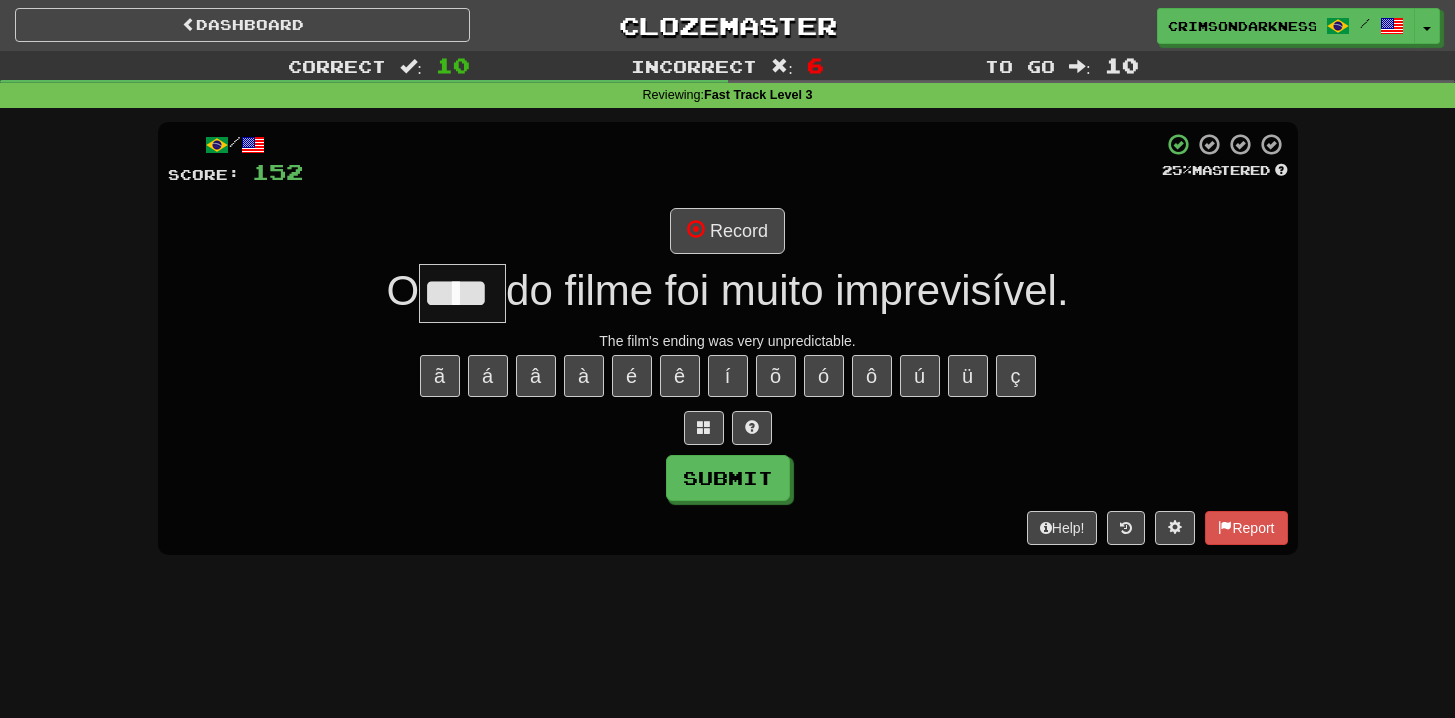scroll, scrollTop: 0, scrollLeft: 0, axis: both 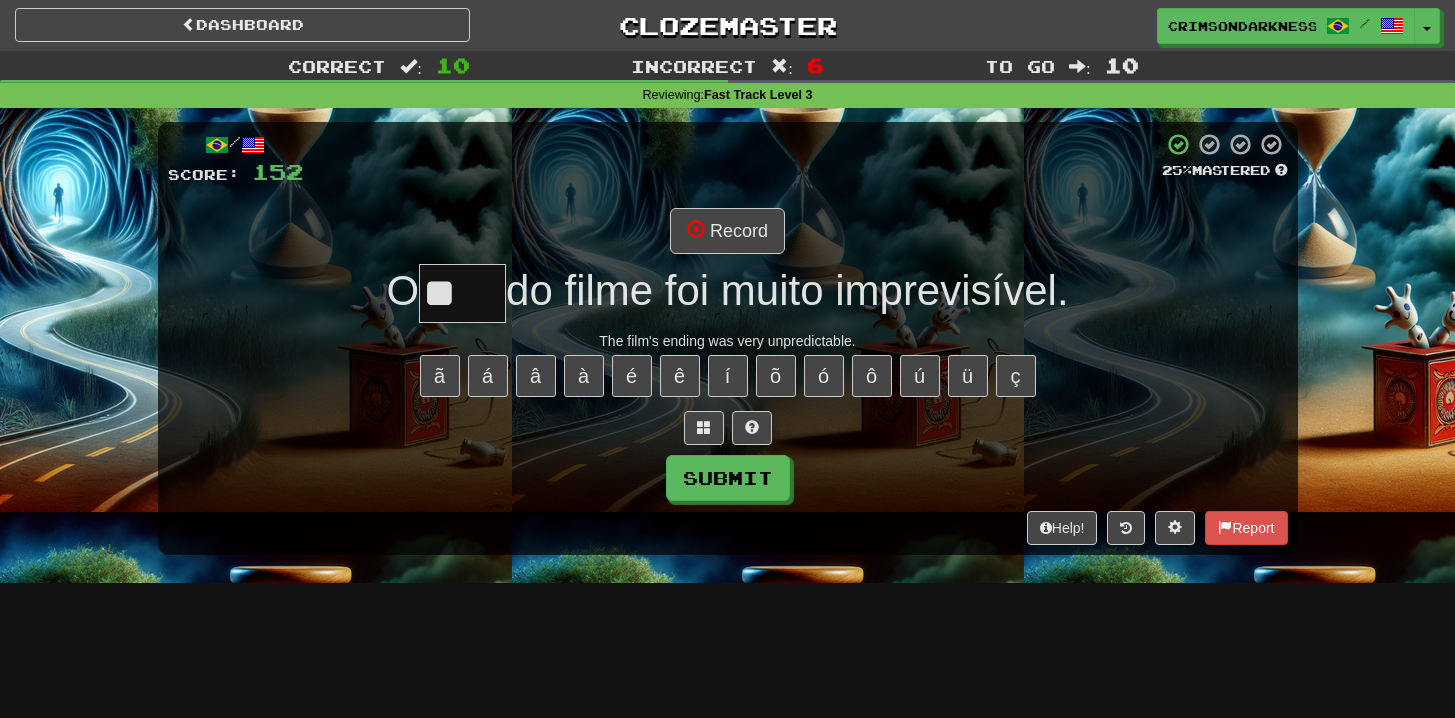type on "*" 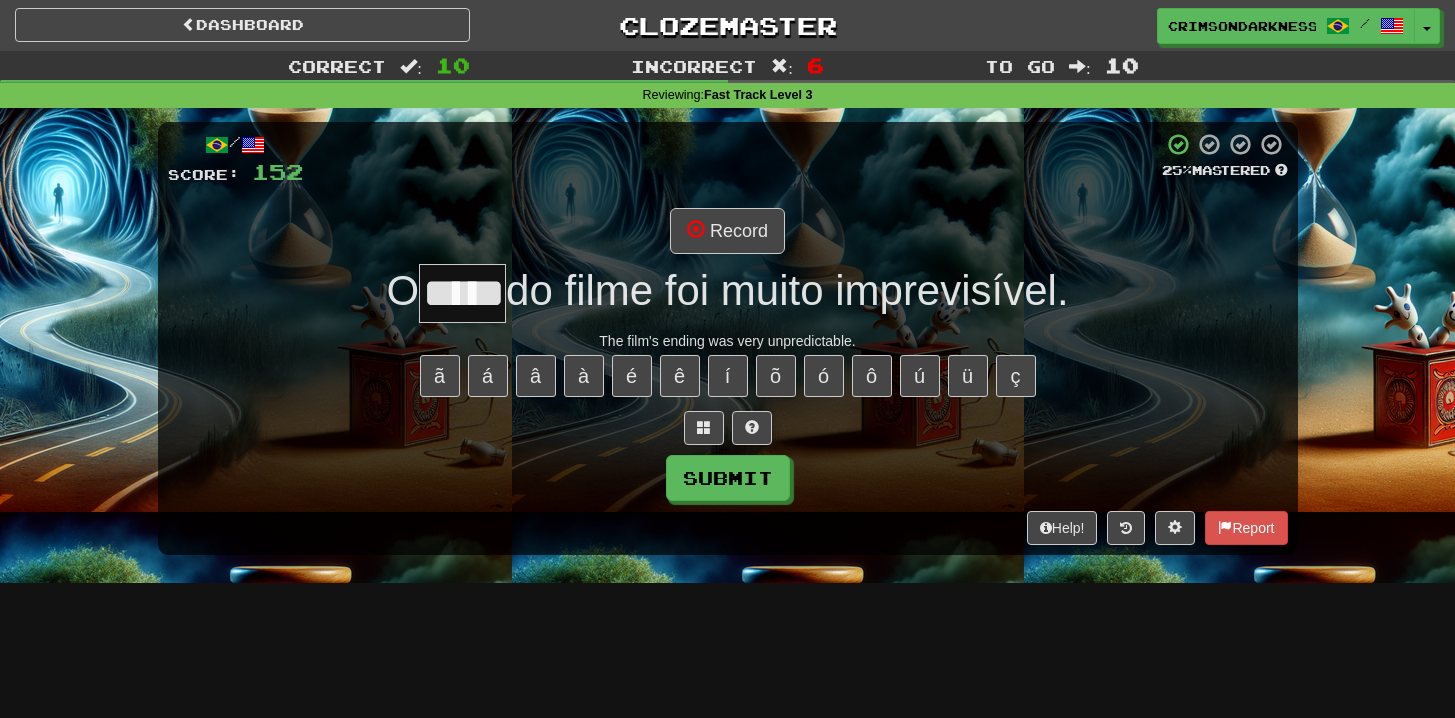 type on "*****" 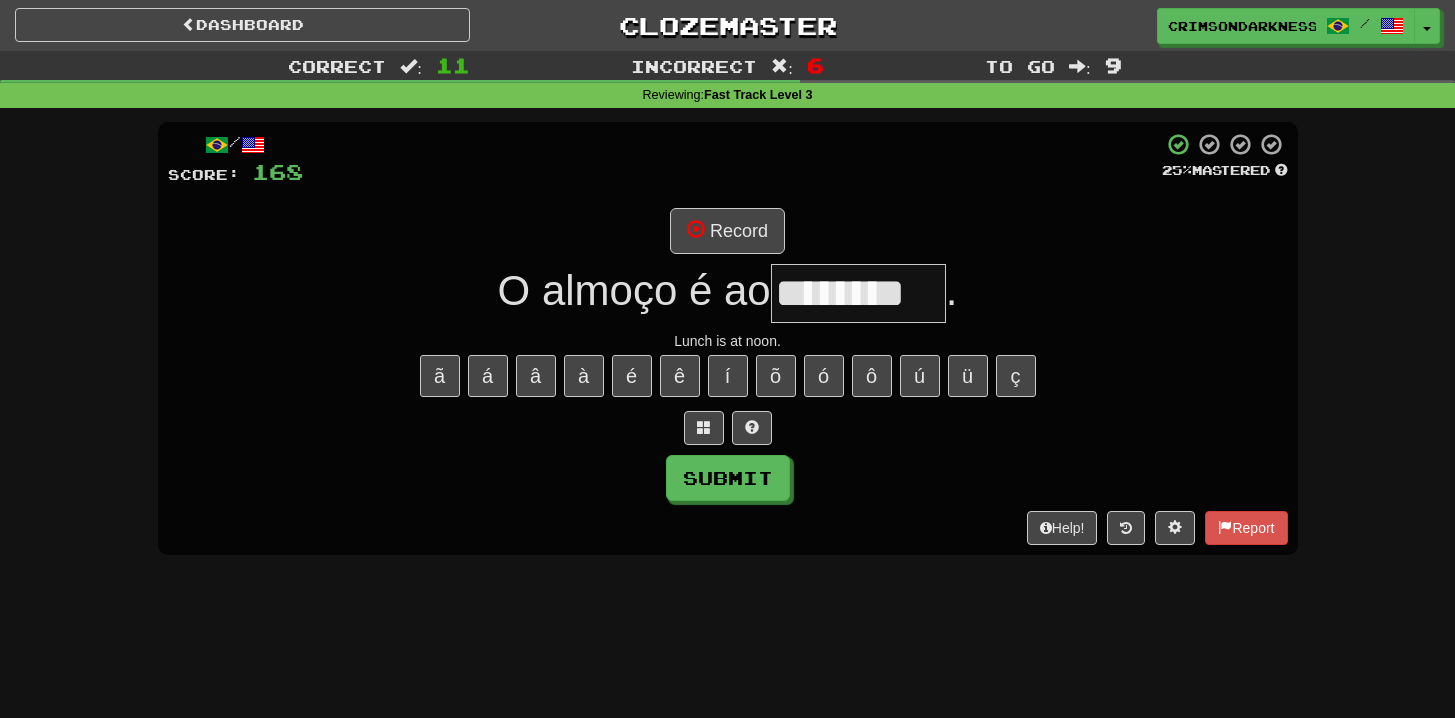 type on "********" 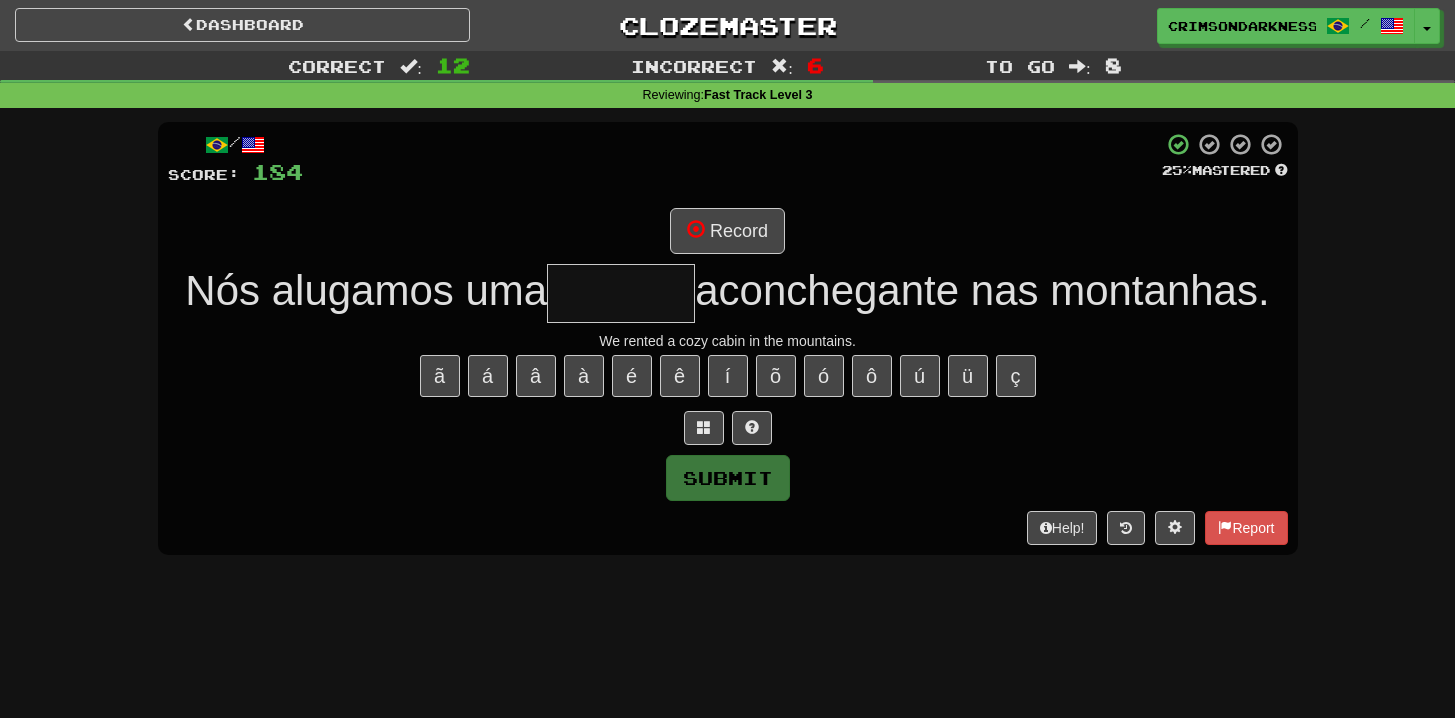 type on "******" 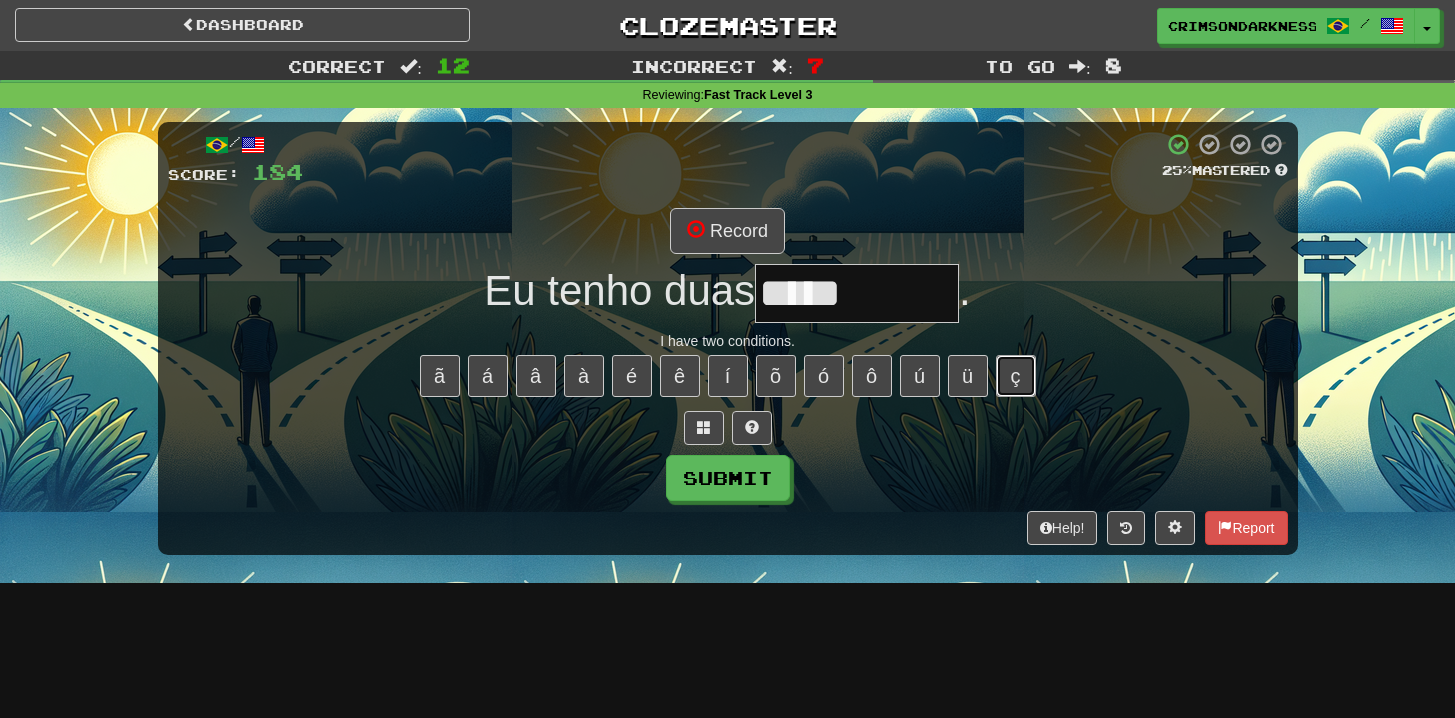 click on "ç" at bounding box center (1016, 376) 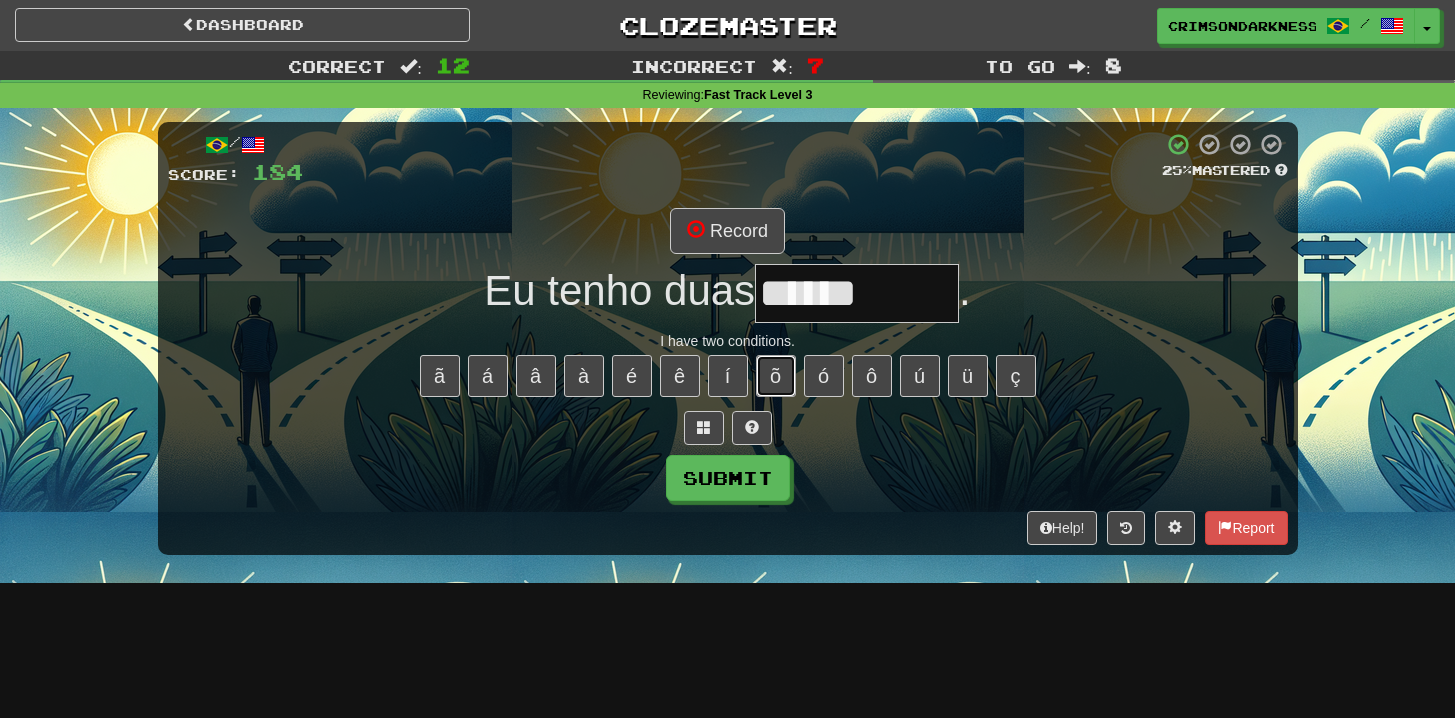click on "õ" at bounding box center [776, 376] 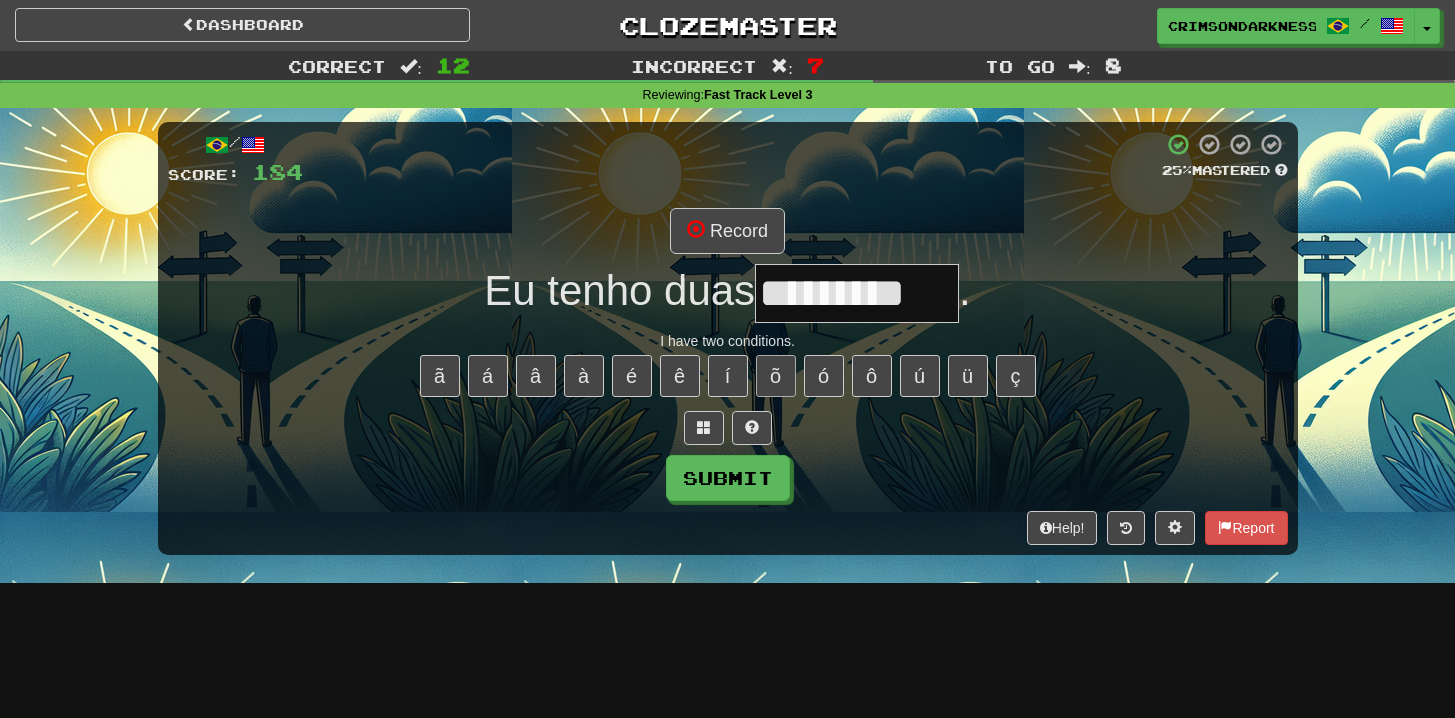 type on "*********" 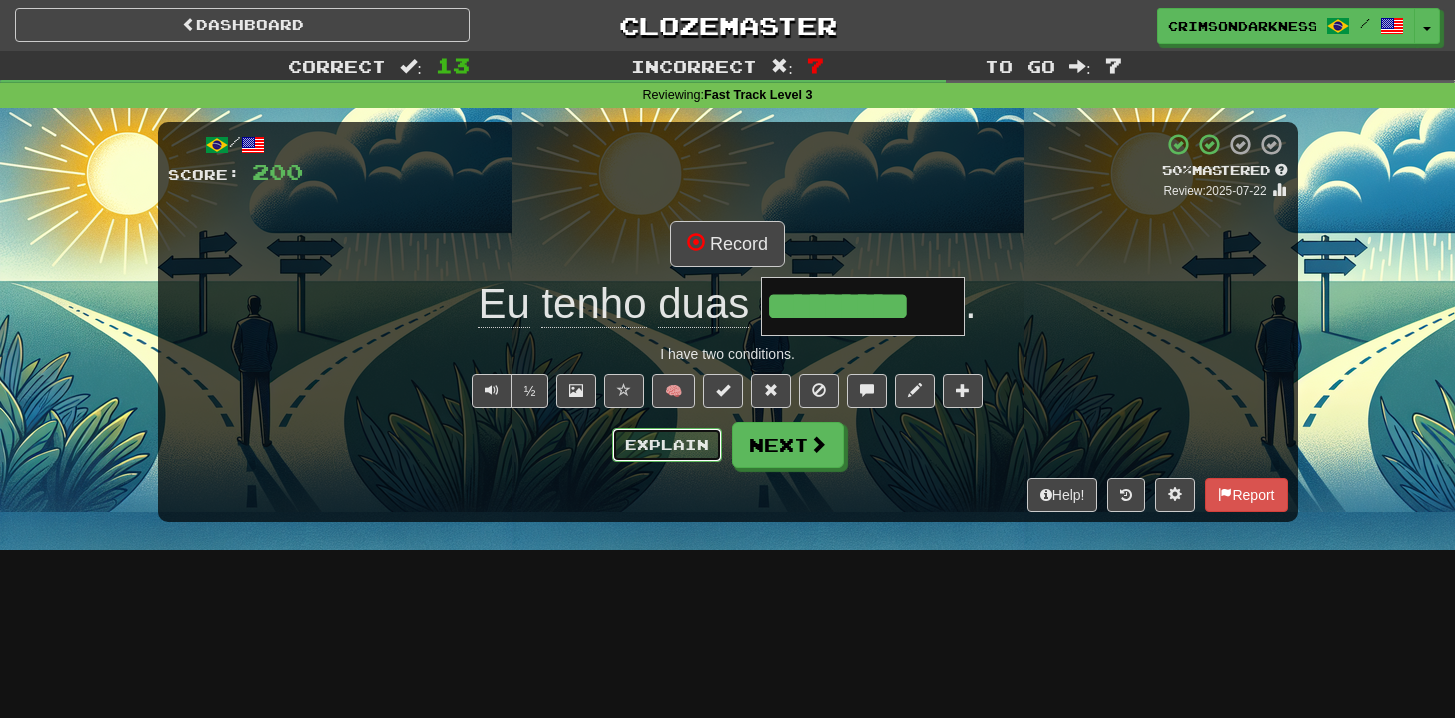 click on "Explain" at bounding box center [667, 445] 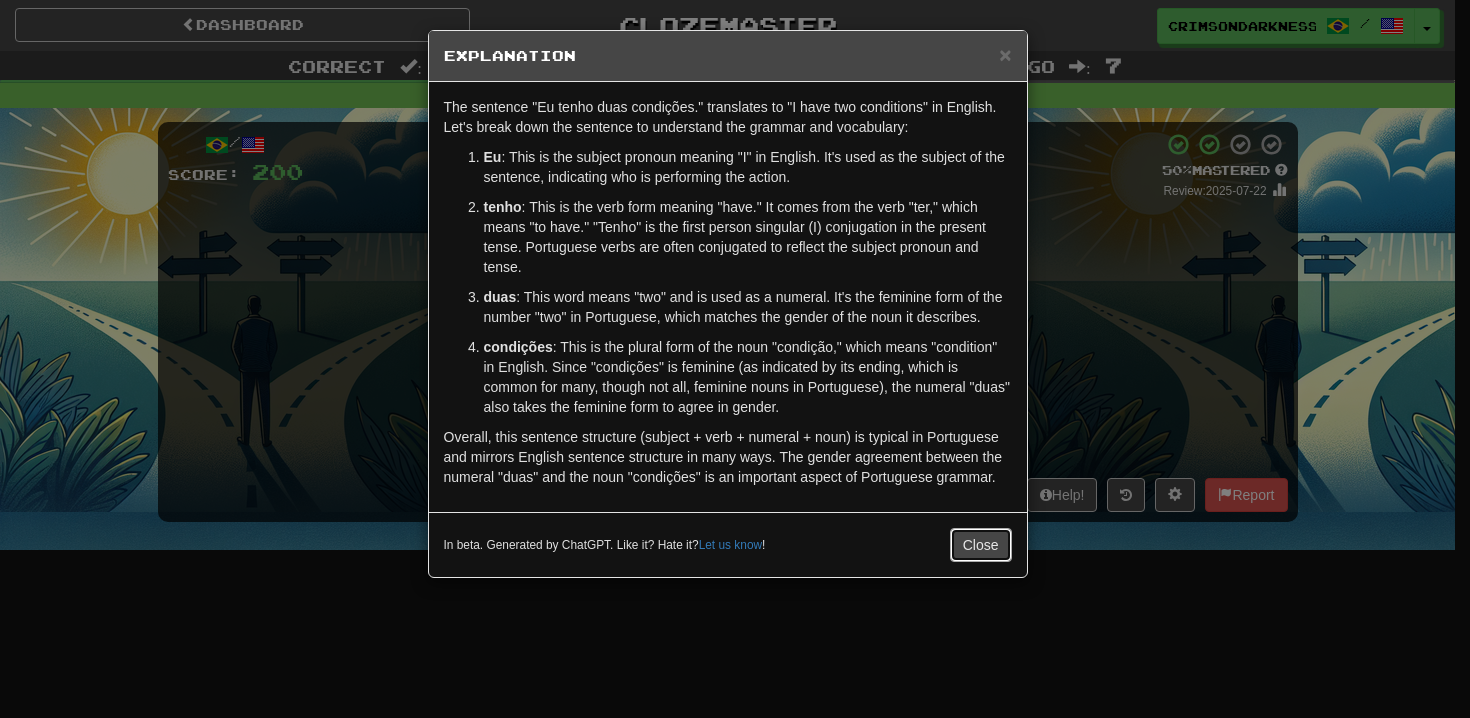 click on "Close" at bounding box center [981, 545] 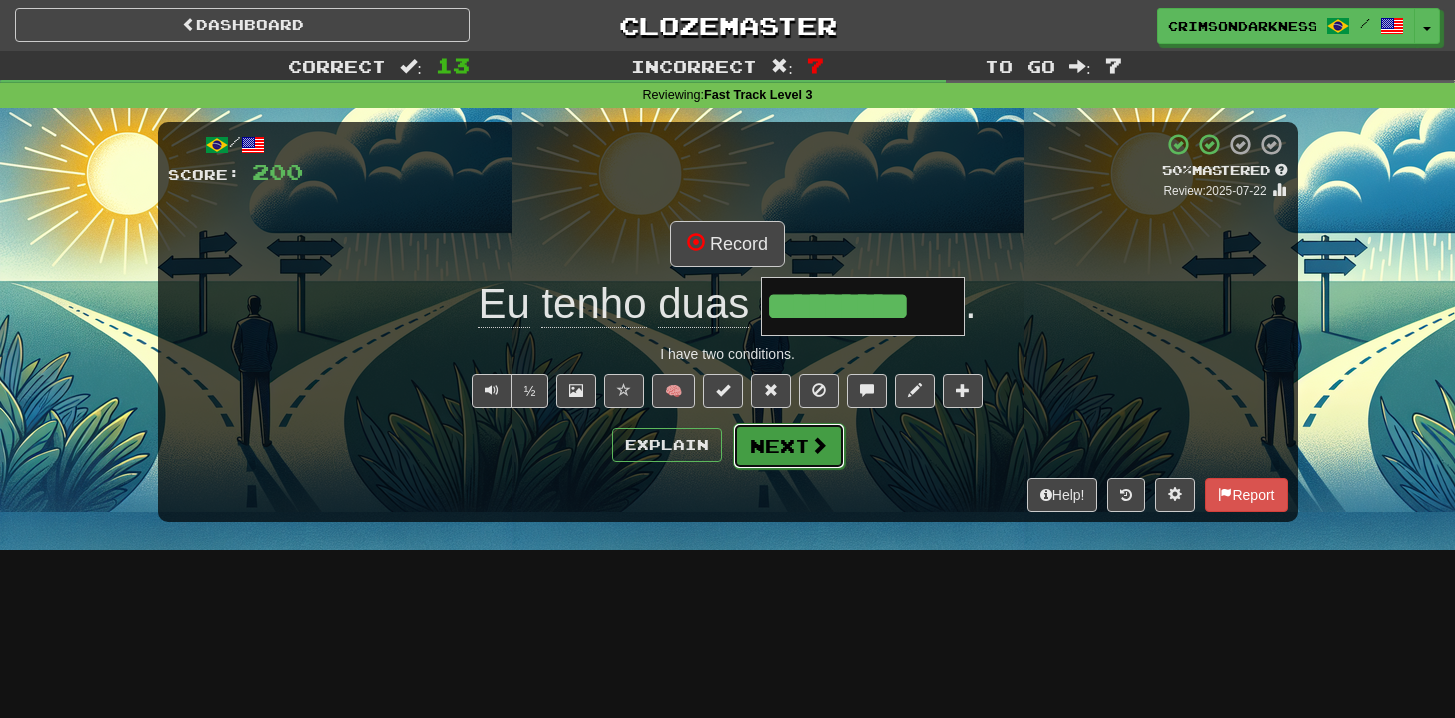 click on "Next" at bounding box center (789, 446) 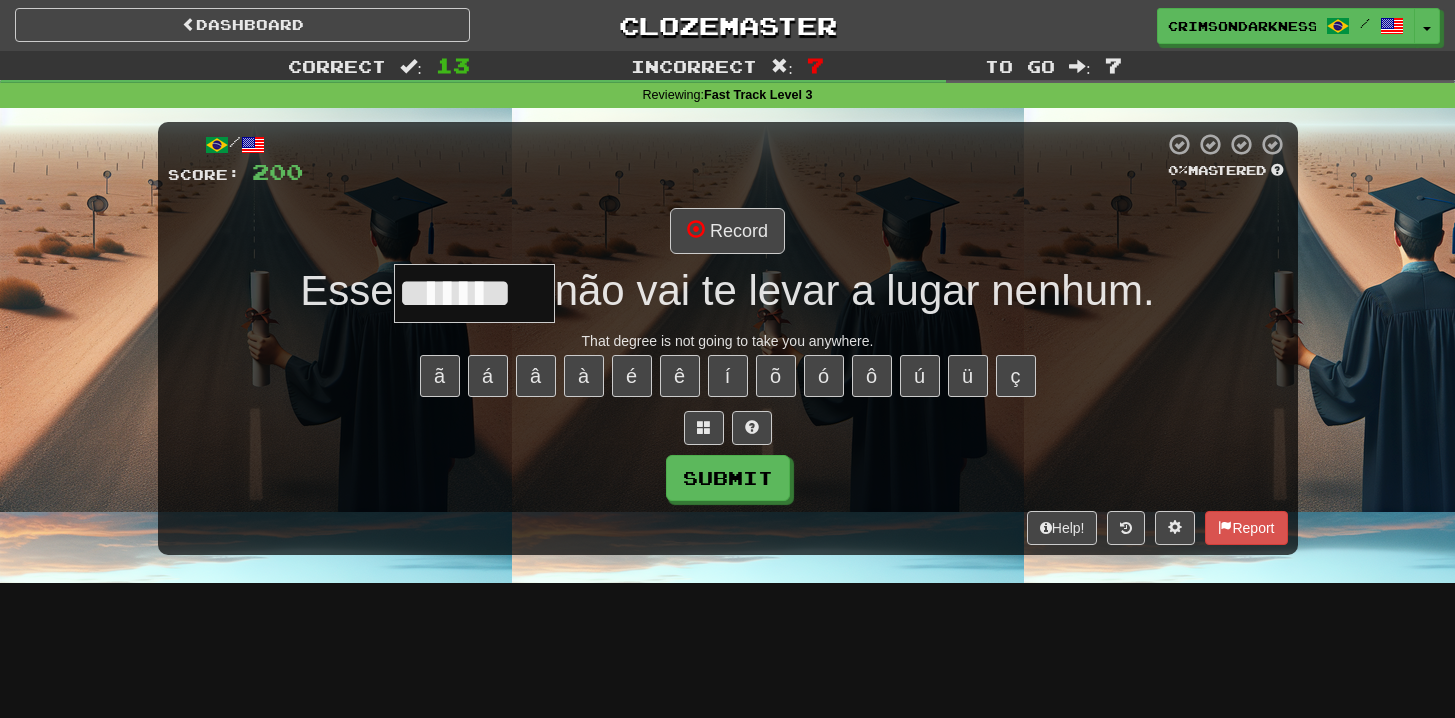type on "*******" 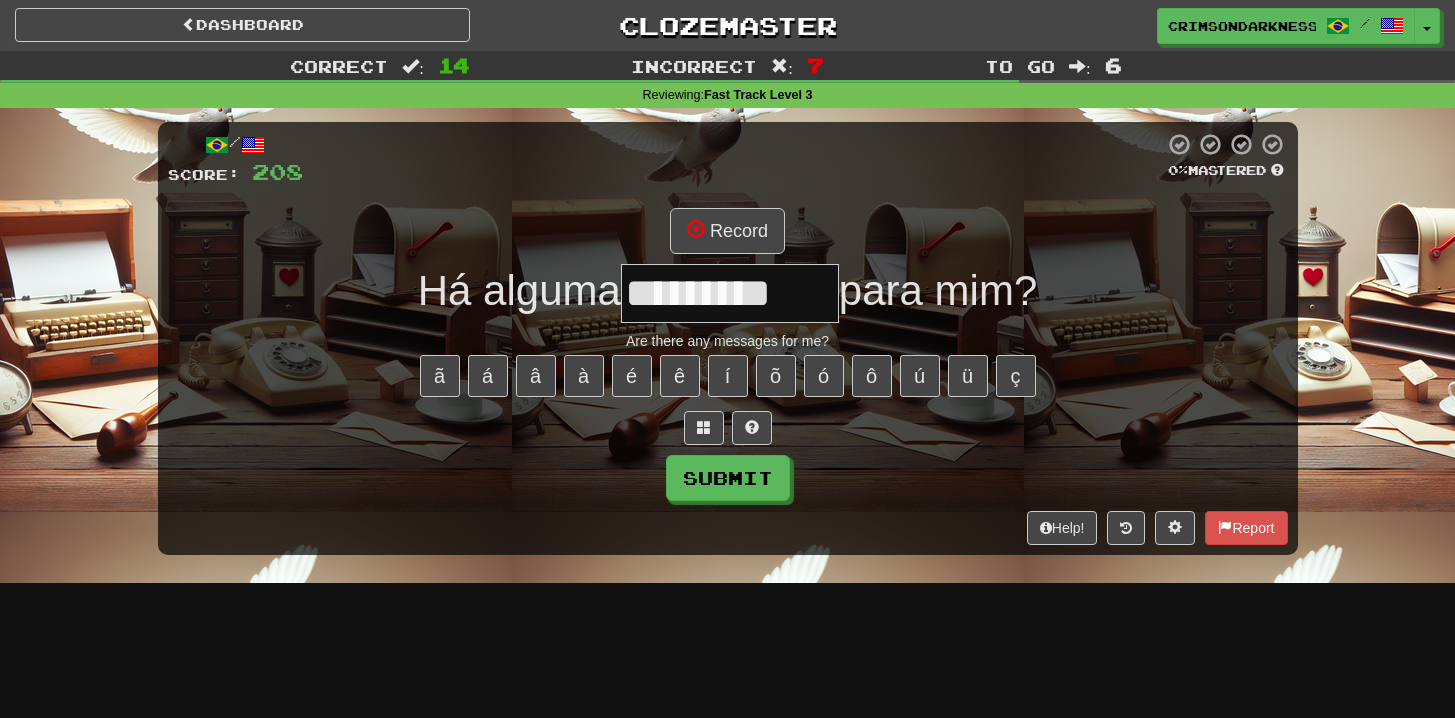 scroll, scrollTop: 0, scrollLeft: 6, axis: horizontal 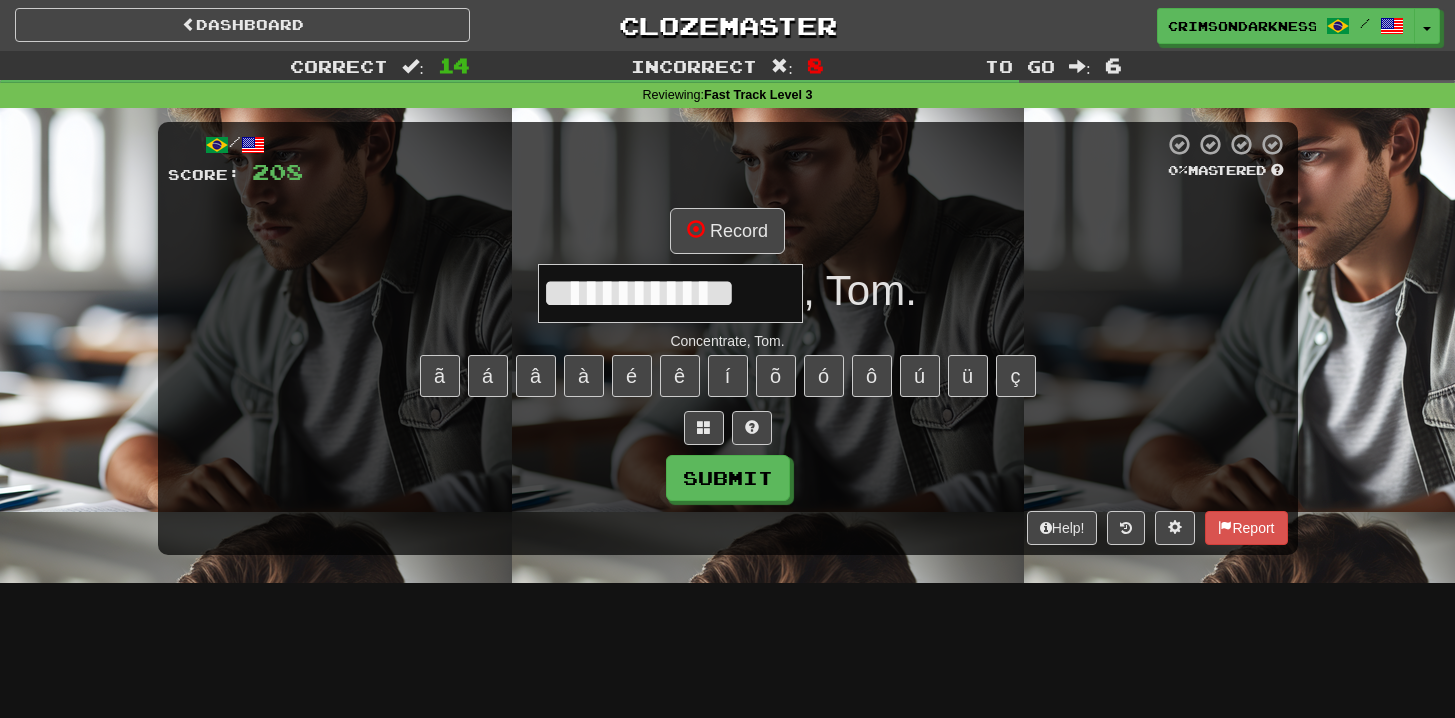 type on "**********" 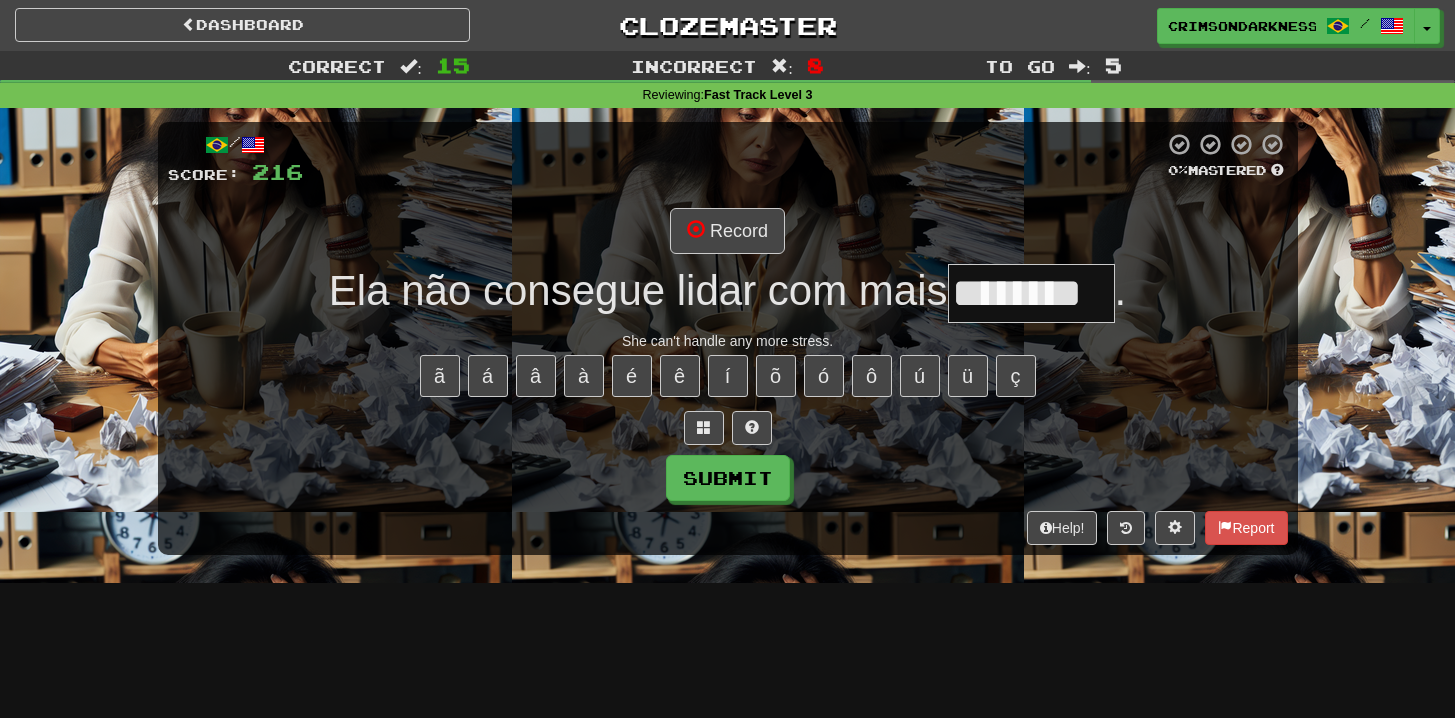 type on "********" 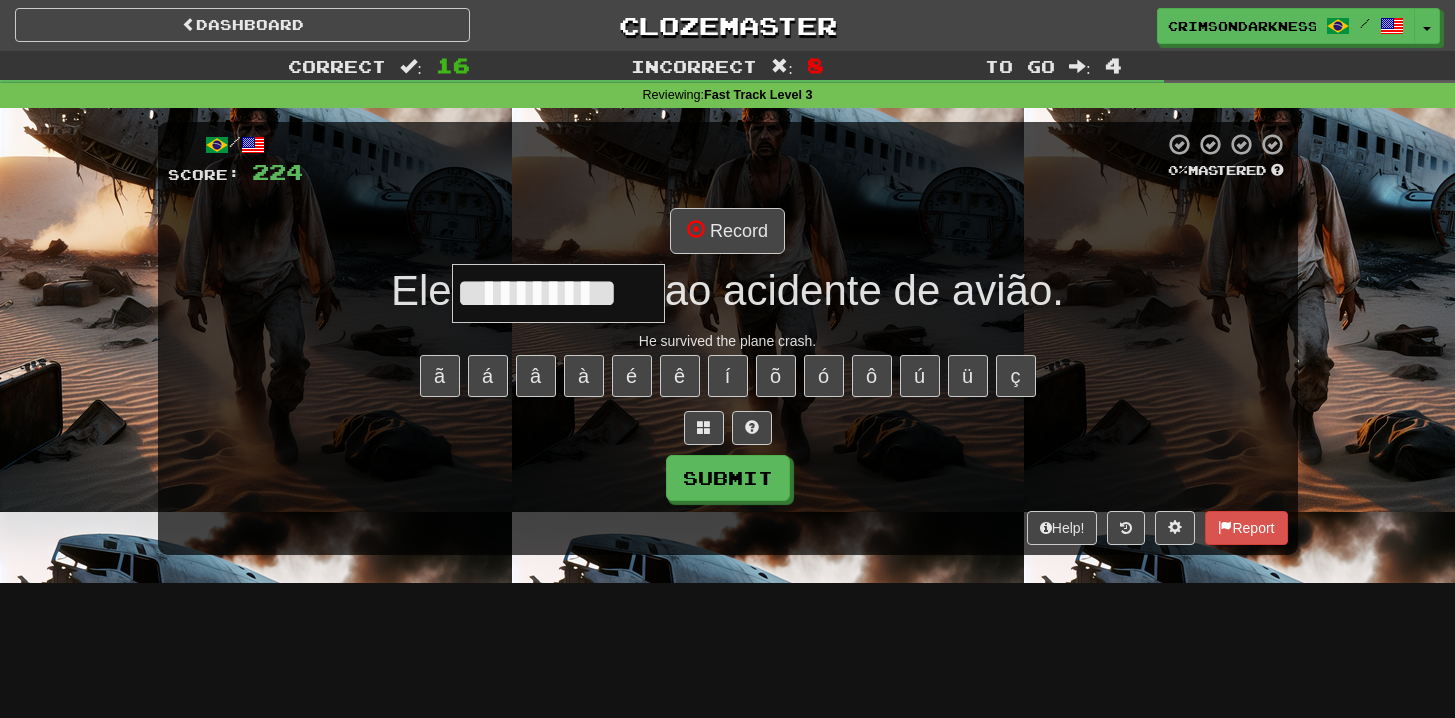 type on "**********" 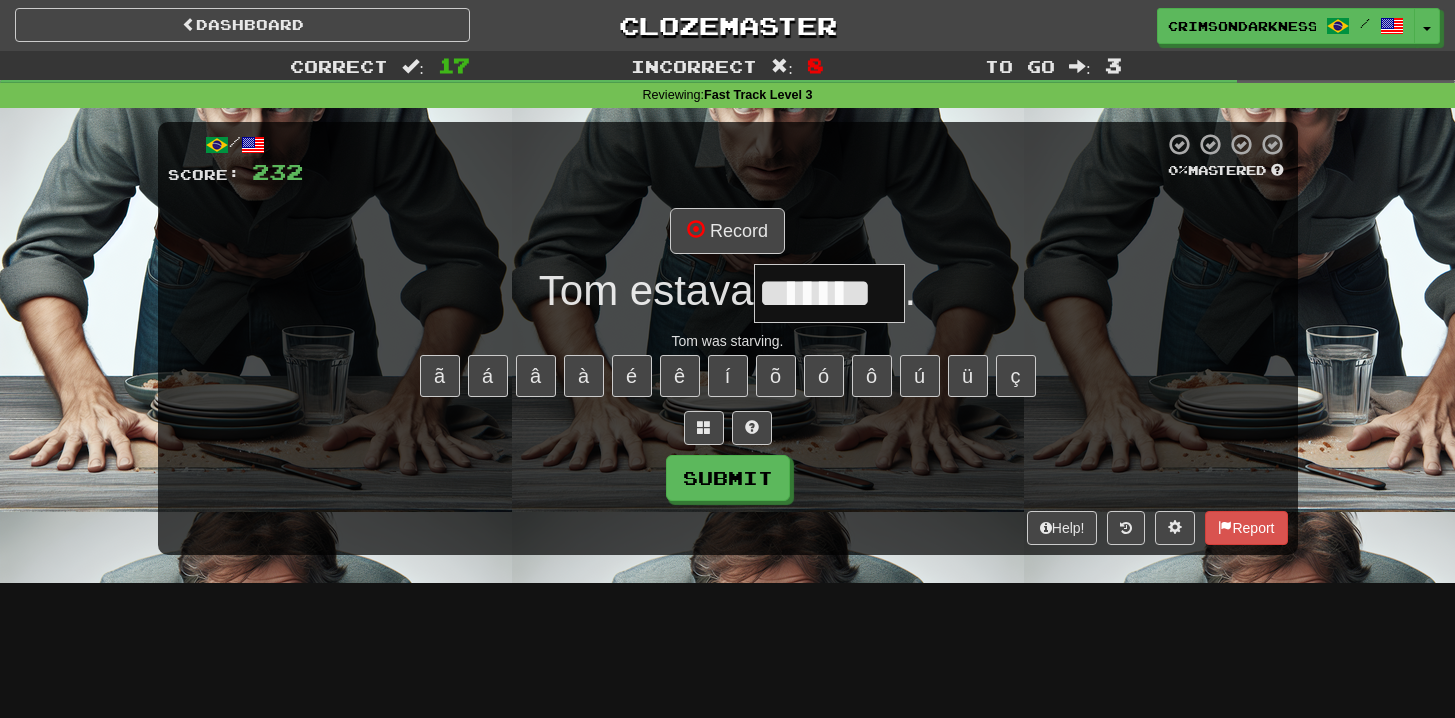 scroll, scrollTop: 0, scrollLeft: 9, axis: horizontal 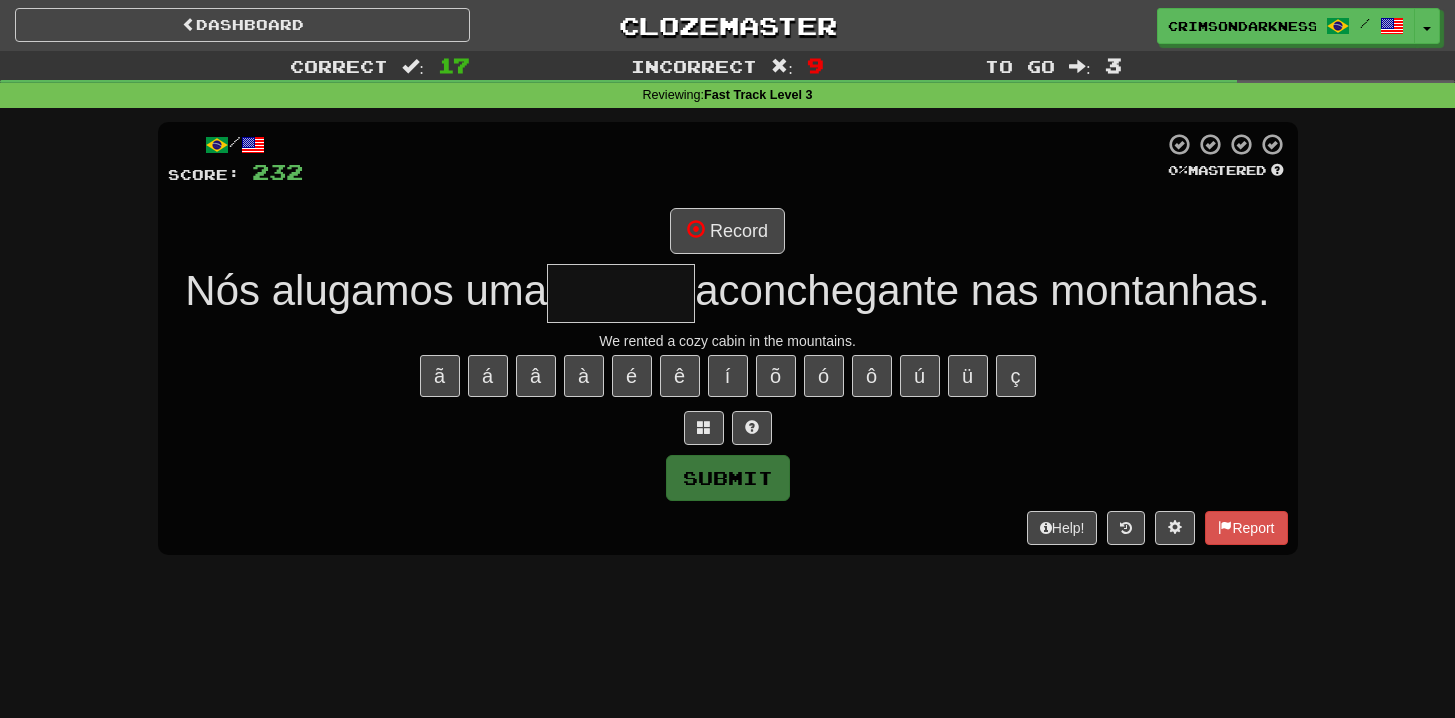 type on "******" 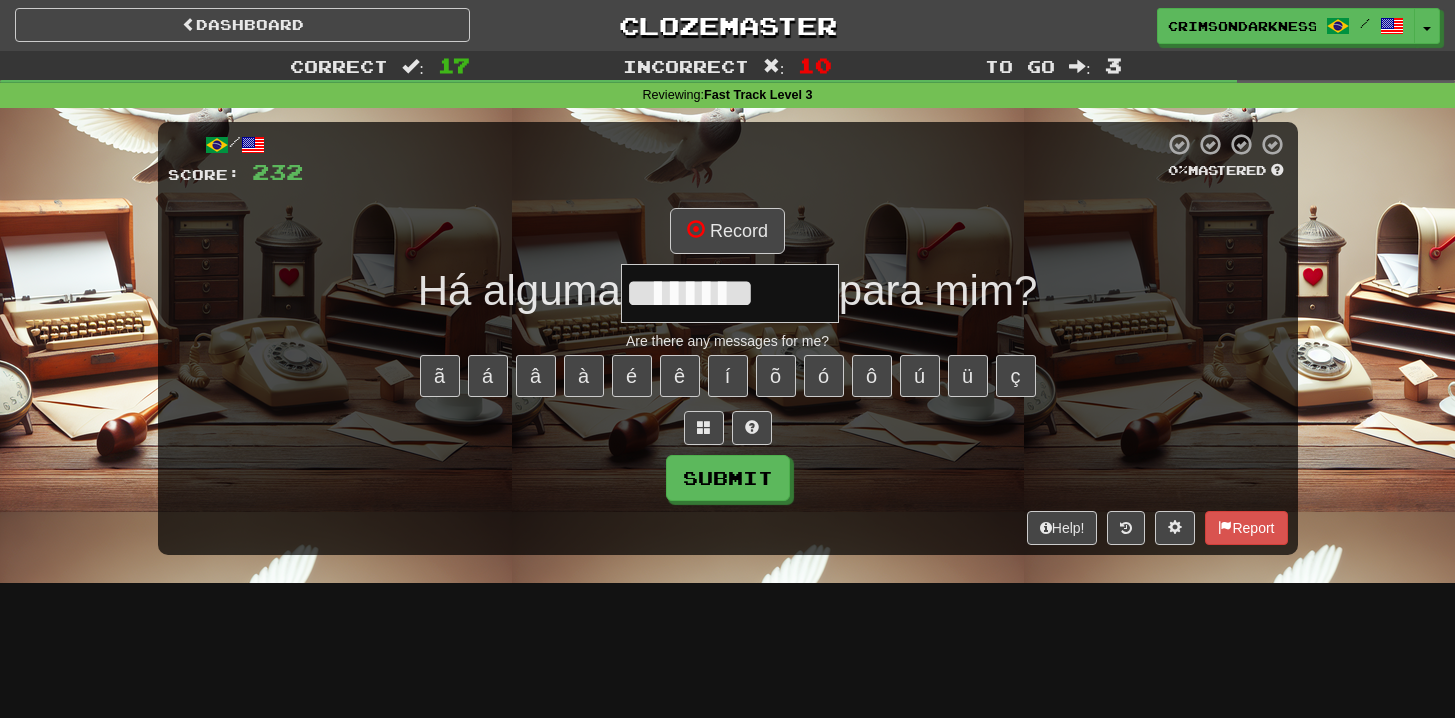 type on "********" 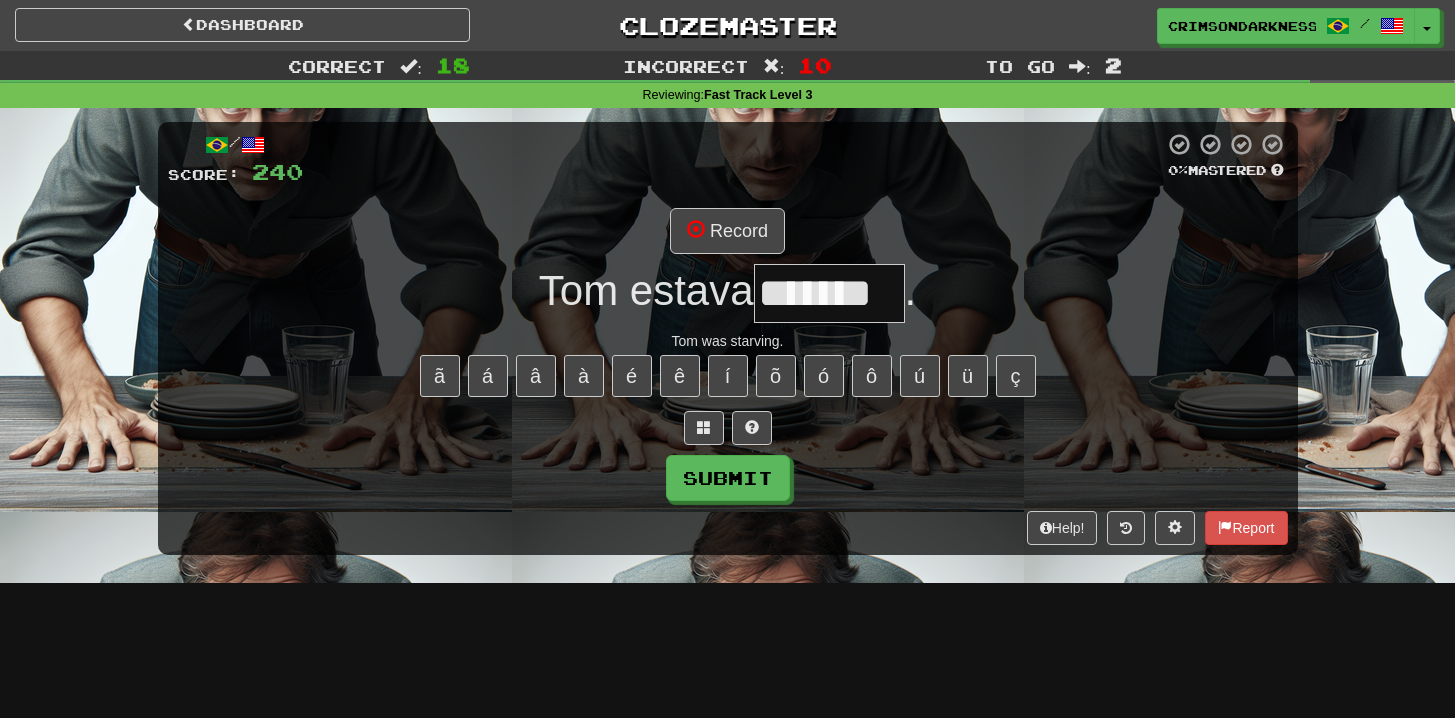 type on "*******" 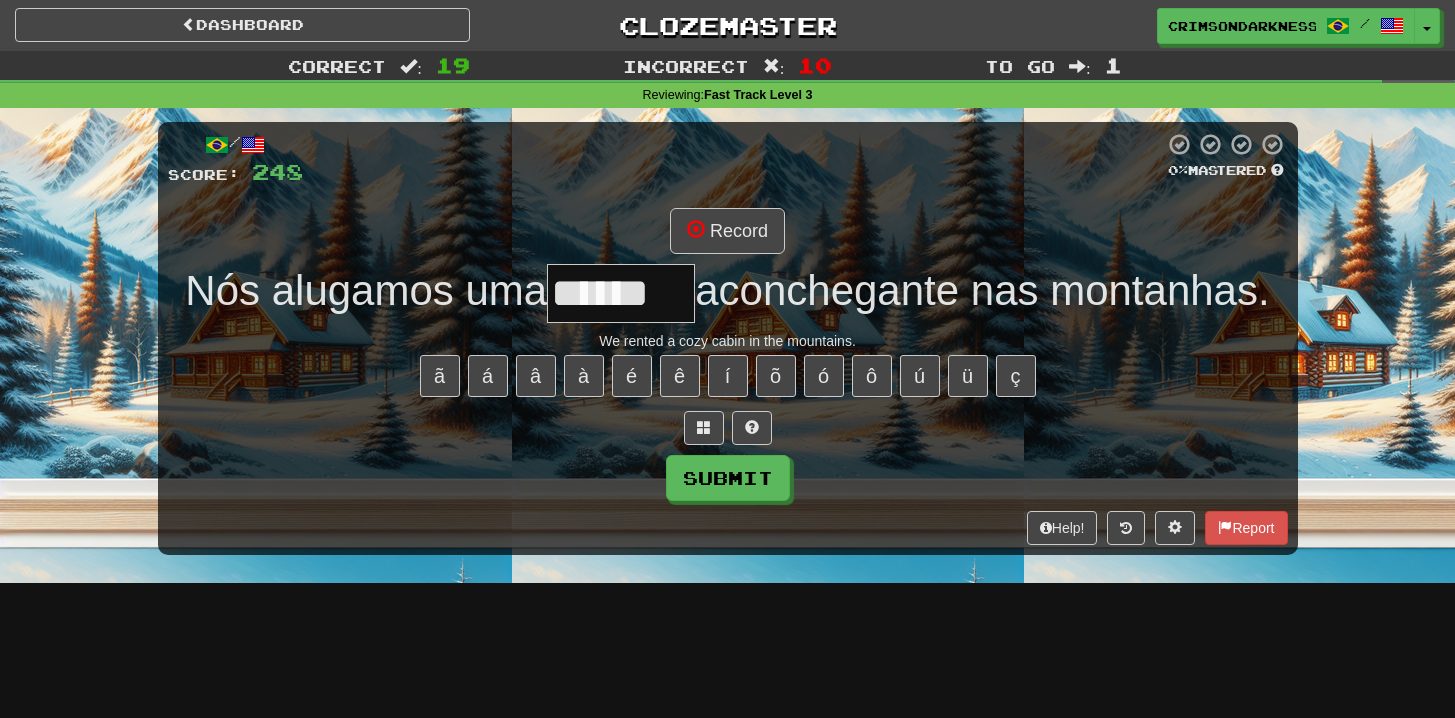 type on "******" 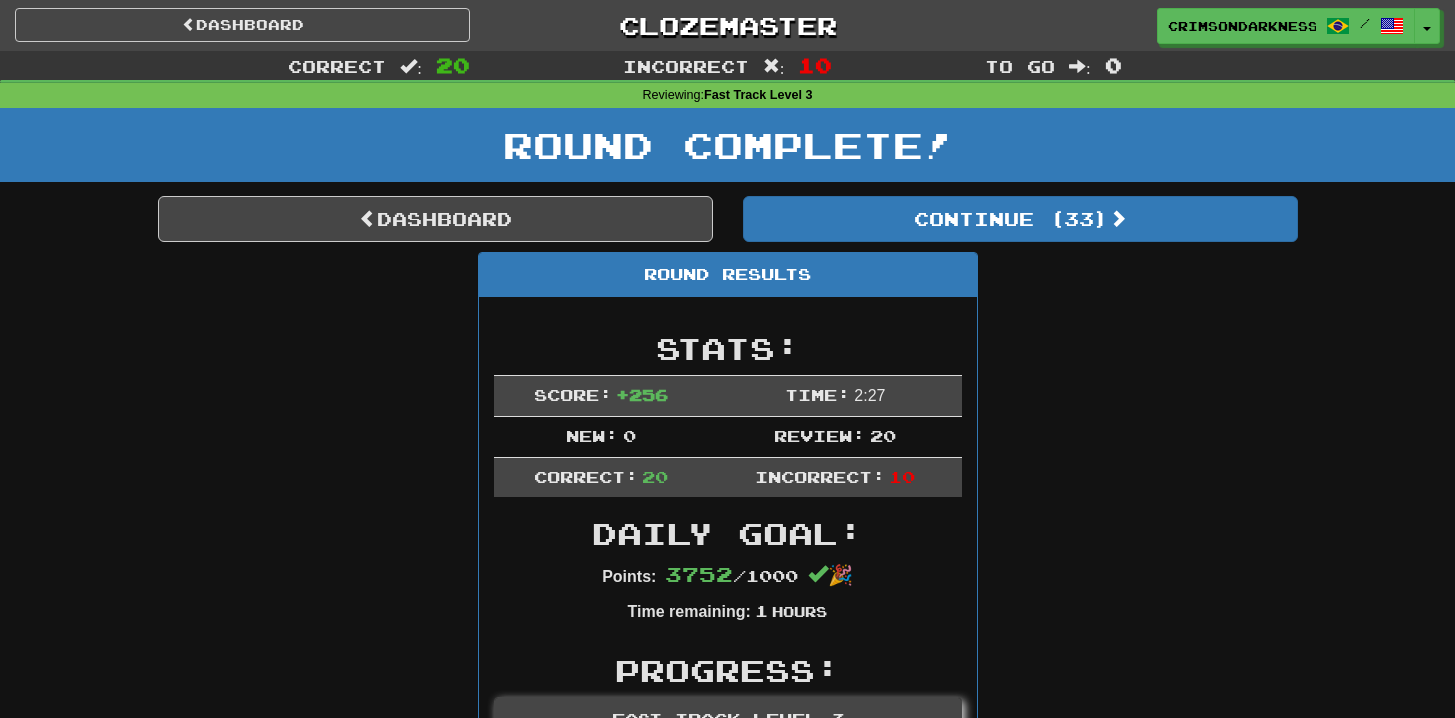 click on "Round Complete!" at bounding box center [727, 152] 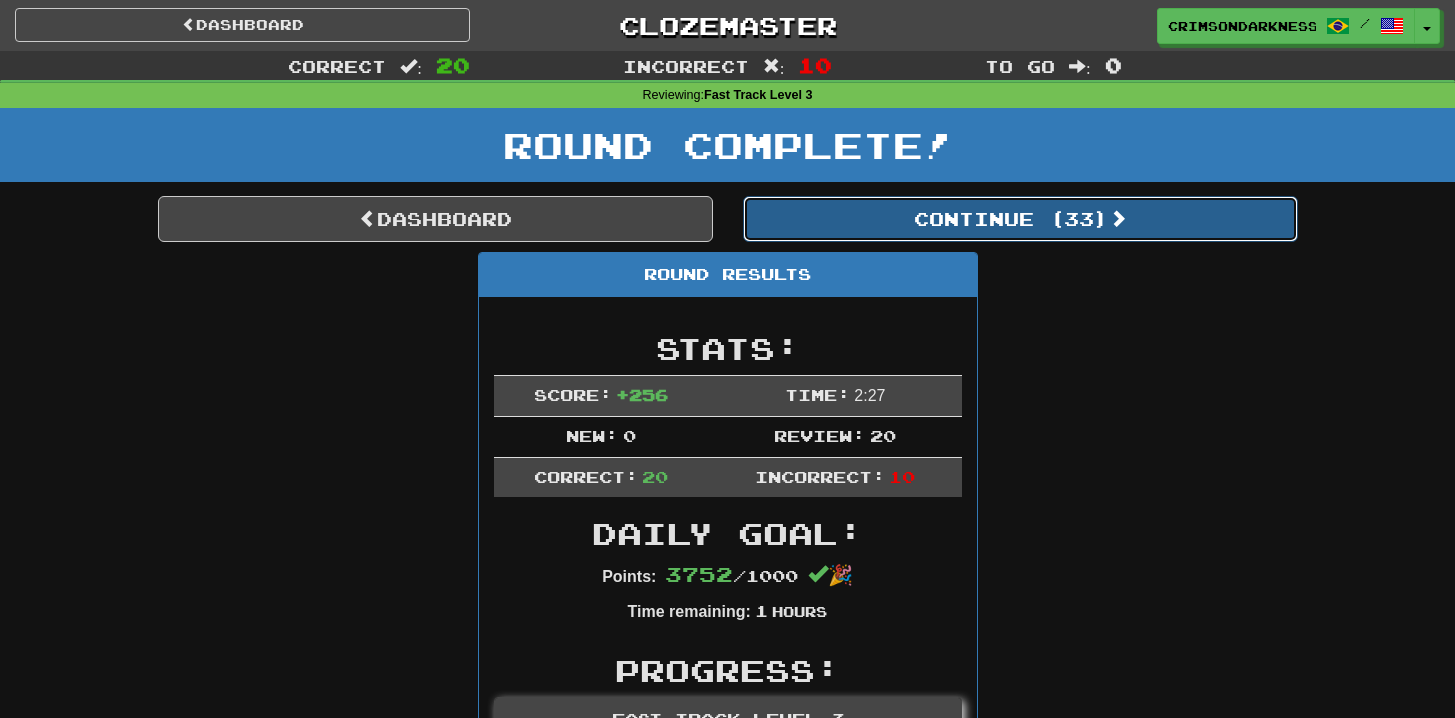 click on "Continue ( 33 )" at bounding box center (1020, 219) 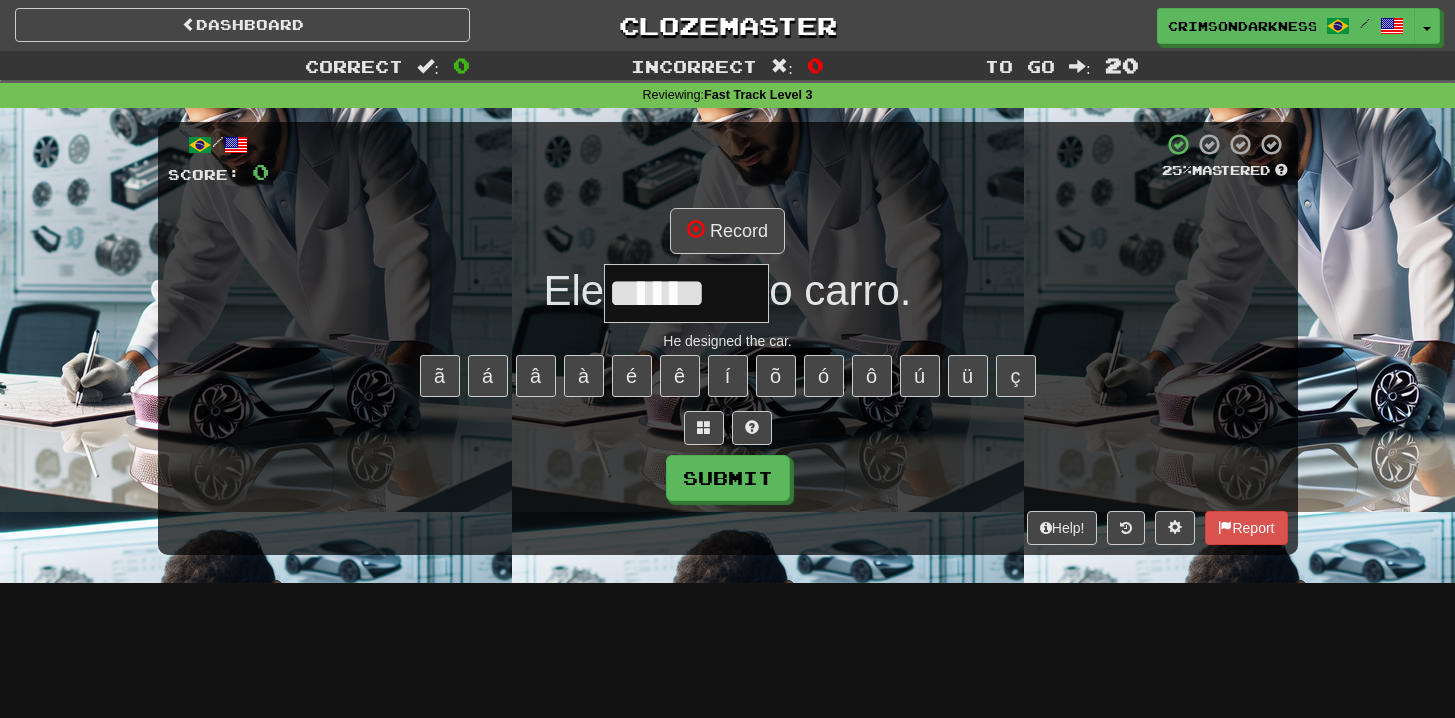 scroll, scrollTop: 0, scrollLeft: 0, axis: both 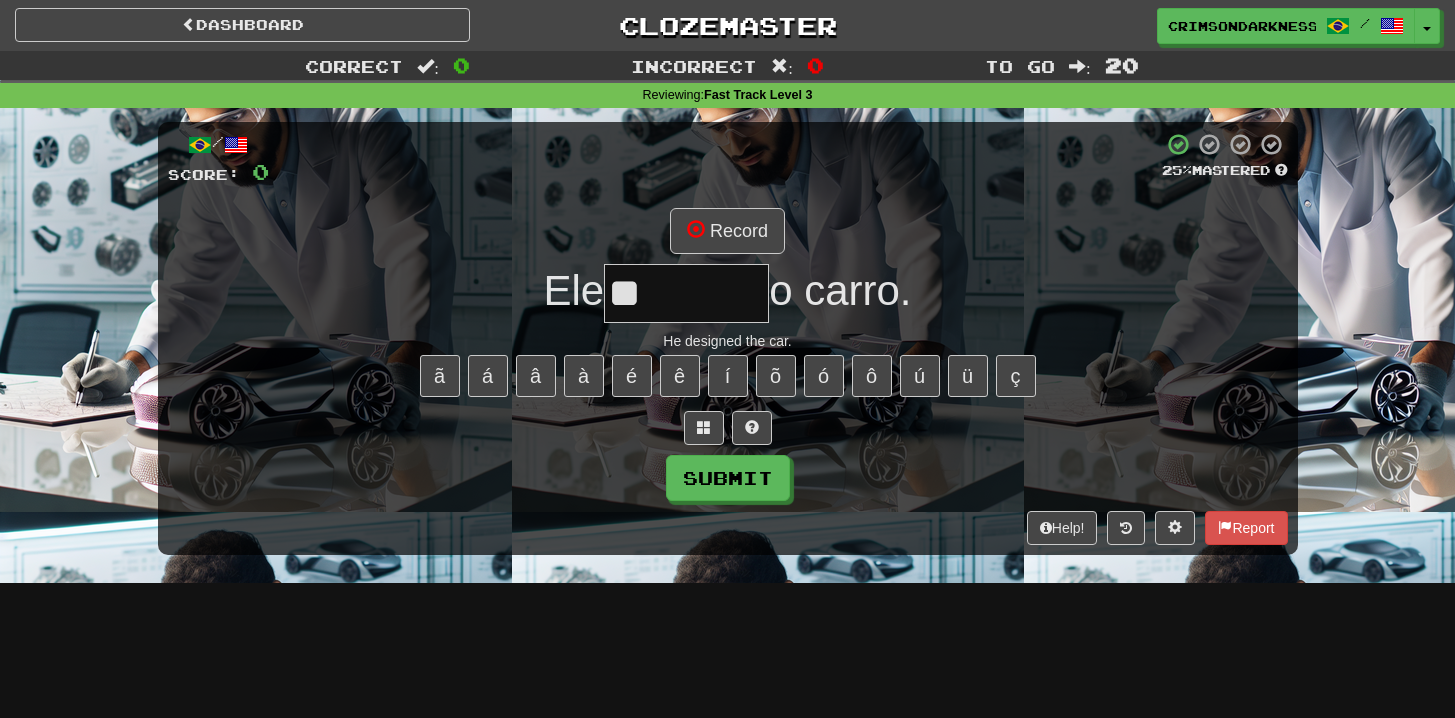 type on "*" 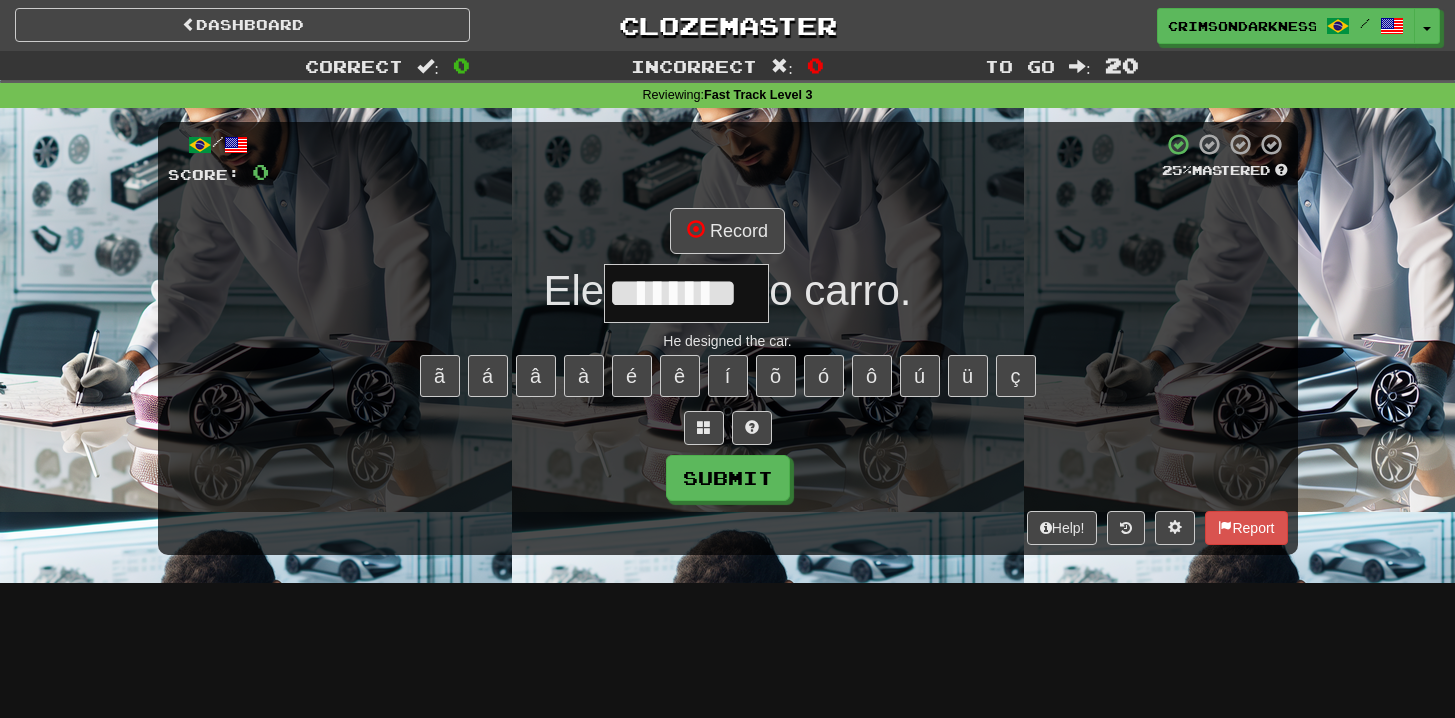 type on "********" 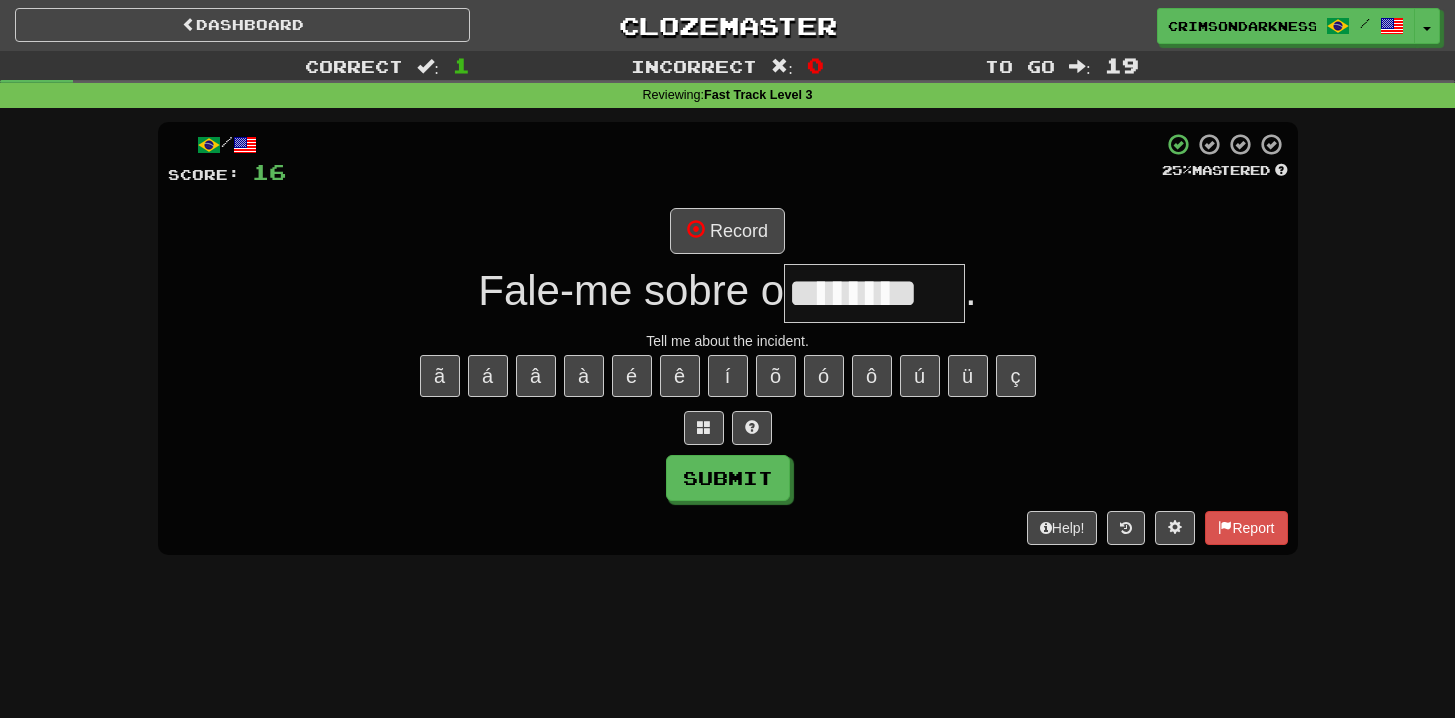 type on "*********" 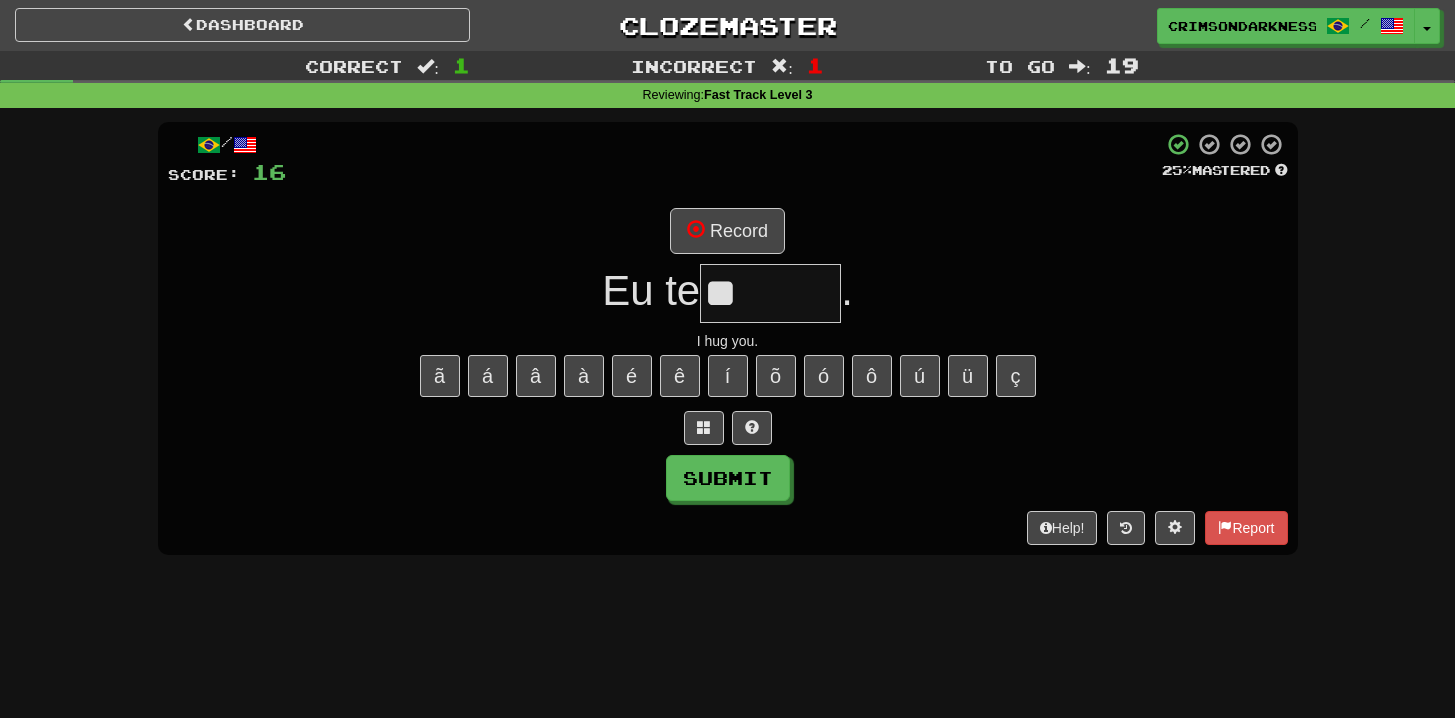 type on "*" 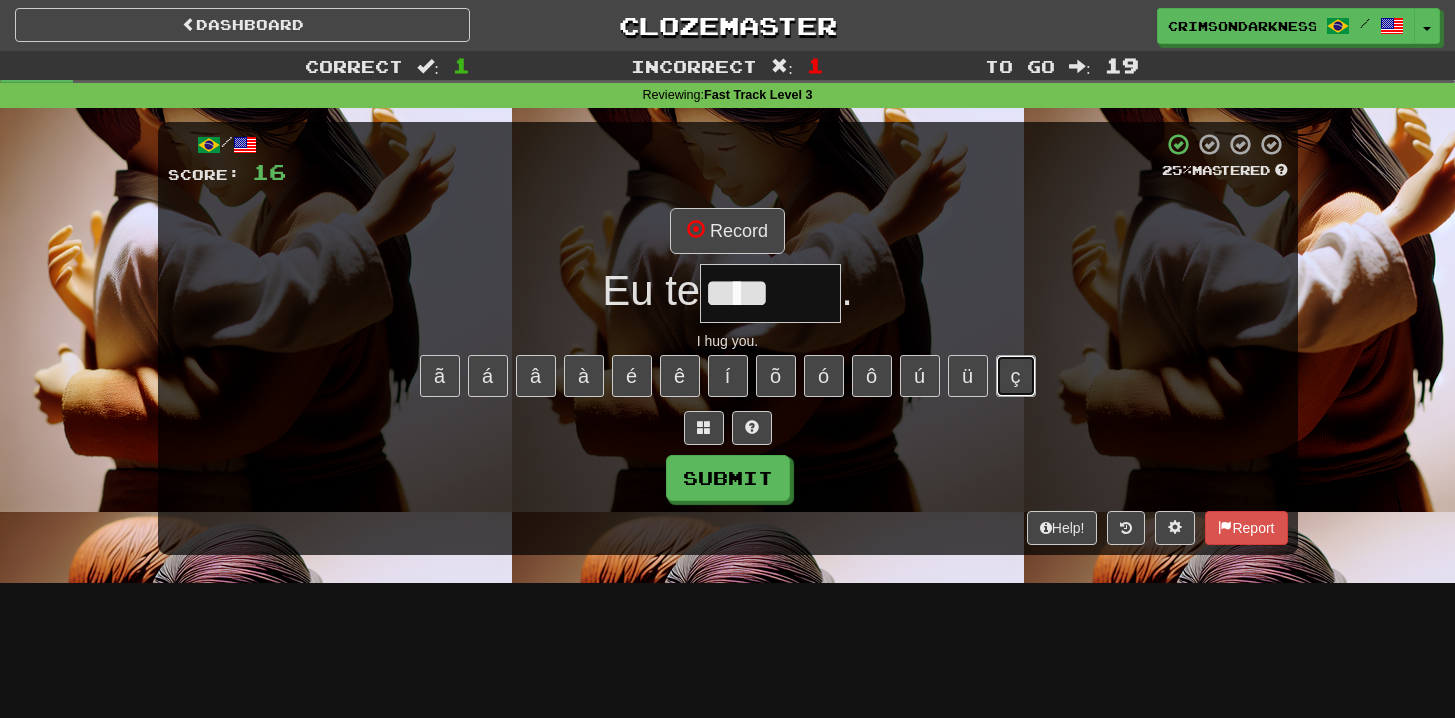 click on "ç" at bounding box center (1016, 376) 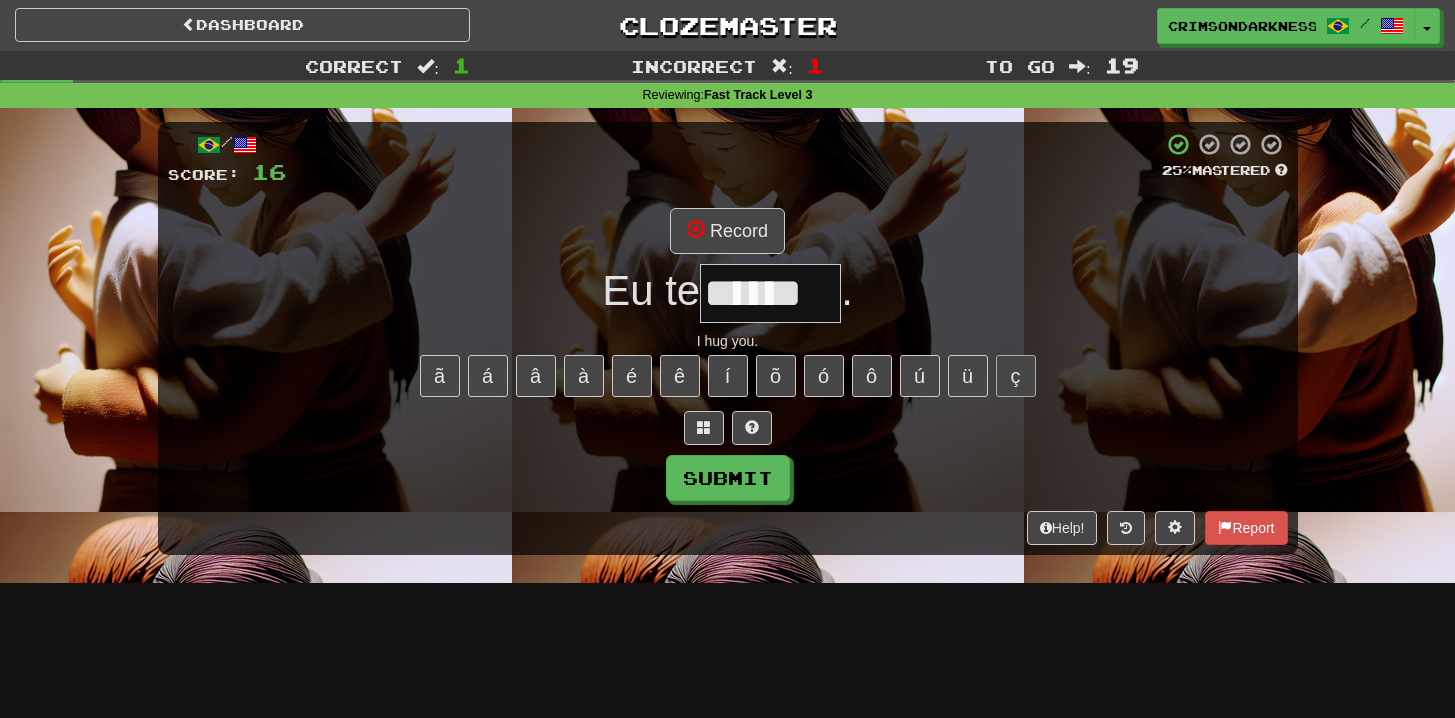 type on "******" 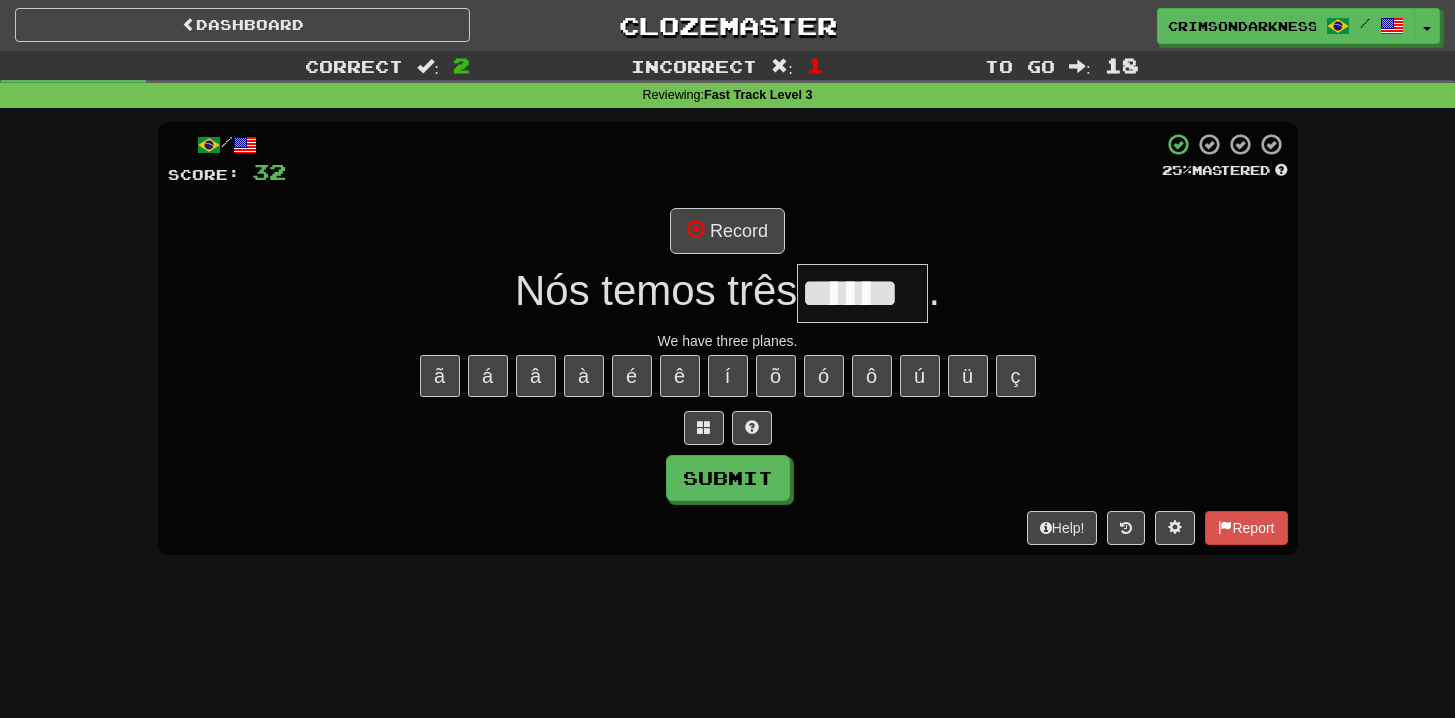 scroll, scrollTop: 0, scrollLeft: 2, axis: horizontal 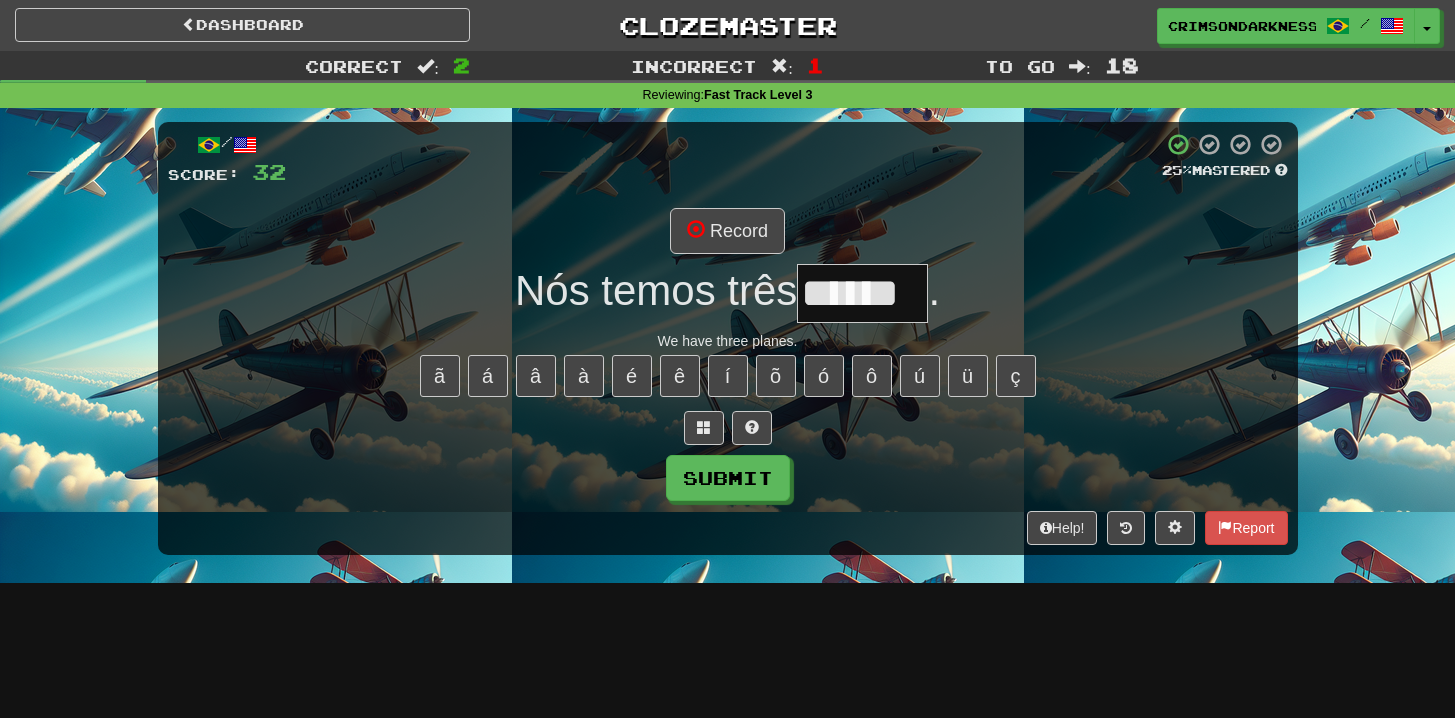 type on "******" 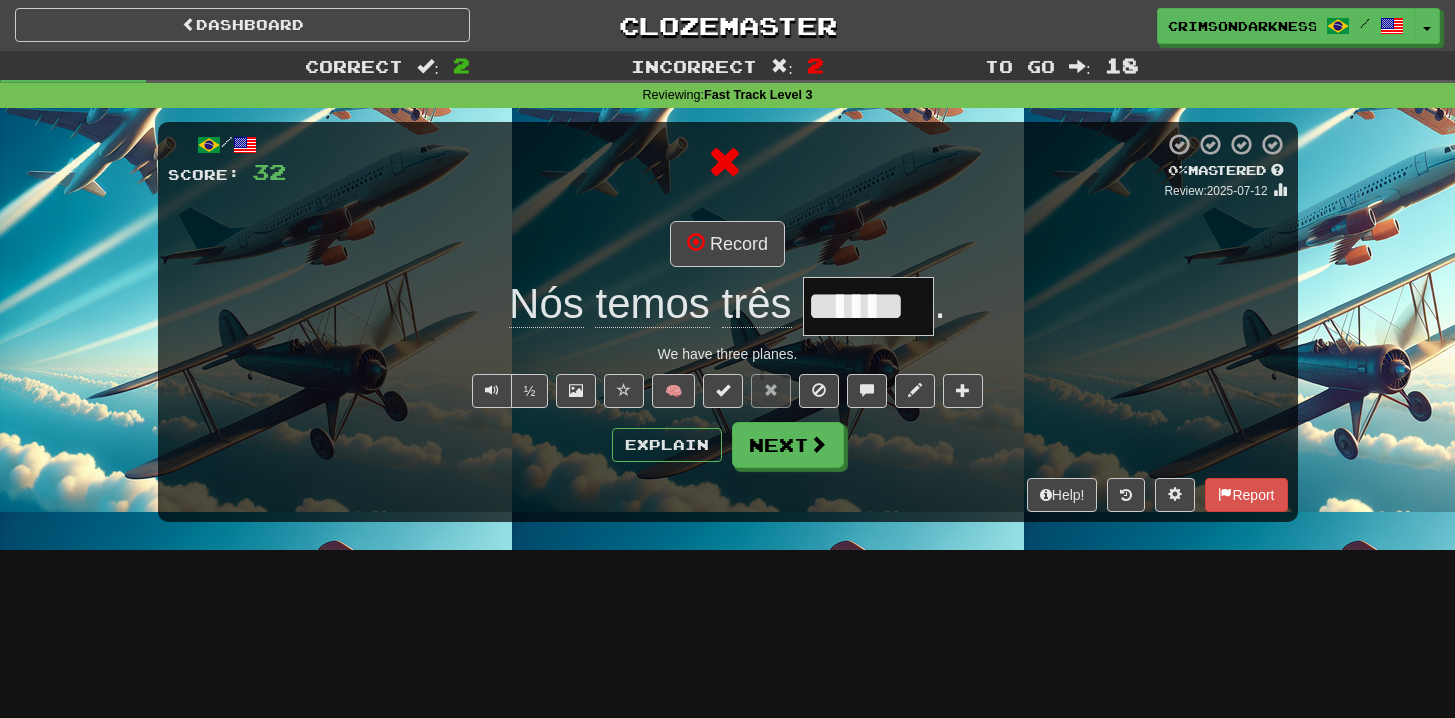 scroll, scrollTop: 0, scrollLeft: 0, axis: both 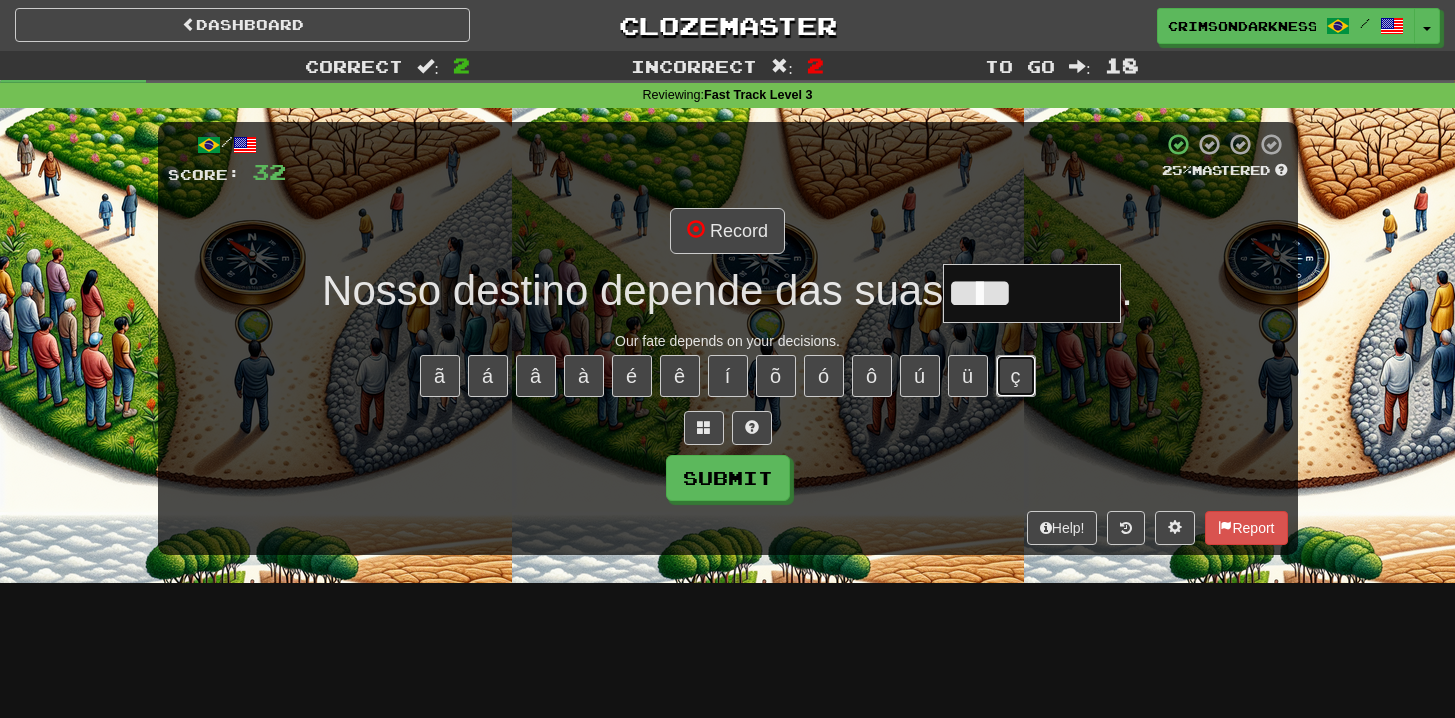 click on "ç" at bounding box center (1016, 376) 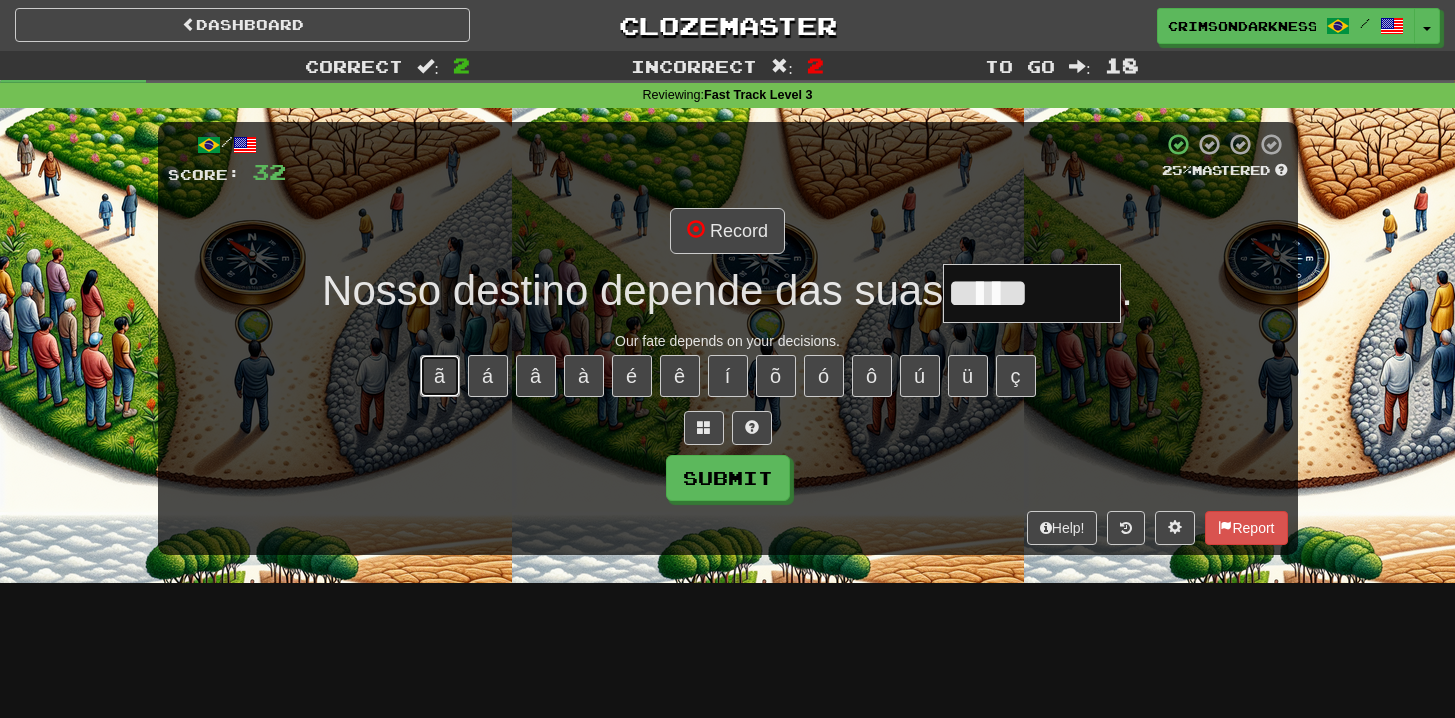 click on "ã" at bounding box center [440, 376] 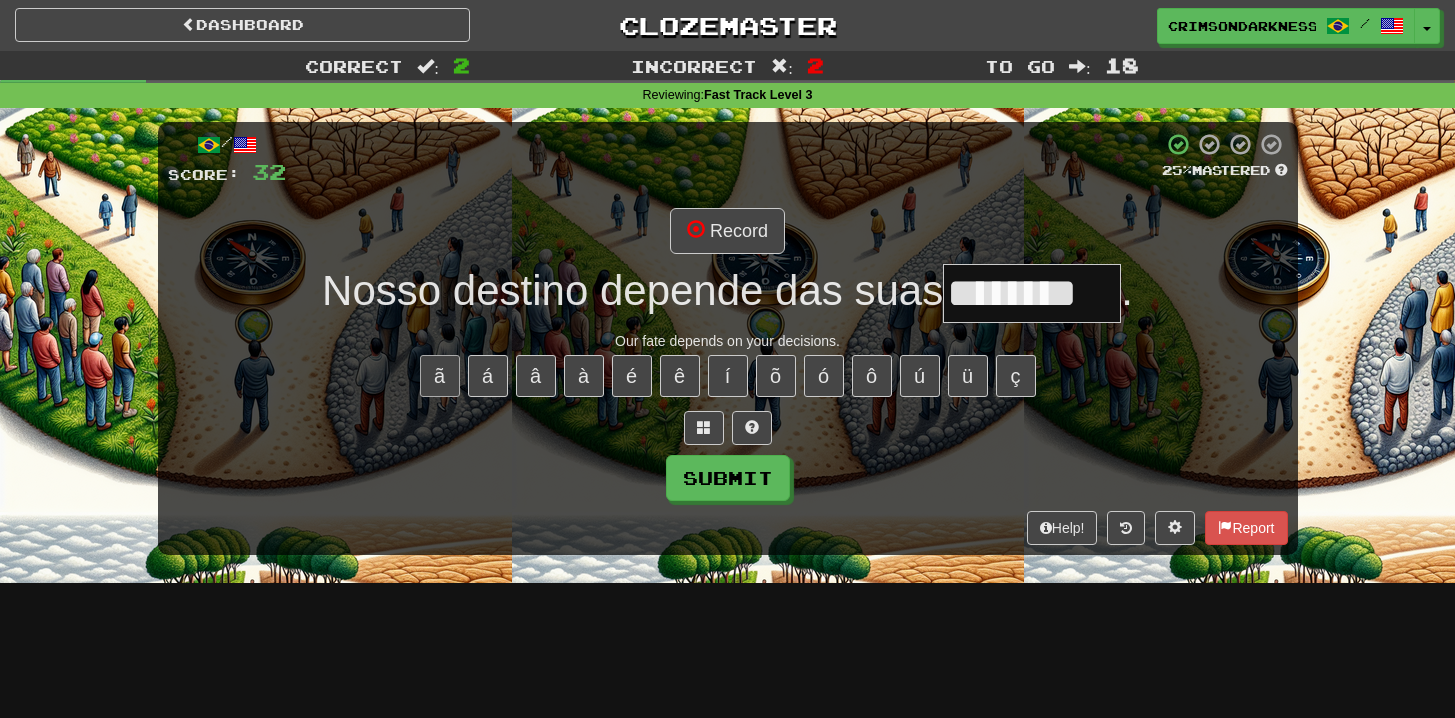 type on "********" 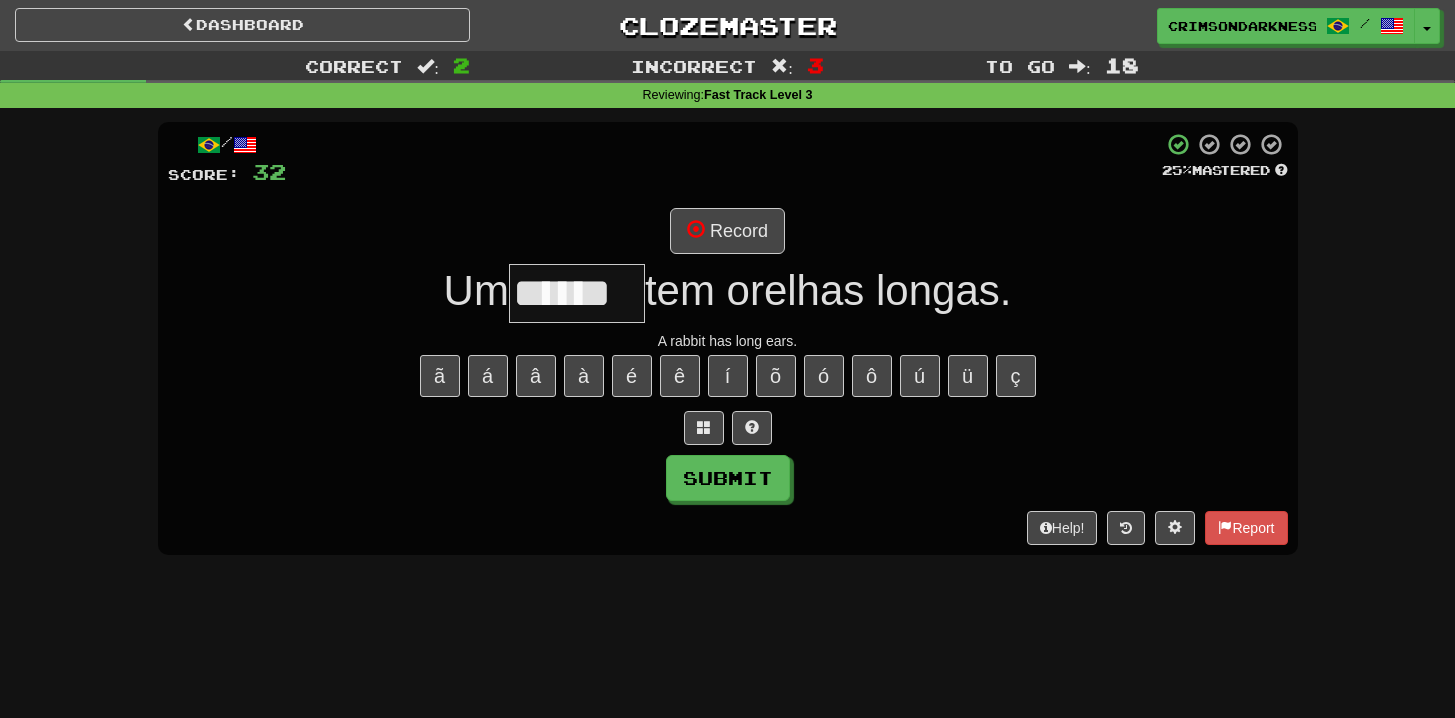 type on "******" 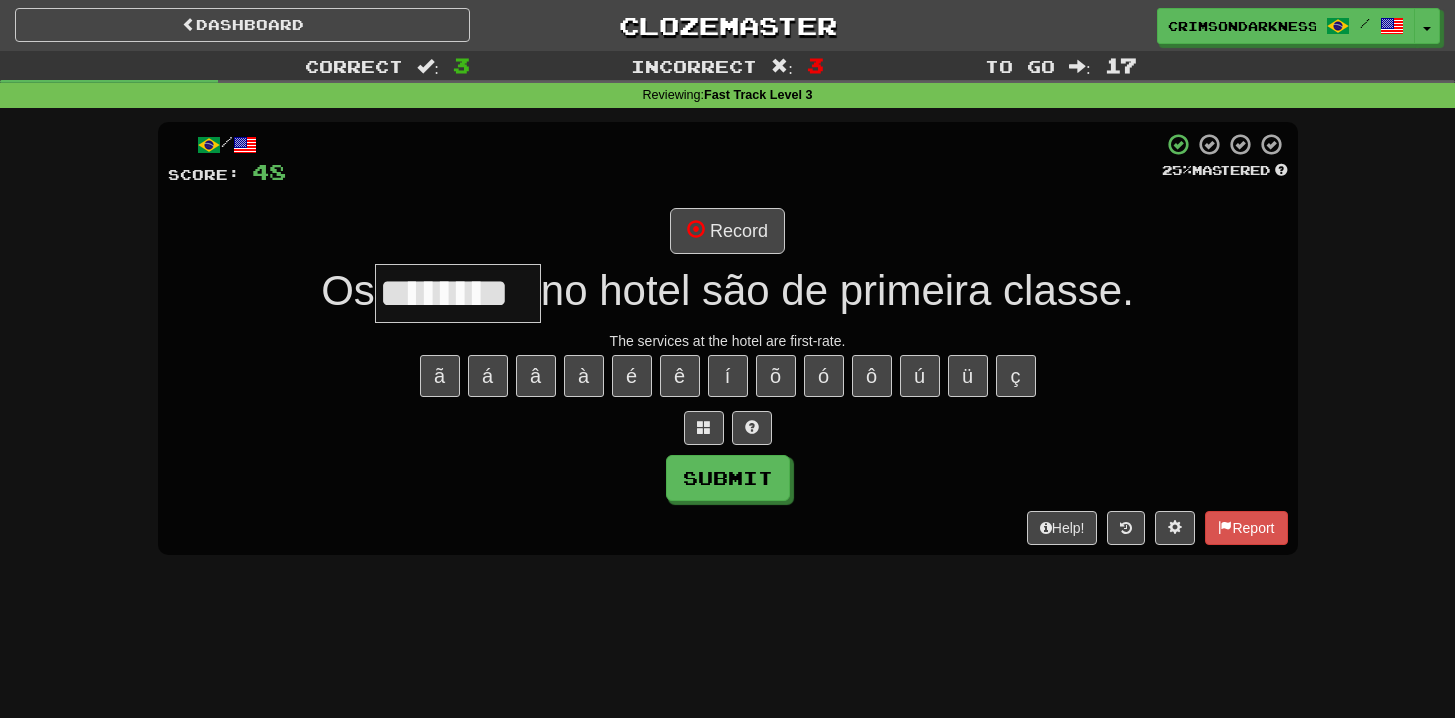 type on "********" 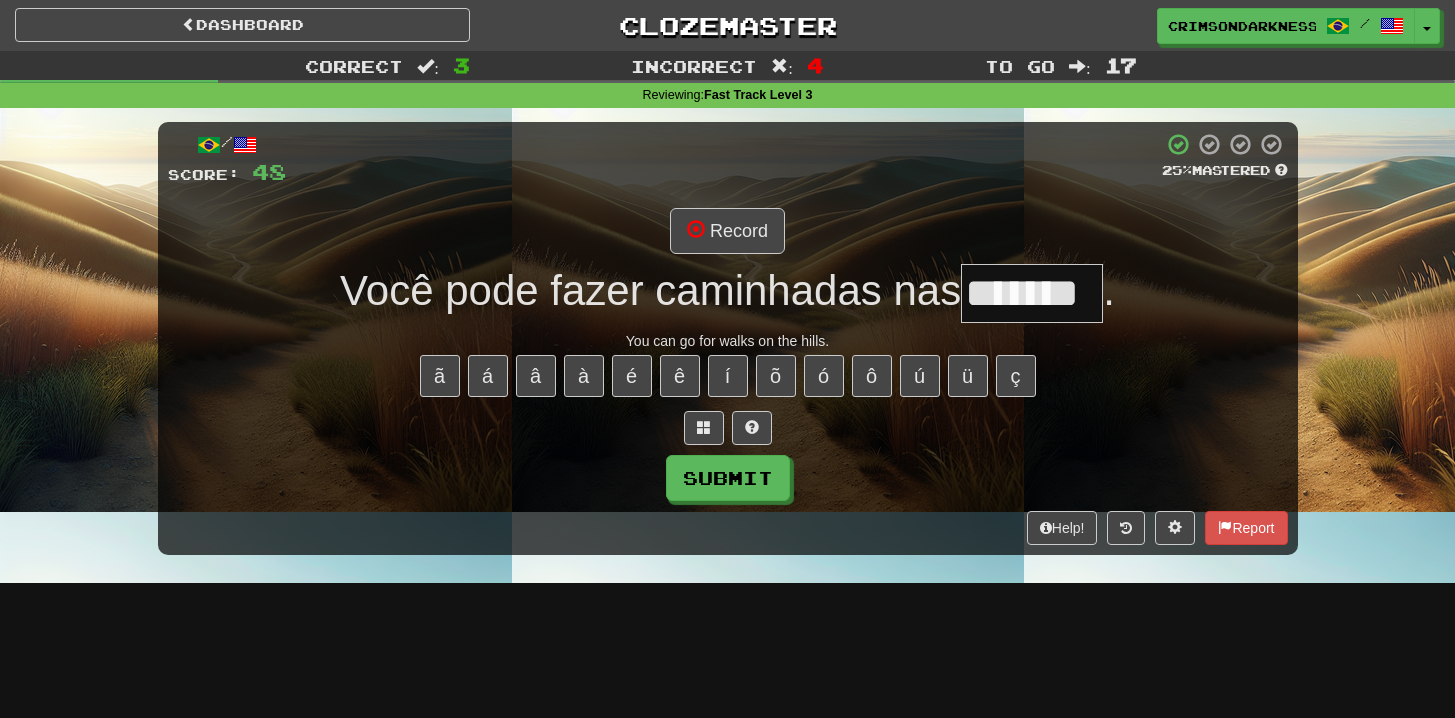 type on "*******" 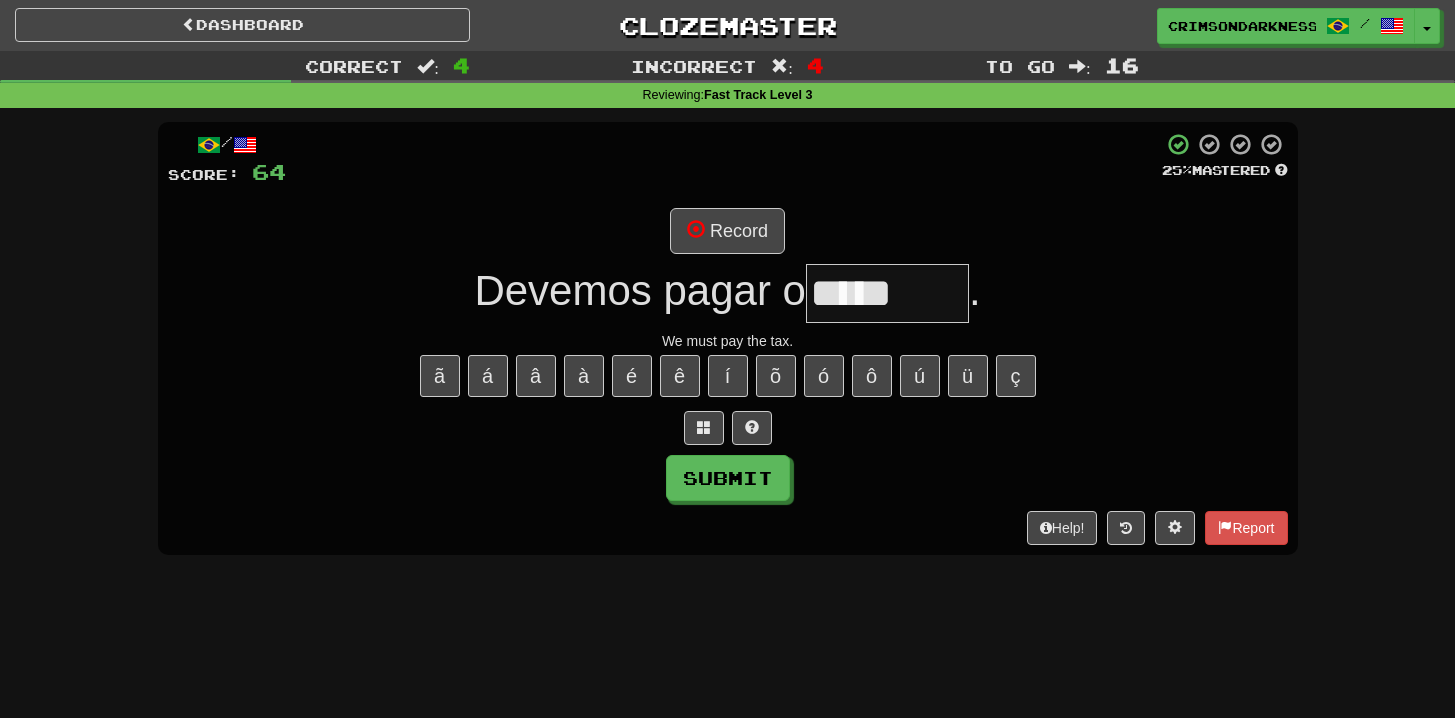 type on "*******" 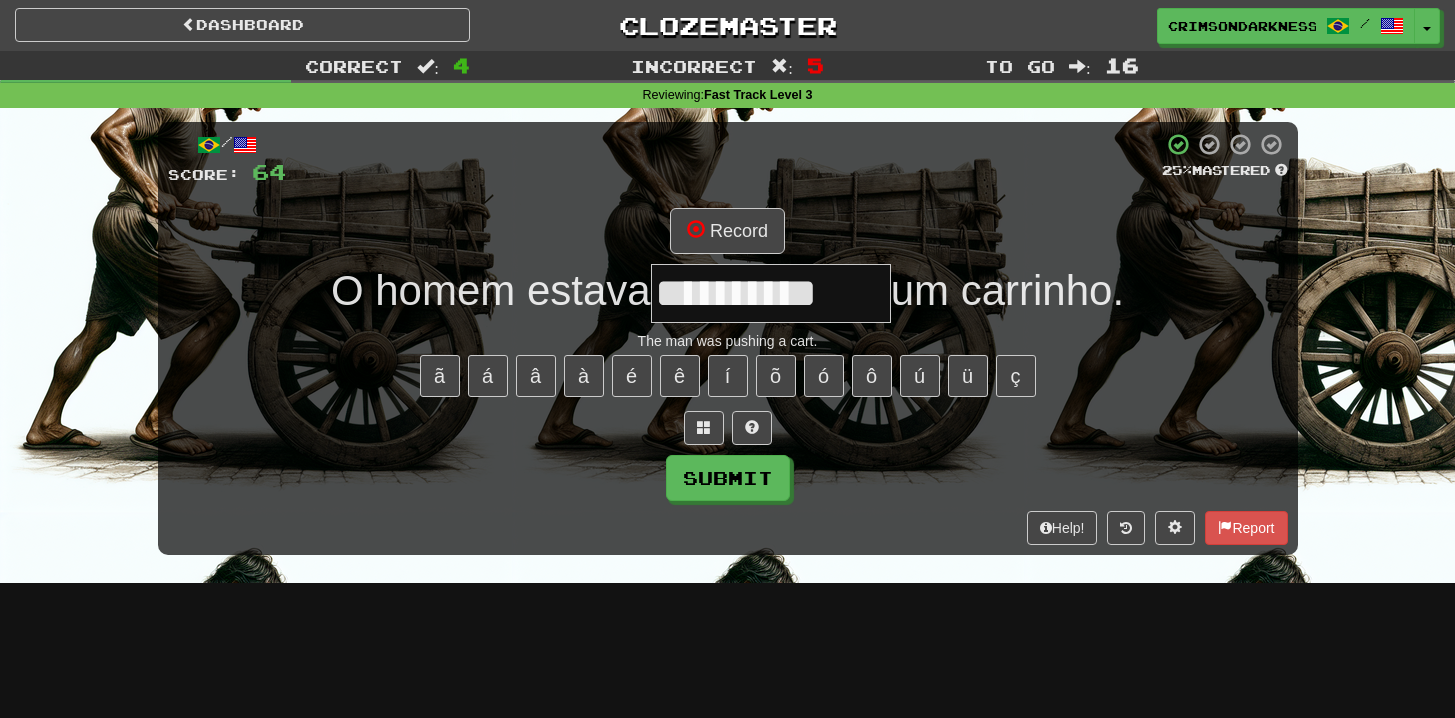 type on "**********" 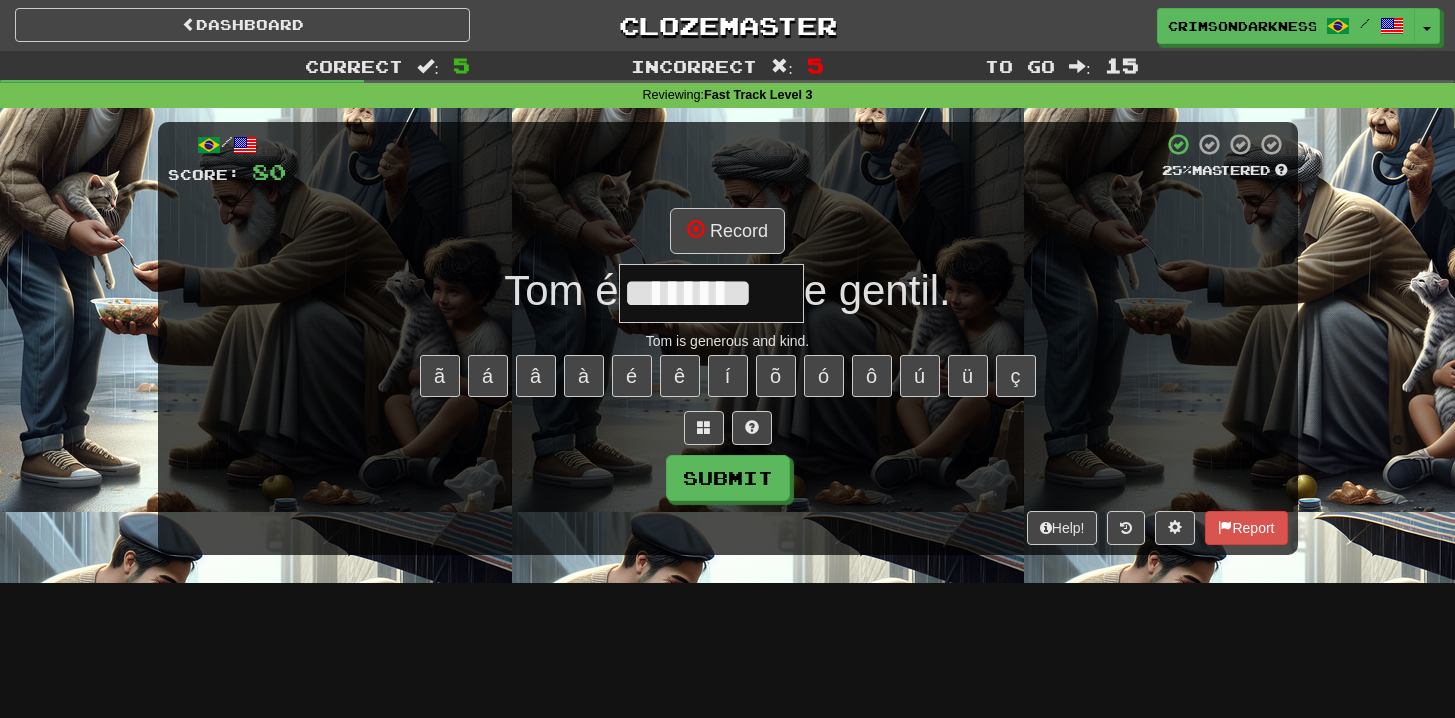 type on "********" 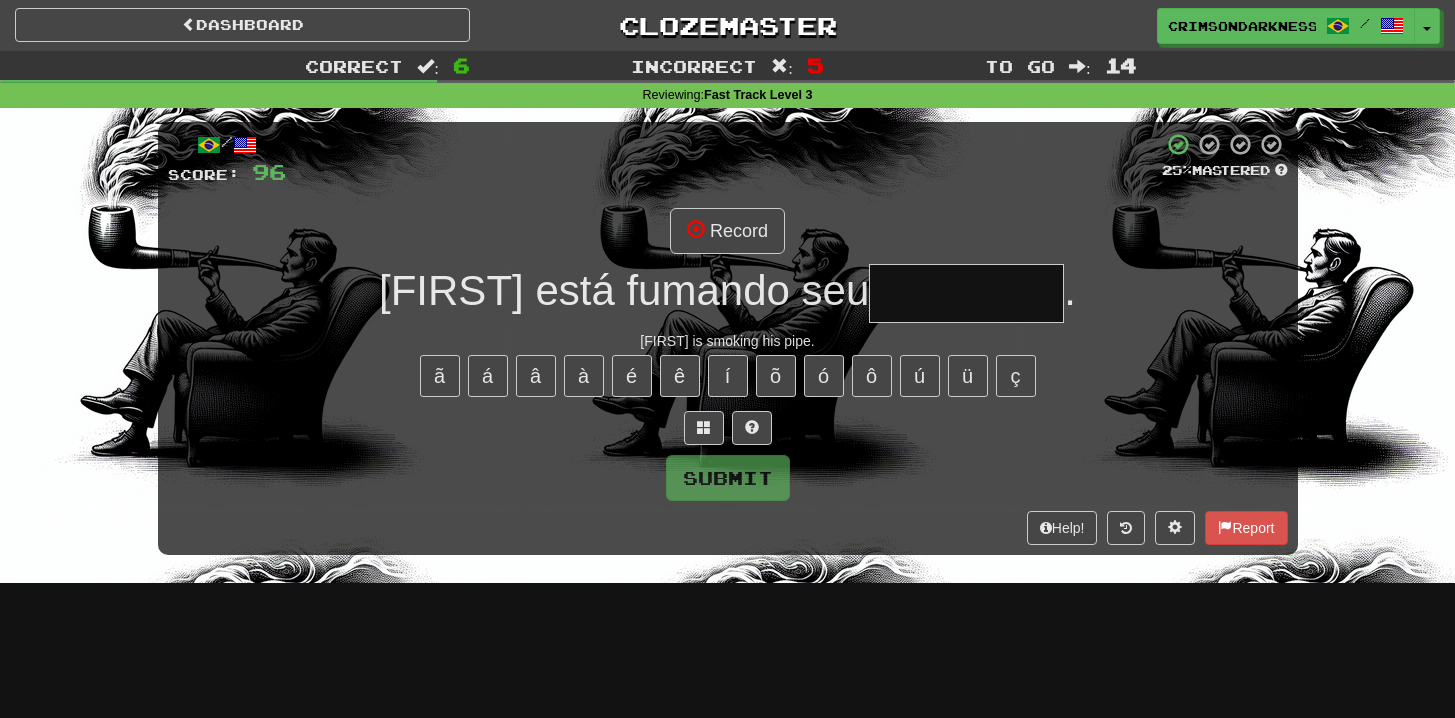 type on "********" 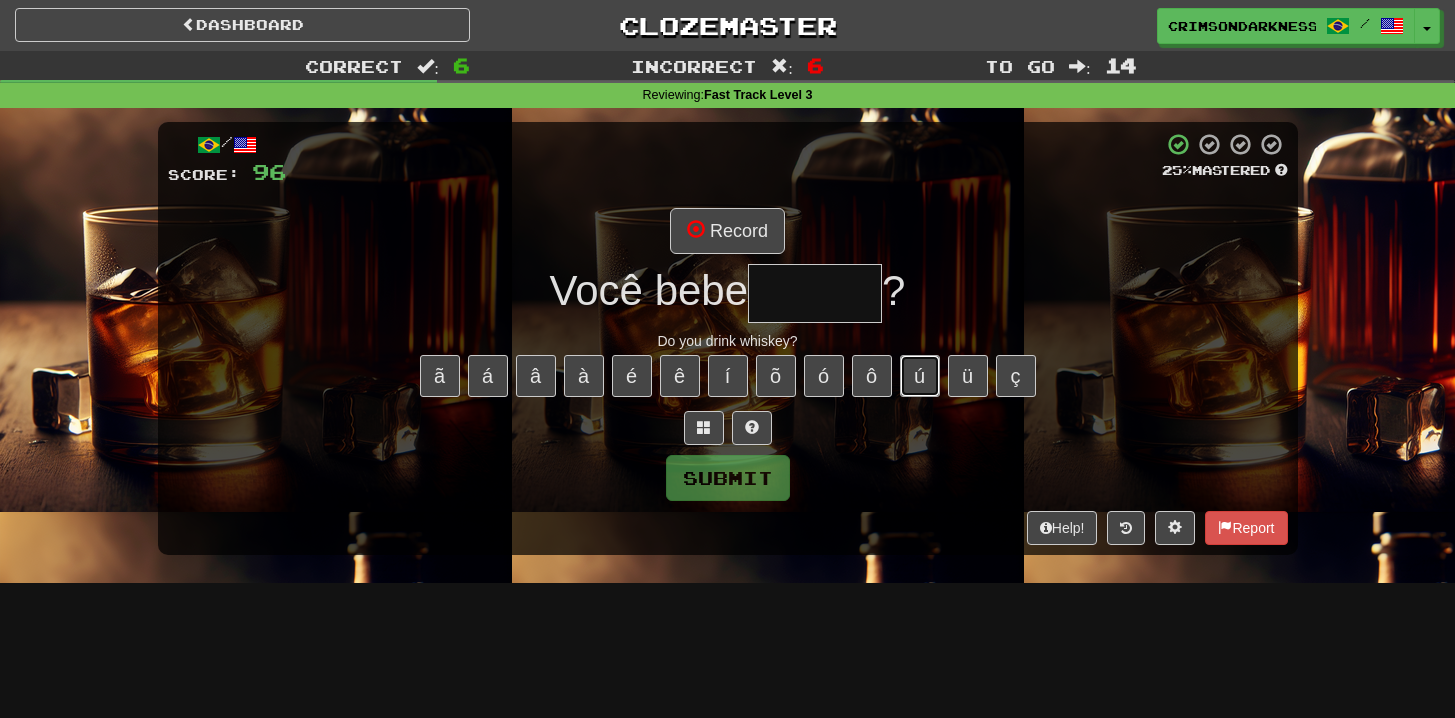 click on "ú" at bounding box center (920, 376) 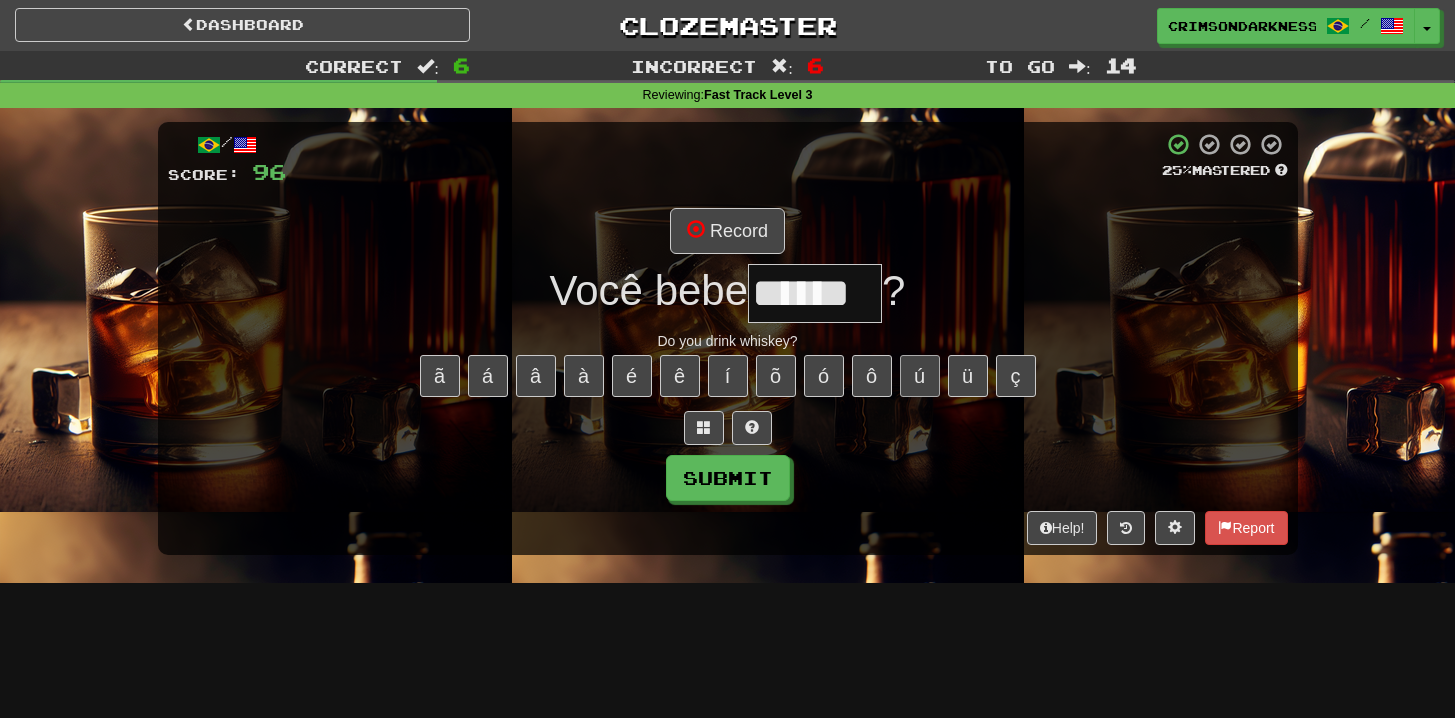 type on "******" 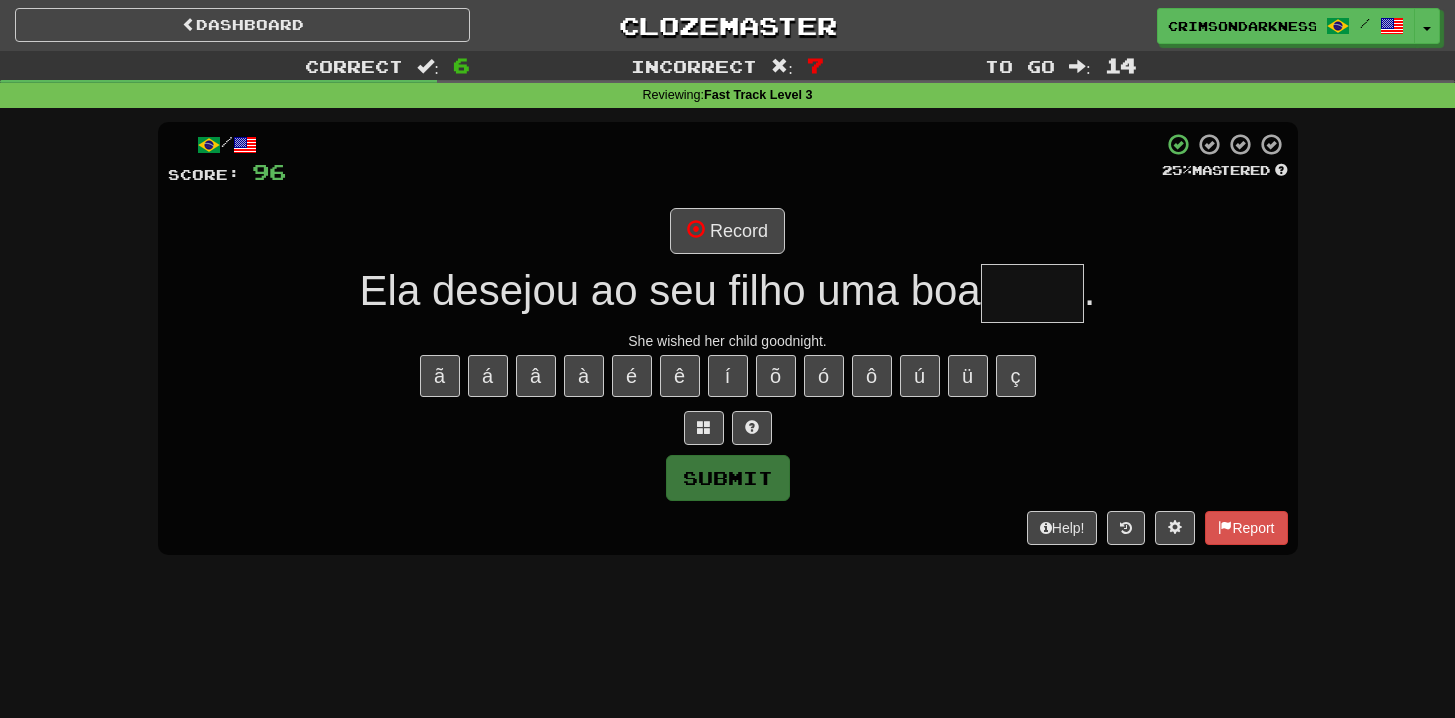 type on "*" 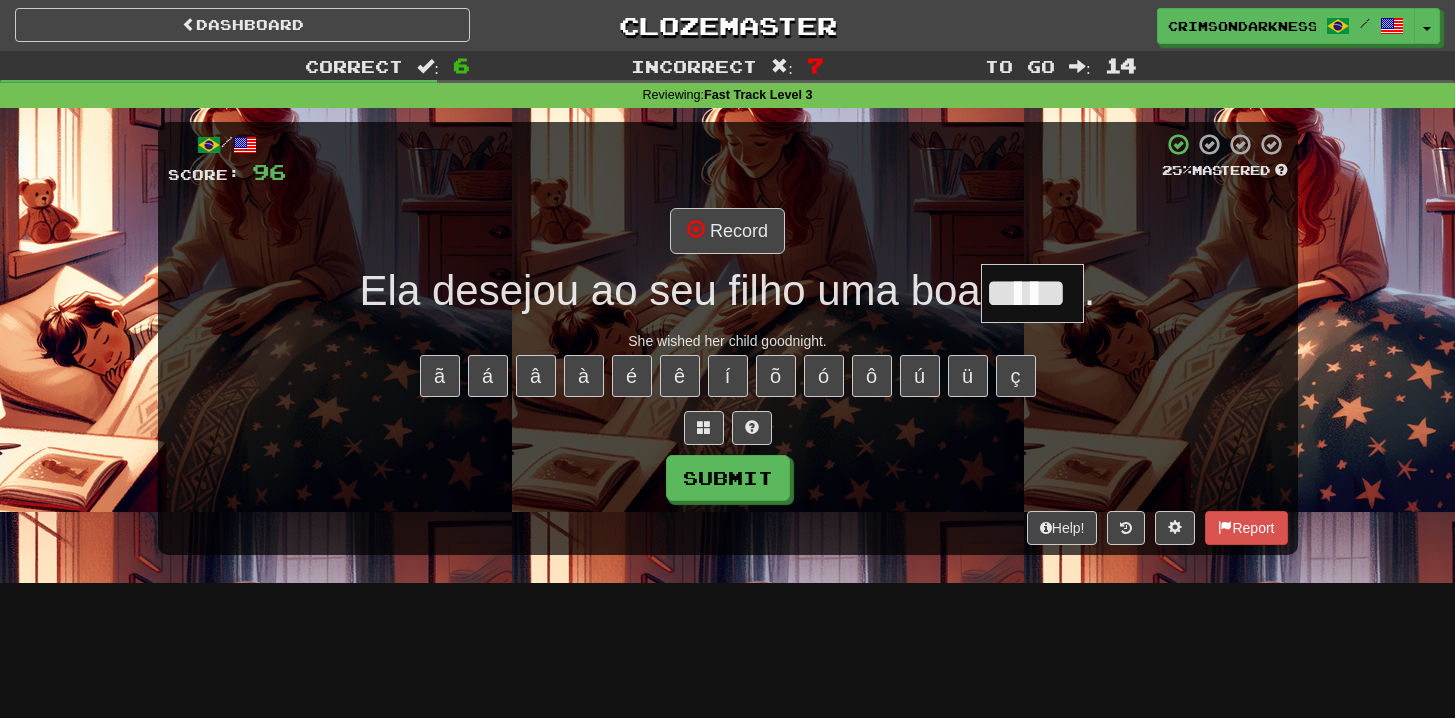 type on "*****" 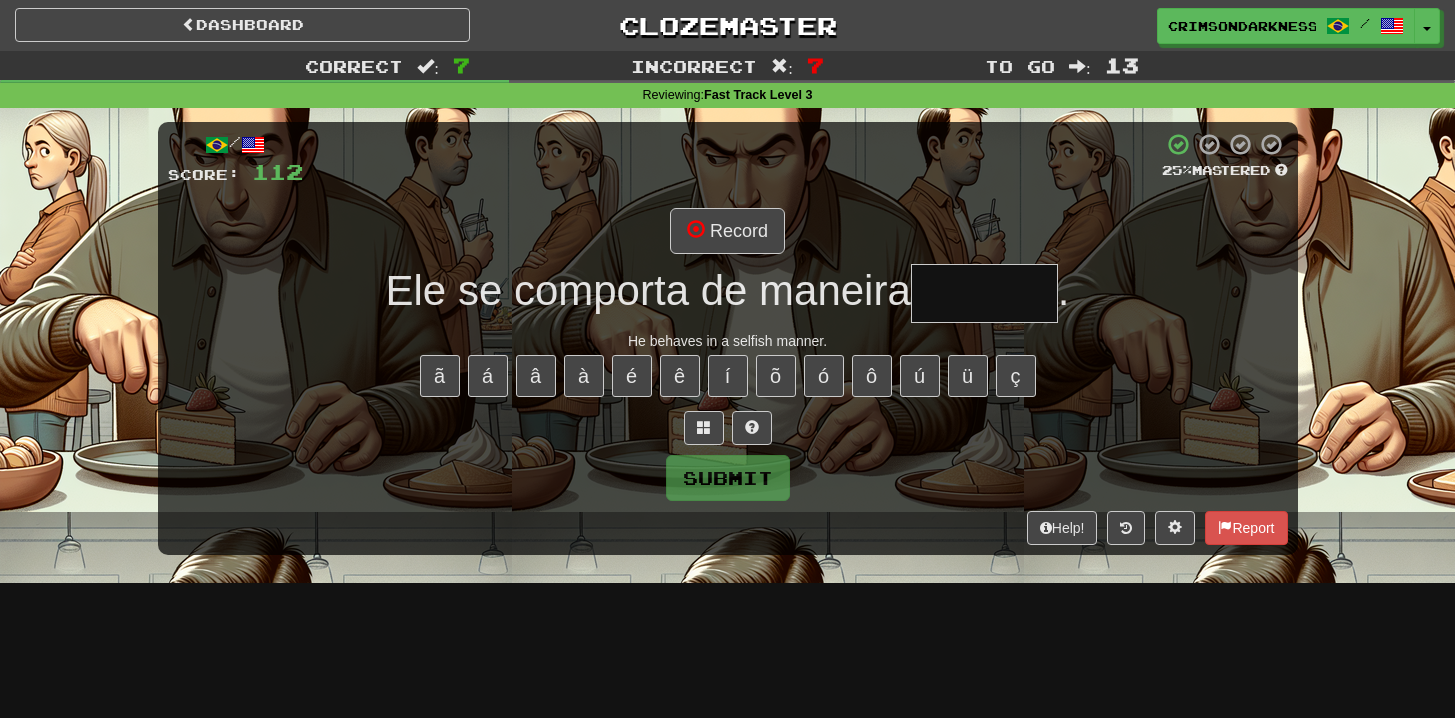 type on "*******" 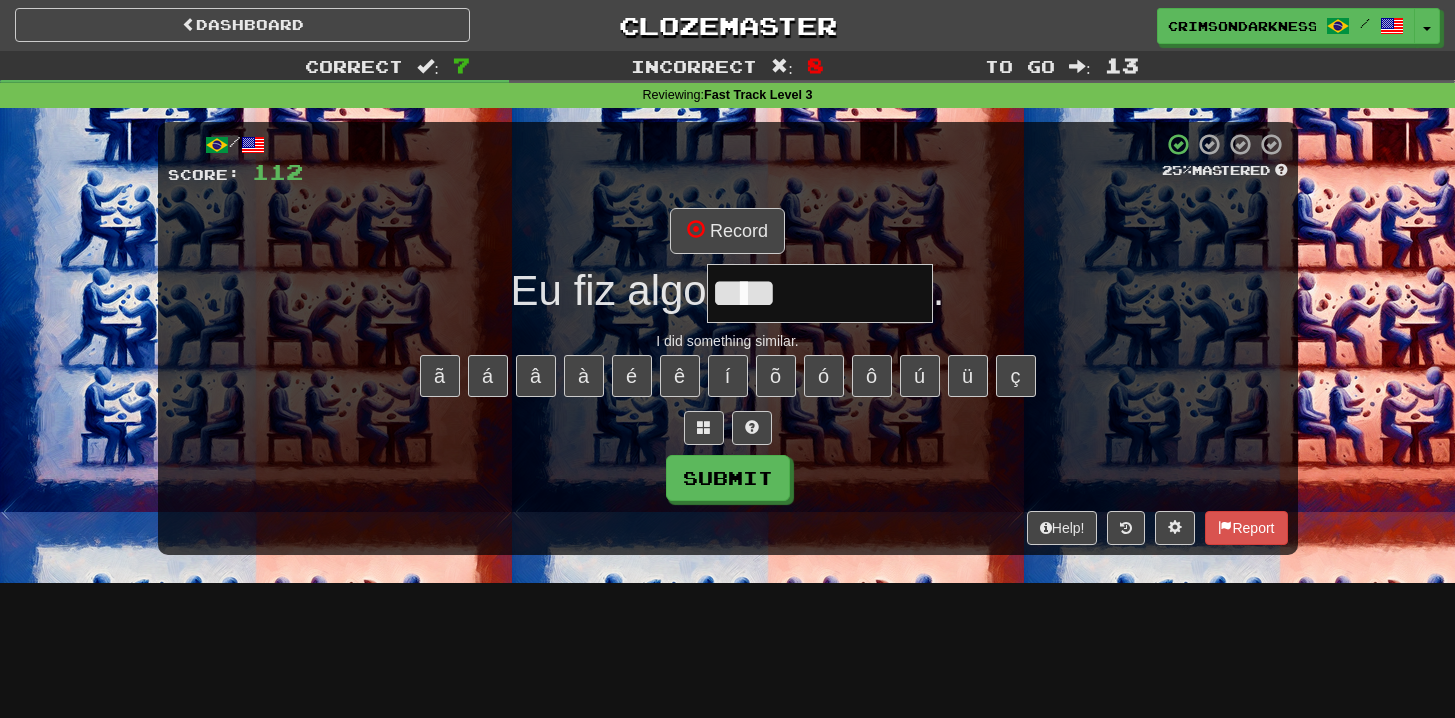 type on "**********" 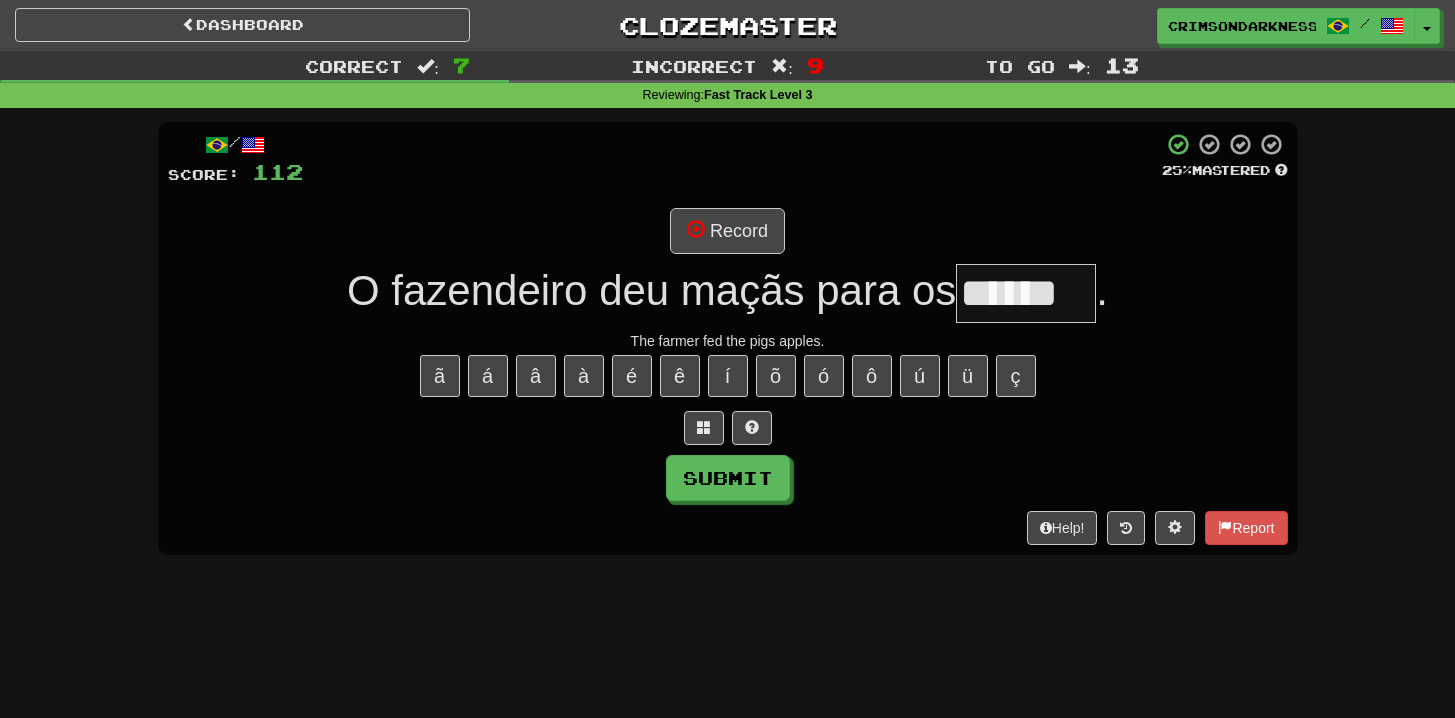 type on "******" 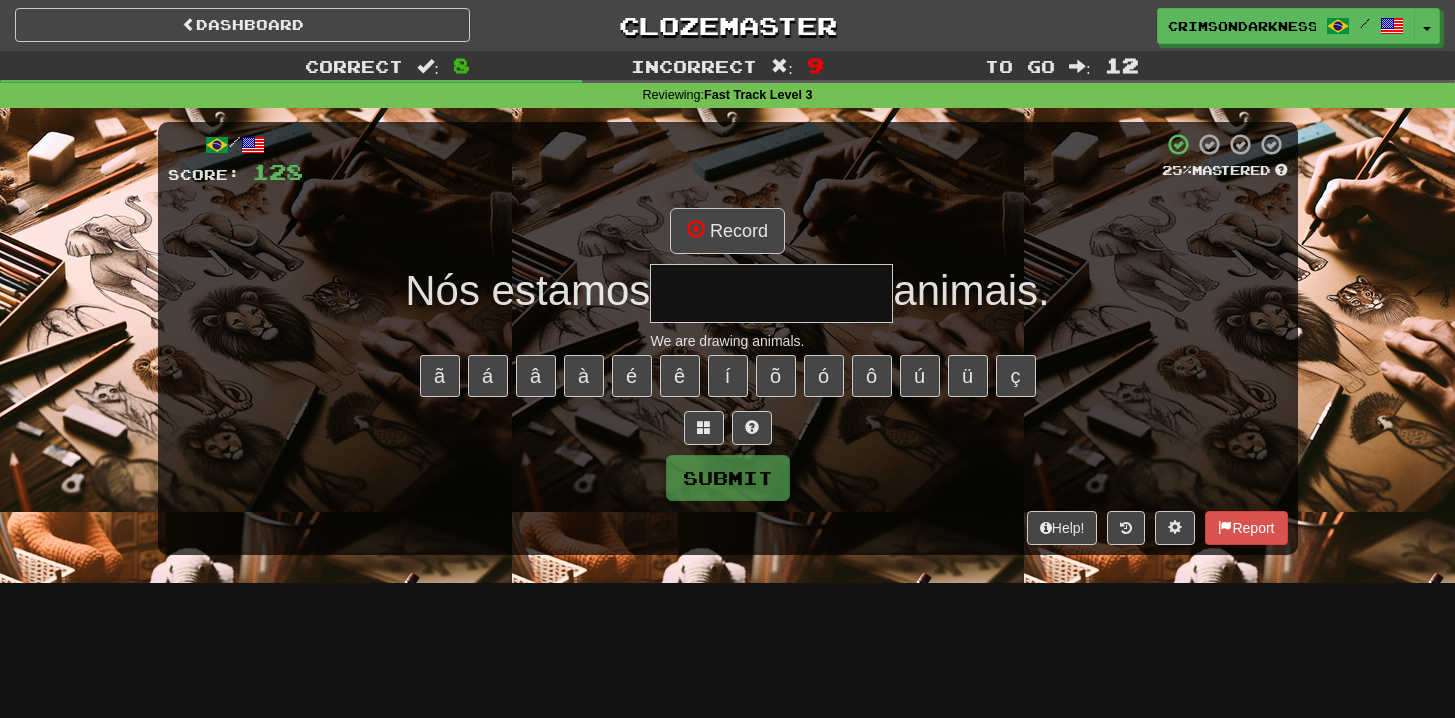 type on "*" 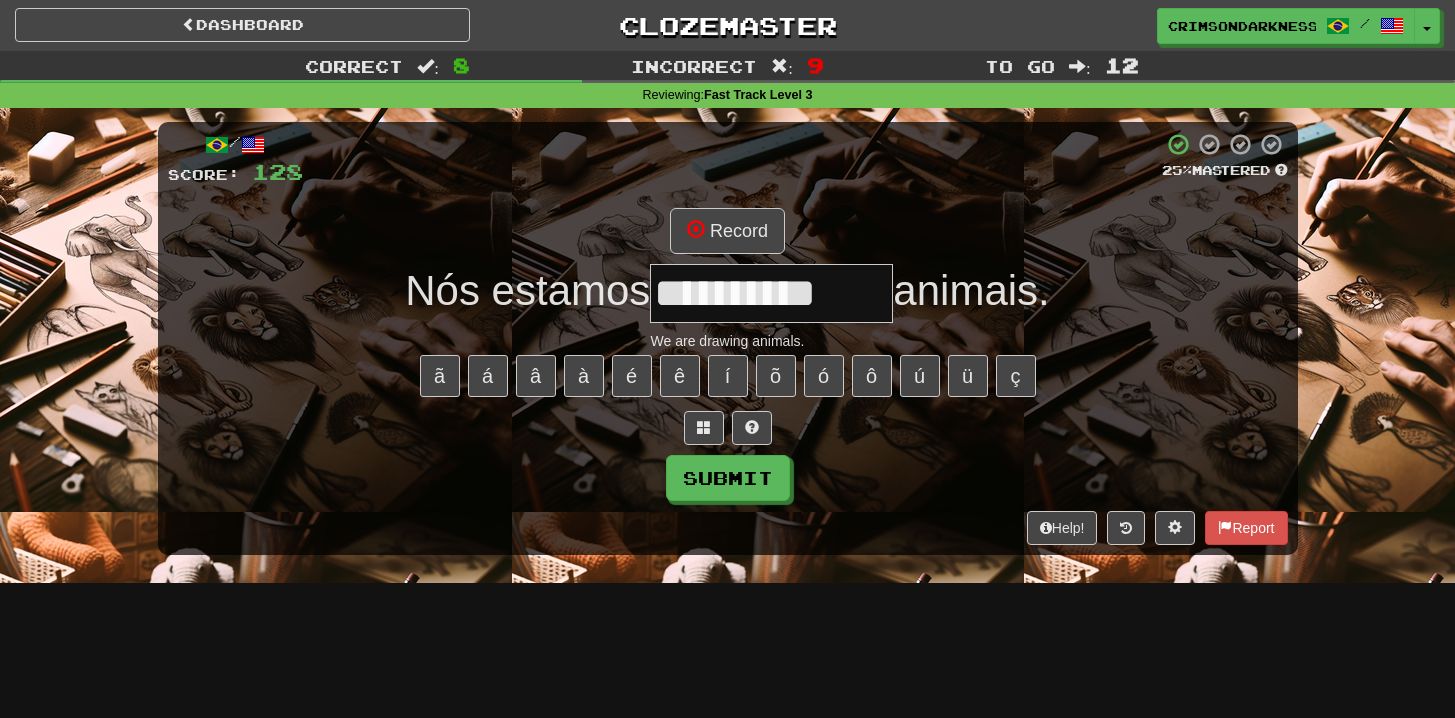 type on "**********" 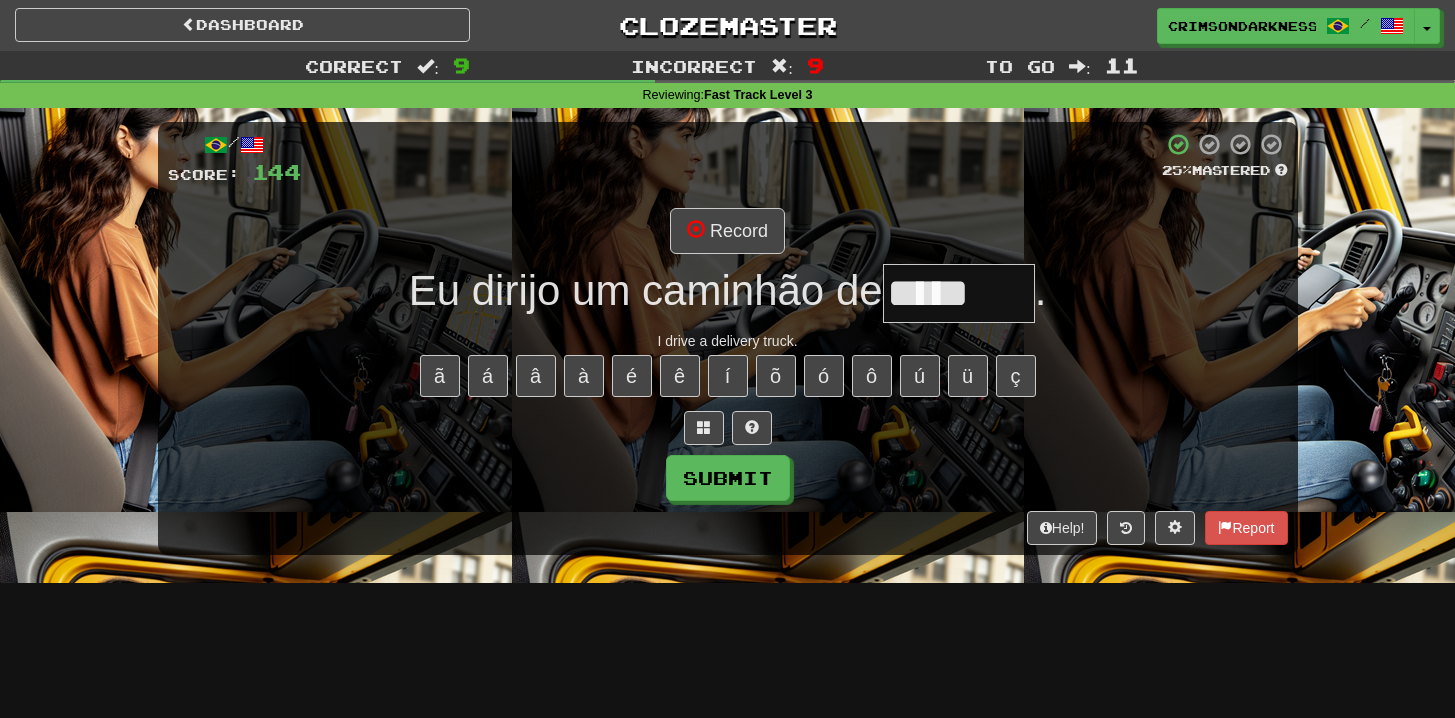 type on "*******" 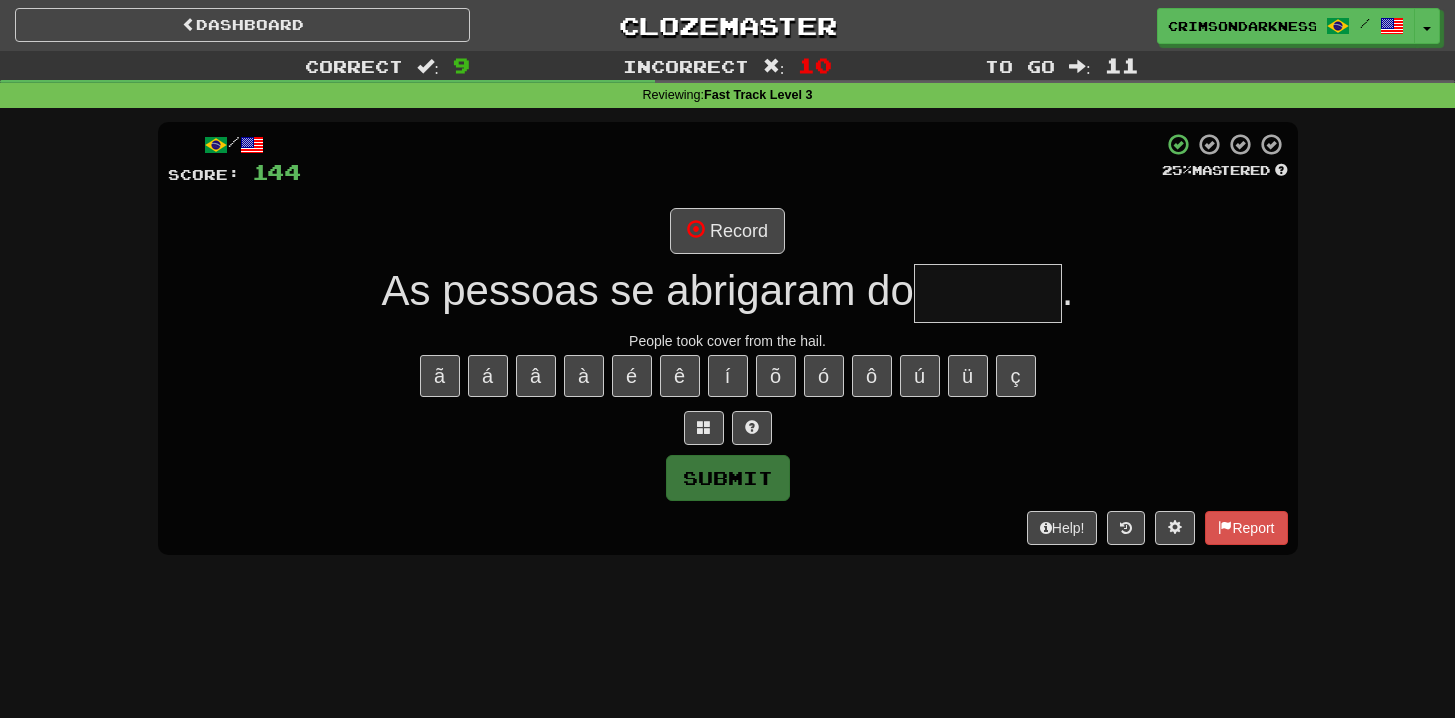 type on "*******" 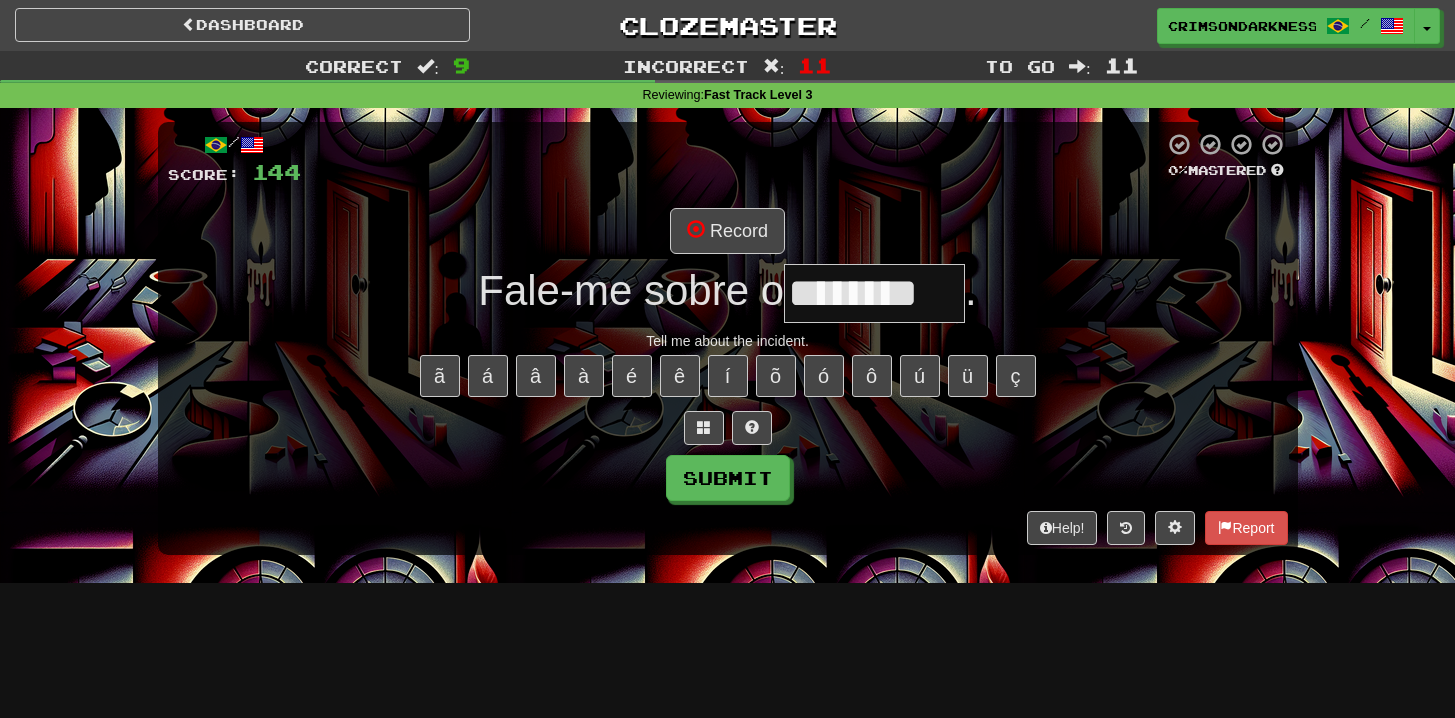 type on "*********" 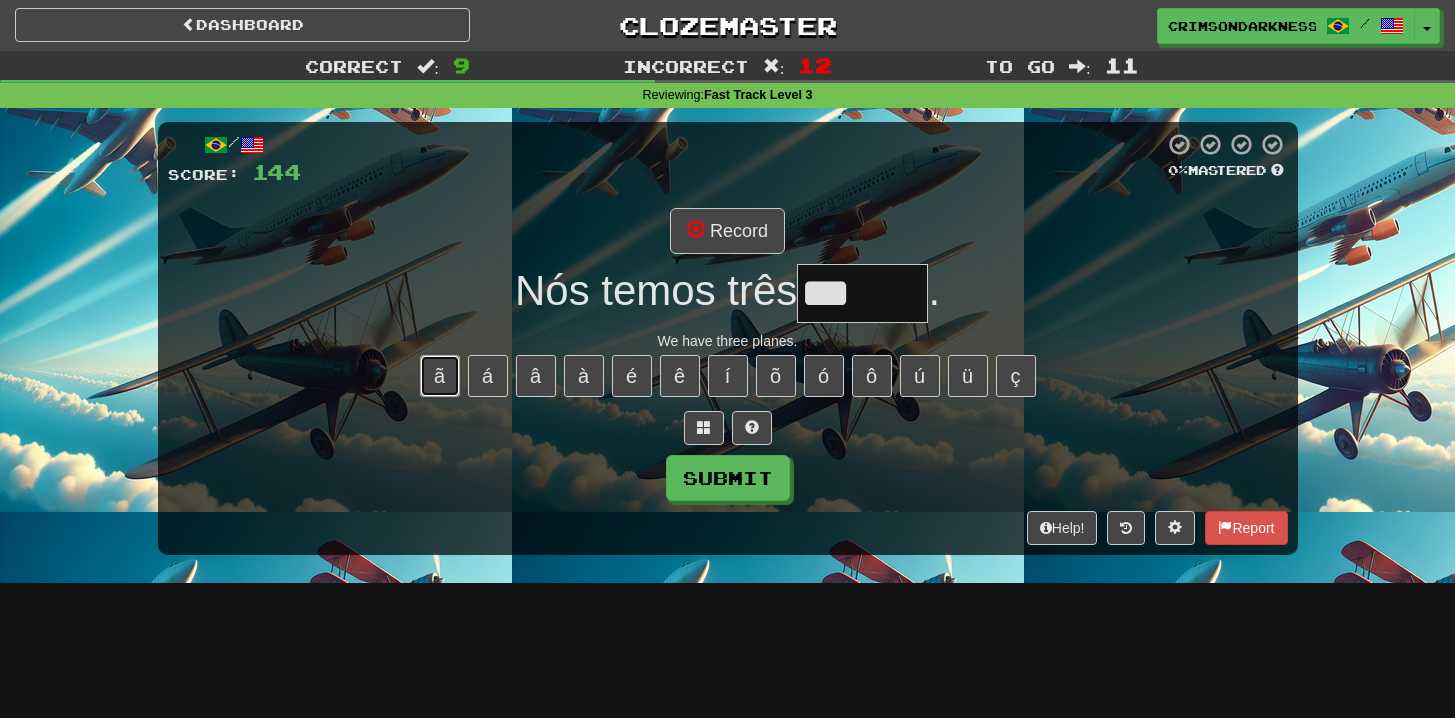 click on "ã" at bounding box center (440, 376) 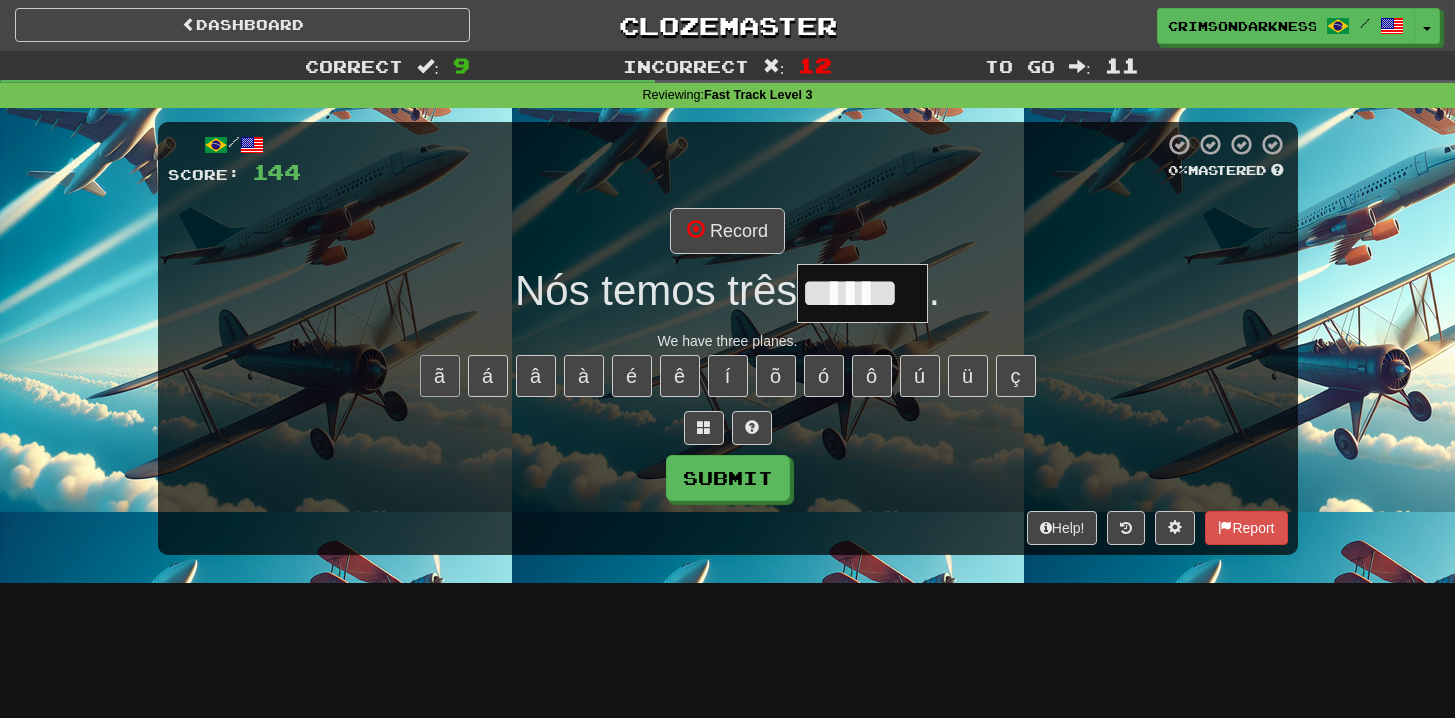type on "******" 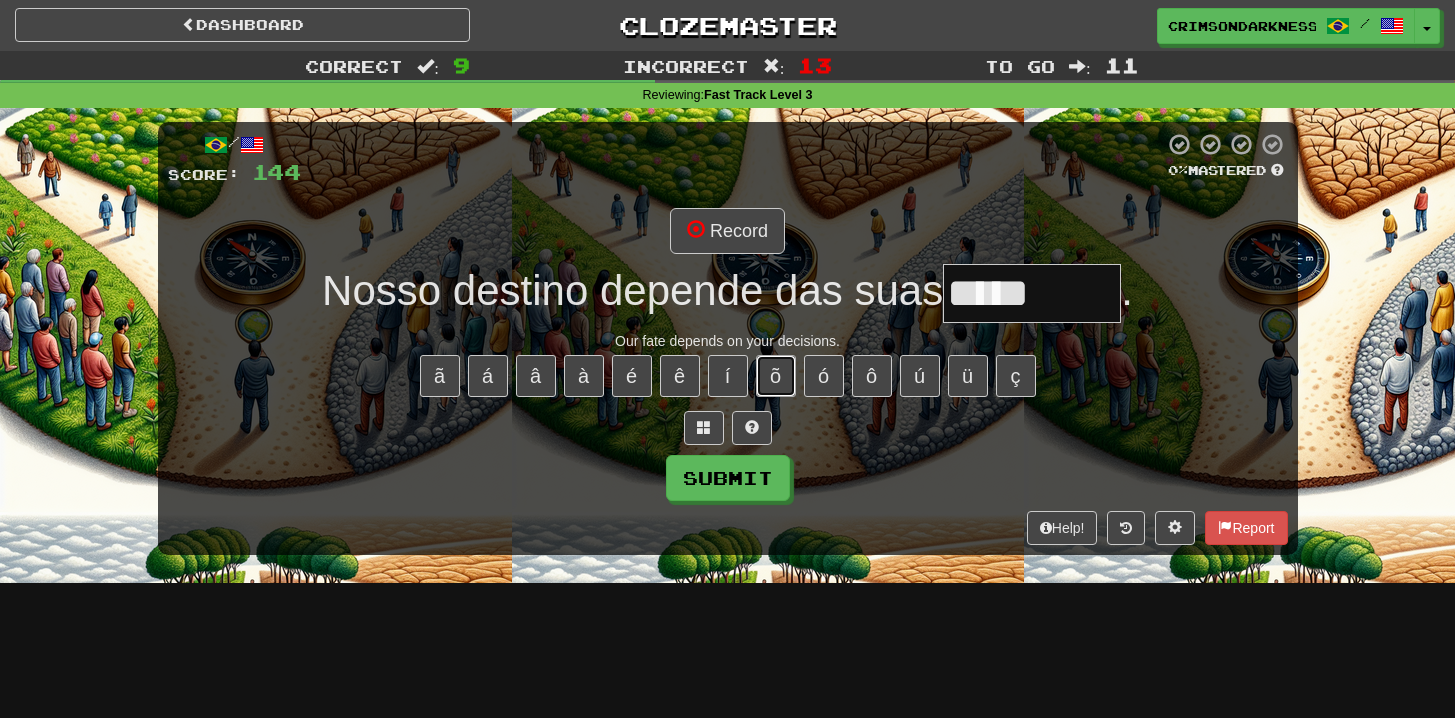 click on "õ" at bounding box center (776, 376) 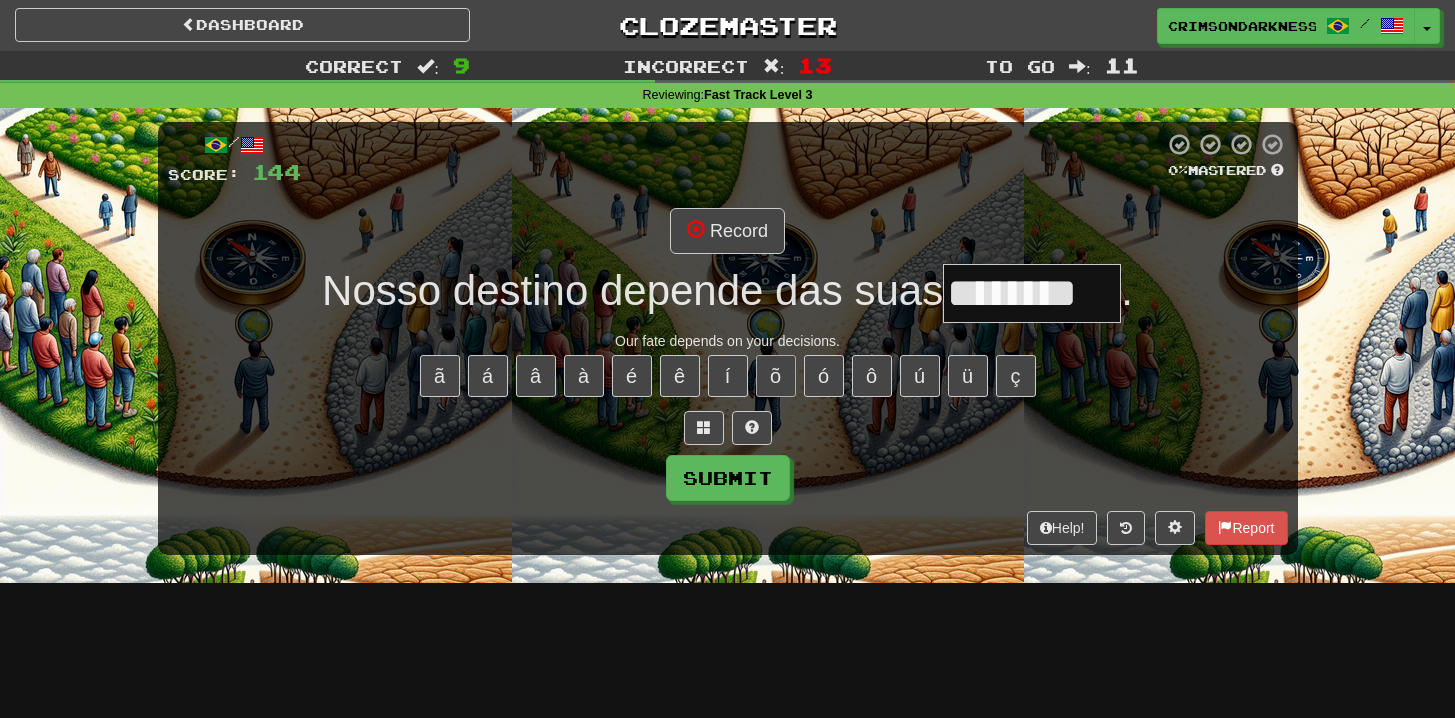 type on "********" 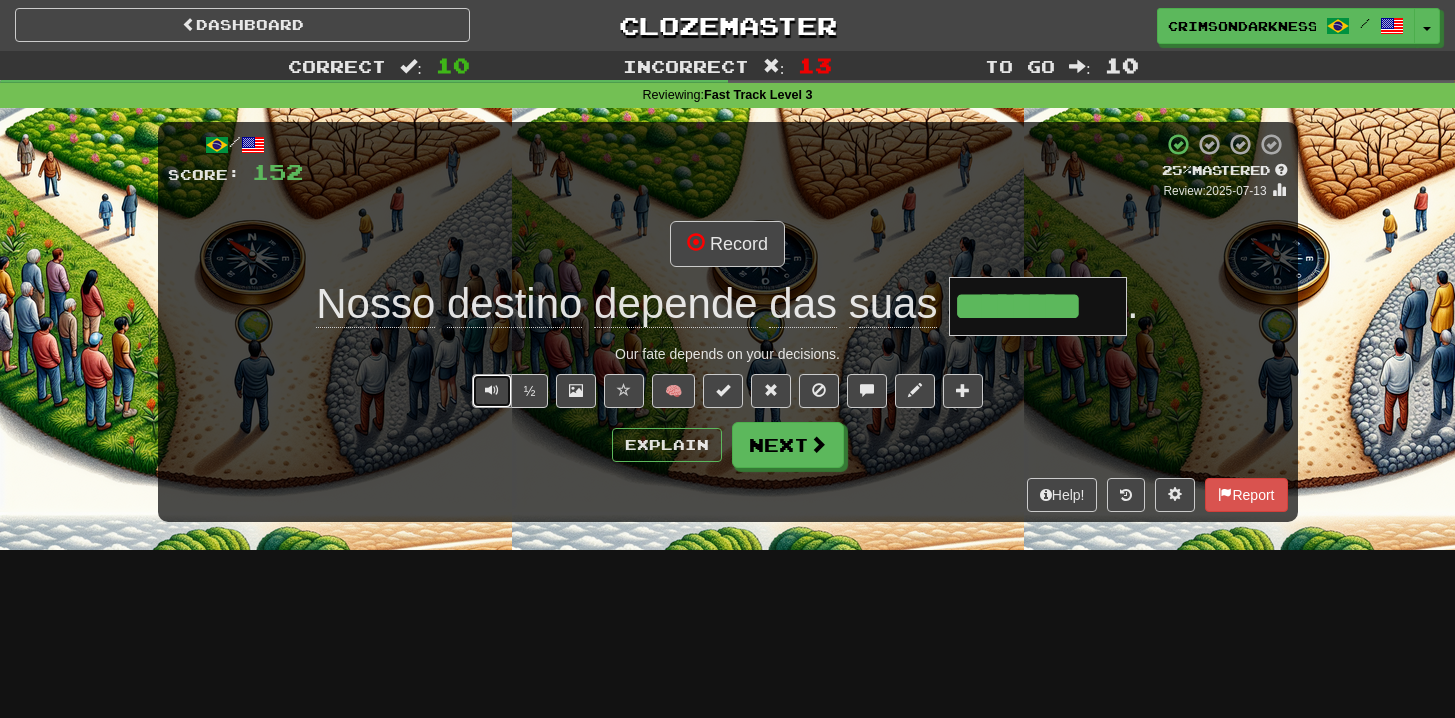 click at bounding box center [492, 390] 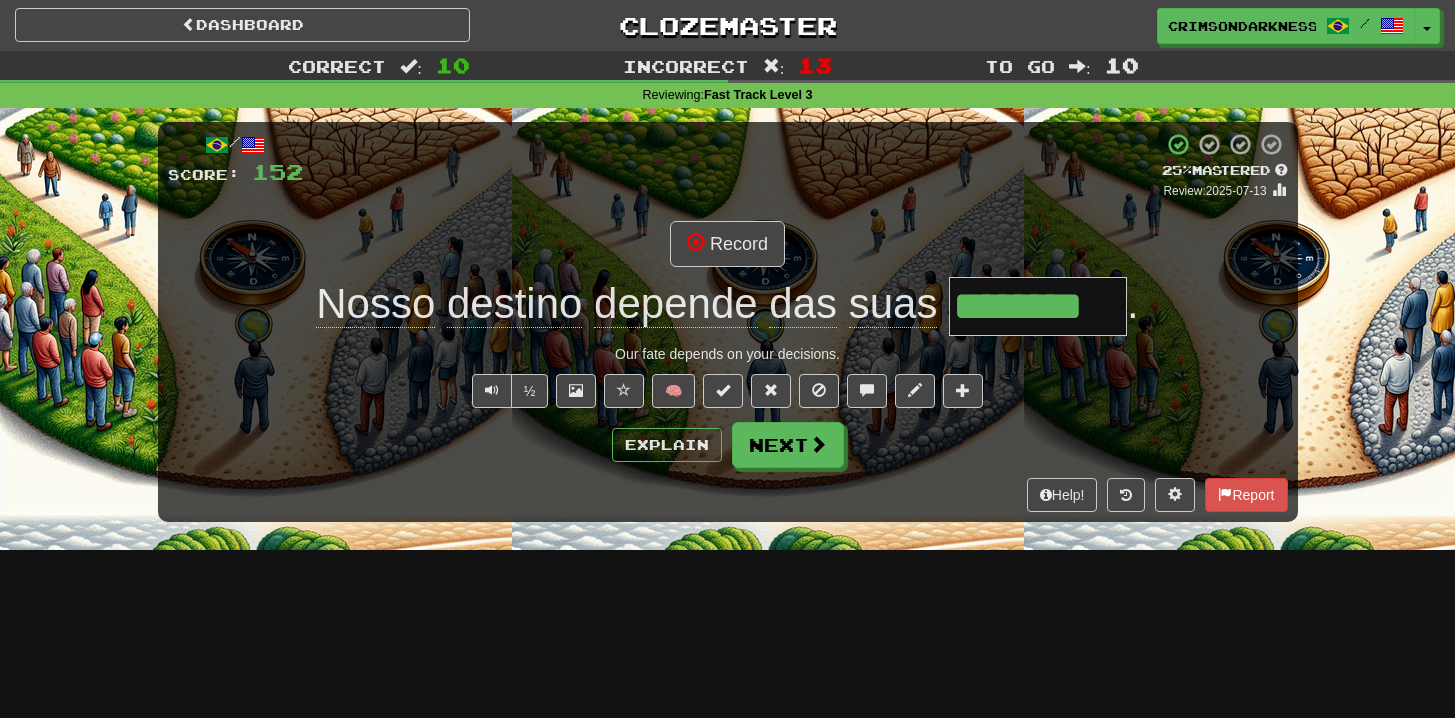 click on "********" at bounding box center [1038, 306] 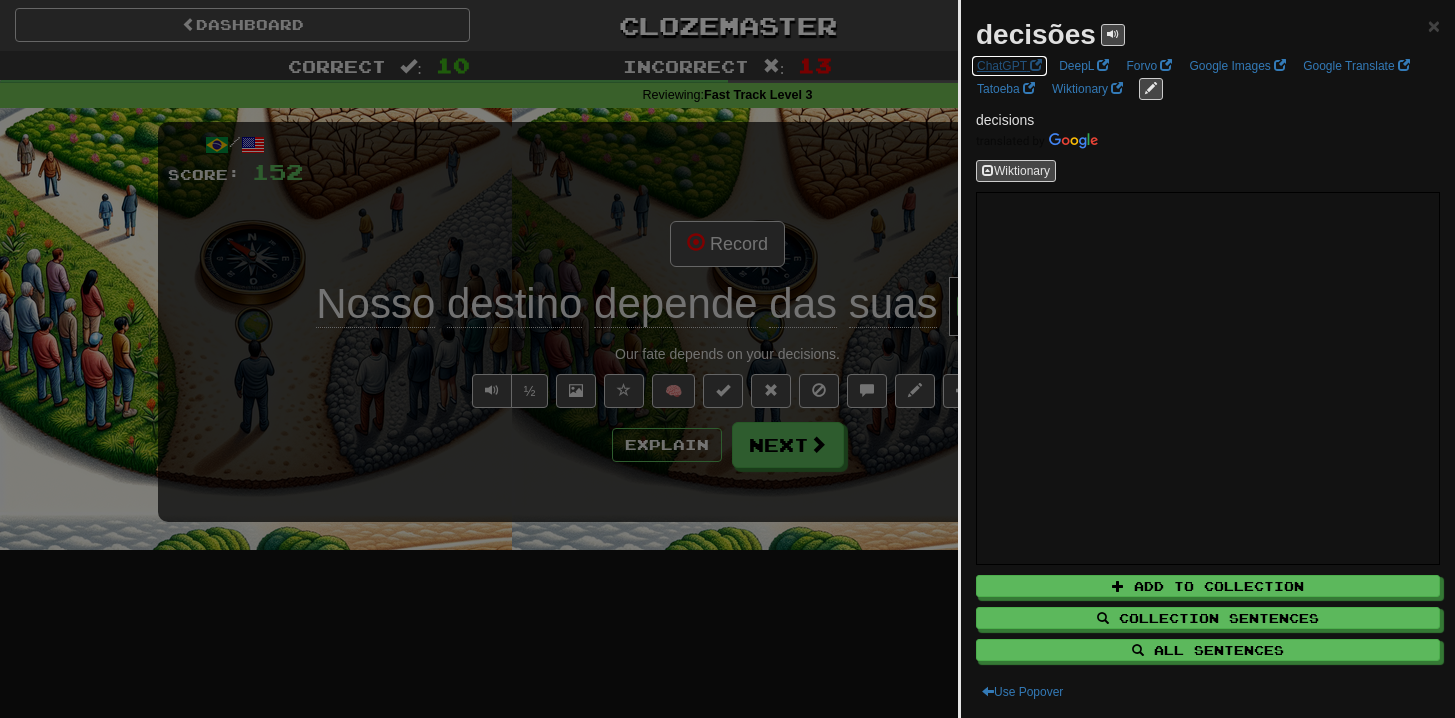 click on "ChatGPT" at bounding box center [1009, 66] 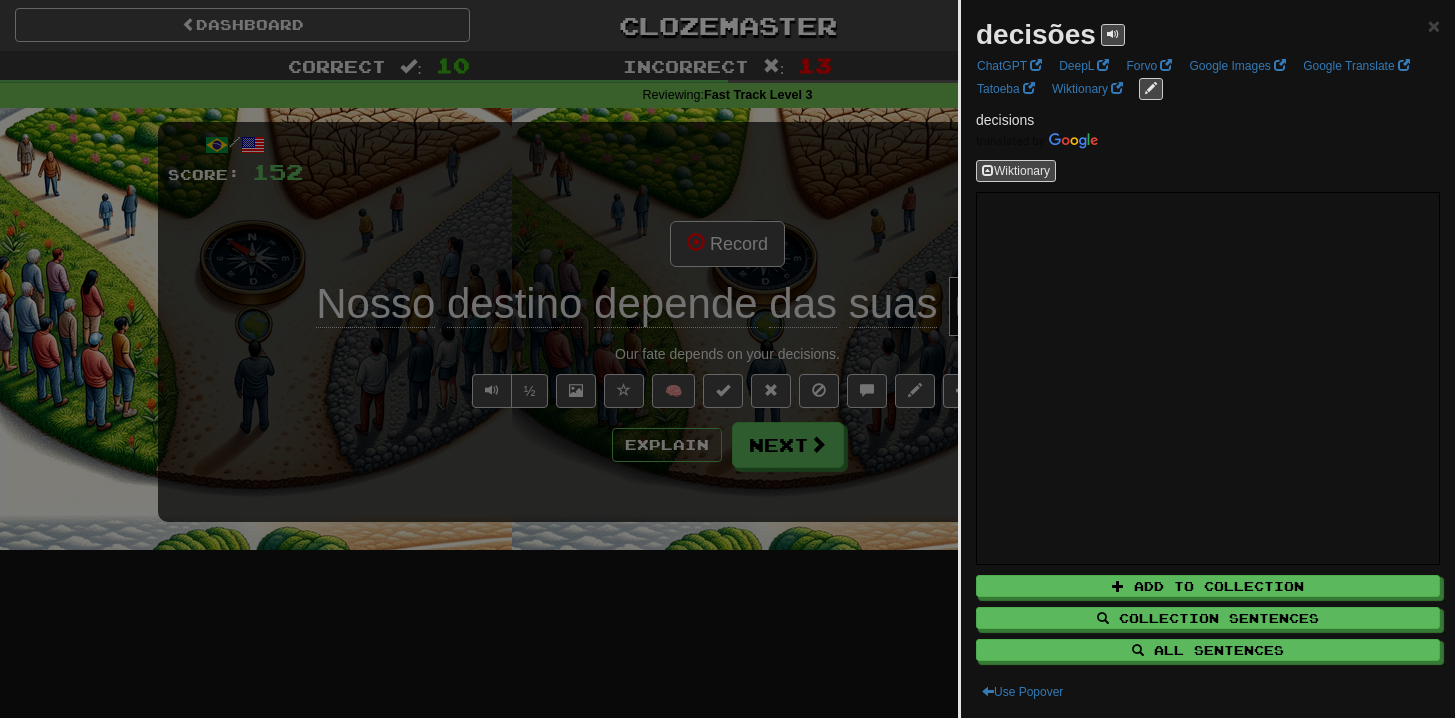 click at bounding box center [727, 359] 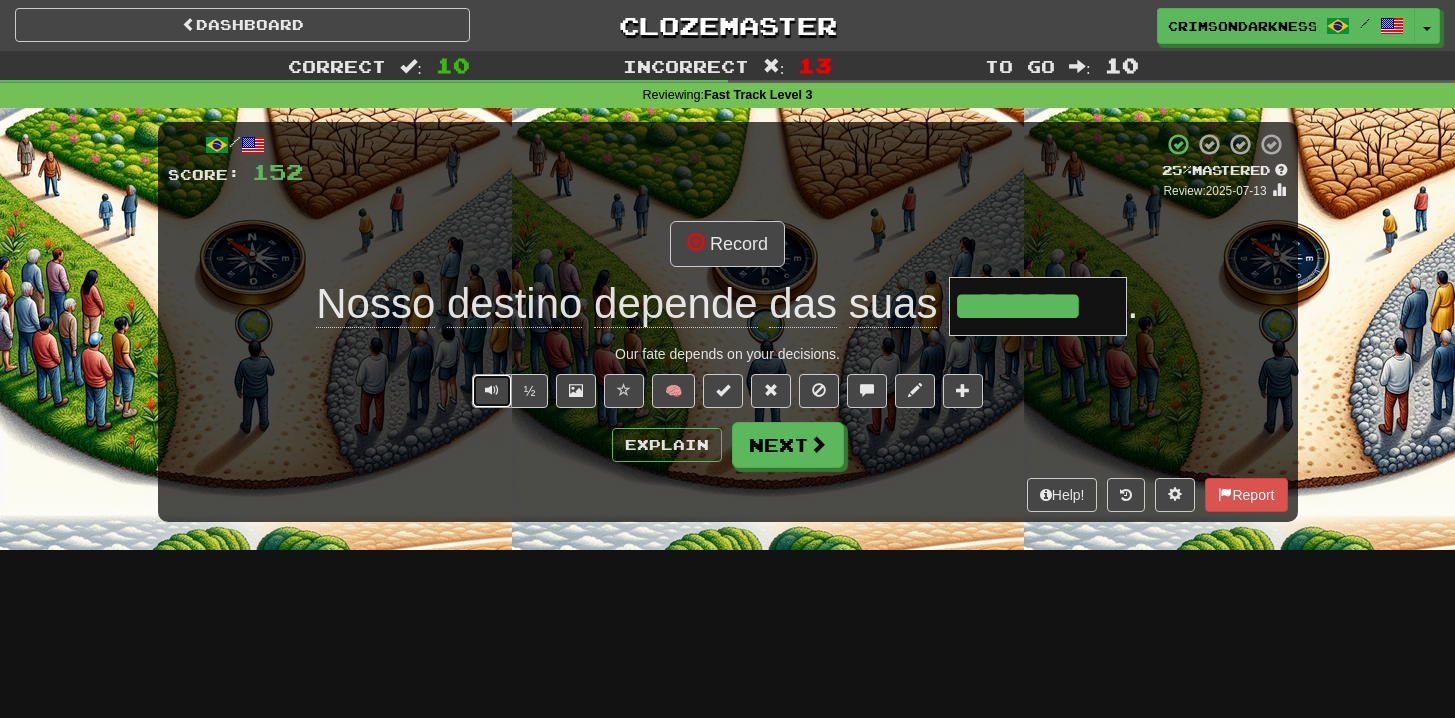 click at bounding box center (492, 391) 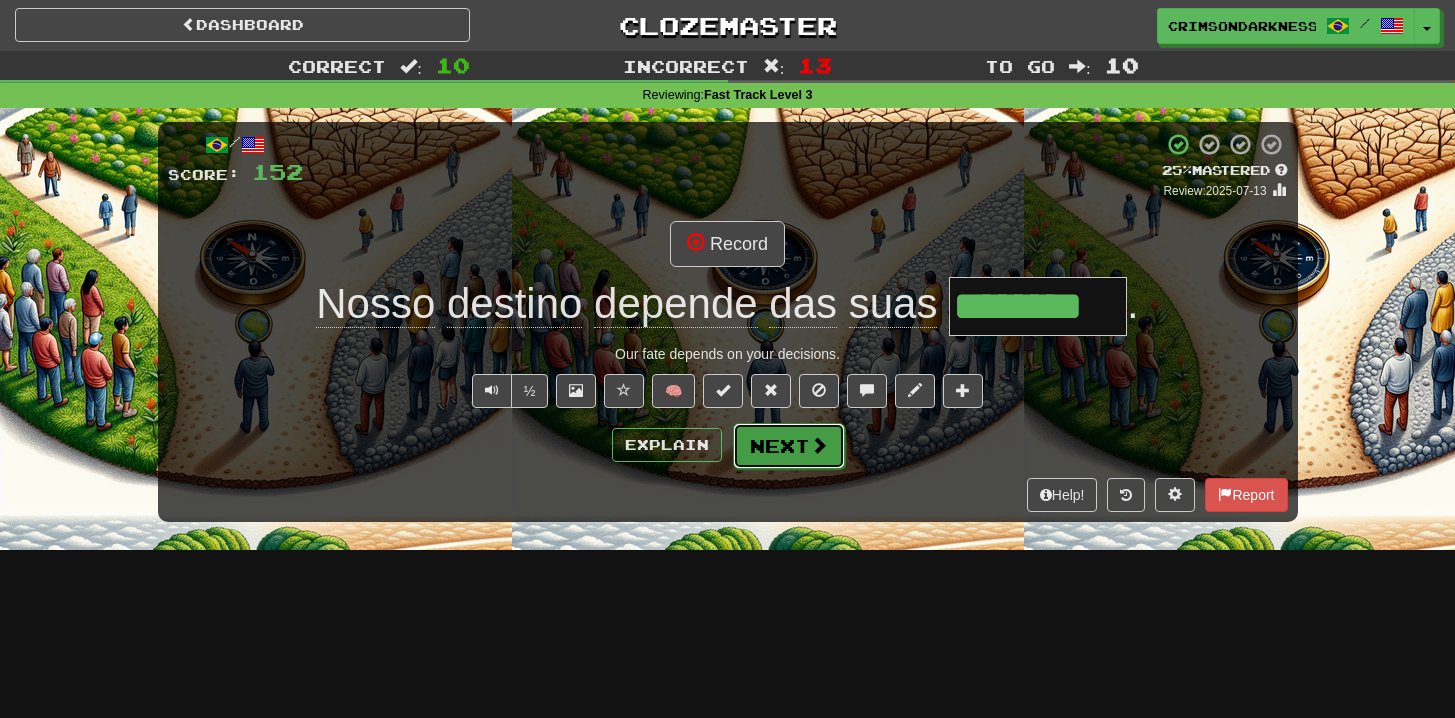 click on "Next" at bounding box center [789, 446] 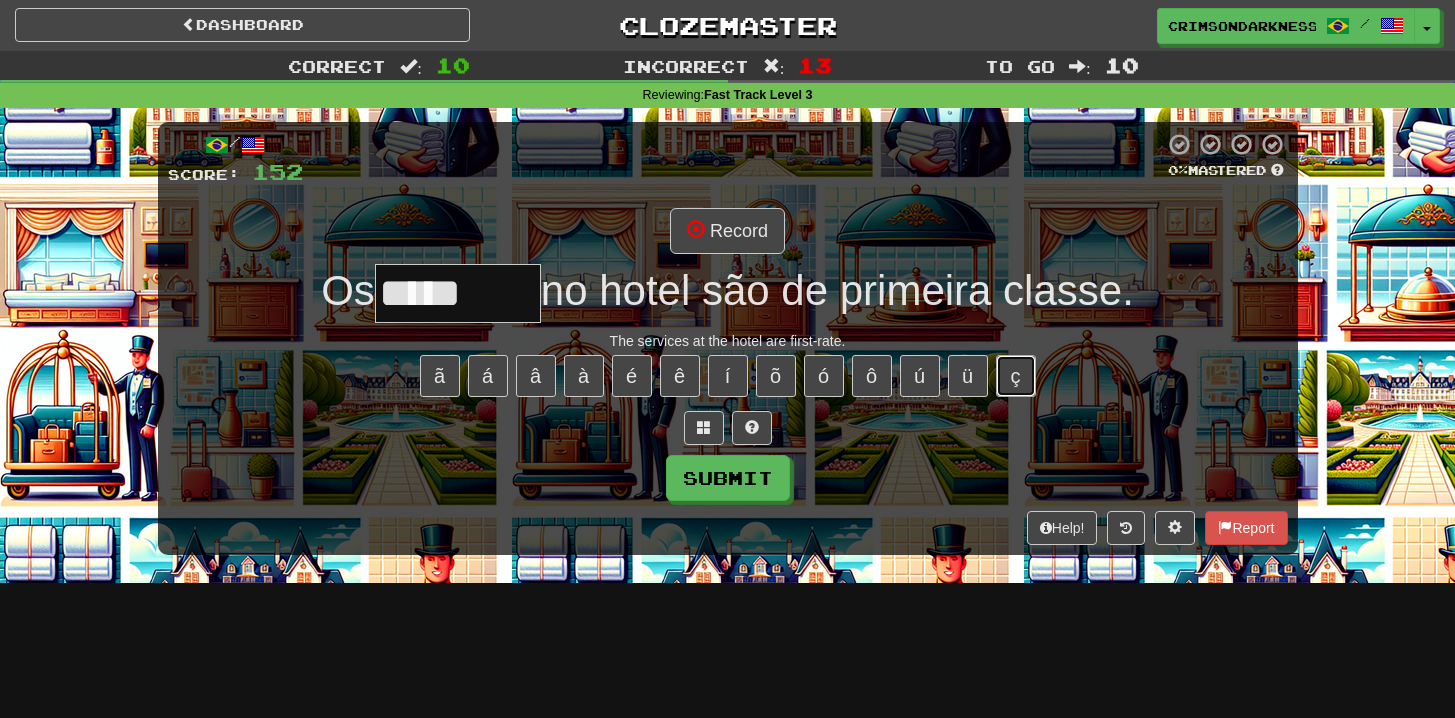 click on "ç" at bounding box center [1016, 376] 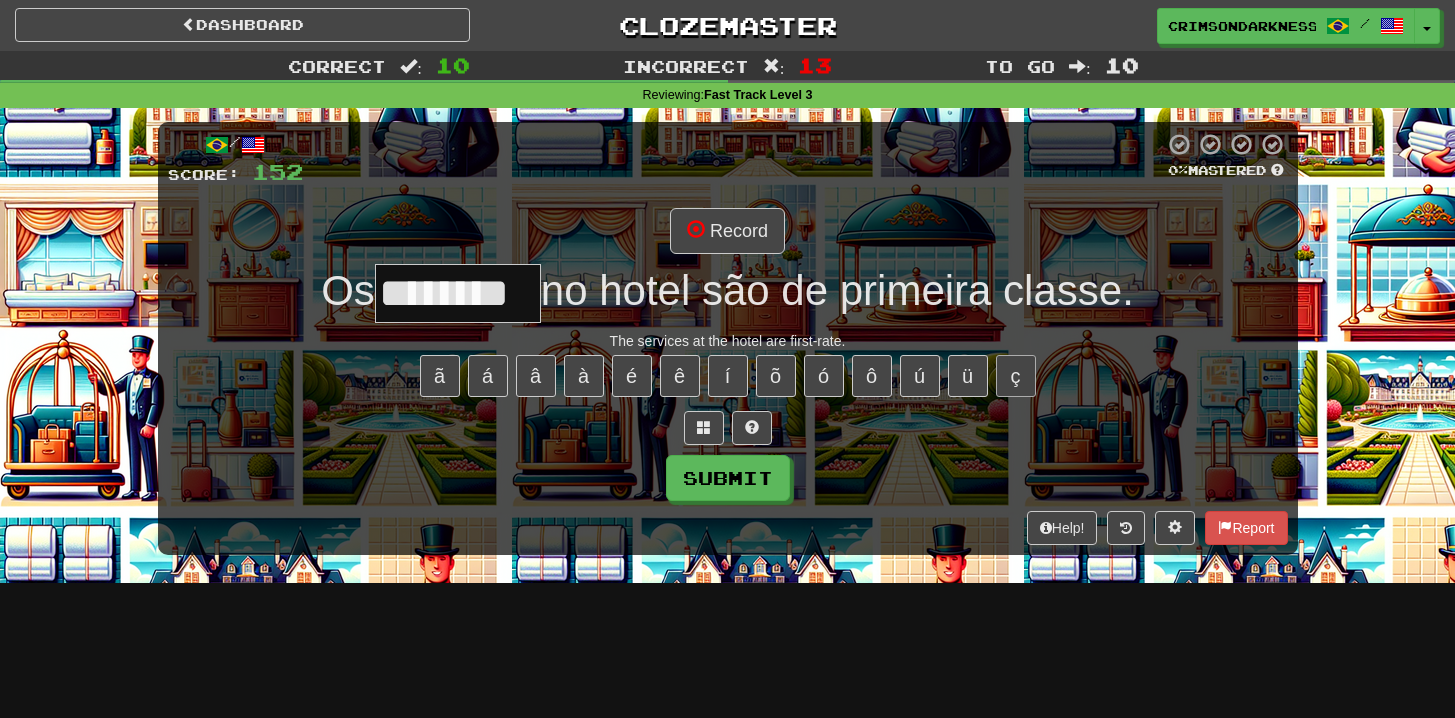 type on "********" 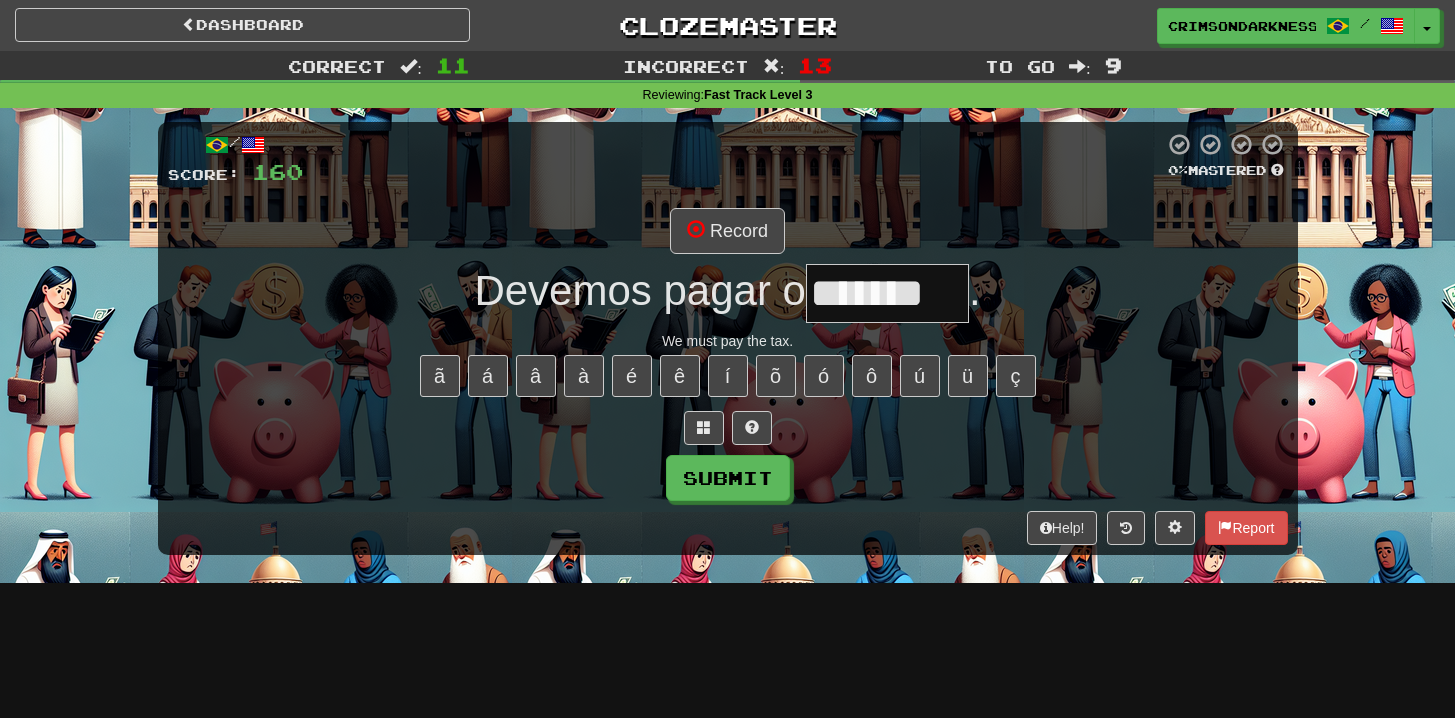 type on "*******" 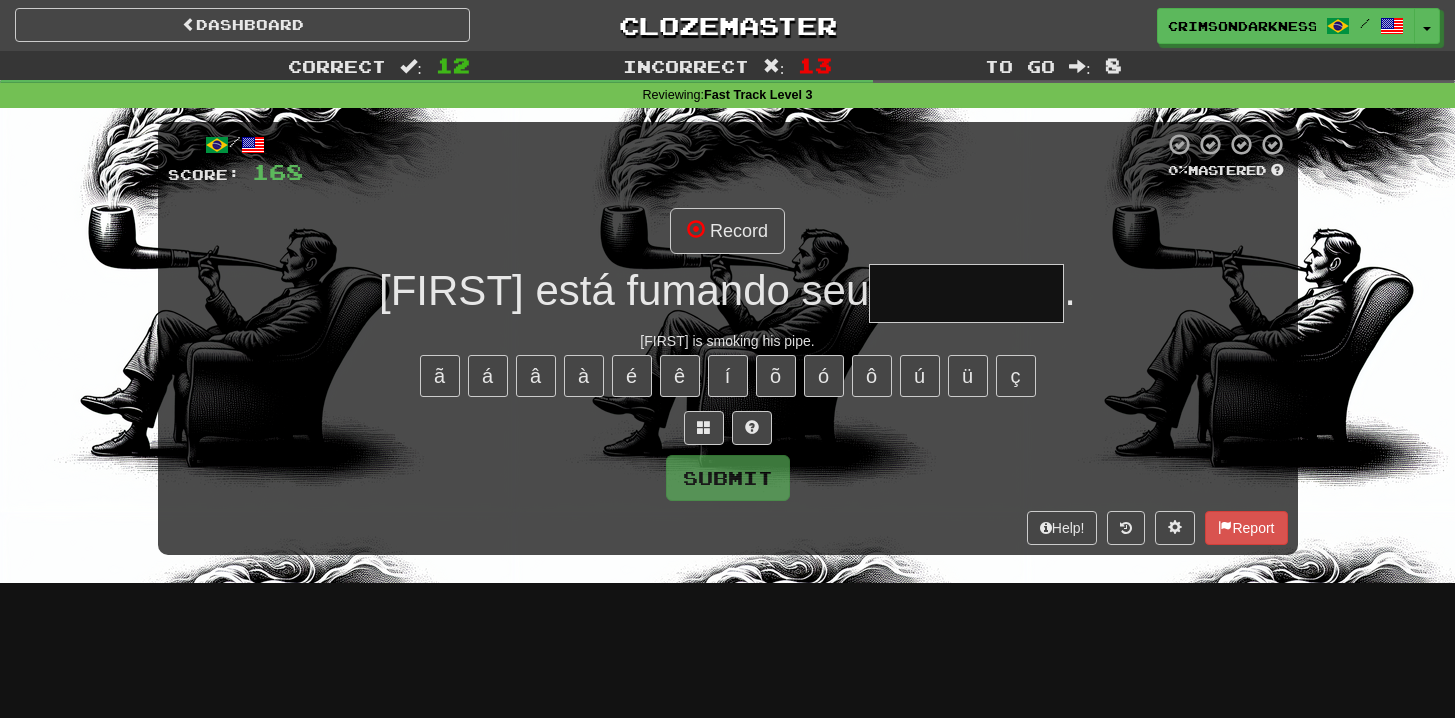 type on "********" 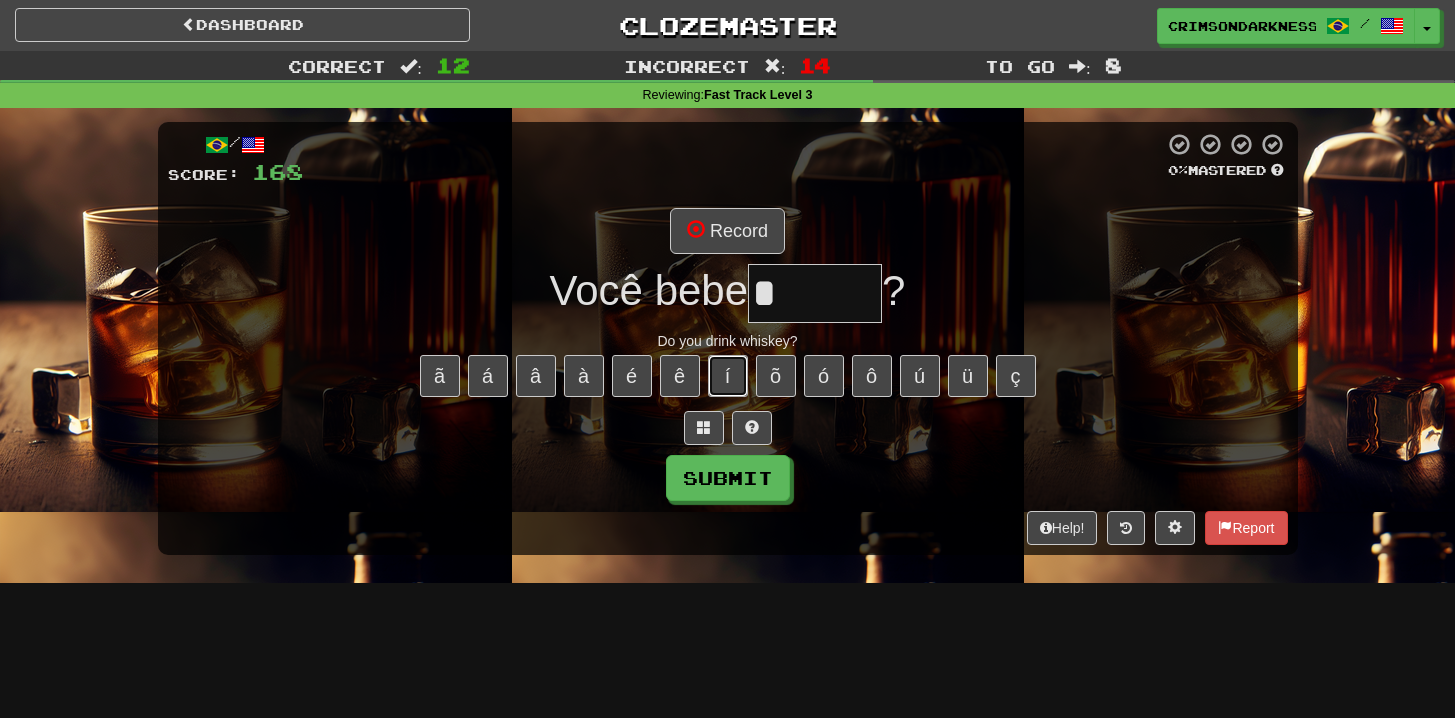 click on "í" at bounding box center [728, 376] 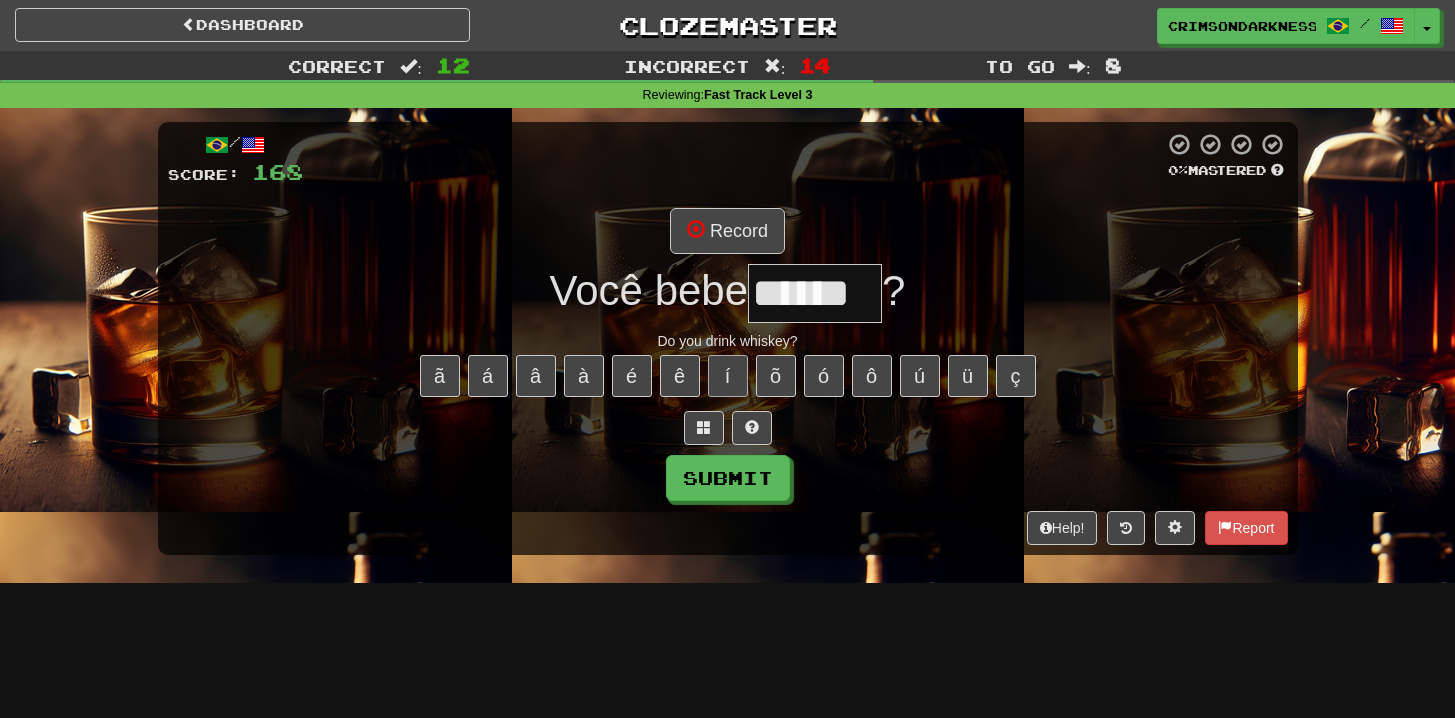 type on "******" 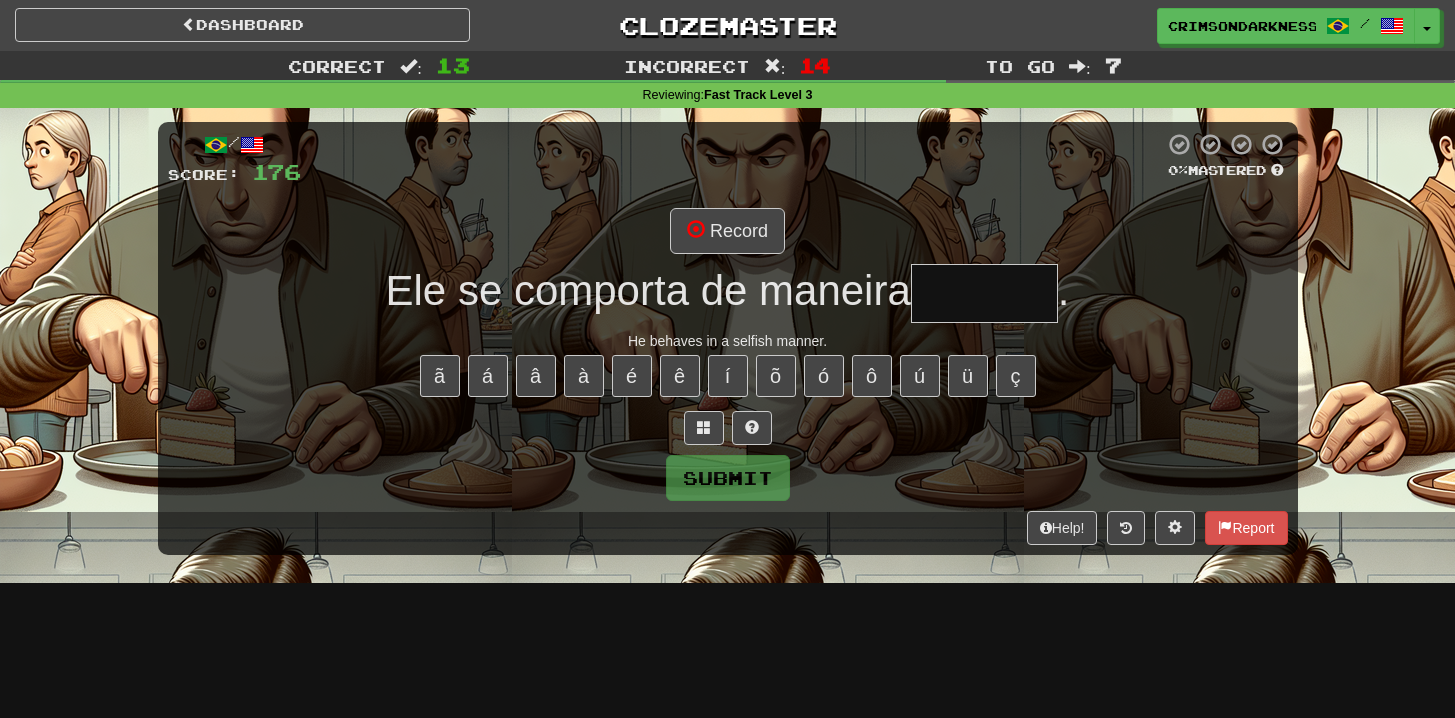 type on "*******" 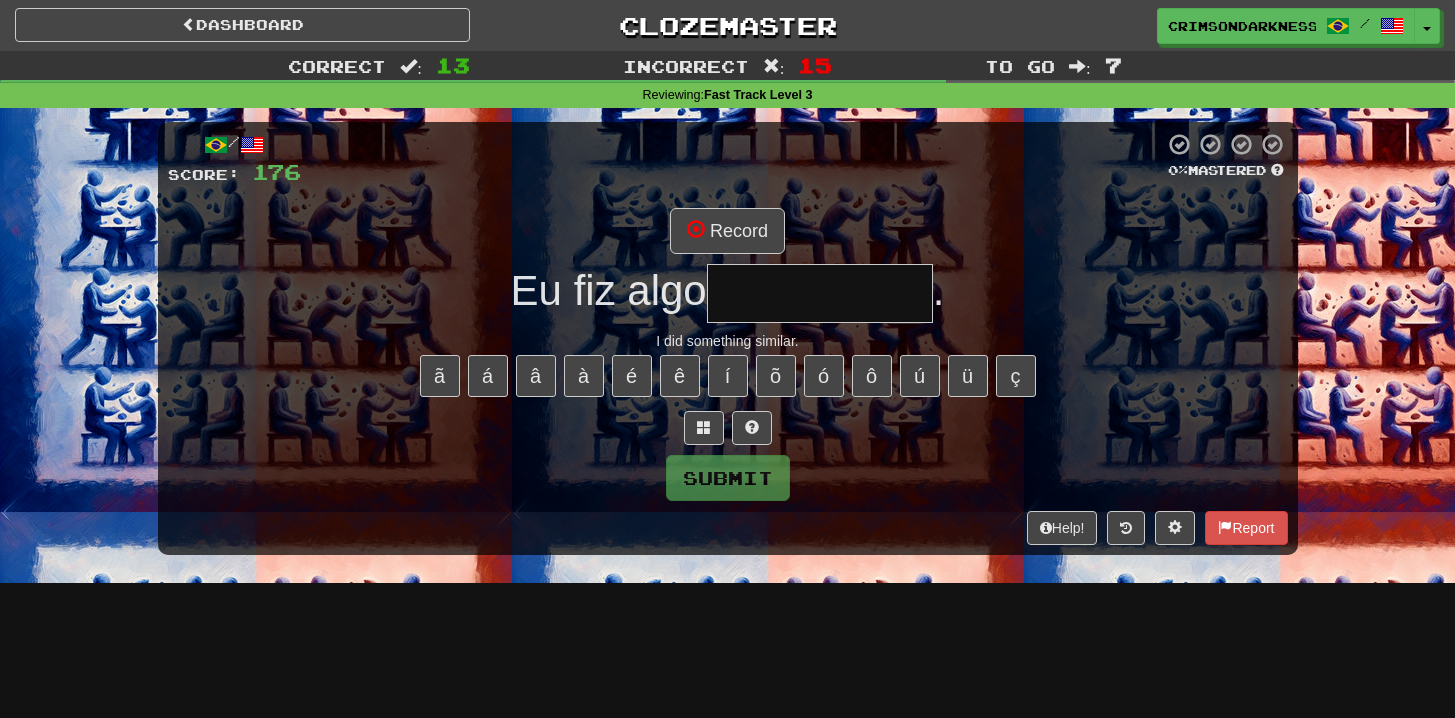 type on "**********" 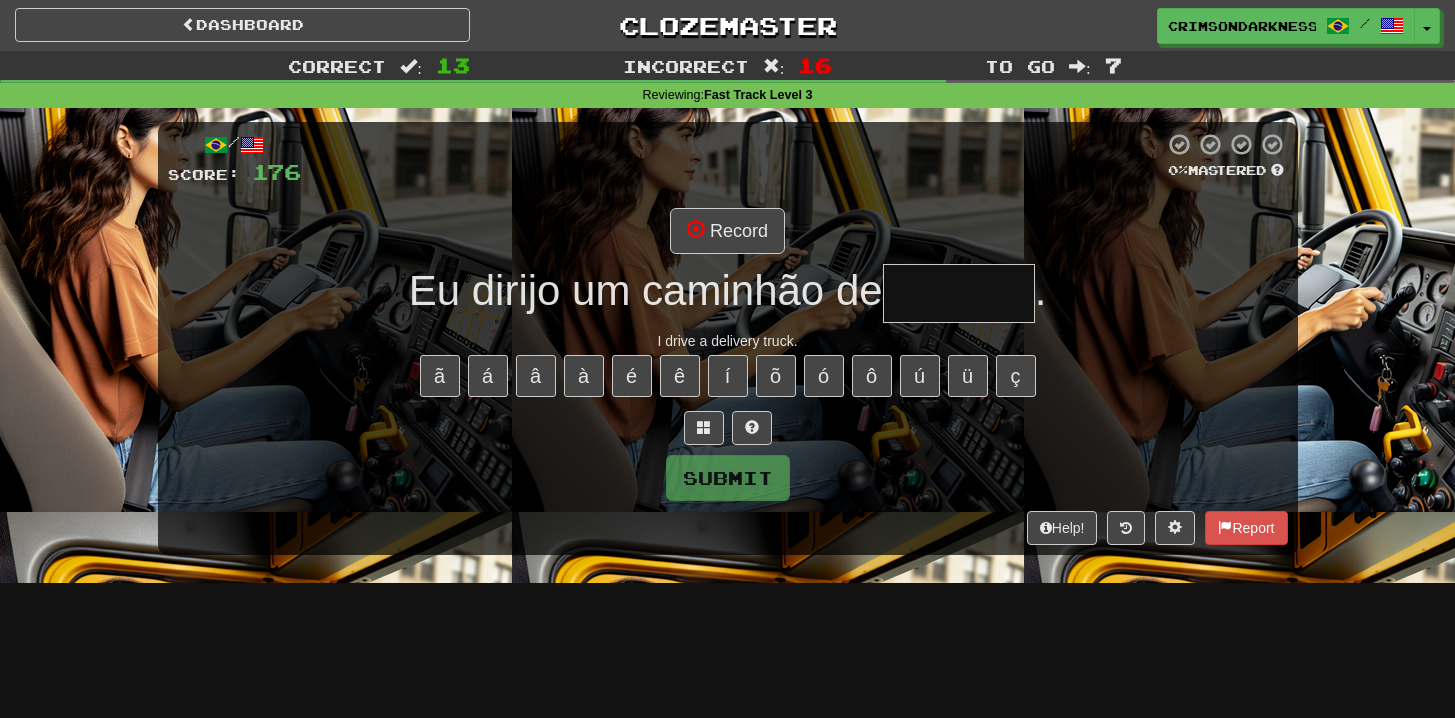 type on "*******" 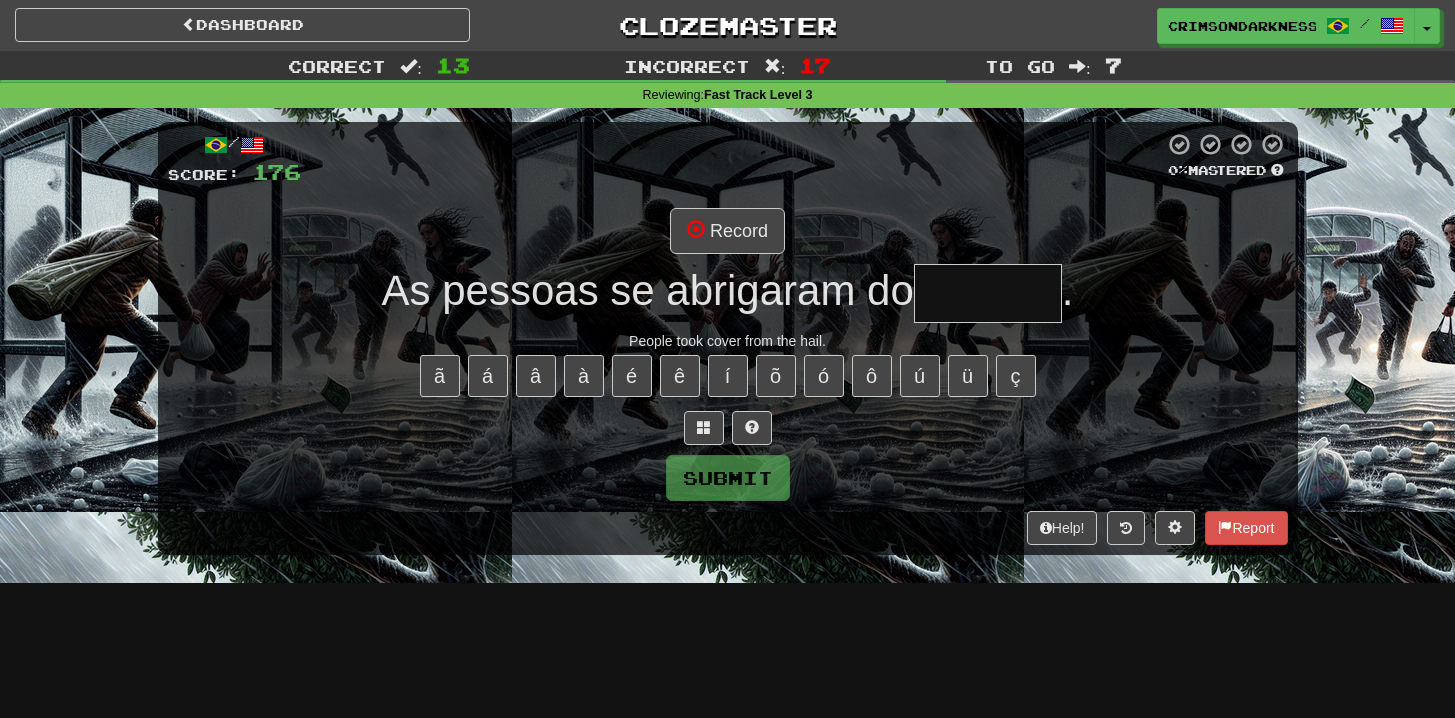 type on "*******" 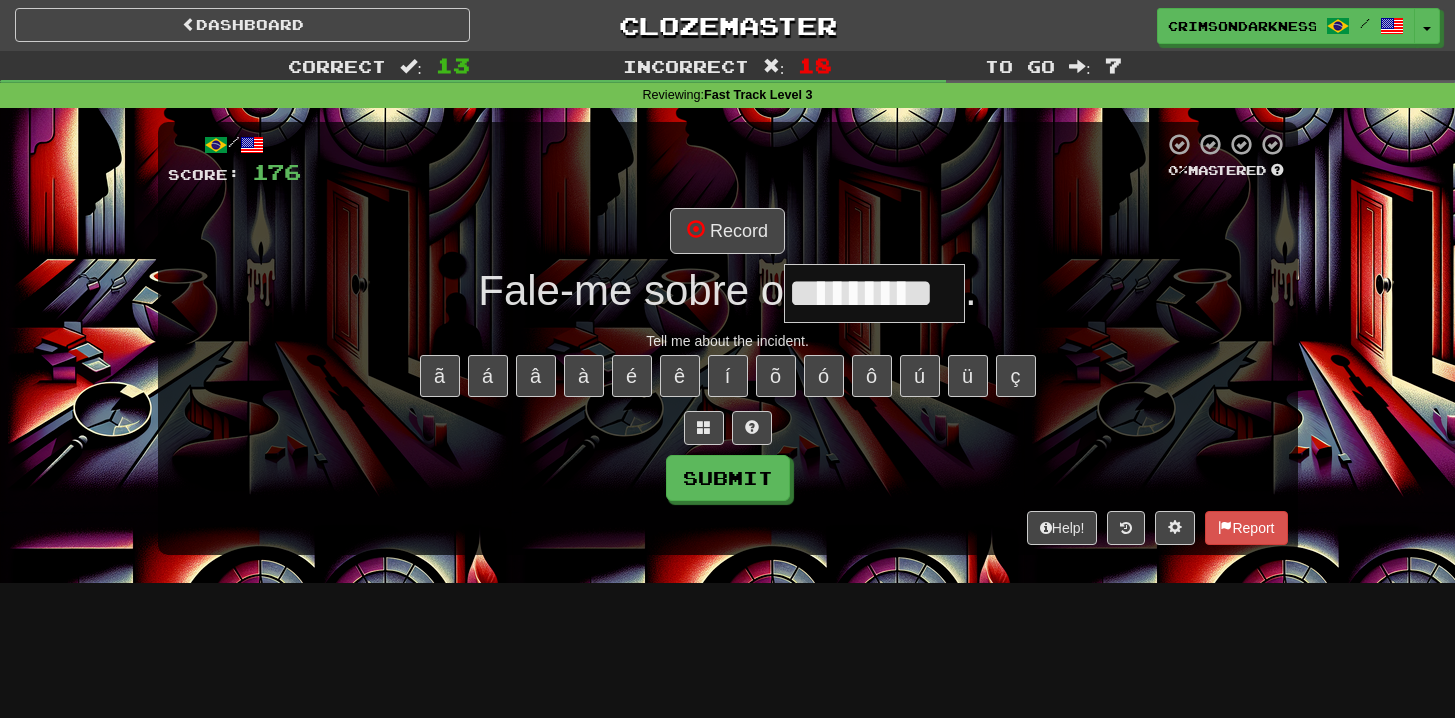 type on "*********" 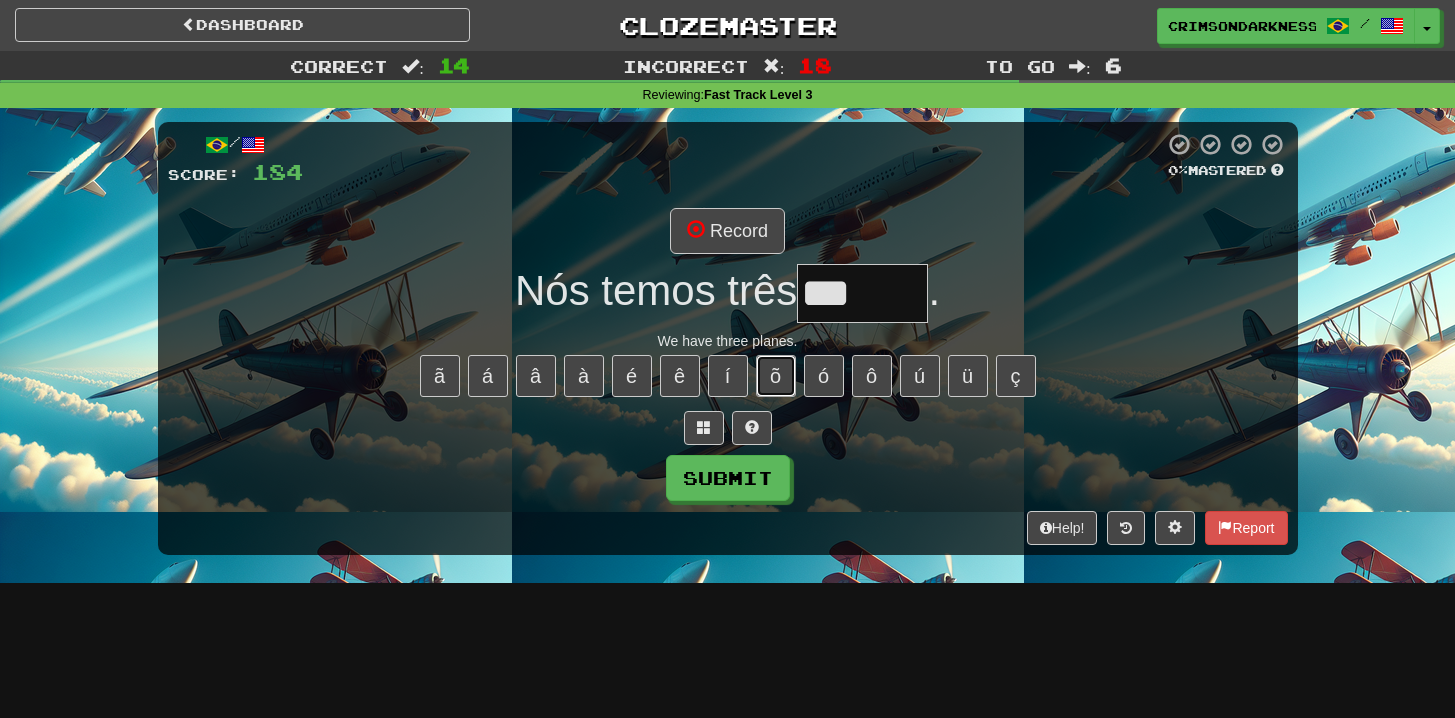 click on "õ" at bounding box center (776, 376) 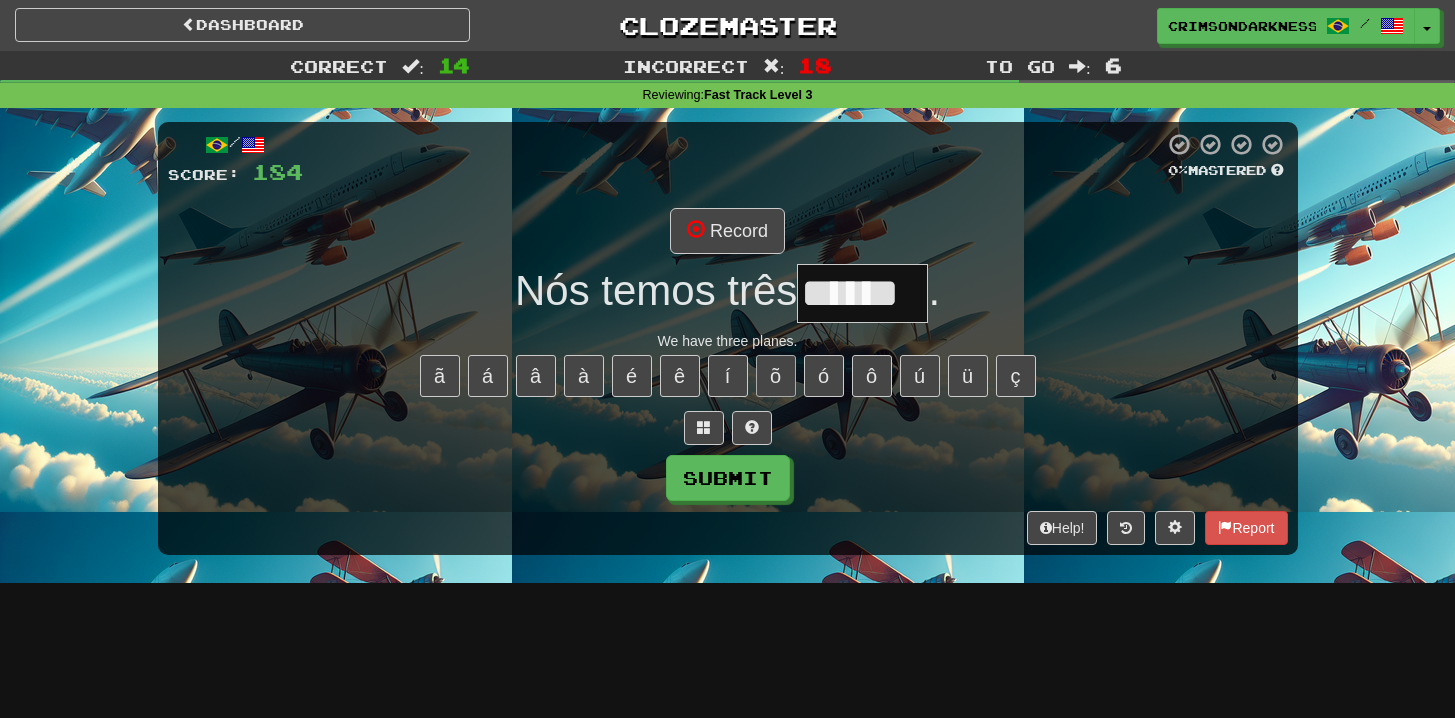 type on "******" 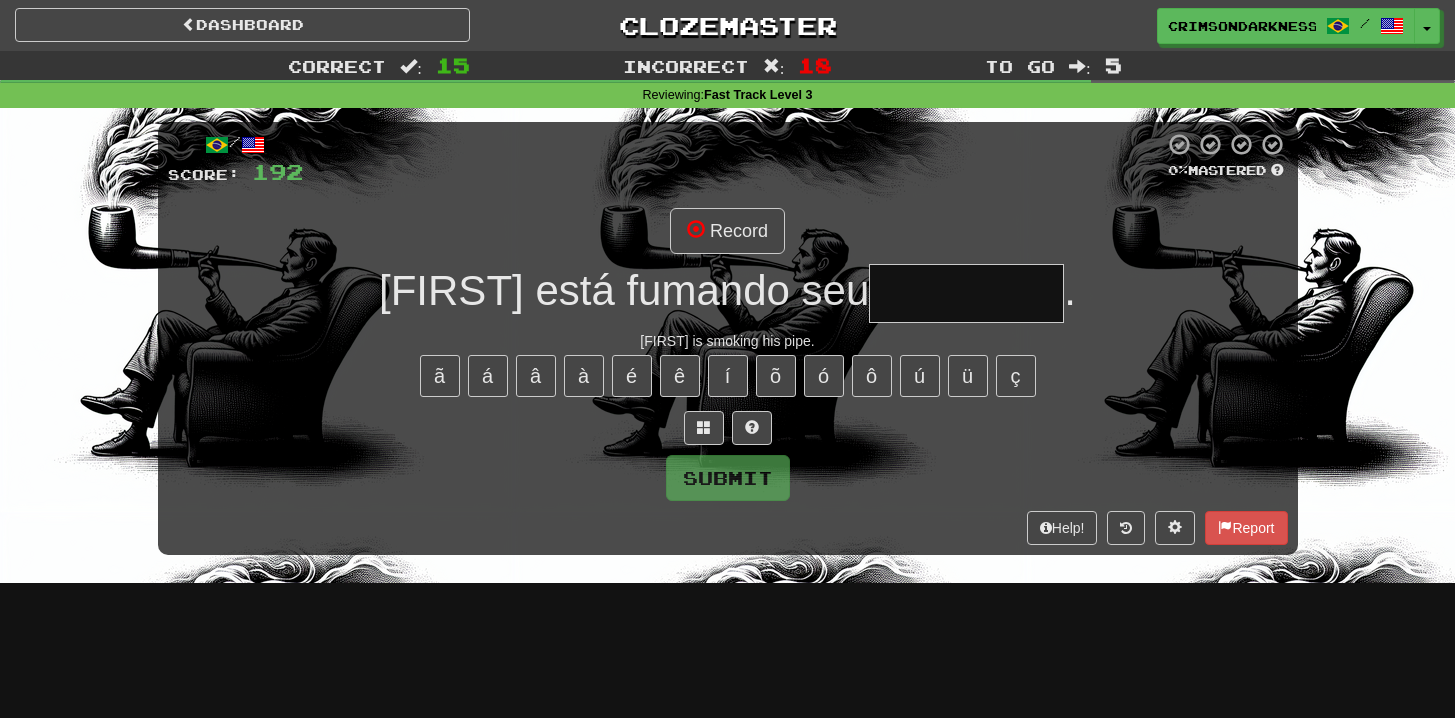 type on "********" 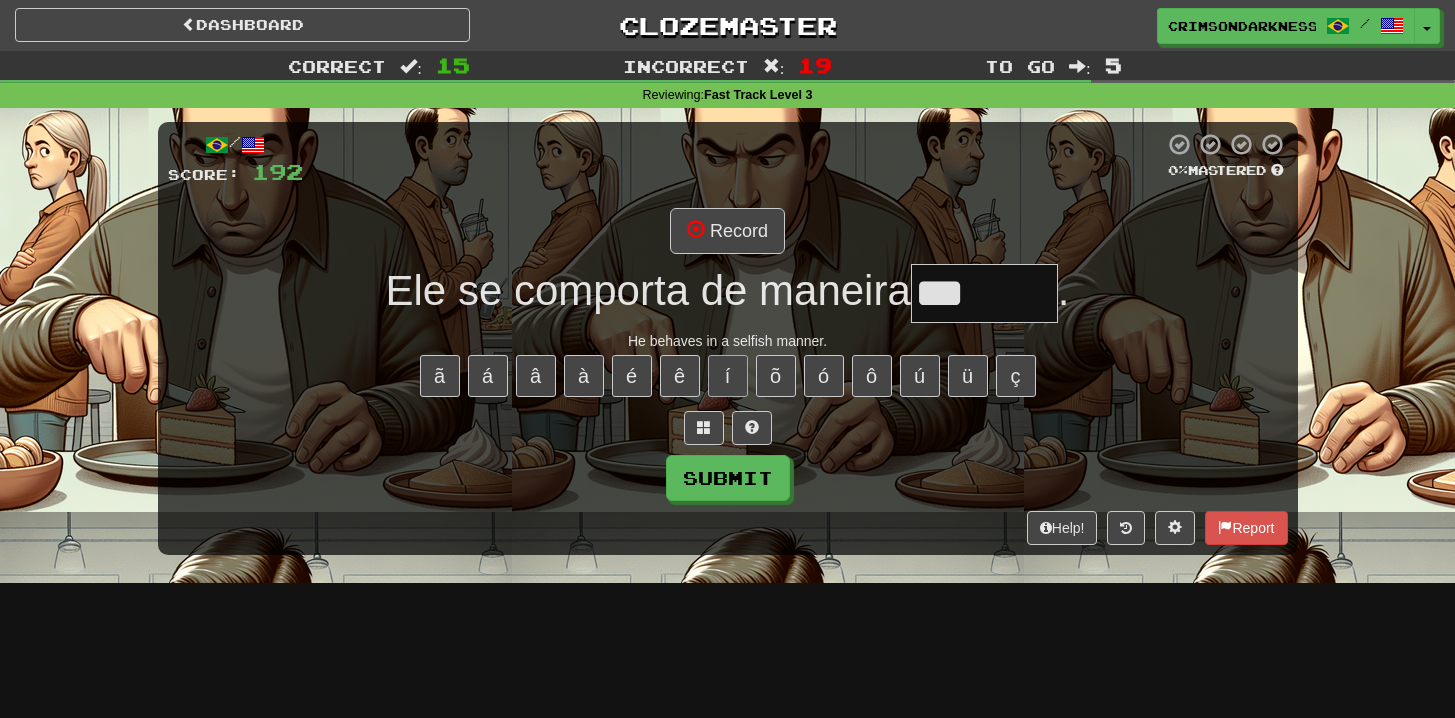 type on "***" 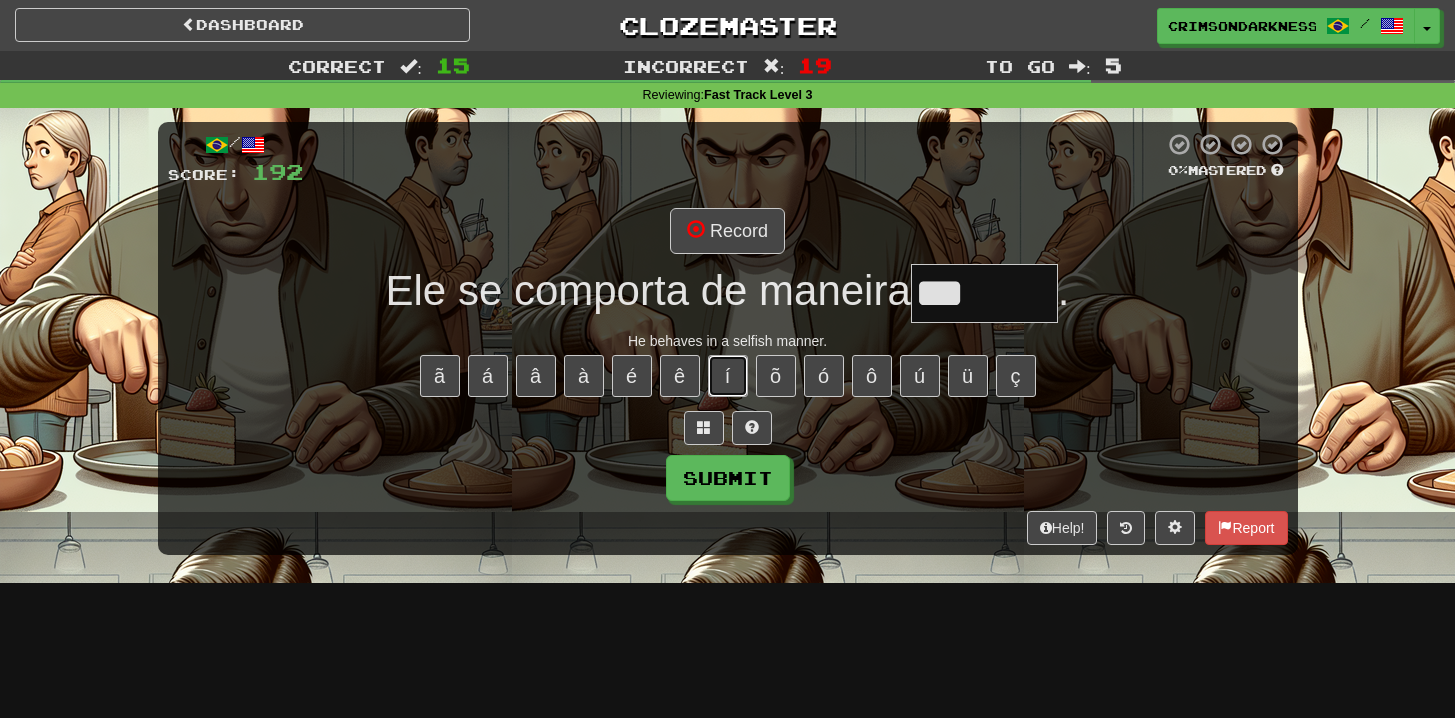 type 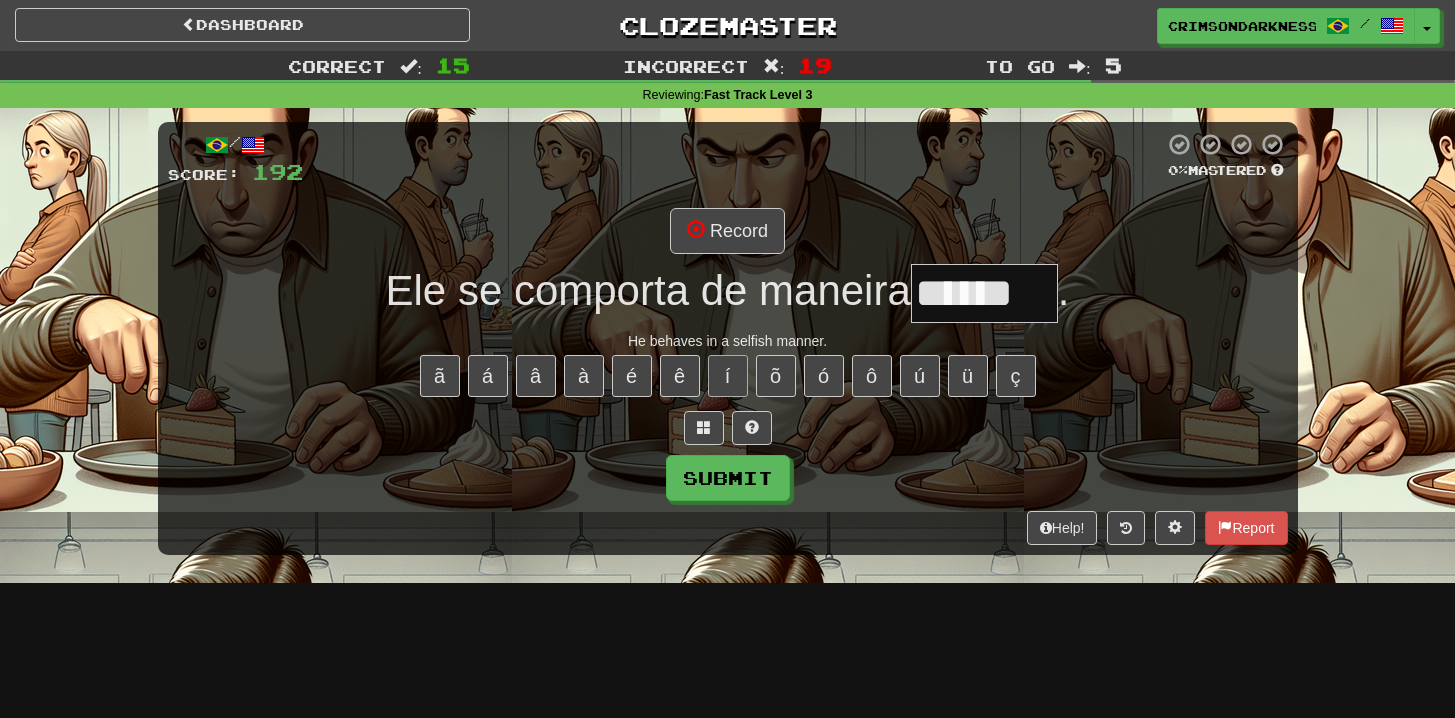 type on "*******" 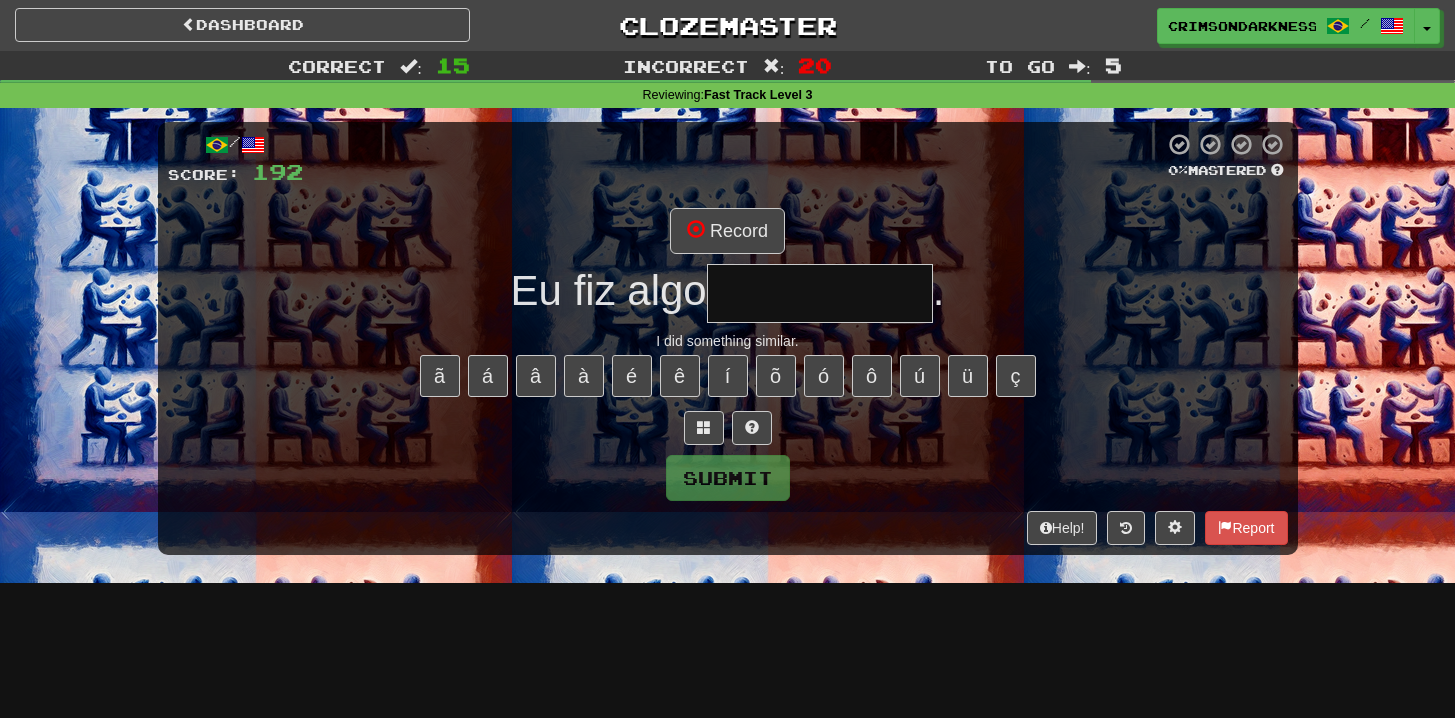 type on "**********" 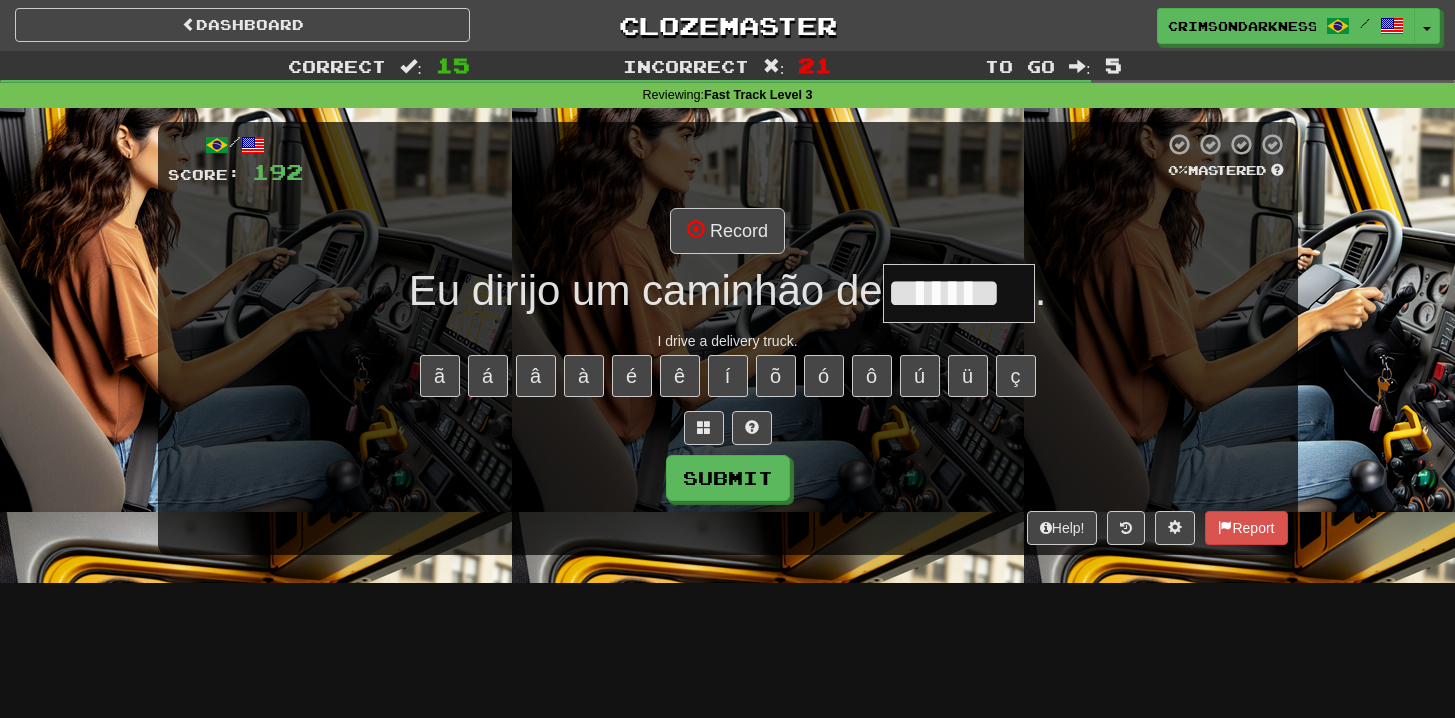 type on "*******" 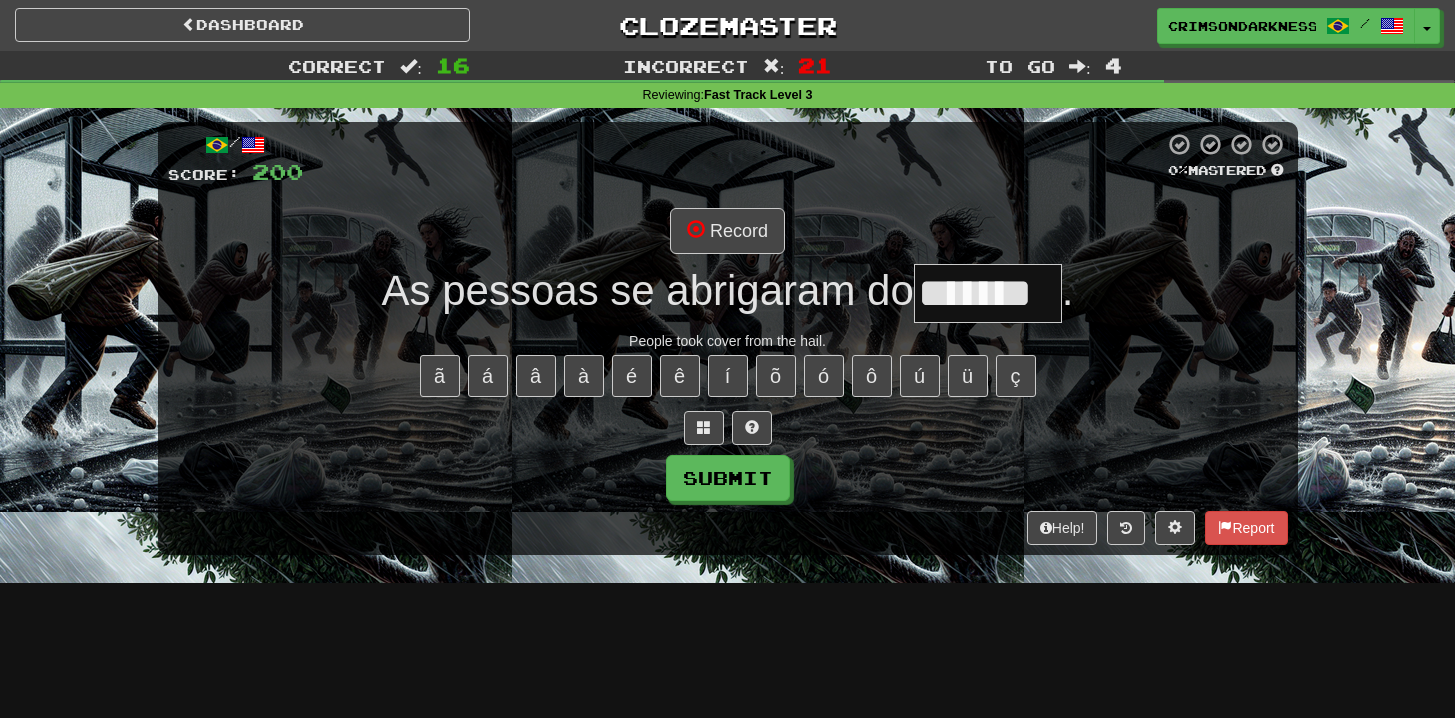 scroll, scrollTop: 0, scrollLeft: 0, axis: both 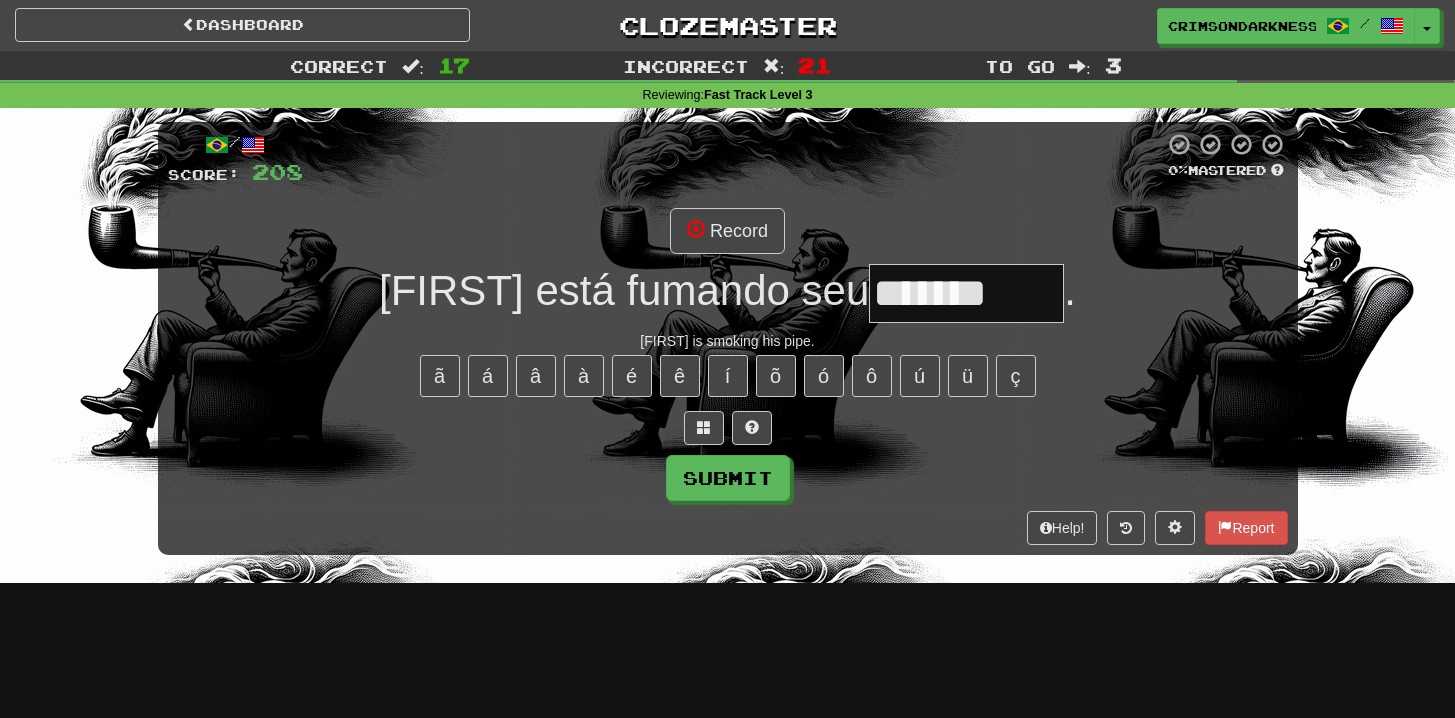 type on "********" 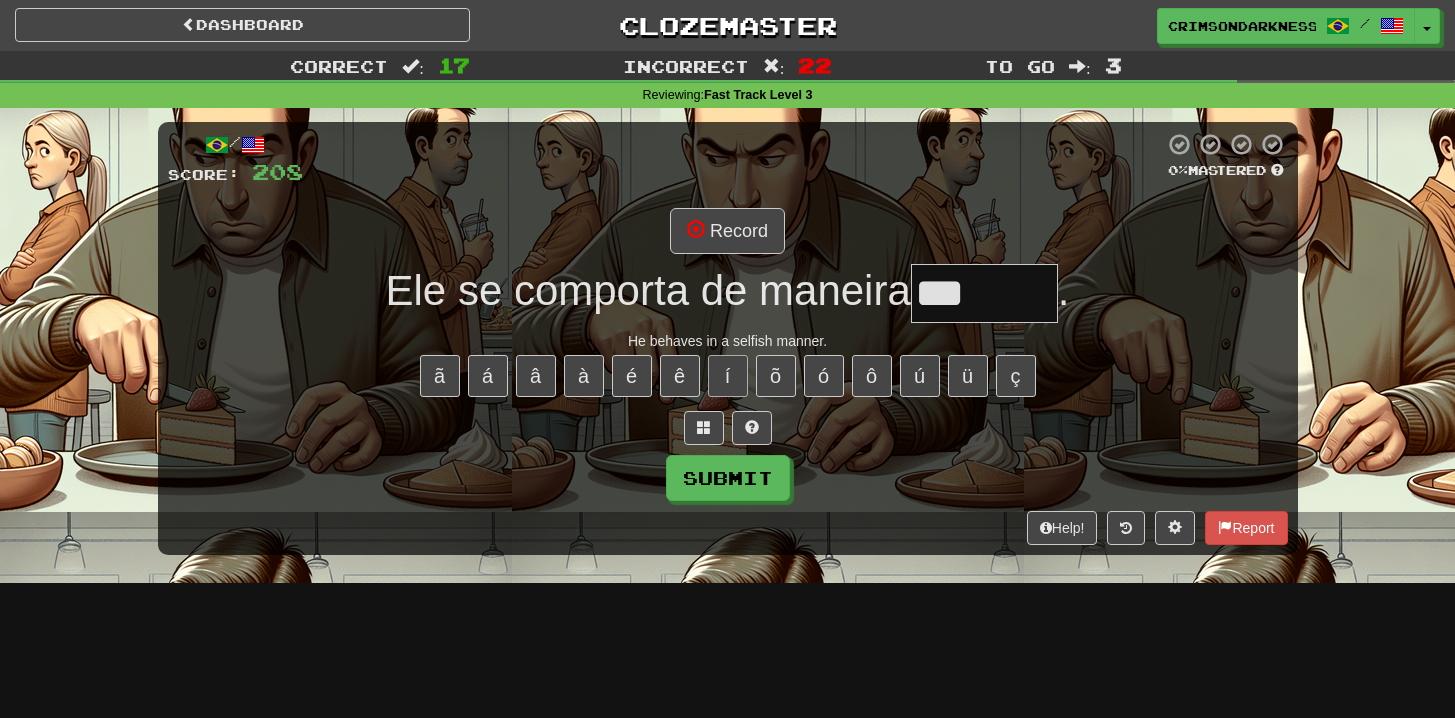 type on "***" 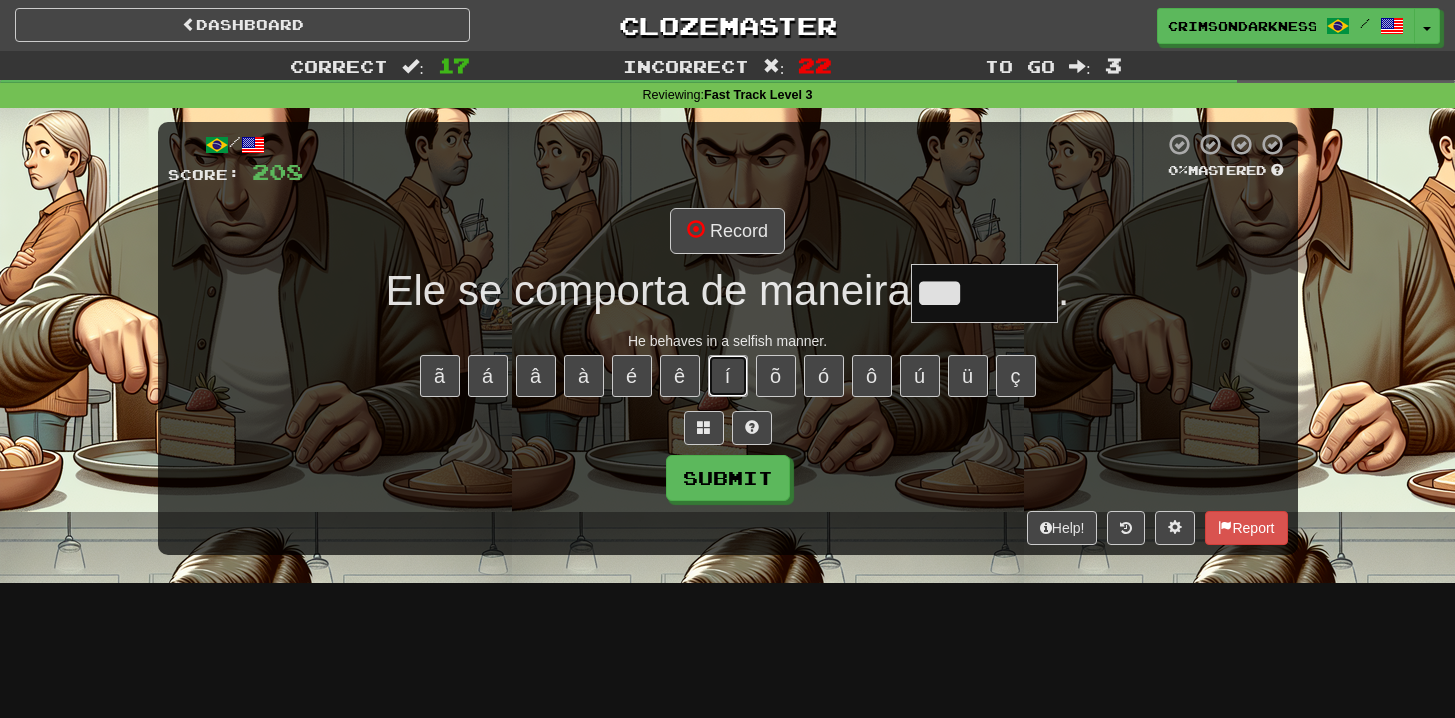 type 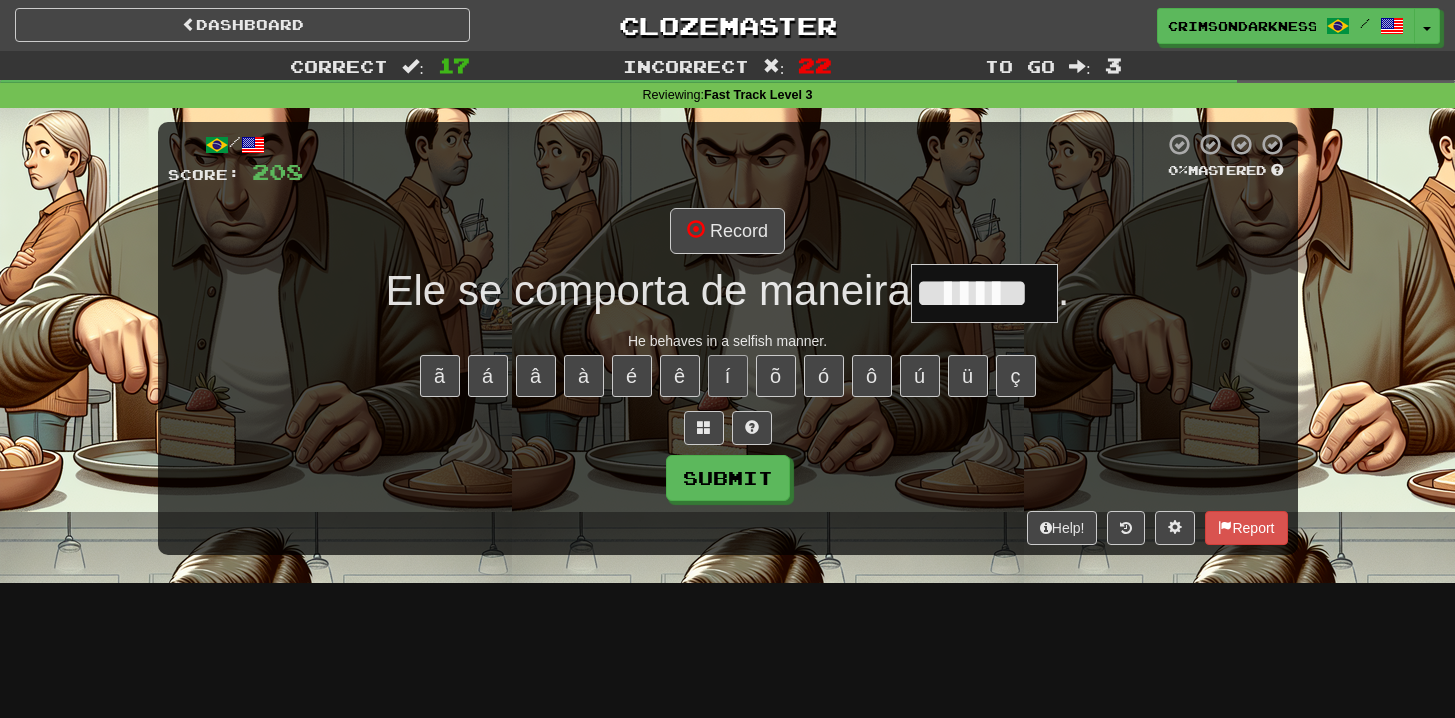 type on "*******" 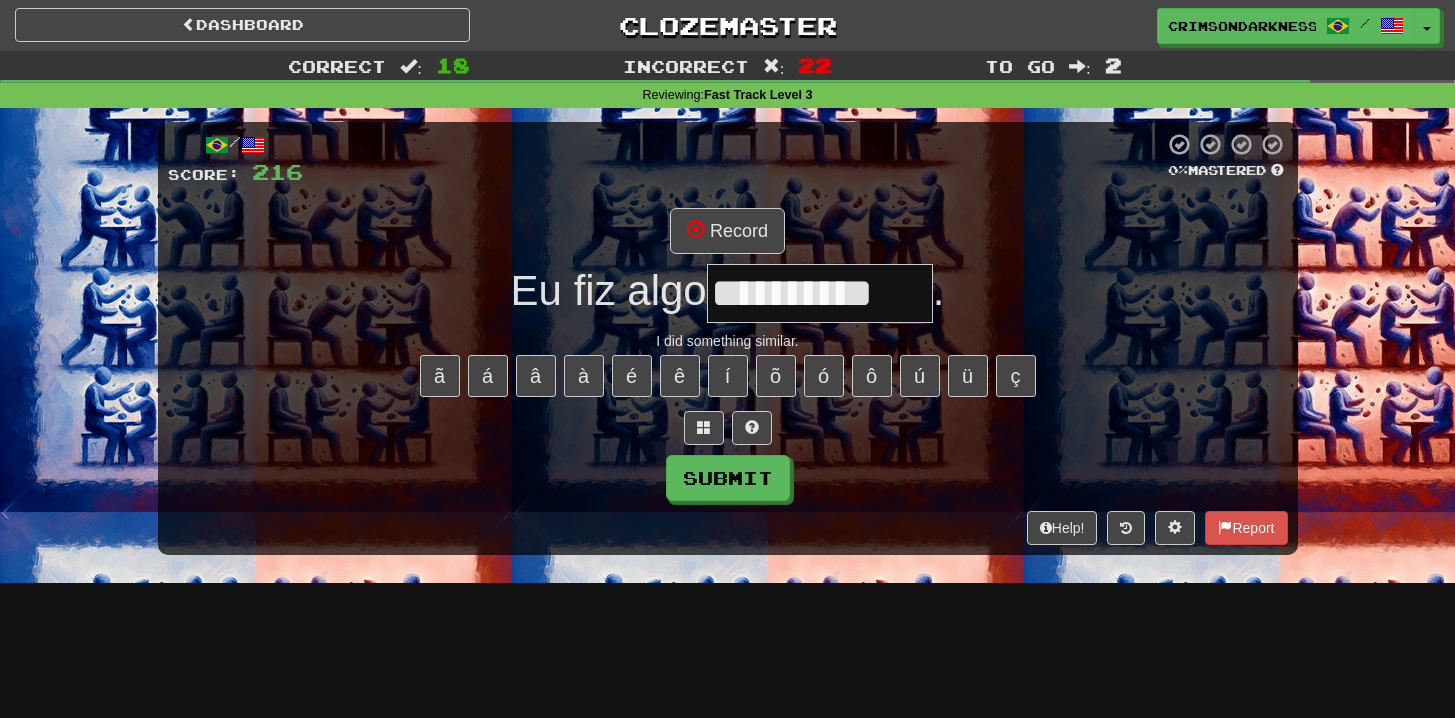 type on "**********" 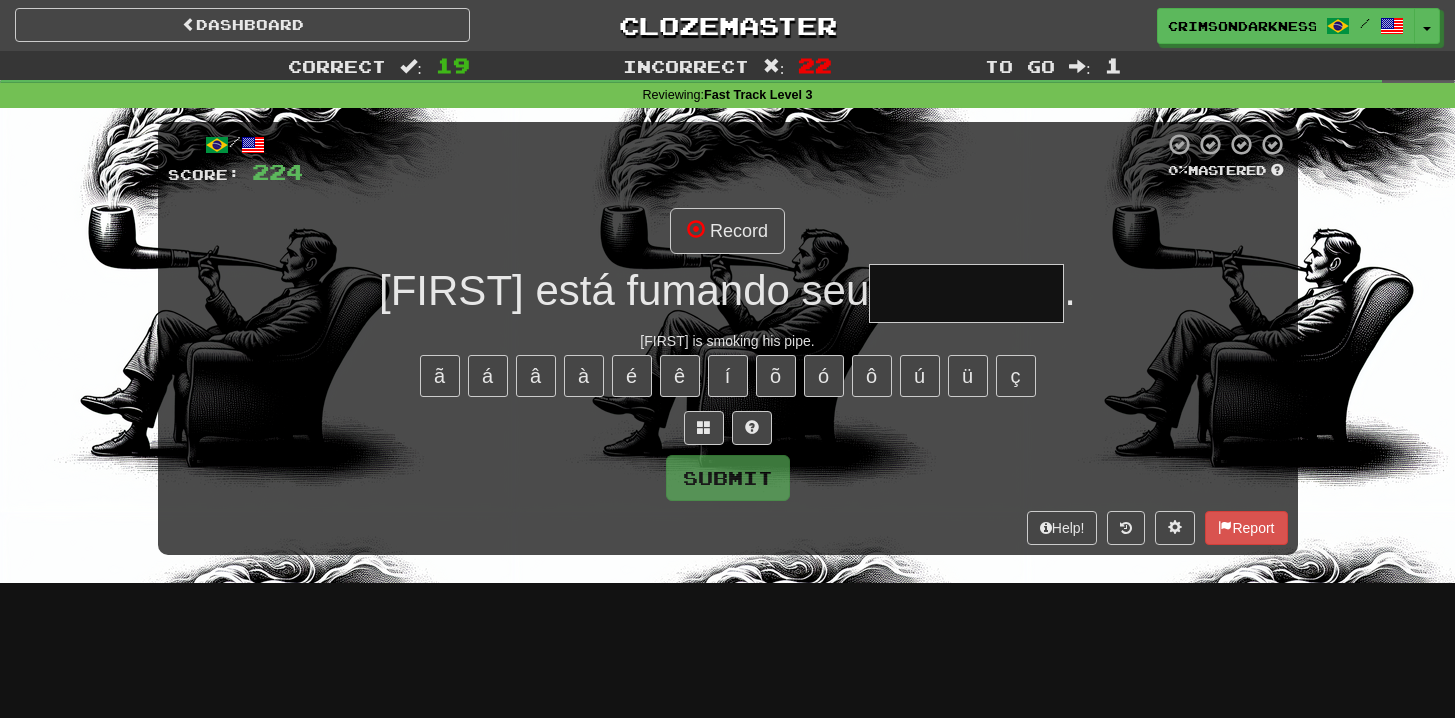 type on "********" 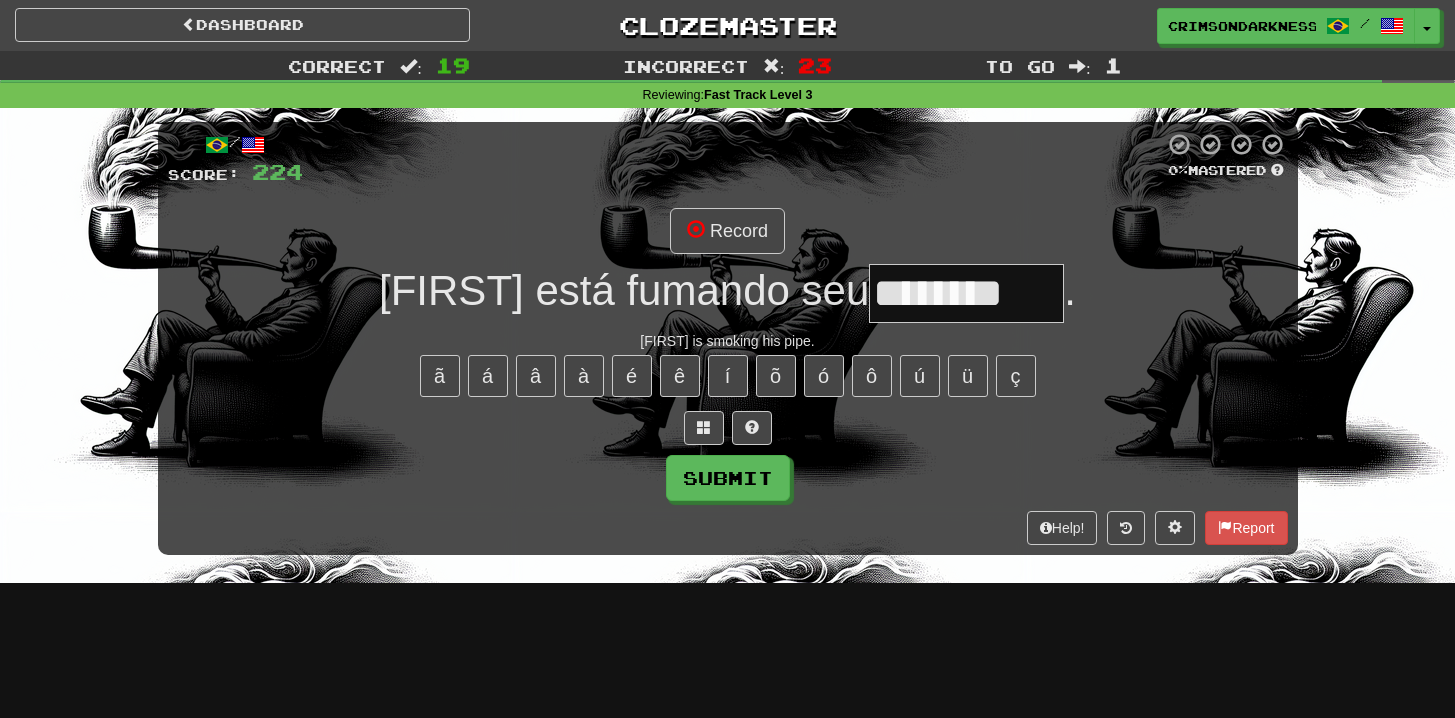 type on "********" 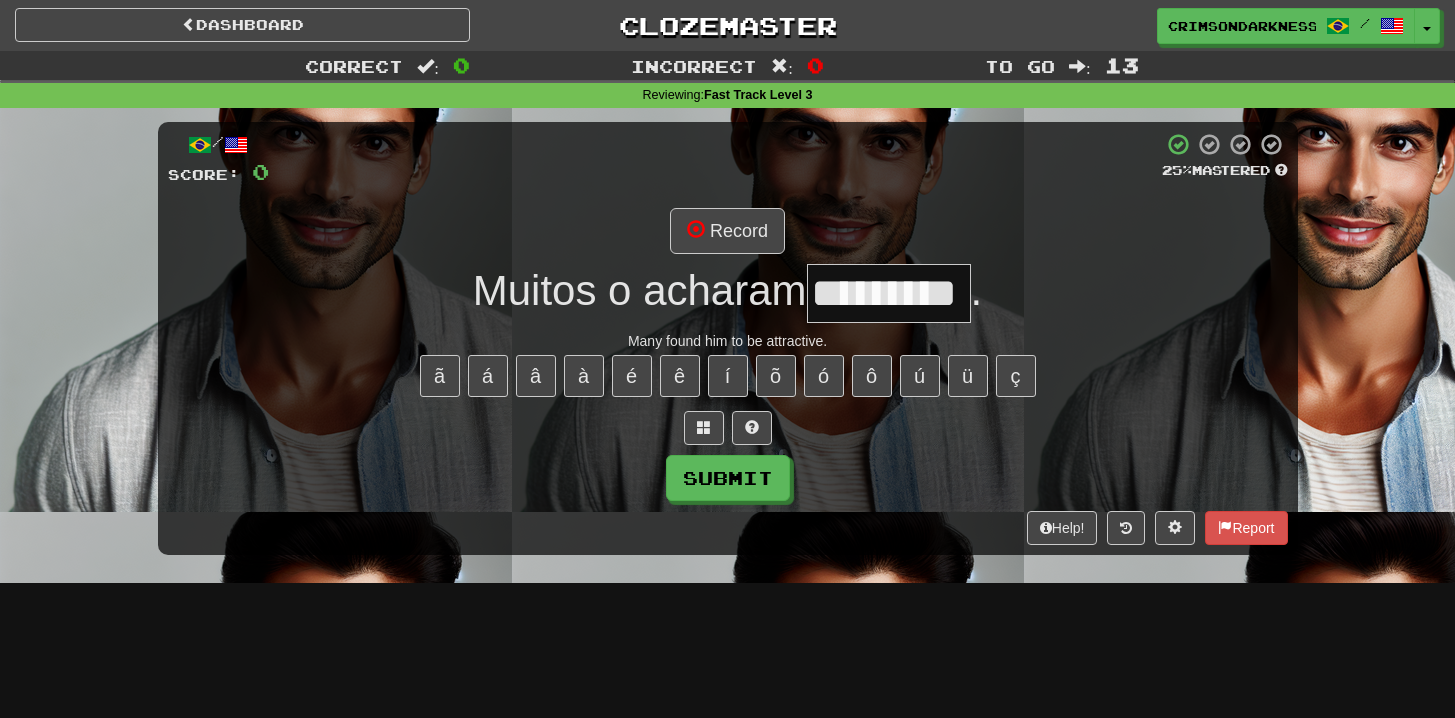 scroll, scrollTop: 0, scrollLeft: 6, axis: horizontal 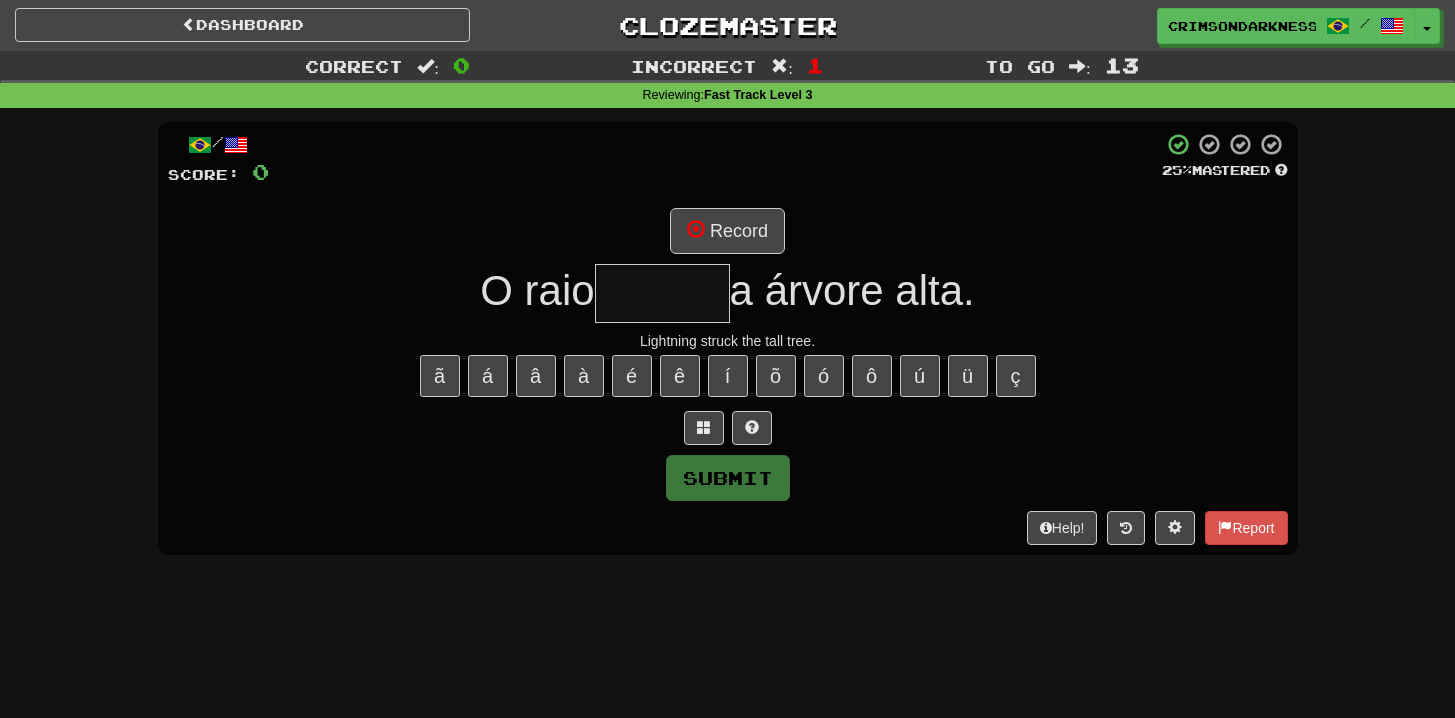 type on "*******" 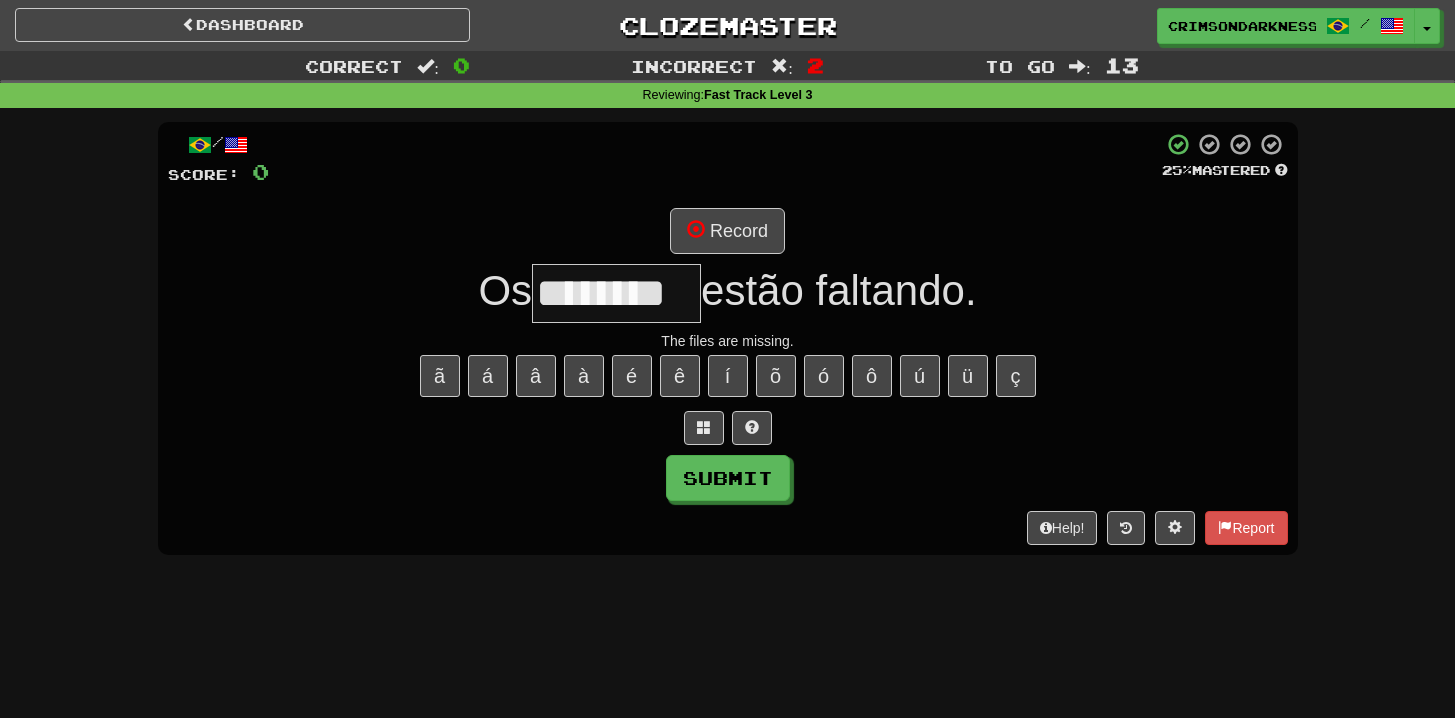 type on "********" 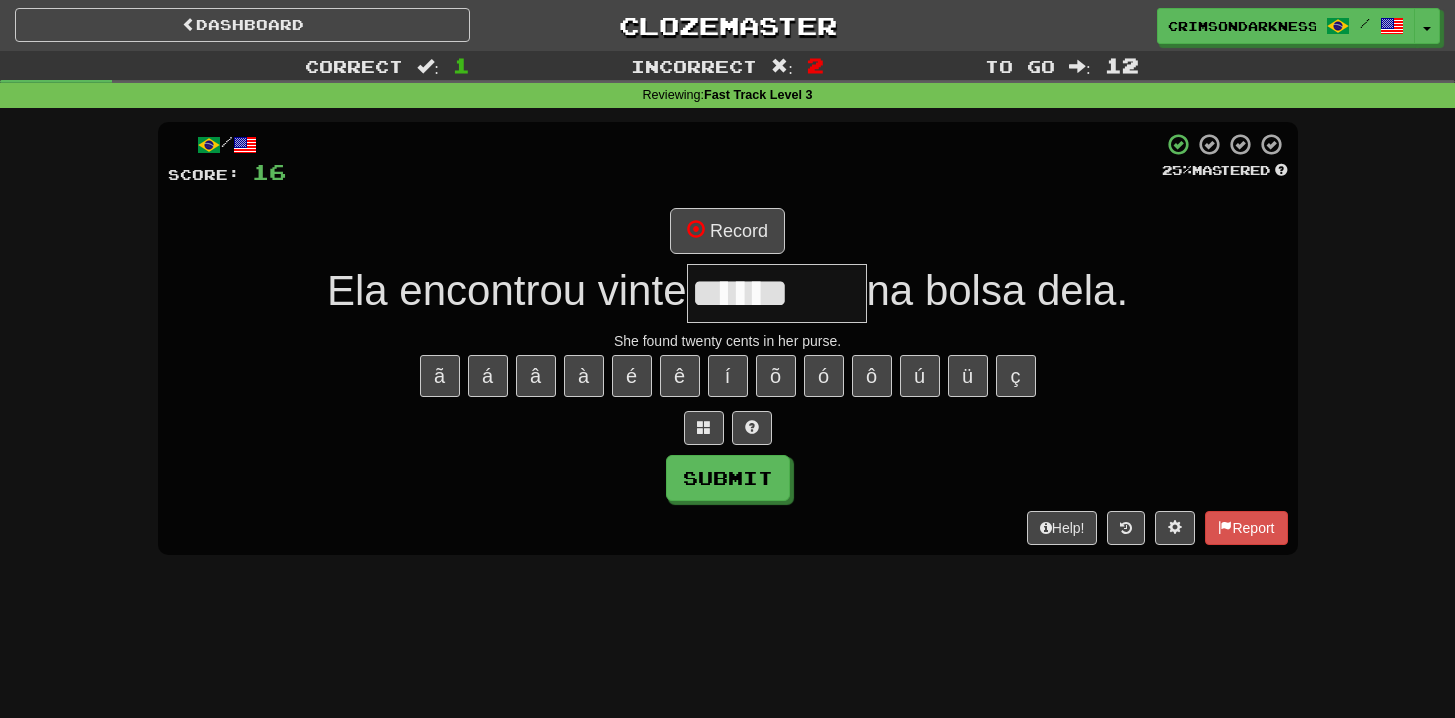 type on "********" 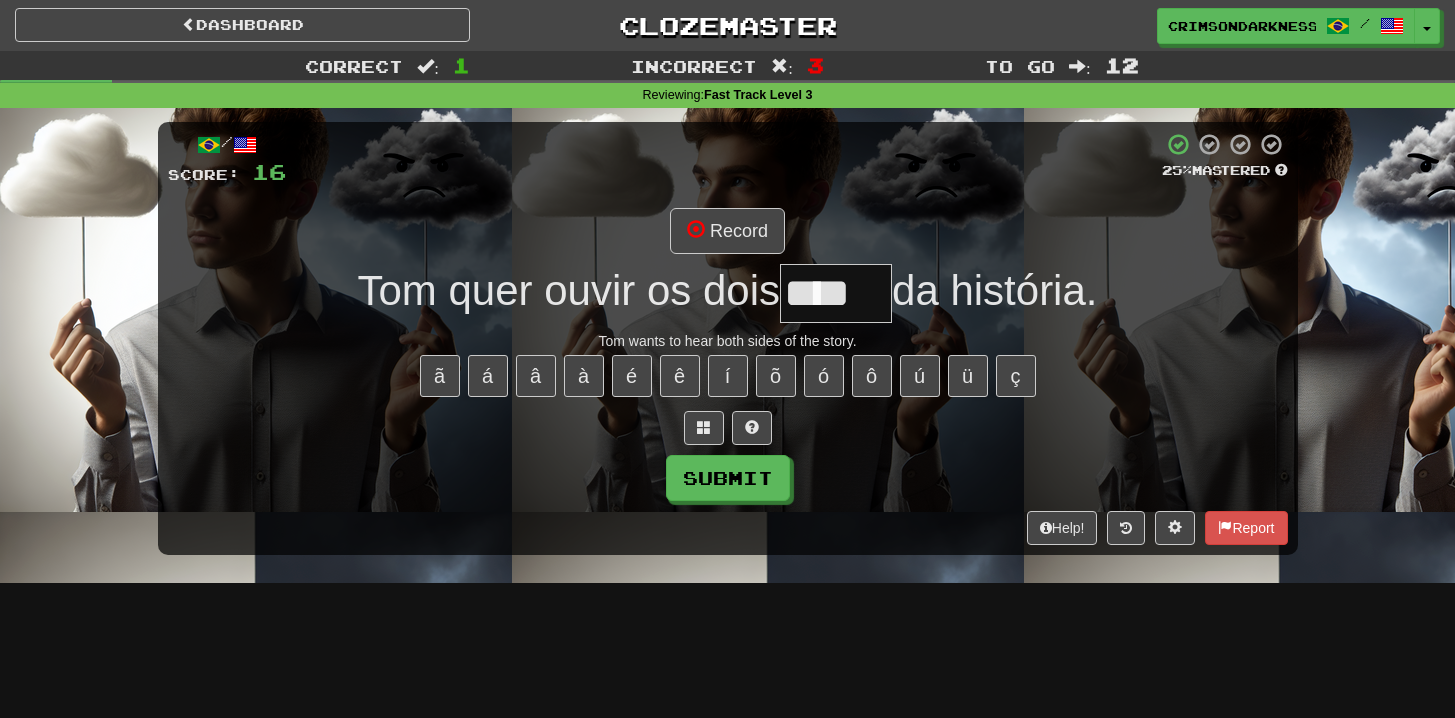 type on "*****" 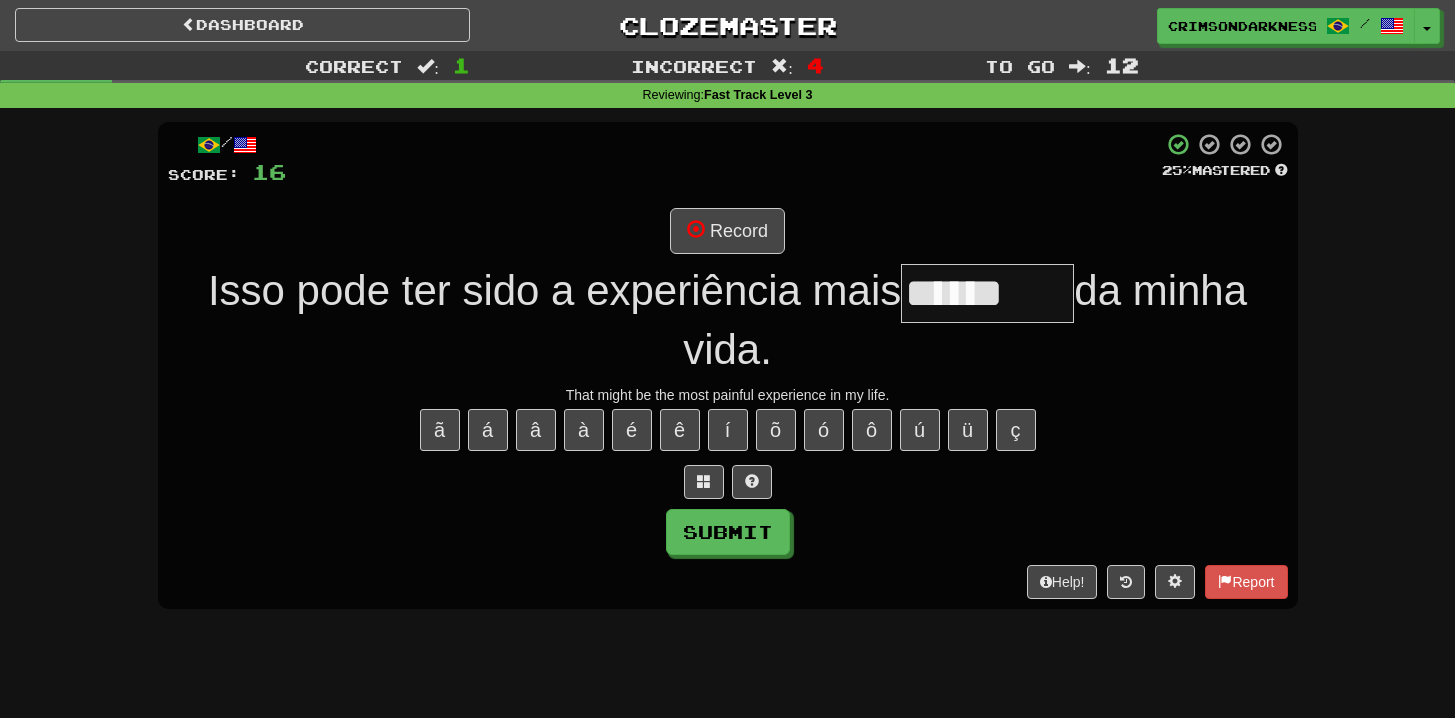 type on "********" 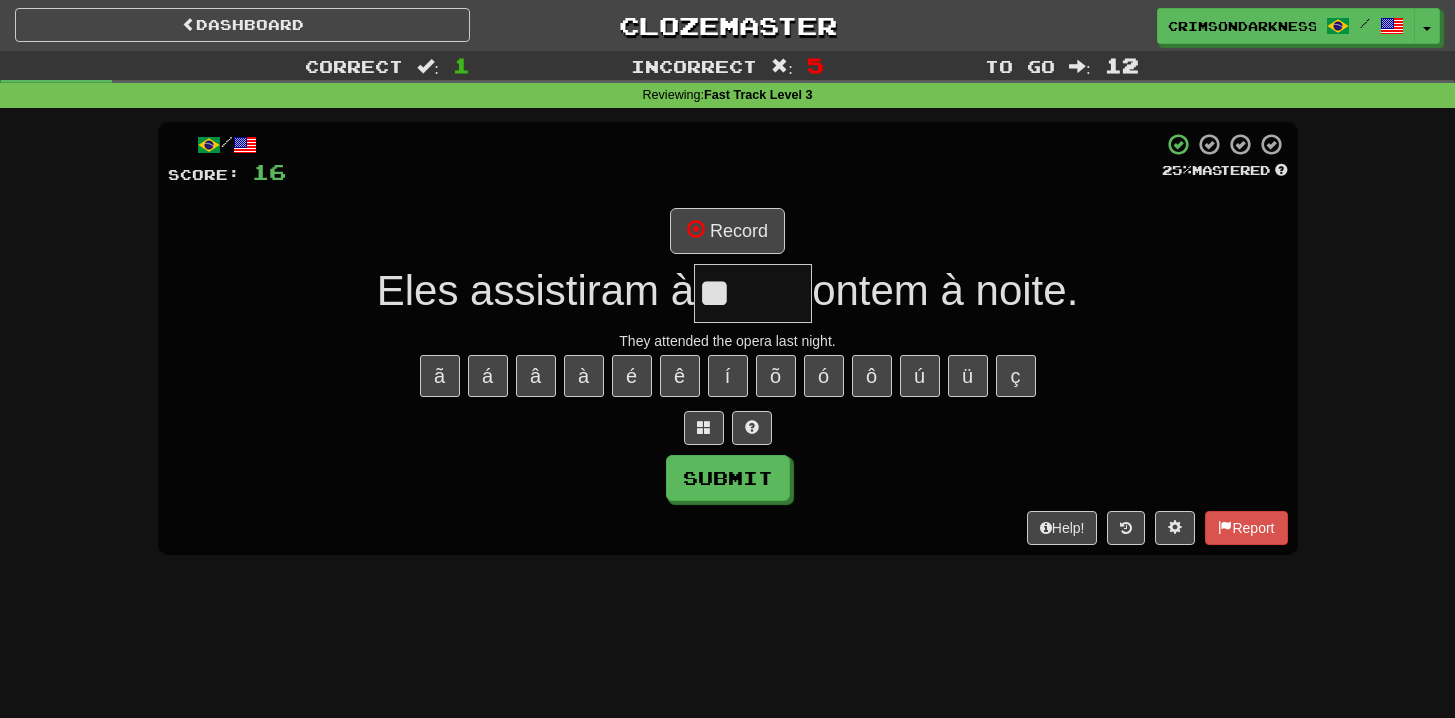 type on "*" 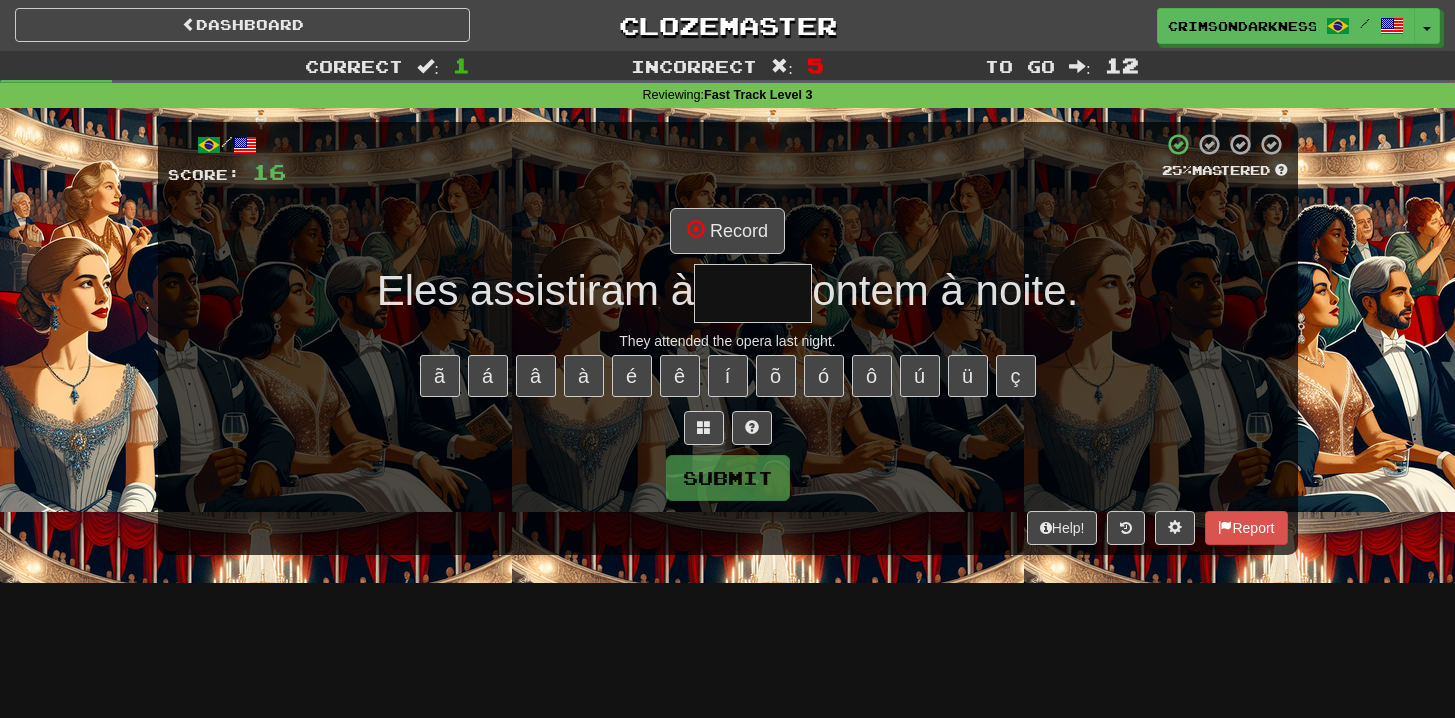 type on "*" 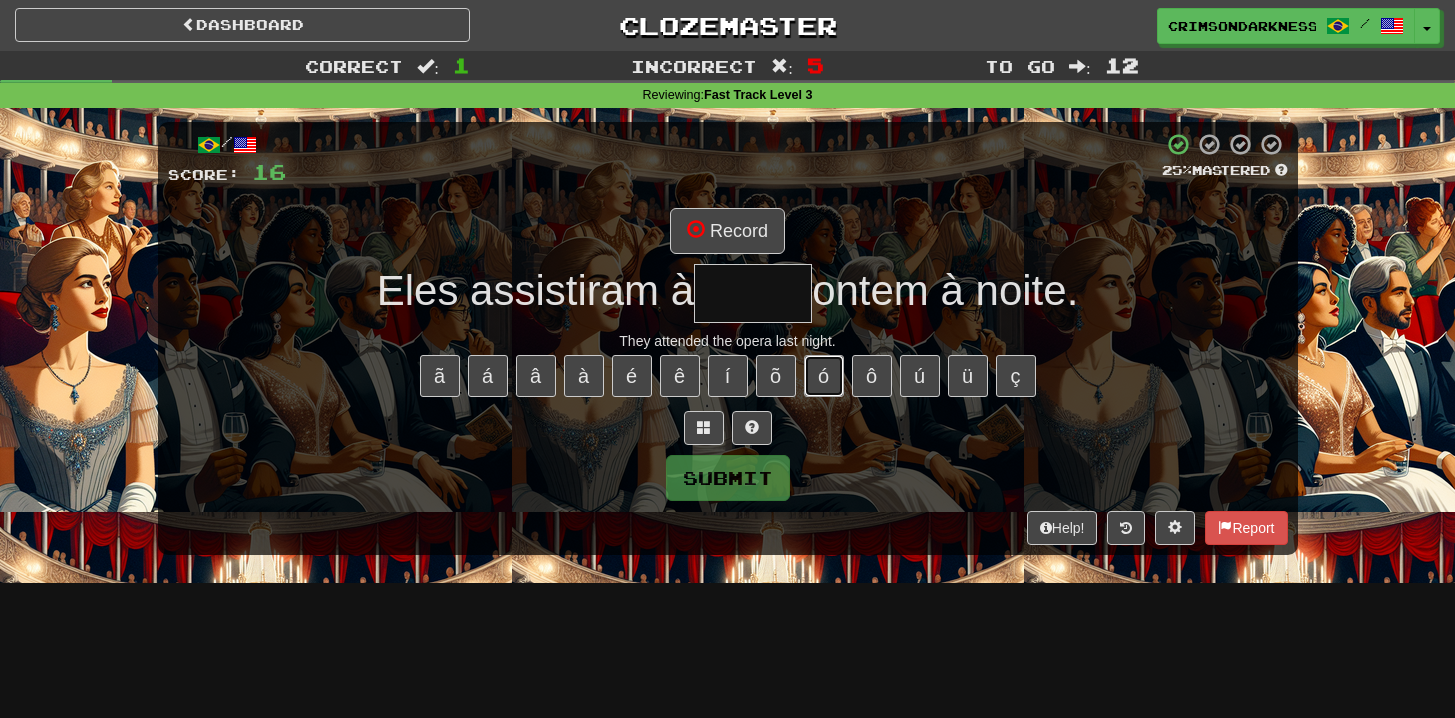 click on "ó" at bounding box center [824, 376] 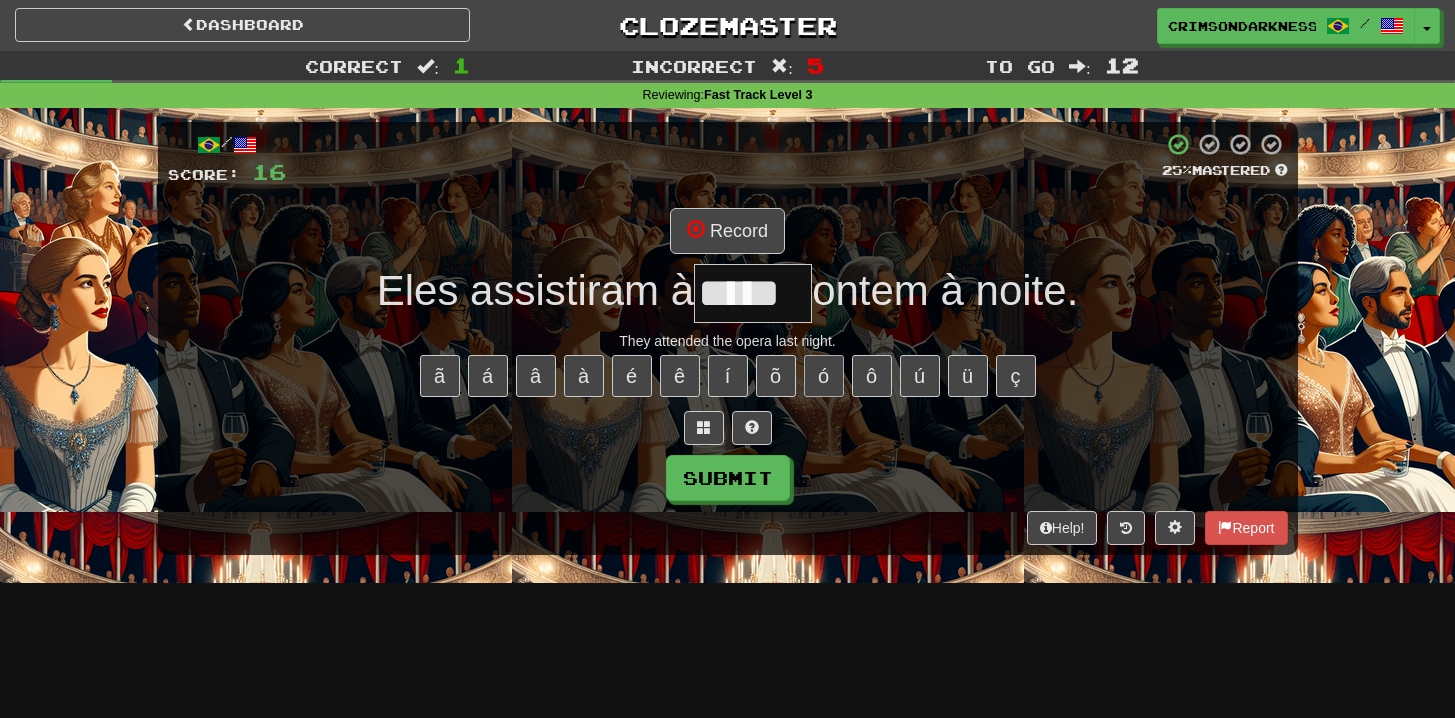 type on "*****" 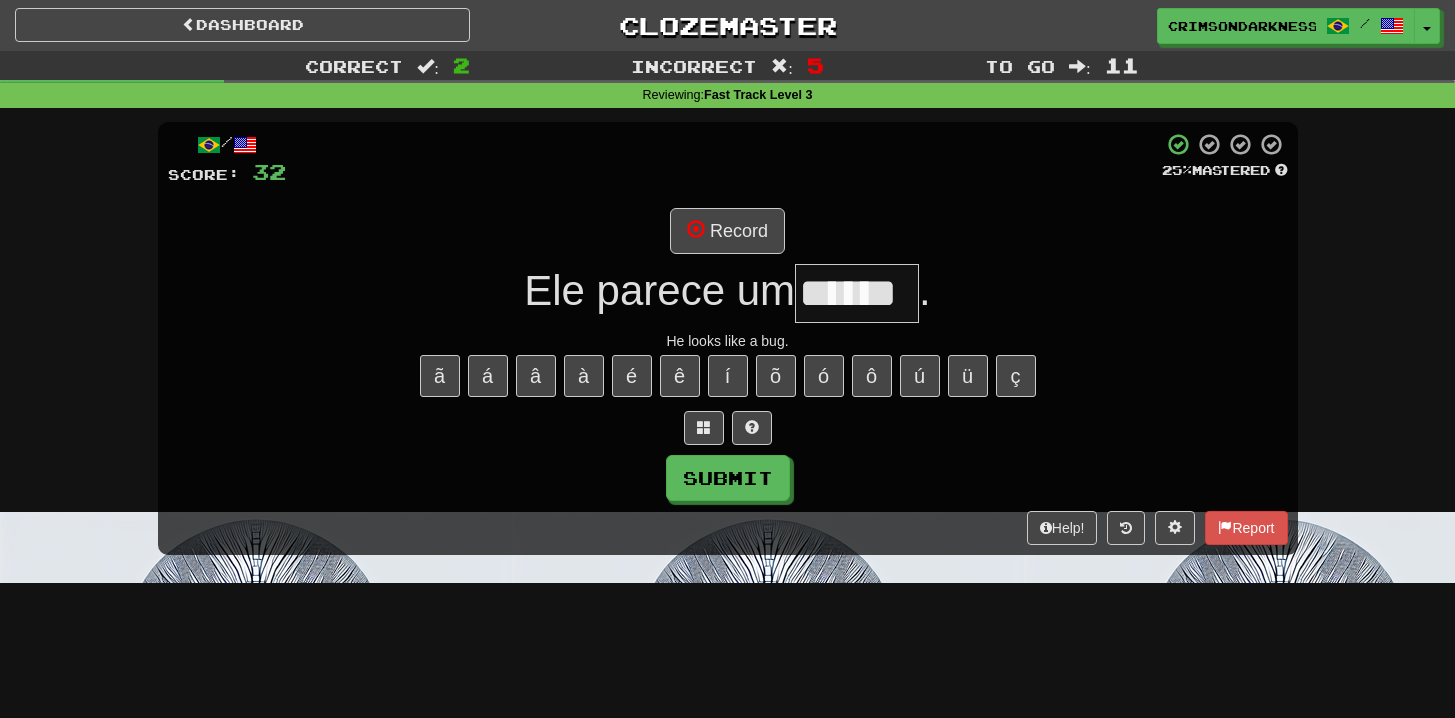 type on "******" 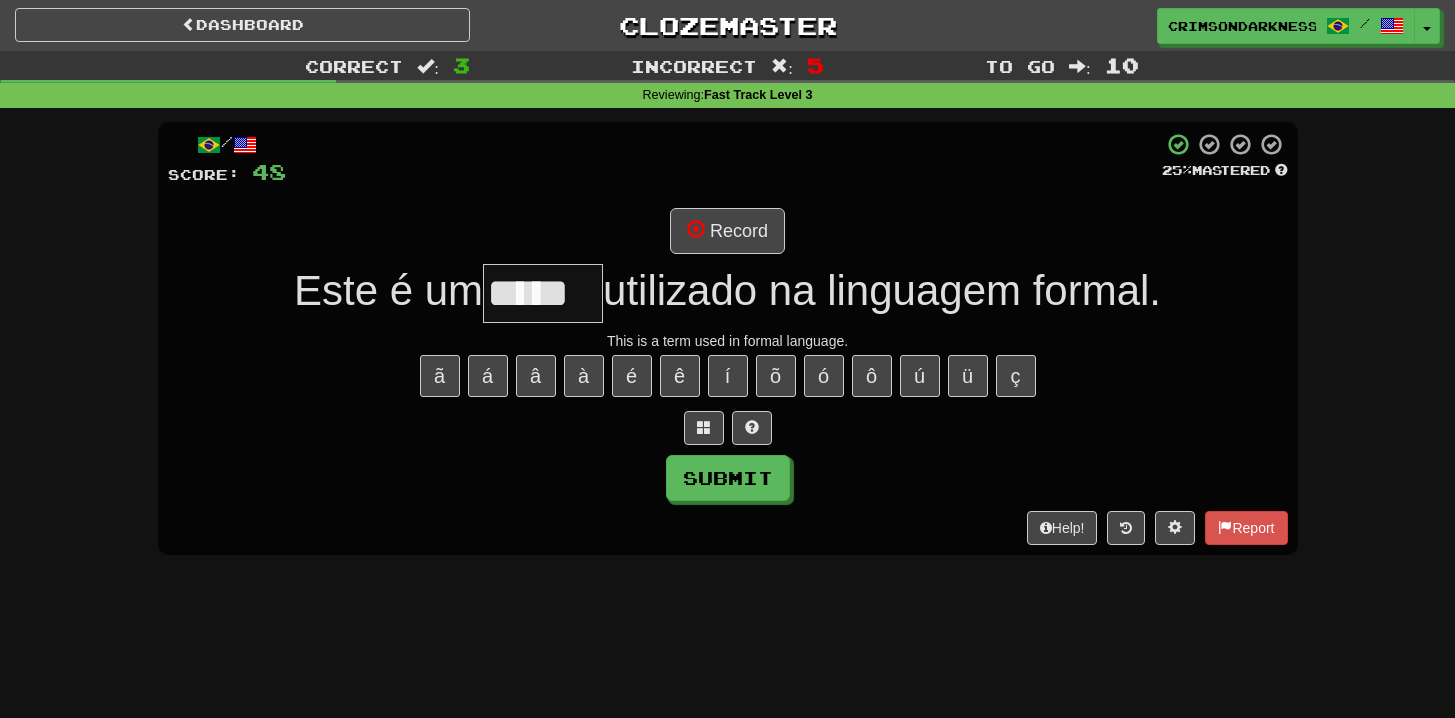 type on "*****" 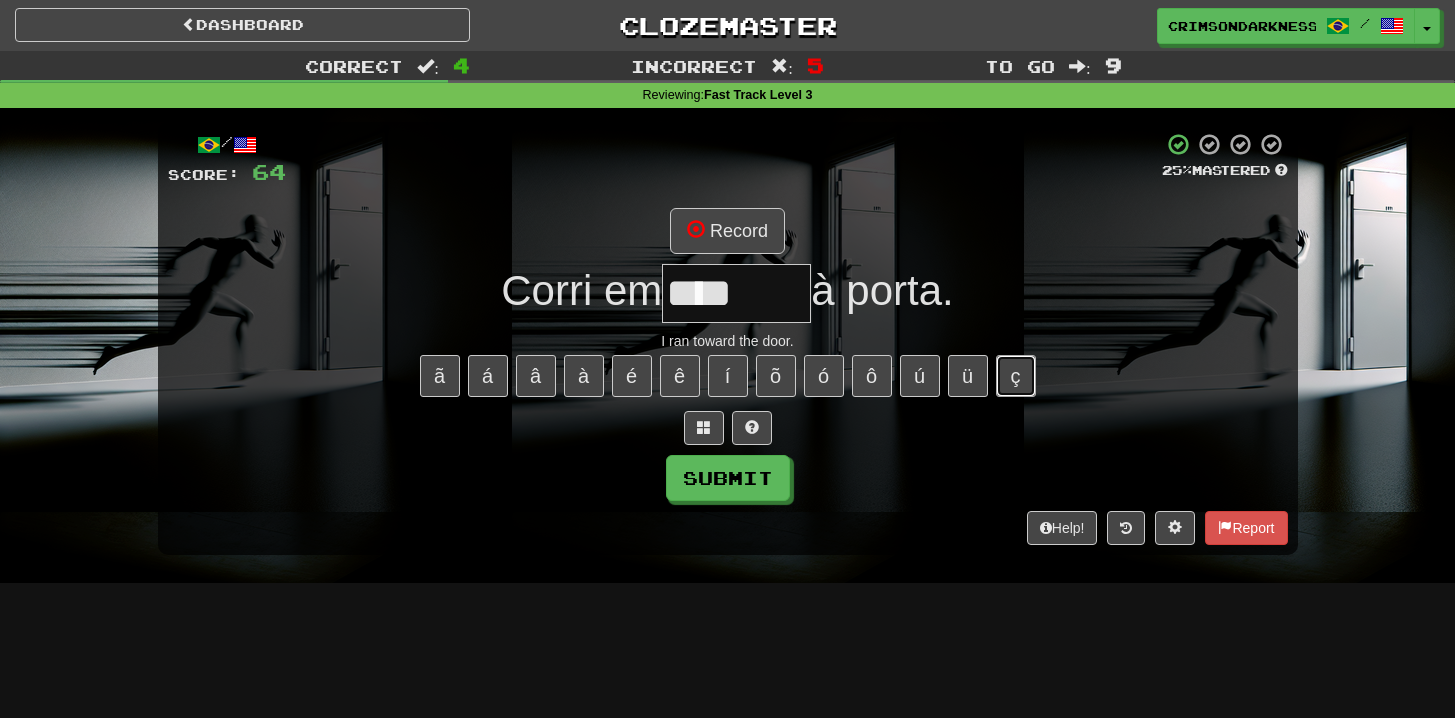 click on "ç" at bounding box center [1016, 376] 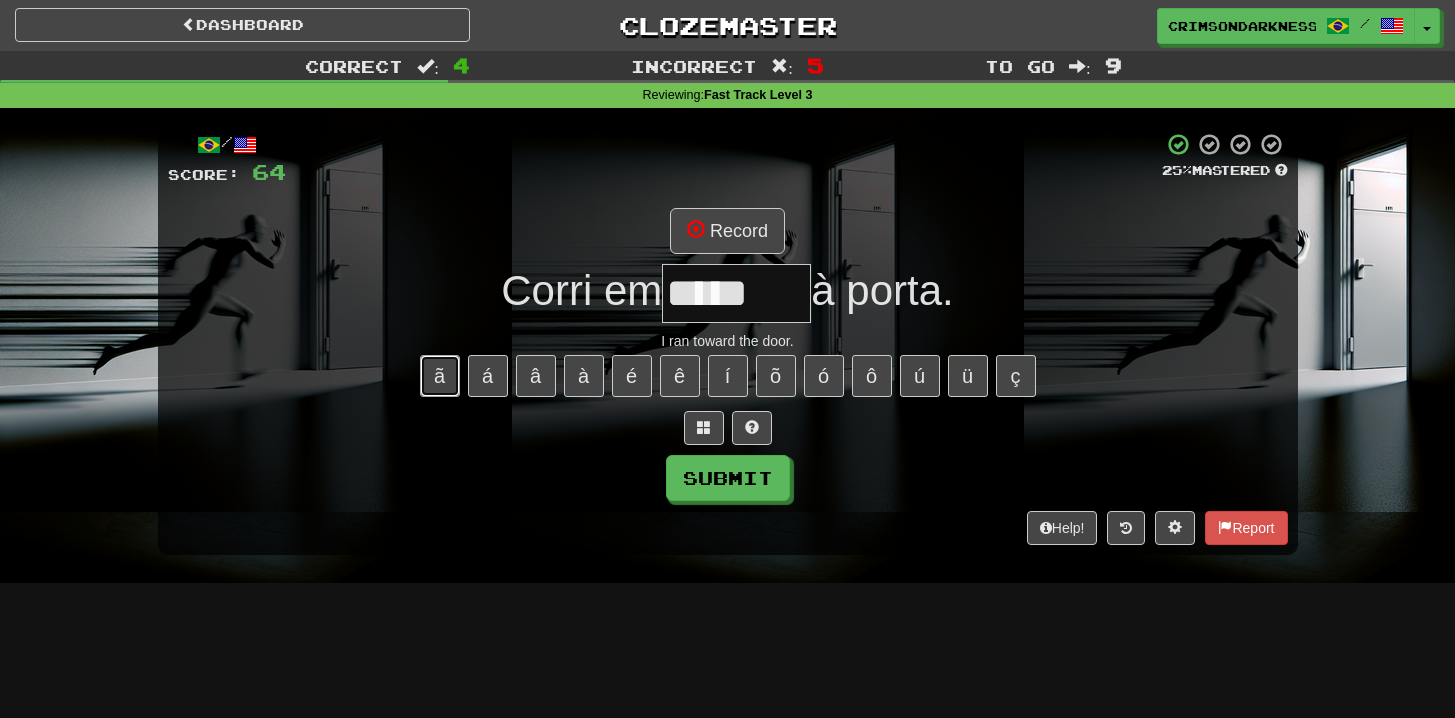 click on "ã" at bounding box center (440, 376) 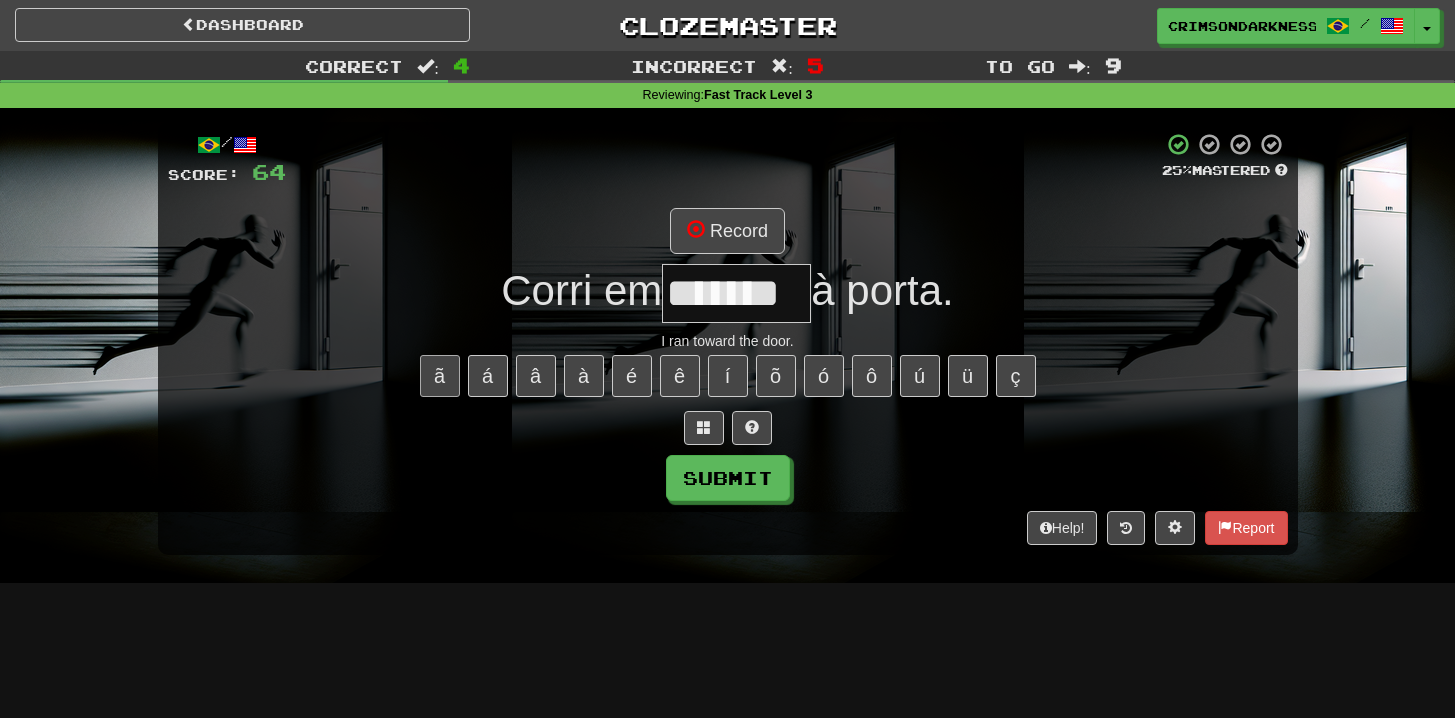 type on "*******" 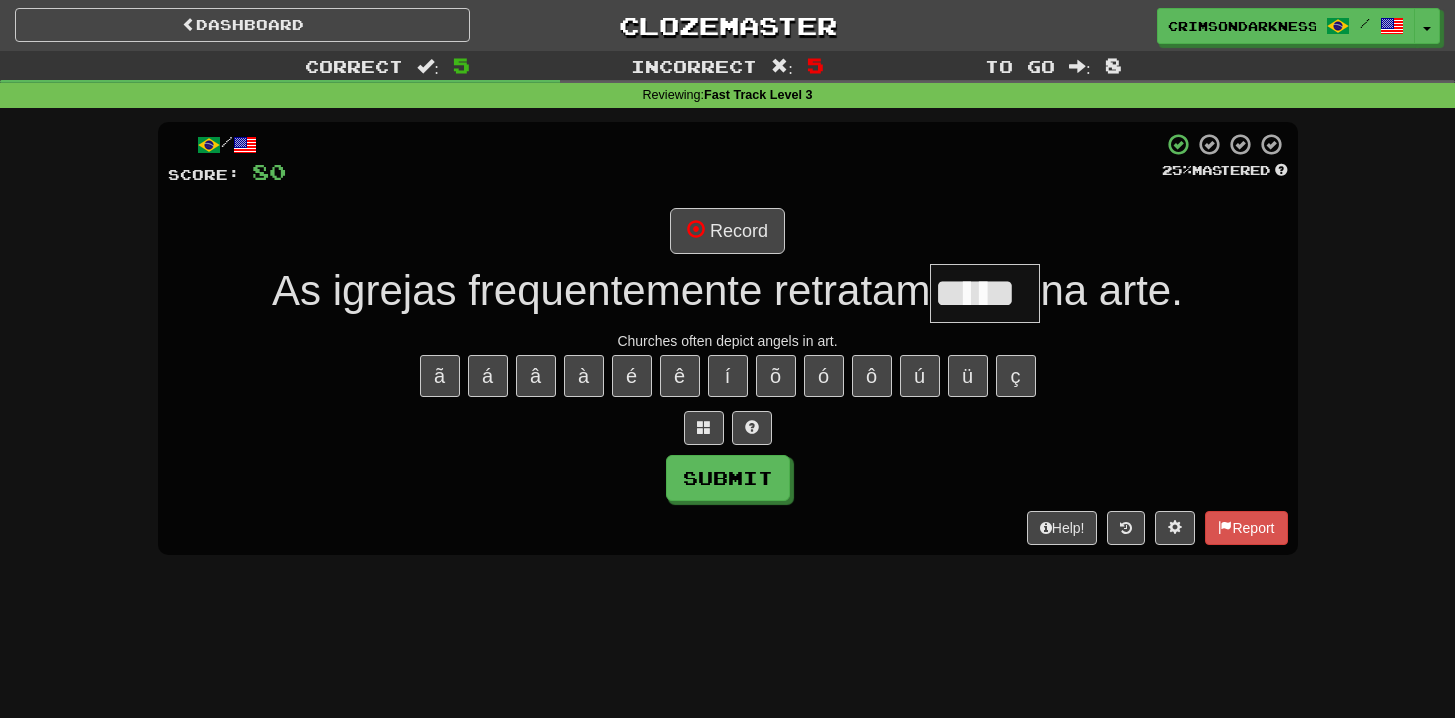 type on "*****" 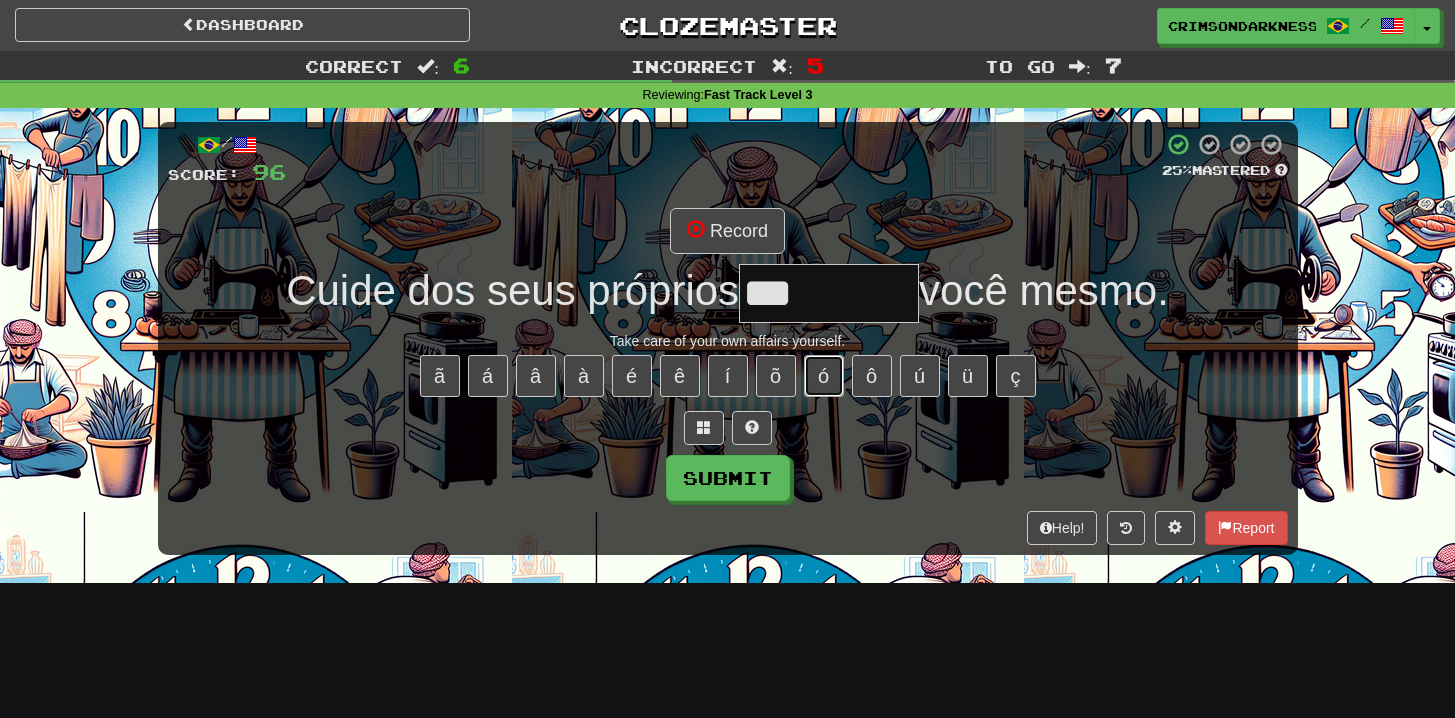 click on "ó" at bounding box center [824, 376] 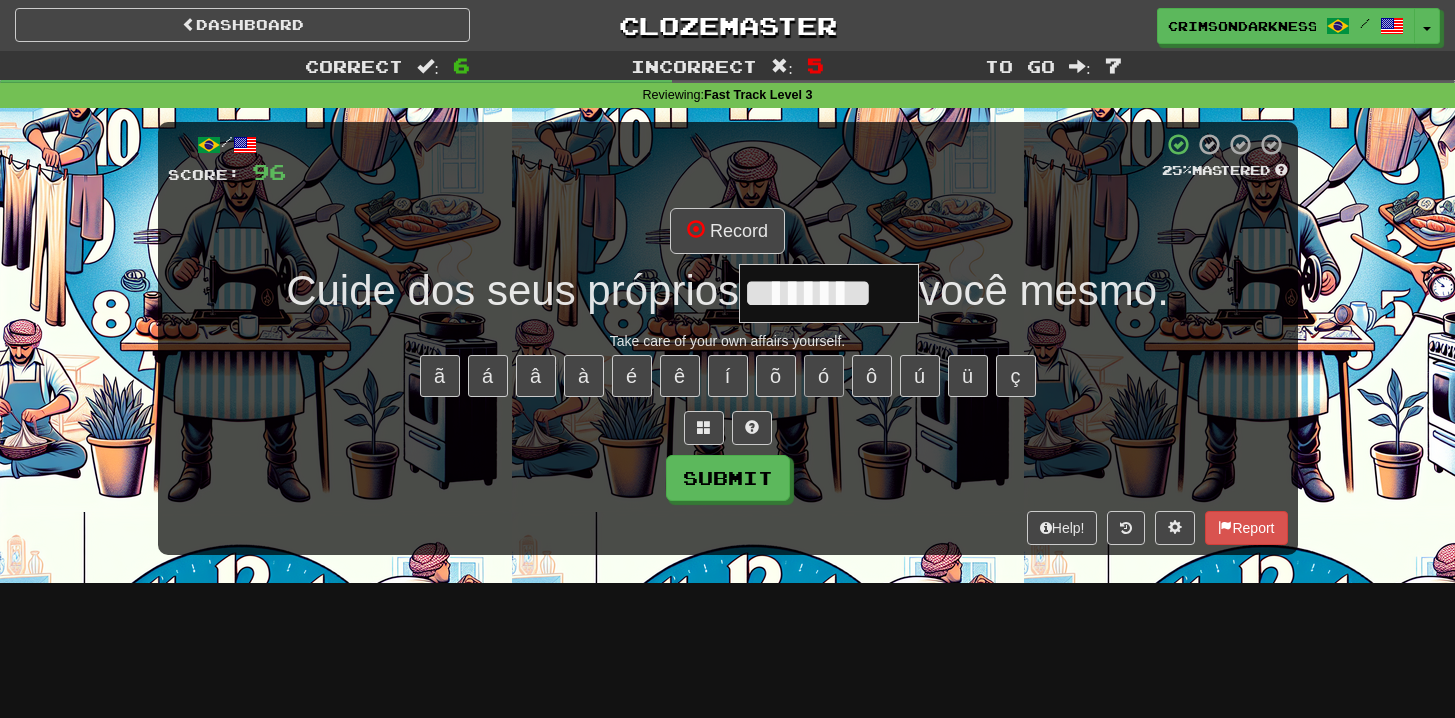 type on "********" 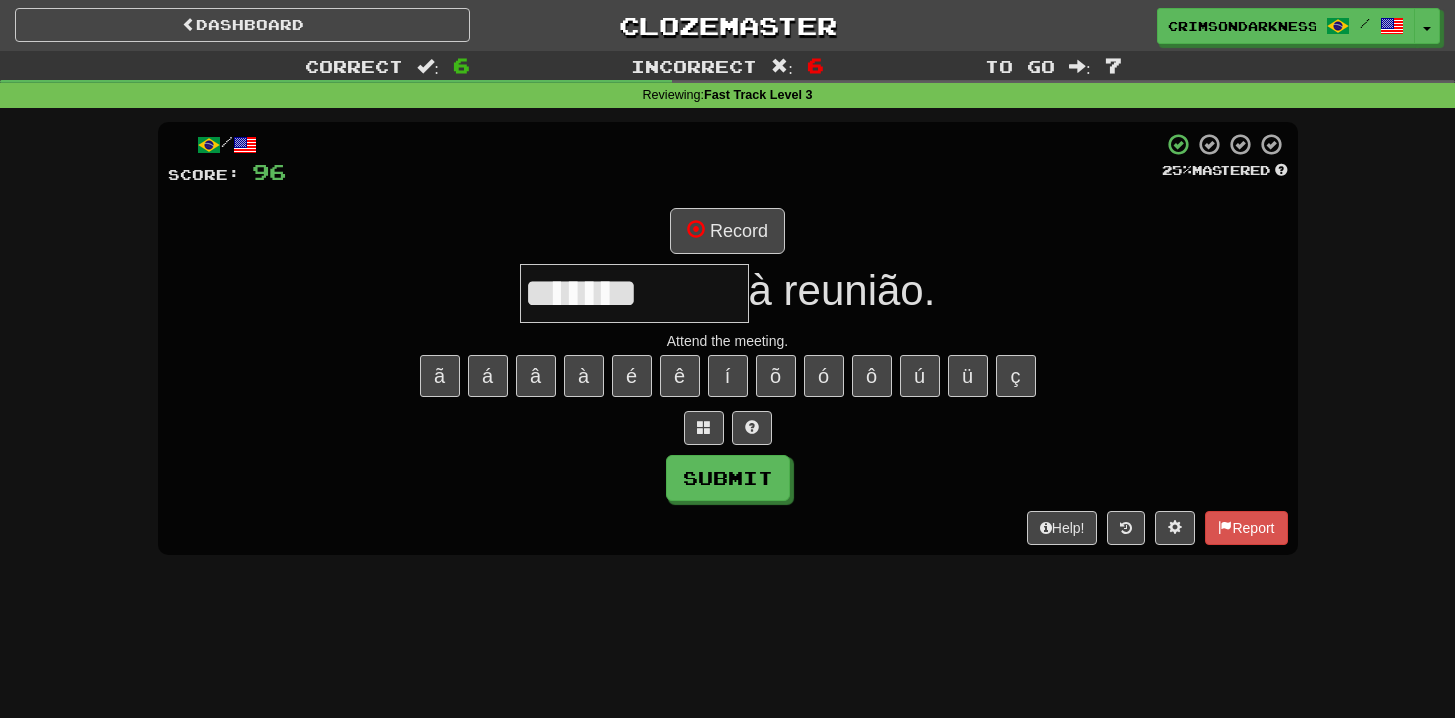 type on "*********" 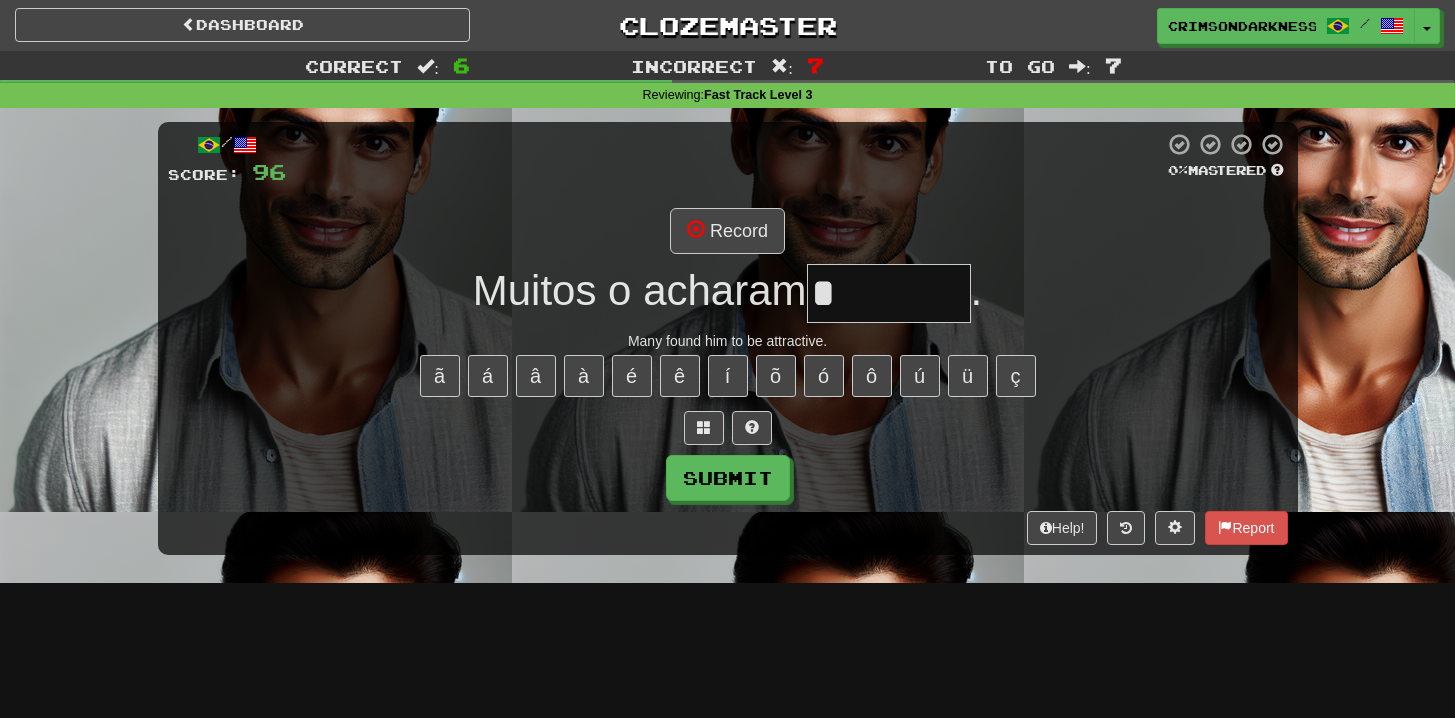 type on "********" 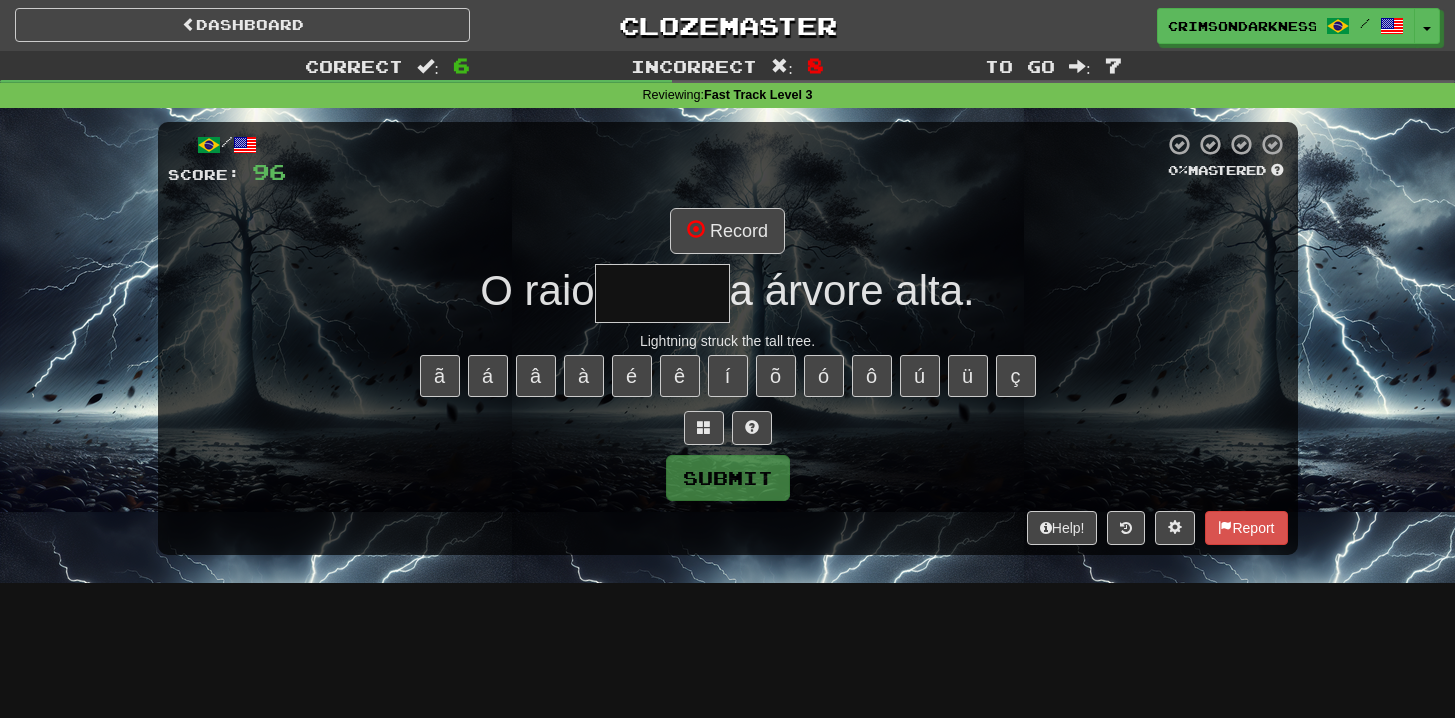 type on "*******" 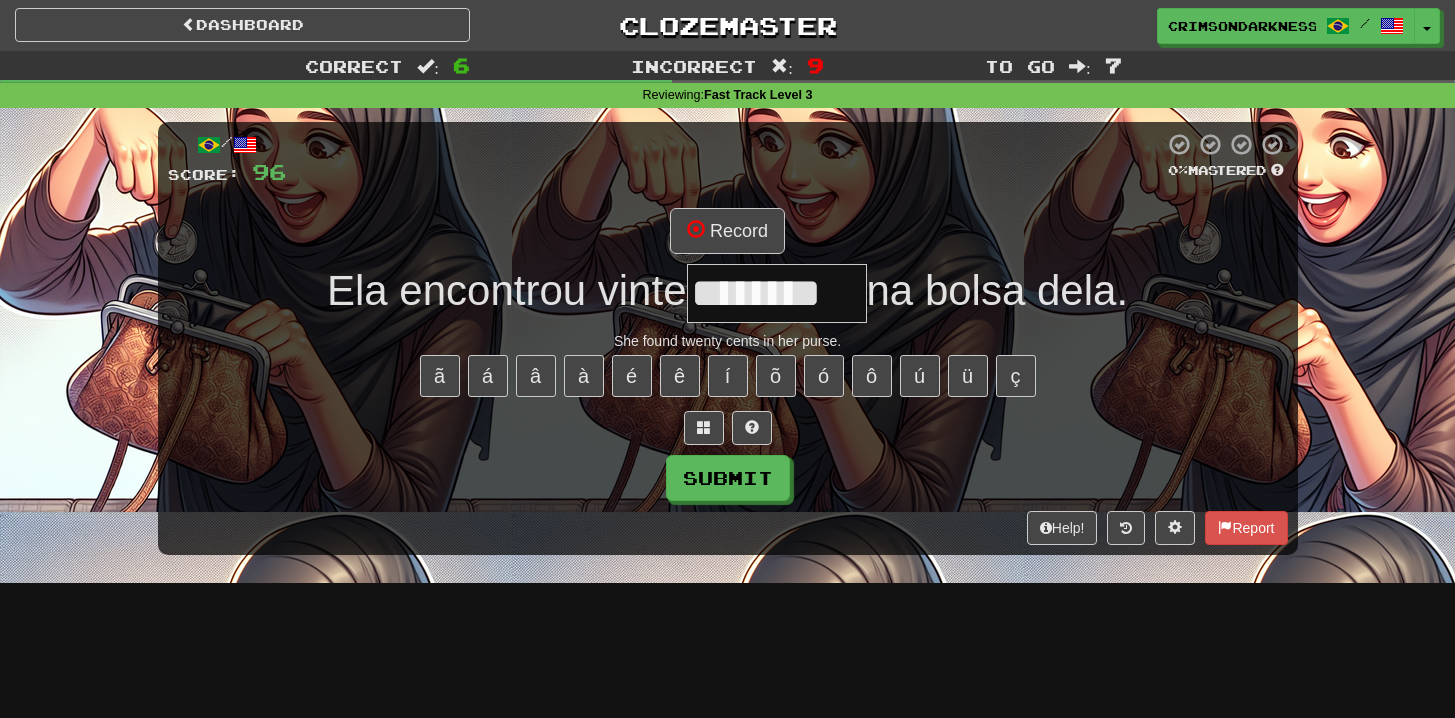 type on "********" 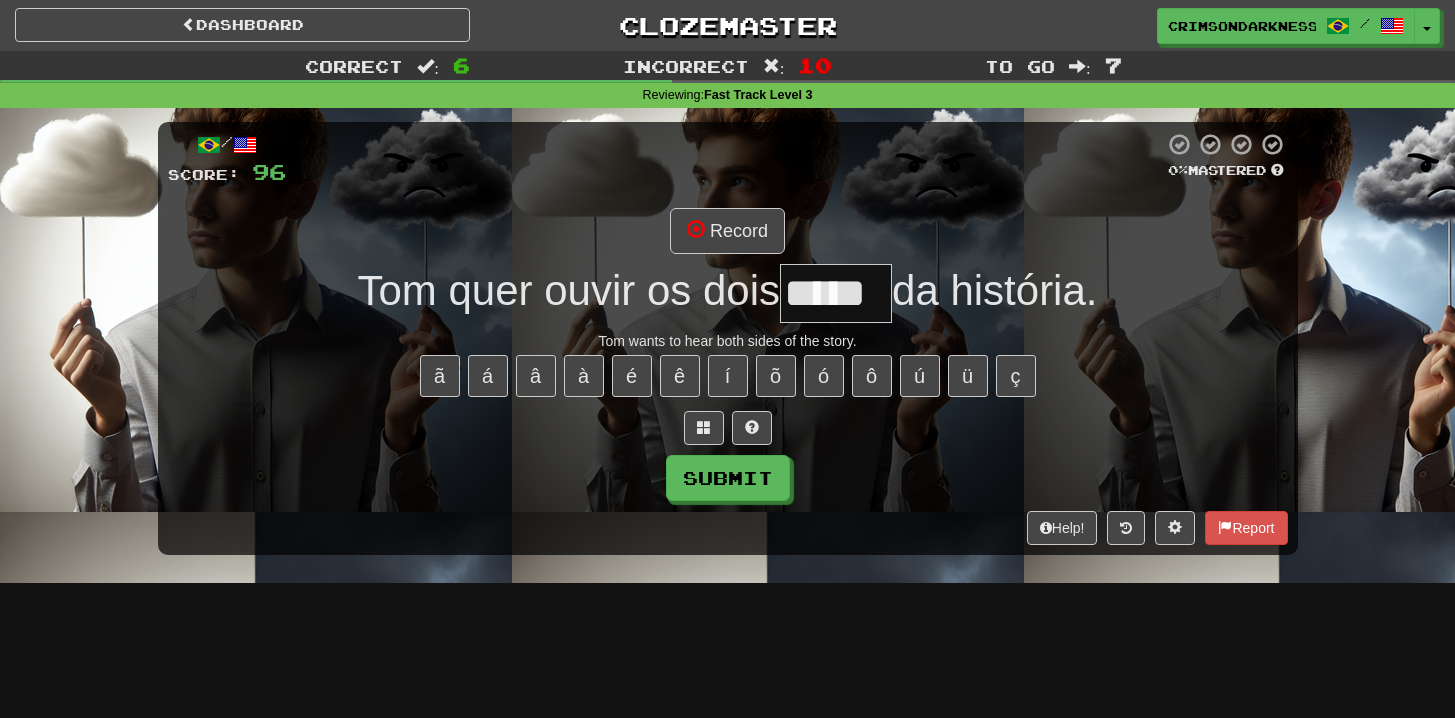 type on "*****" 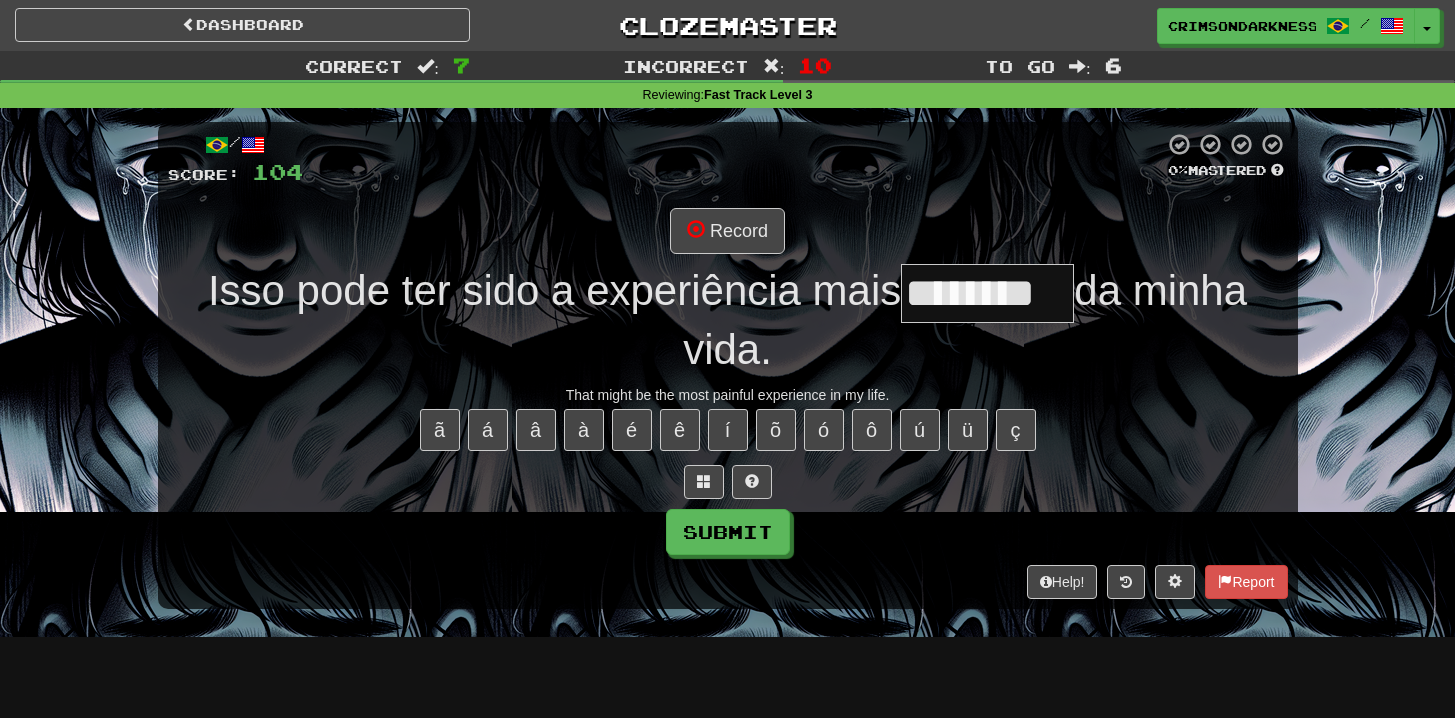 type on "********" 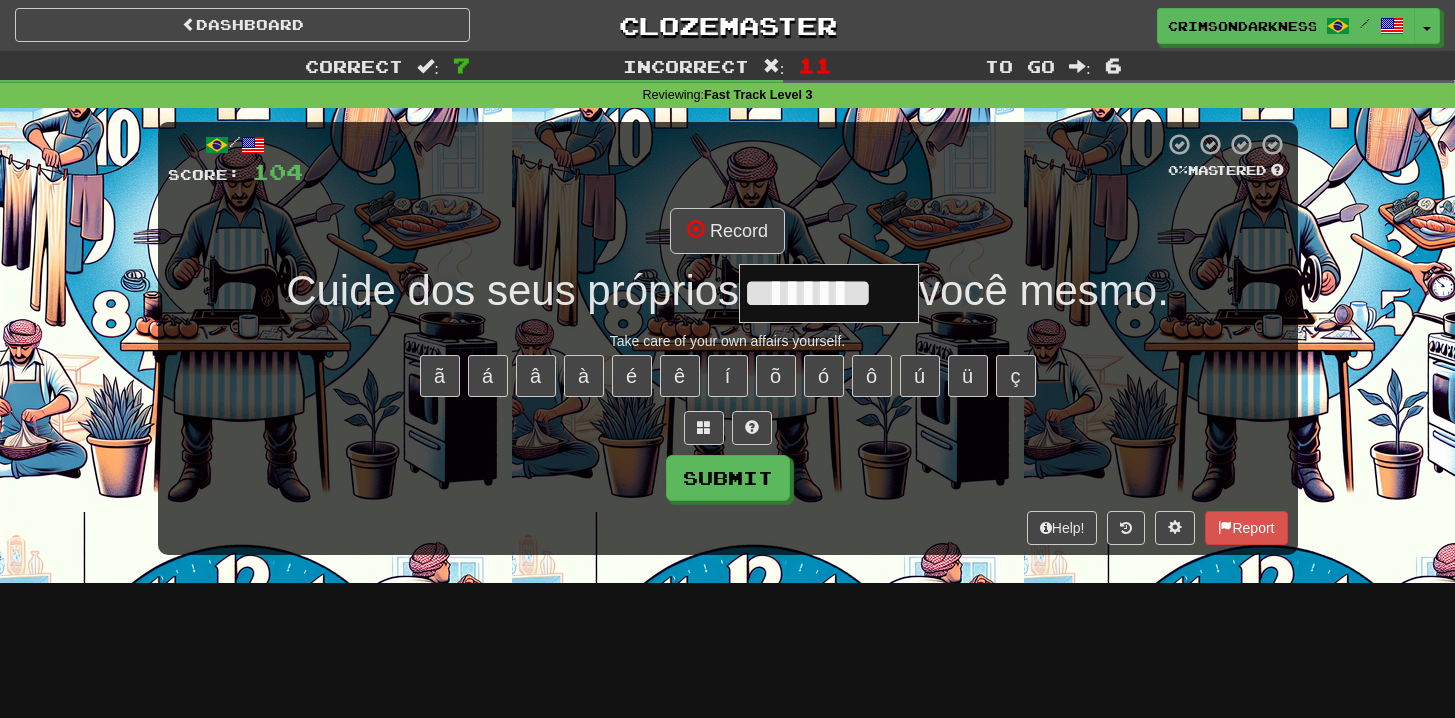 type on "********" 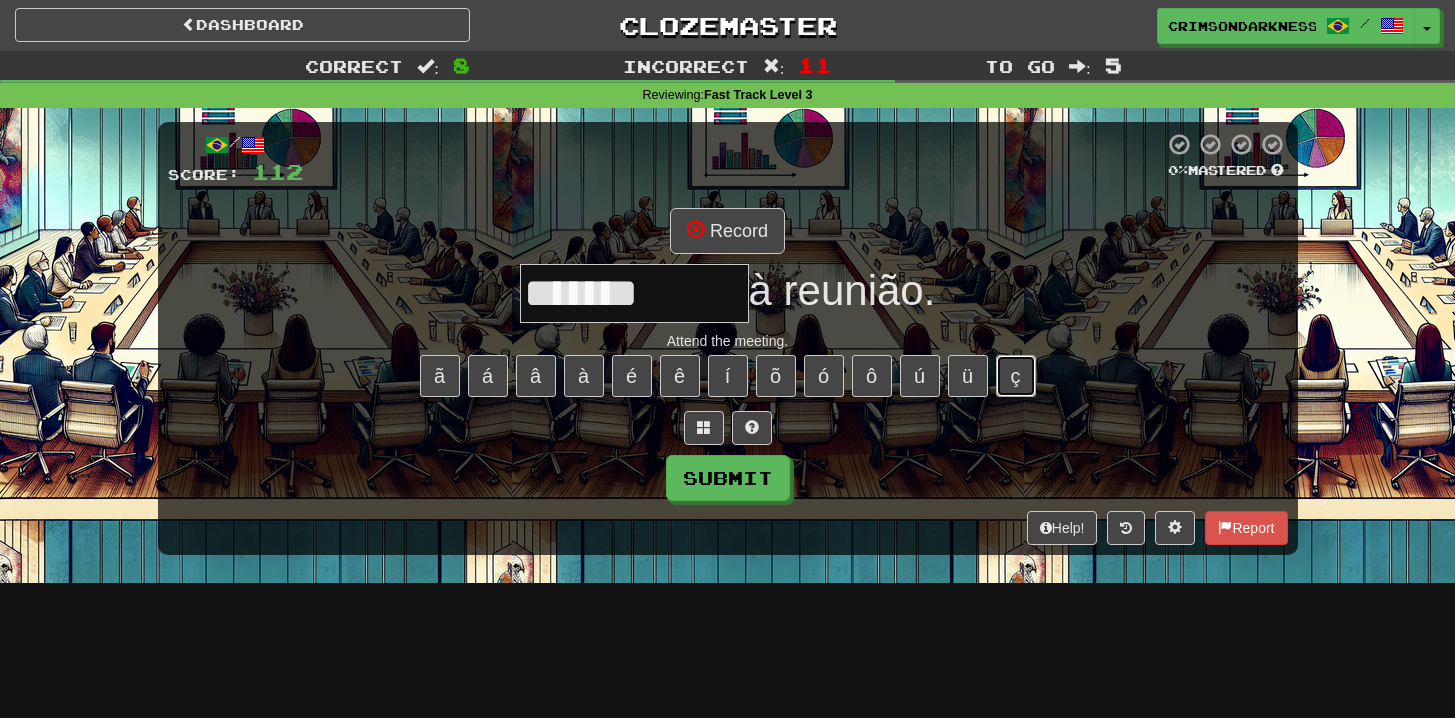 click on "ç" at bounding box center [1016, 376] 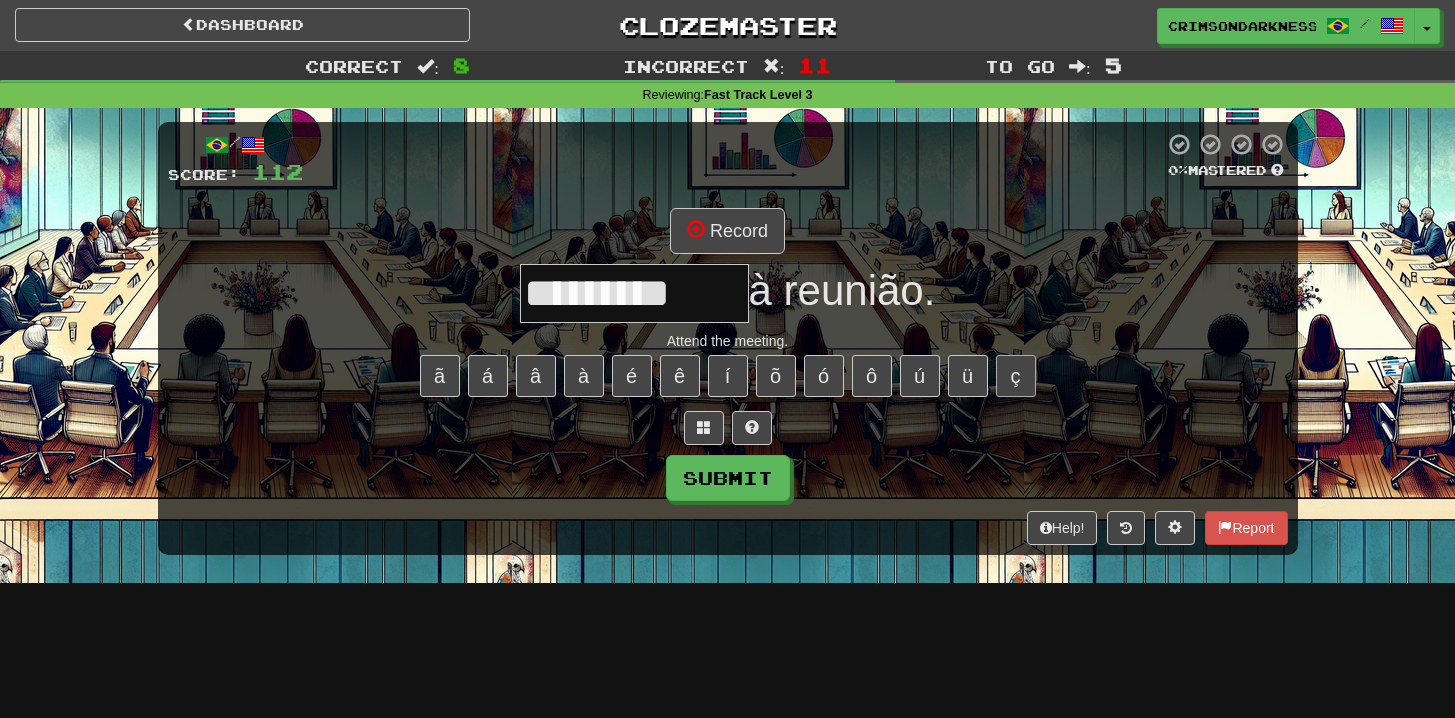 type on "*********" 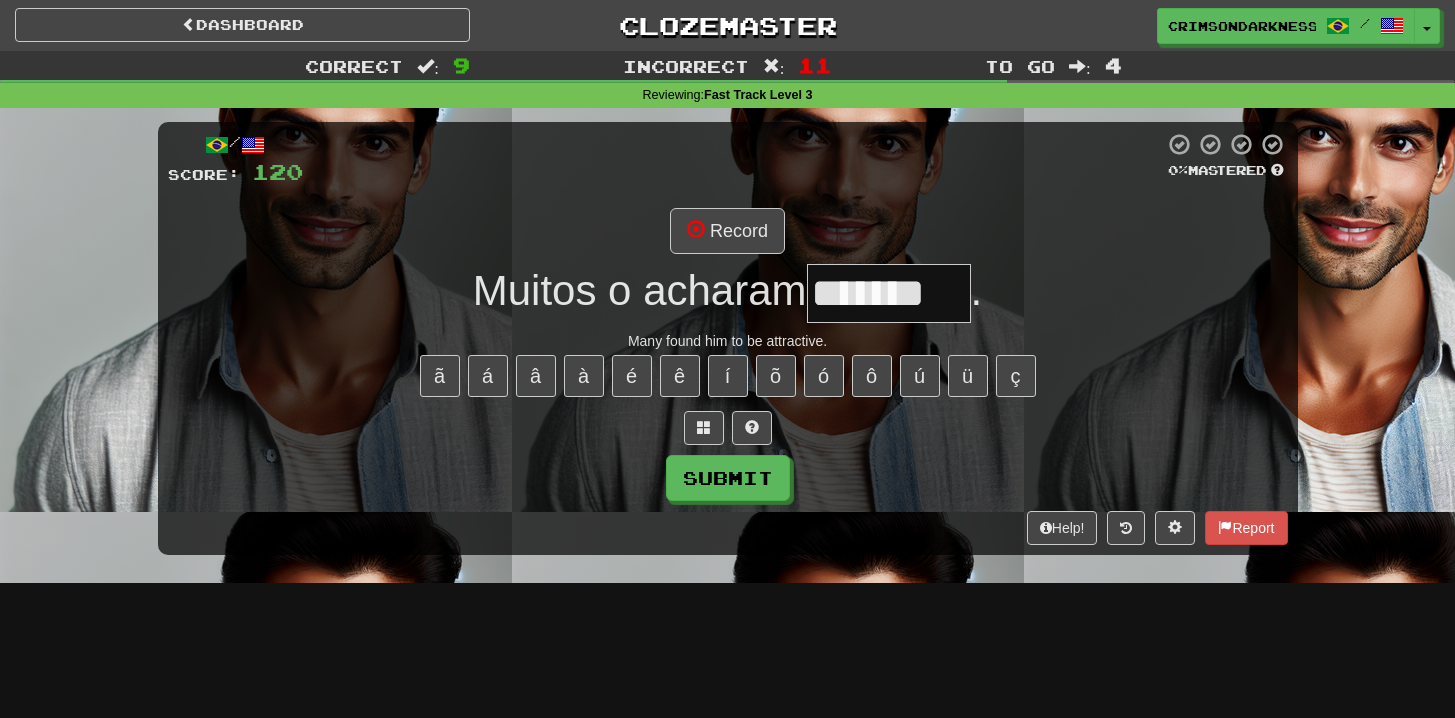 type on "********" 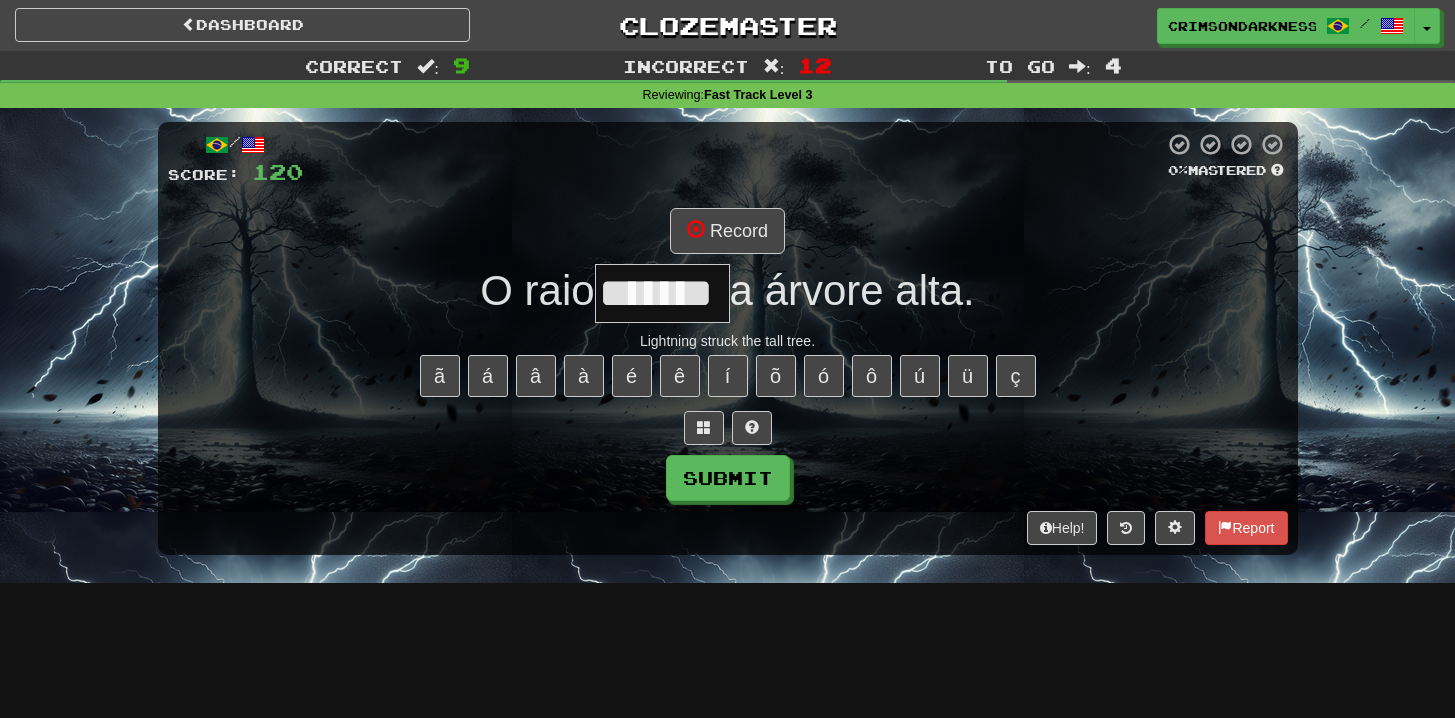 type on "*******" 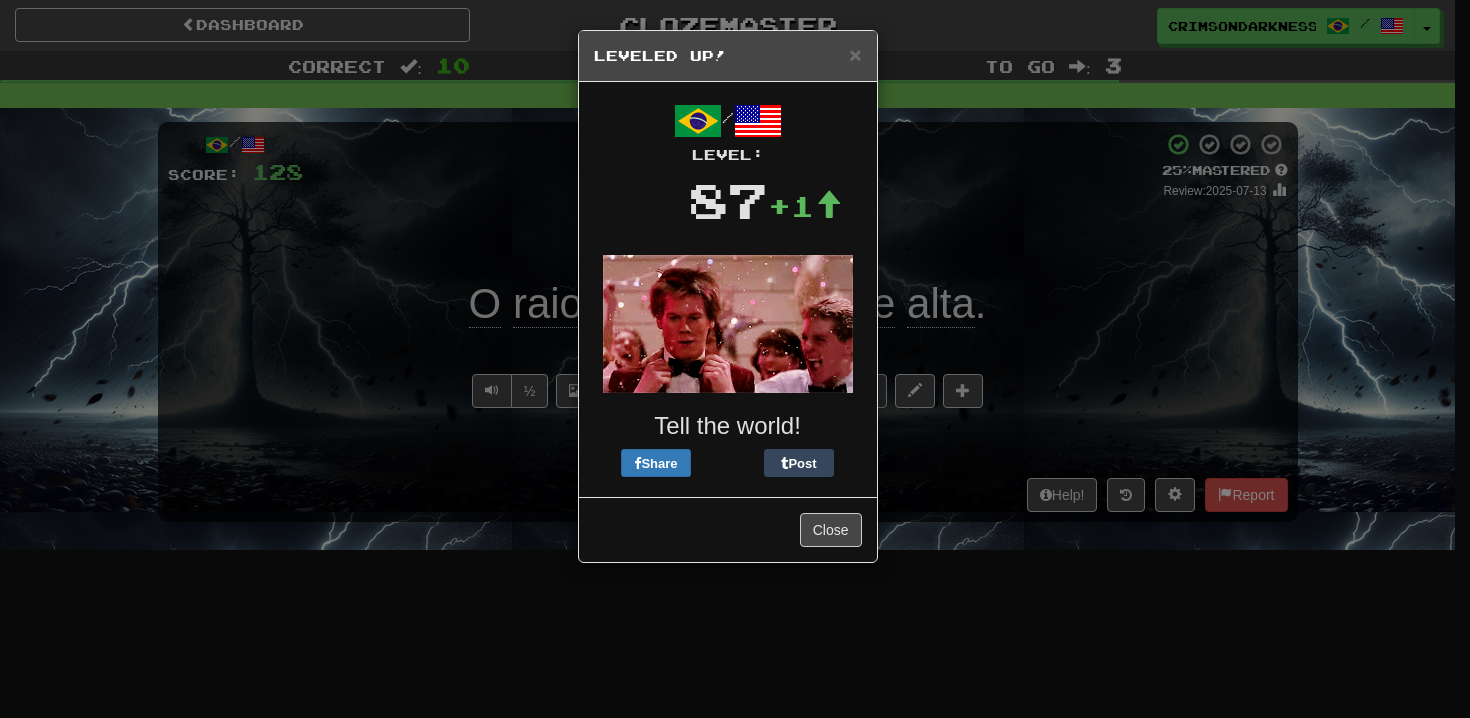 click on "× Leveled Up!" at bounding box center (728, 56) 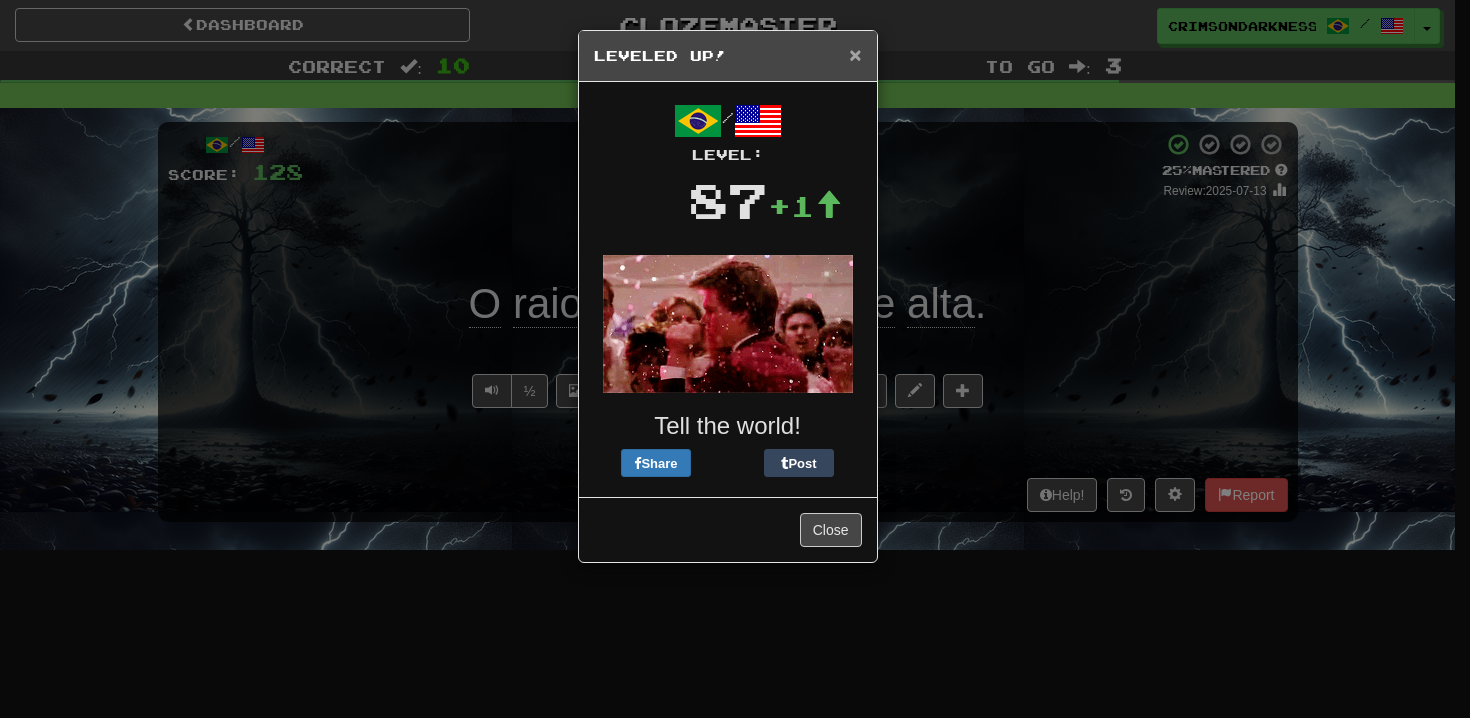 click on "×" at bounding box center [855, 54] 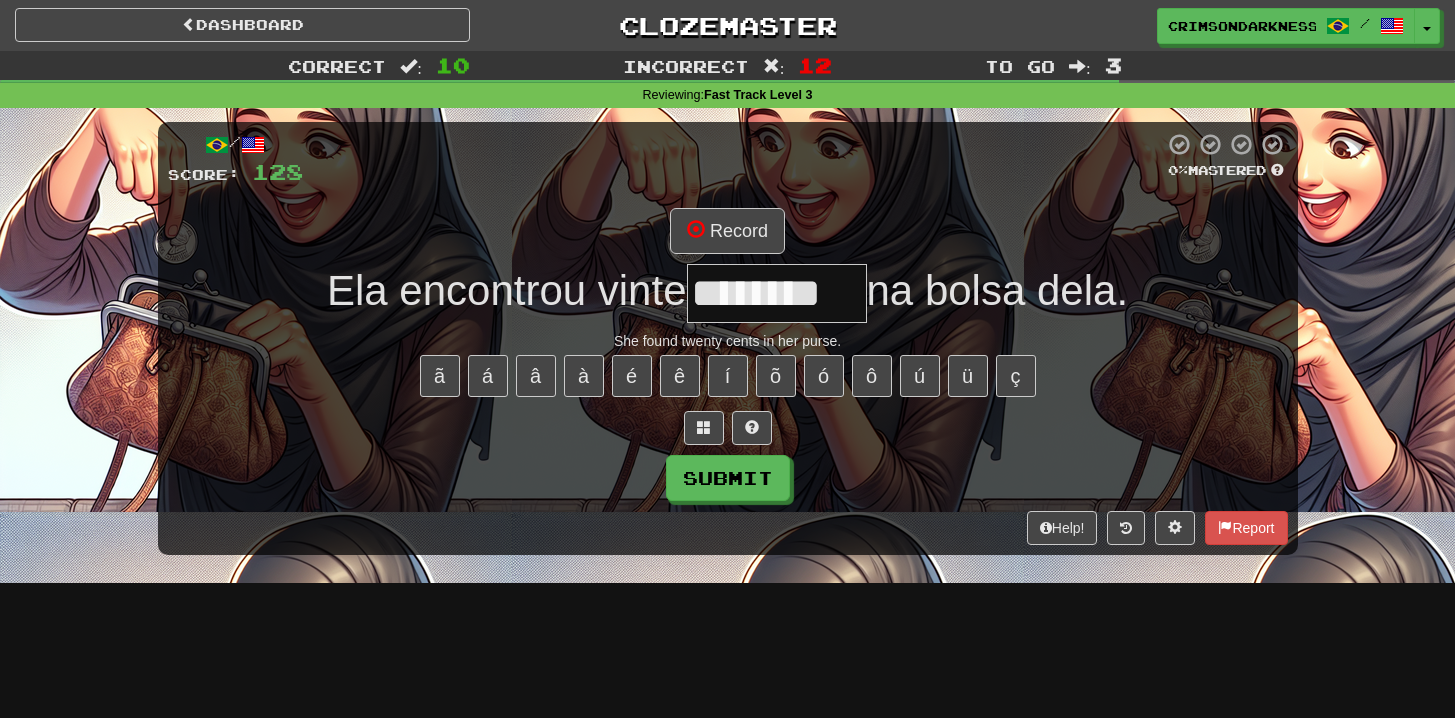 scroll, scrollTop: 0, scrollLeft: 1, axis: horizontal 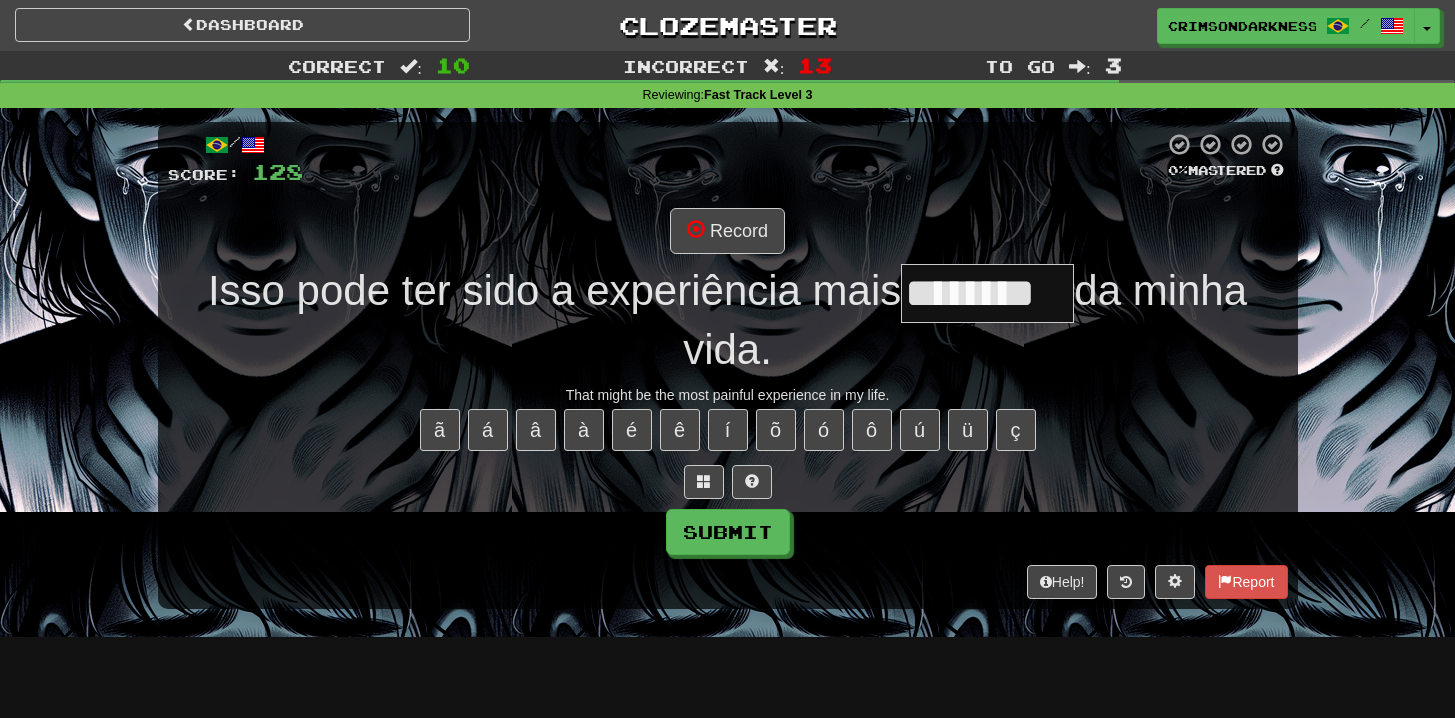 type on "********" 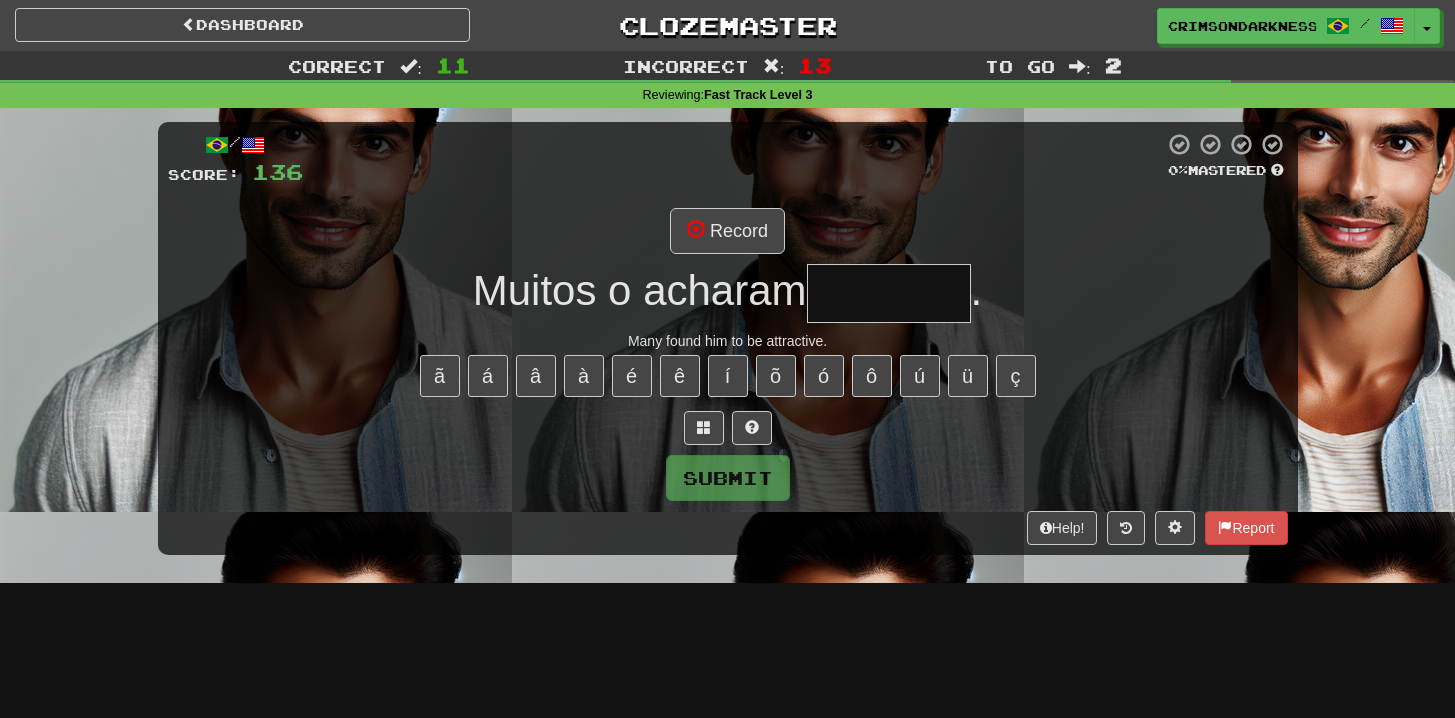 type on "********" 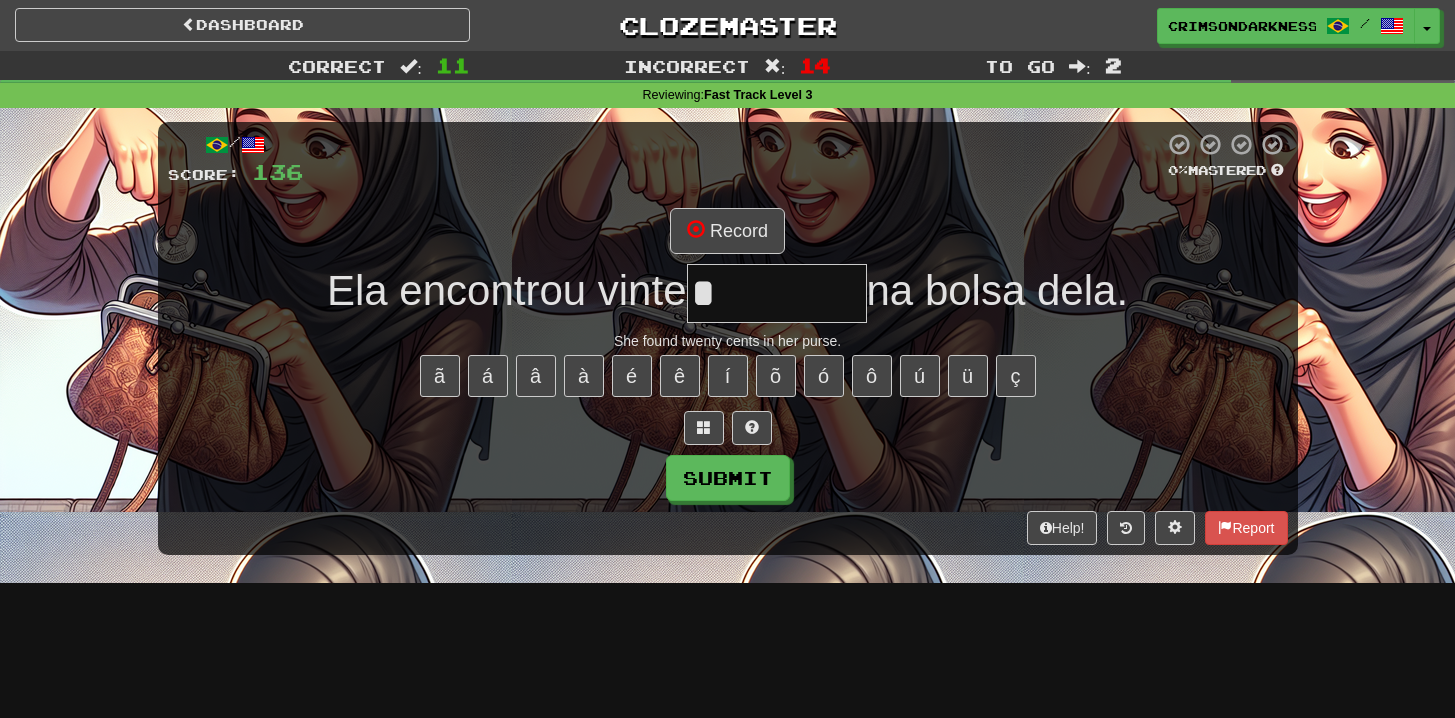 type on "********" 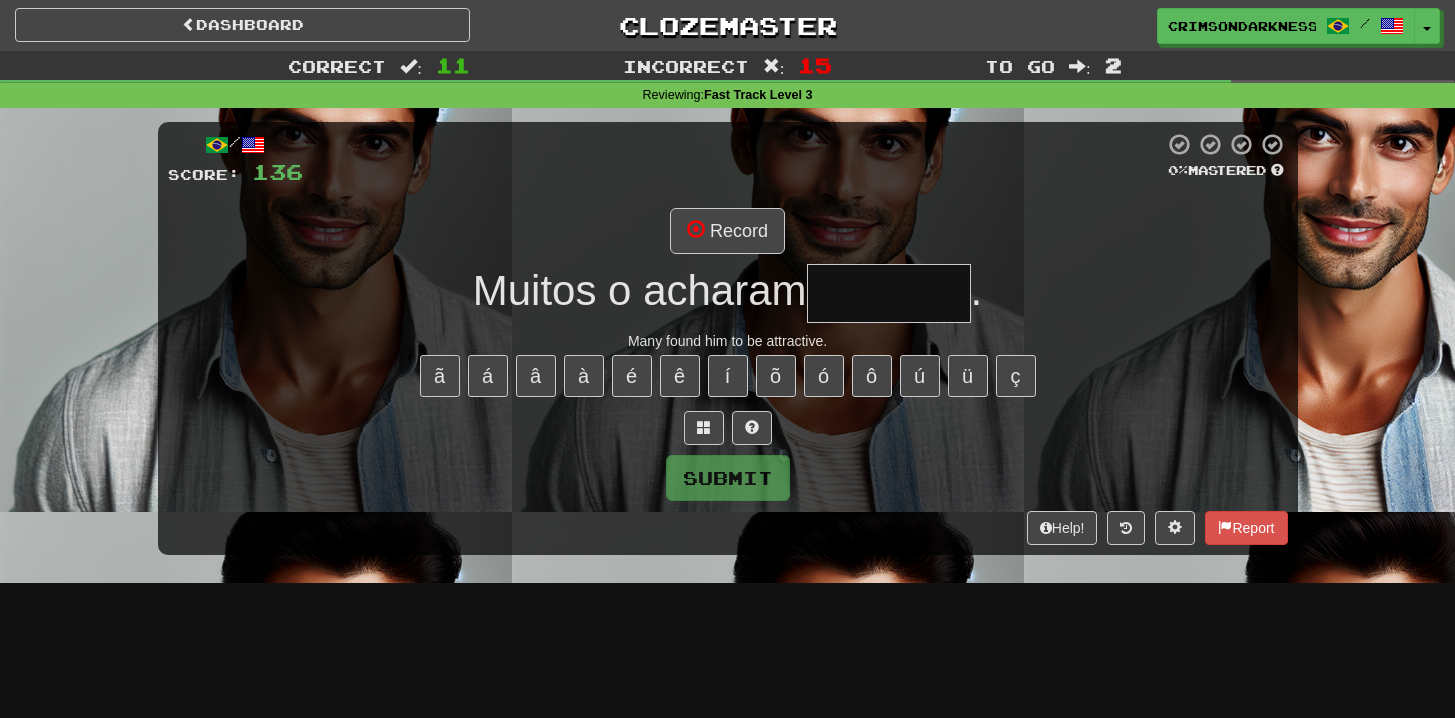 type on "********" 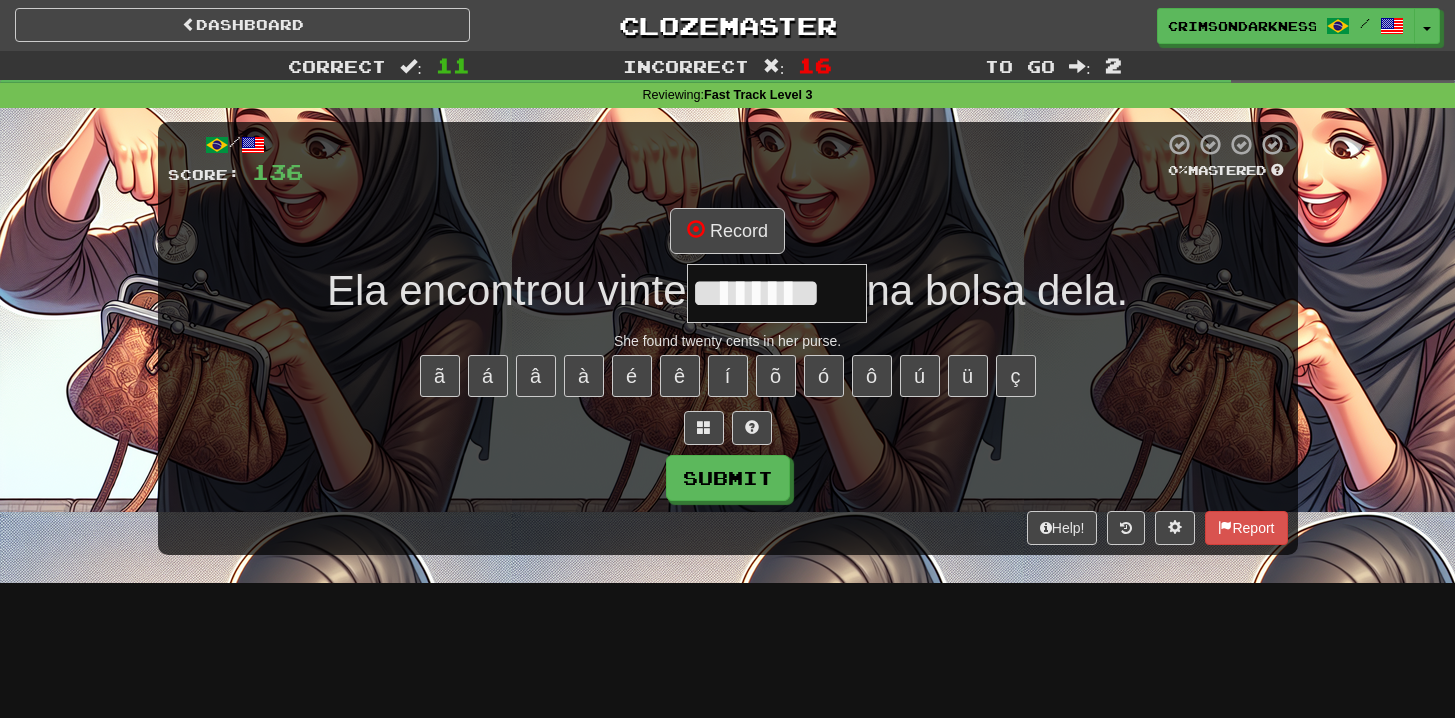 type on "********" 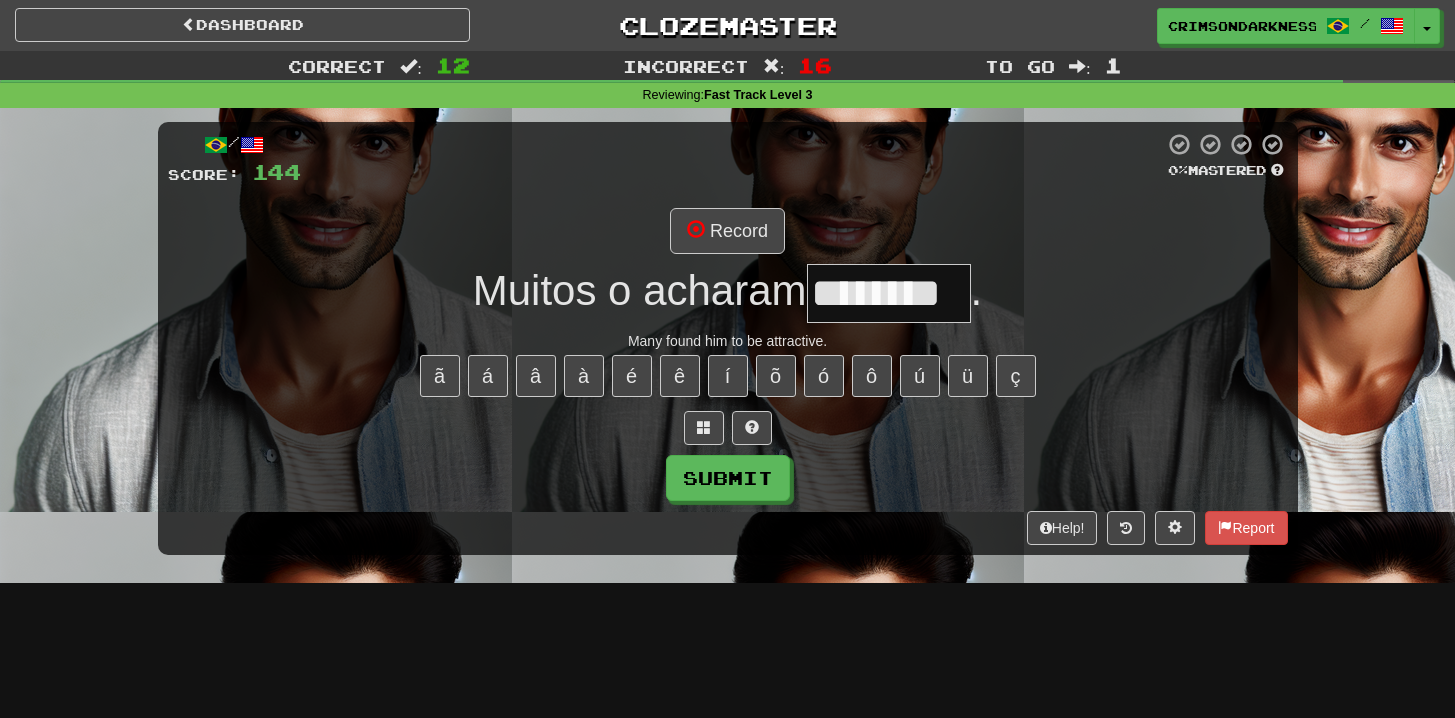 type on "********" 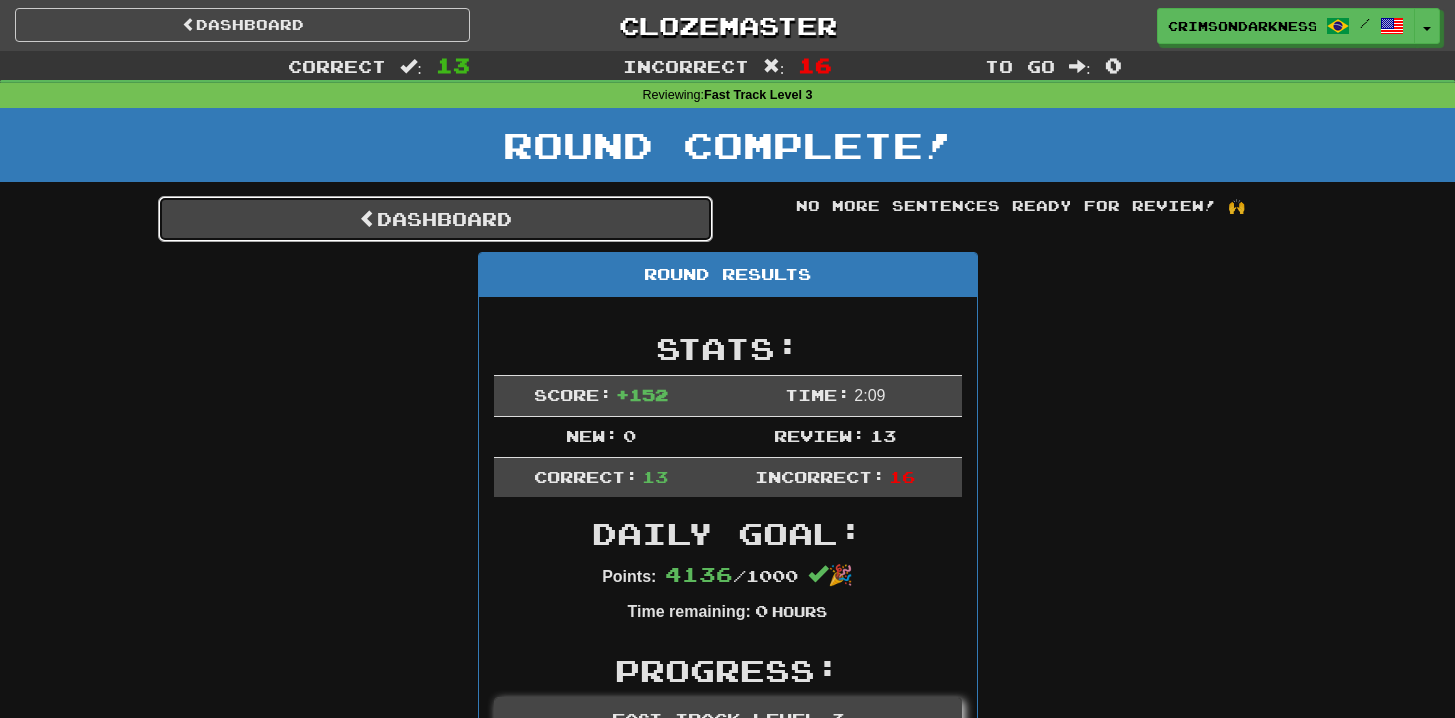 click on "Dashboard" at bounding box center (435, 219) 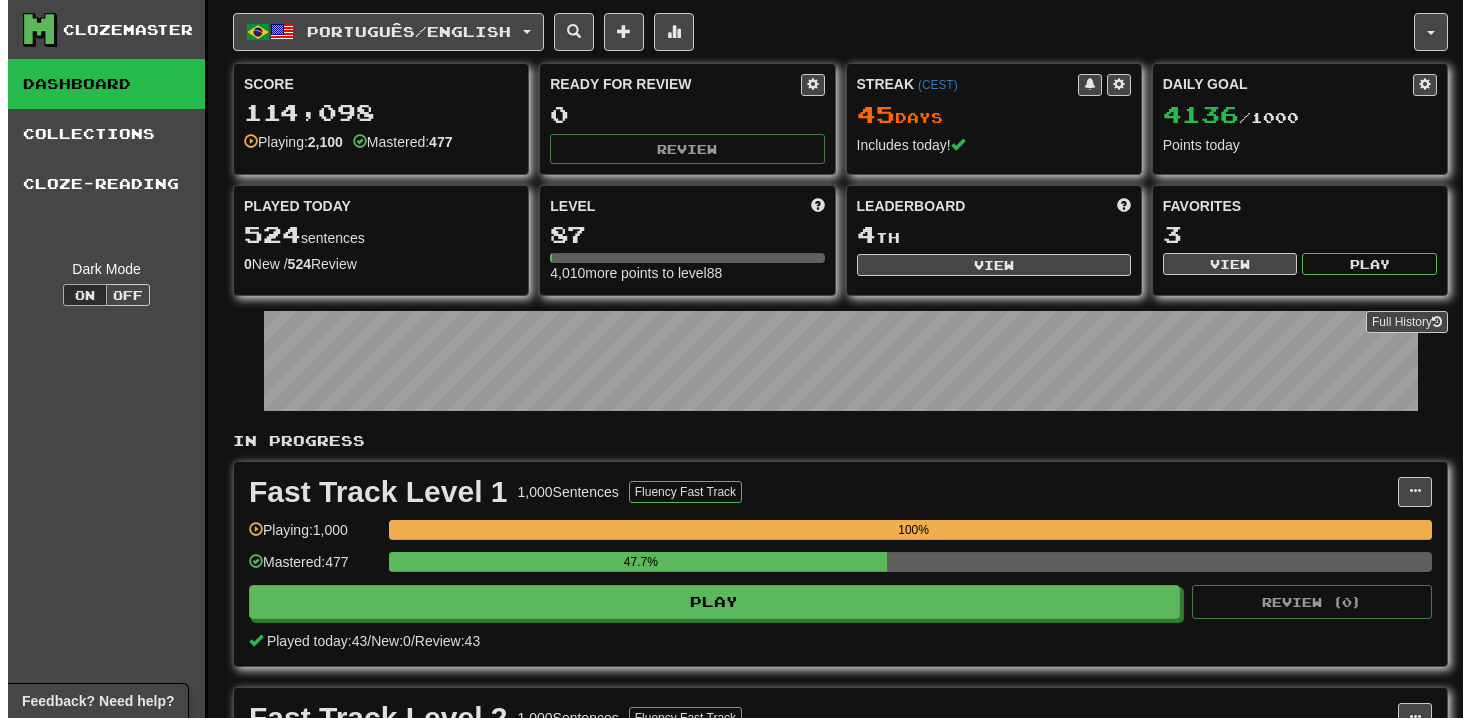 scroll, scrollTop: 643, scrollLeft: 0, axis: vertical 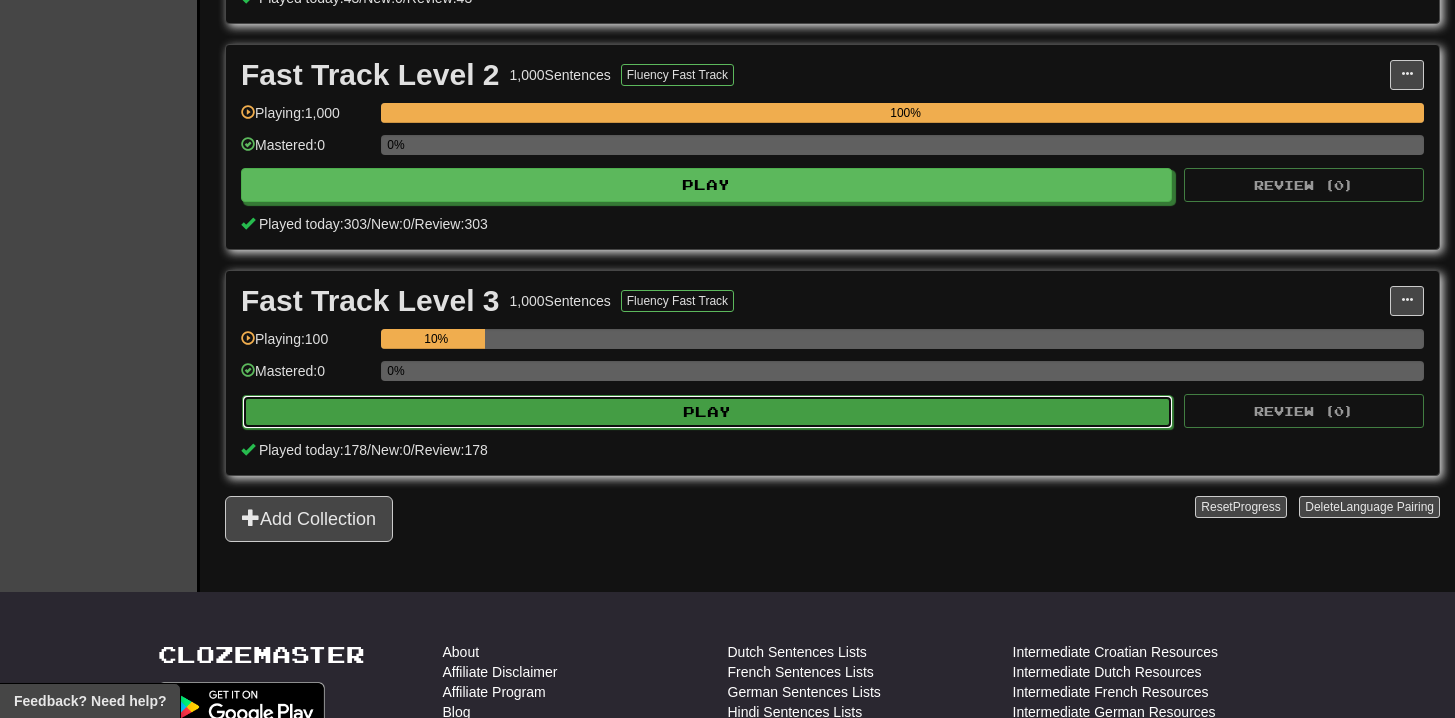 click on "Play" at bounding box center (707, 412) 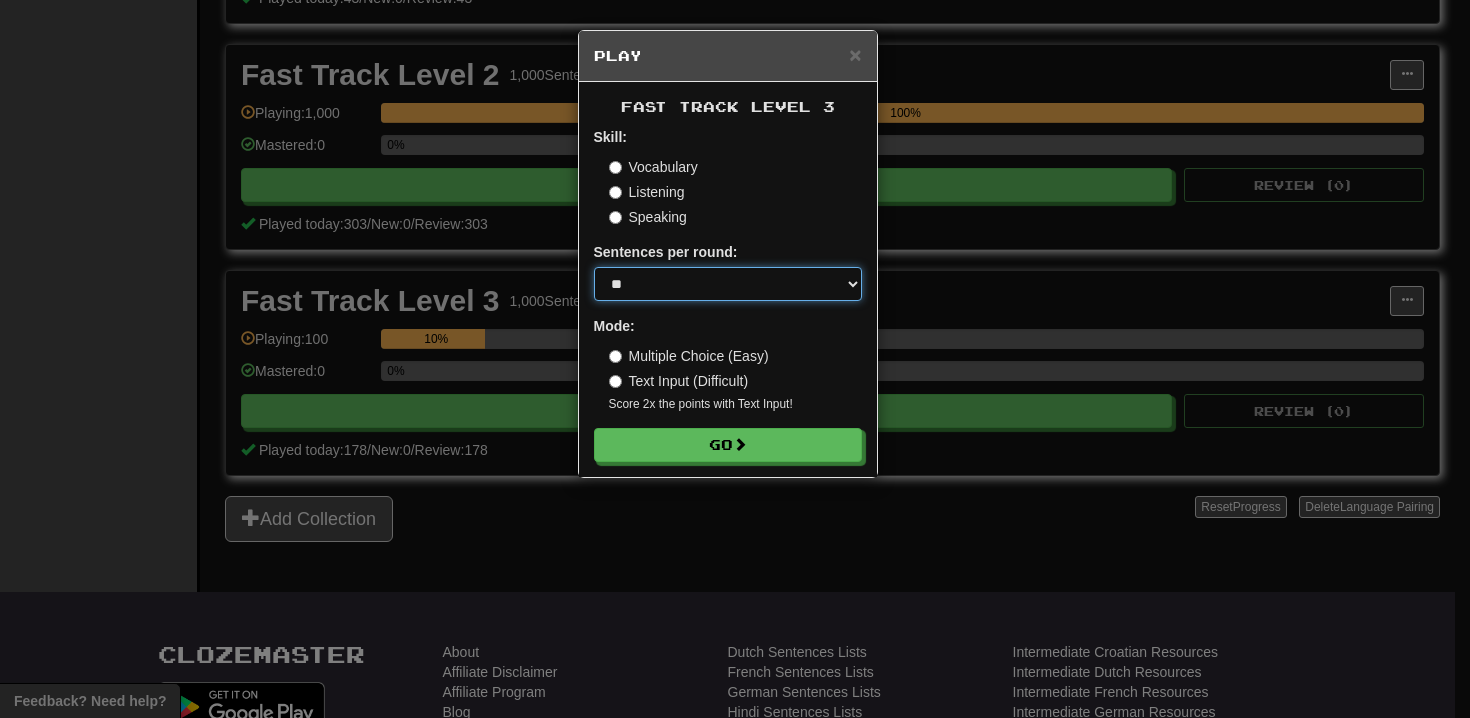 click on "* ** ** ** ** ** *** ********" at bounding box center [728, 284] 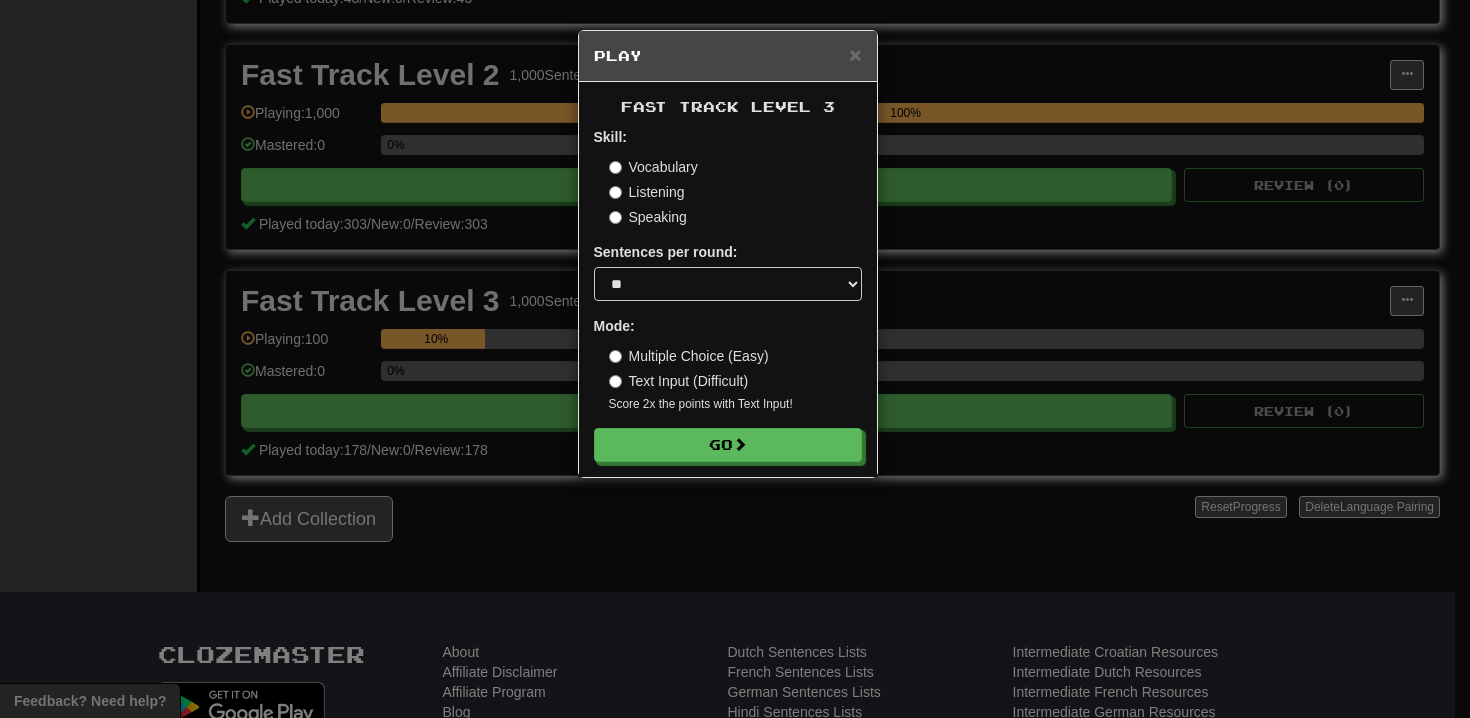 click on "Multiple Choice (Easy)" at bounding box center [689, 356] 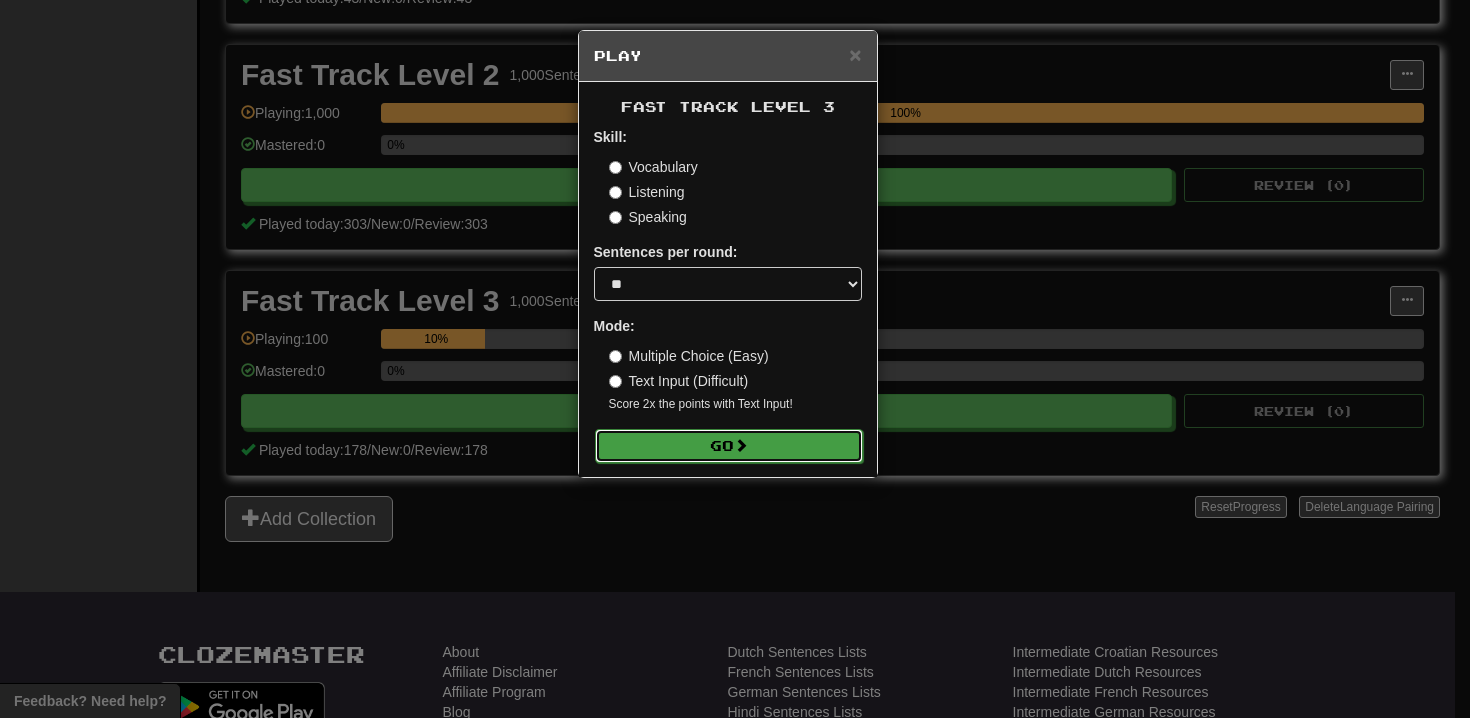 click on "Go" at bounding box center [729, 446] 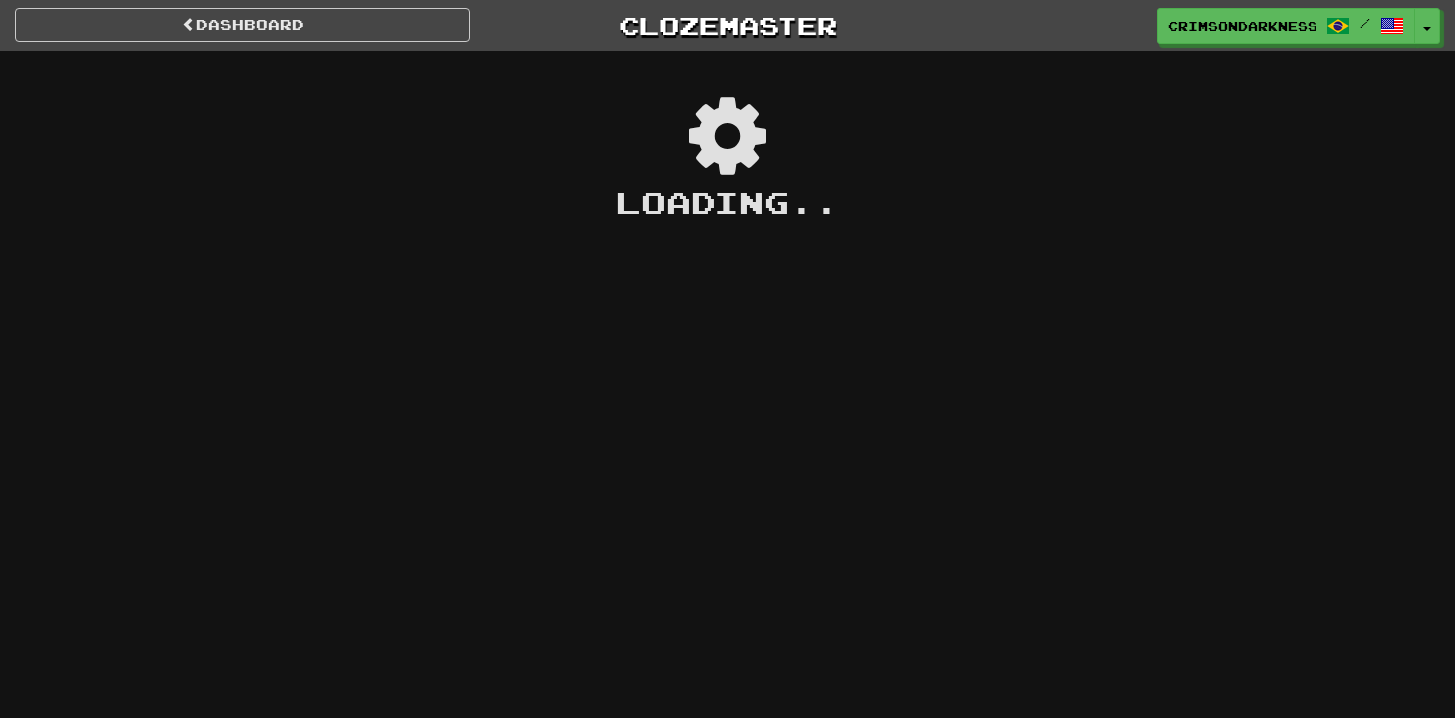 scroll, scrollTop: 0, scrollLeft: 0, axis: both 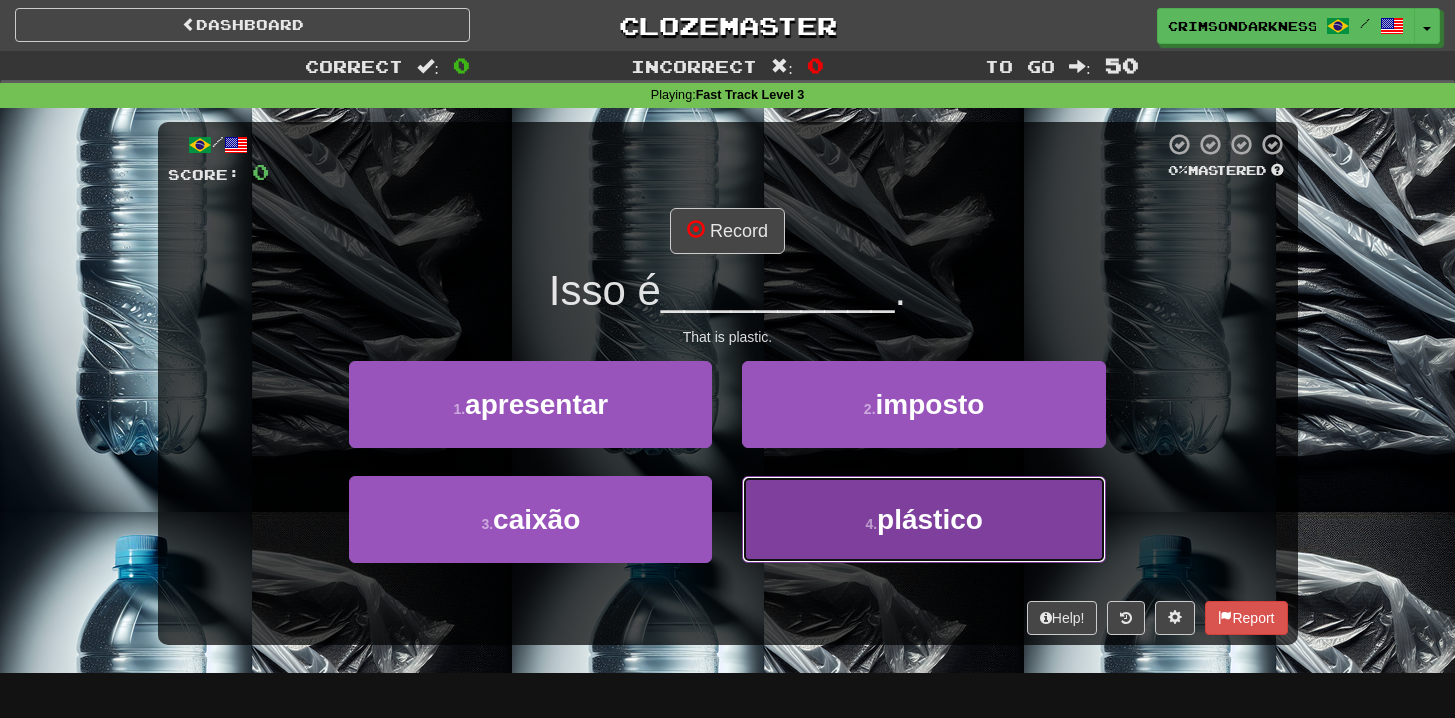 click on "4 .  plástico" at bounding box center [923, 519] 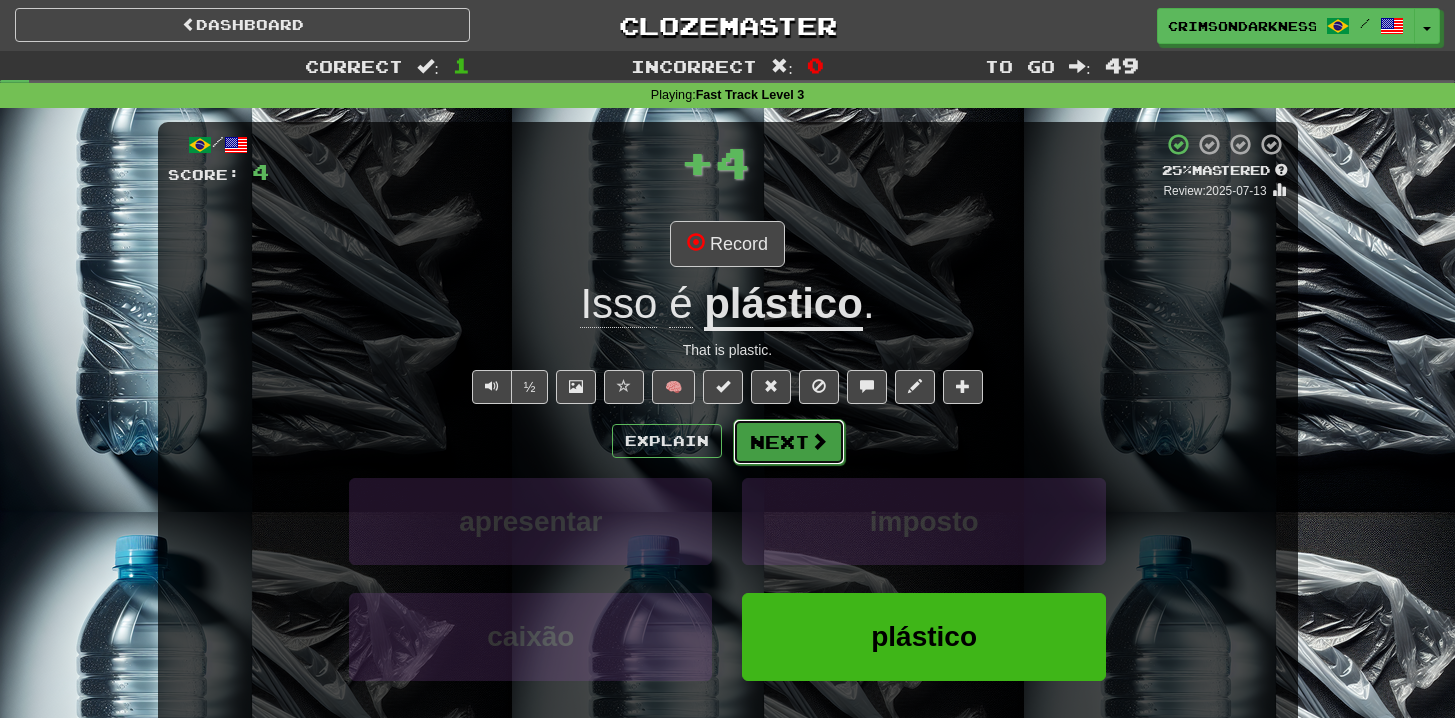 click on "Next" at bounding box center (789, 442) 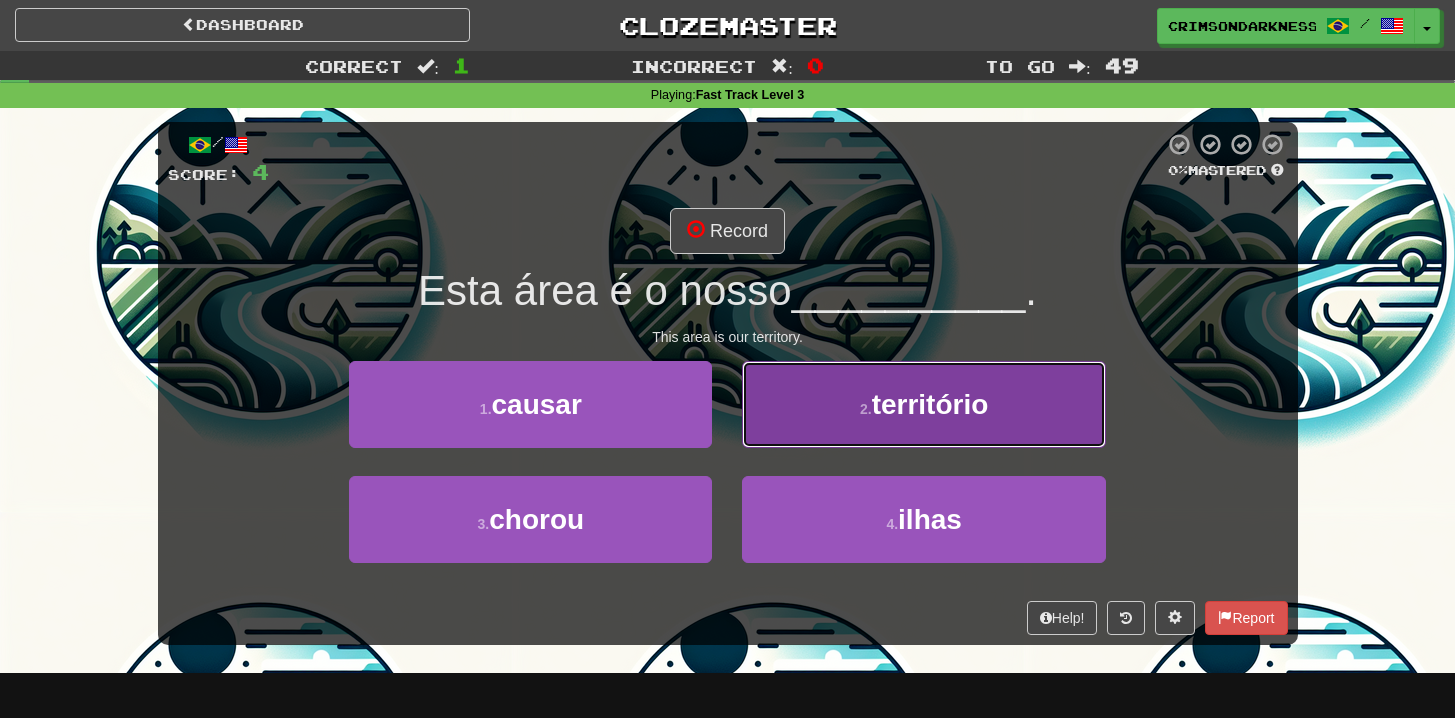 click on "2 .  território" at bounding box center (923, 404) 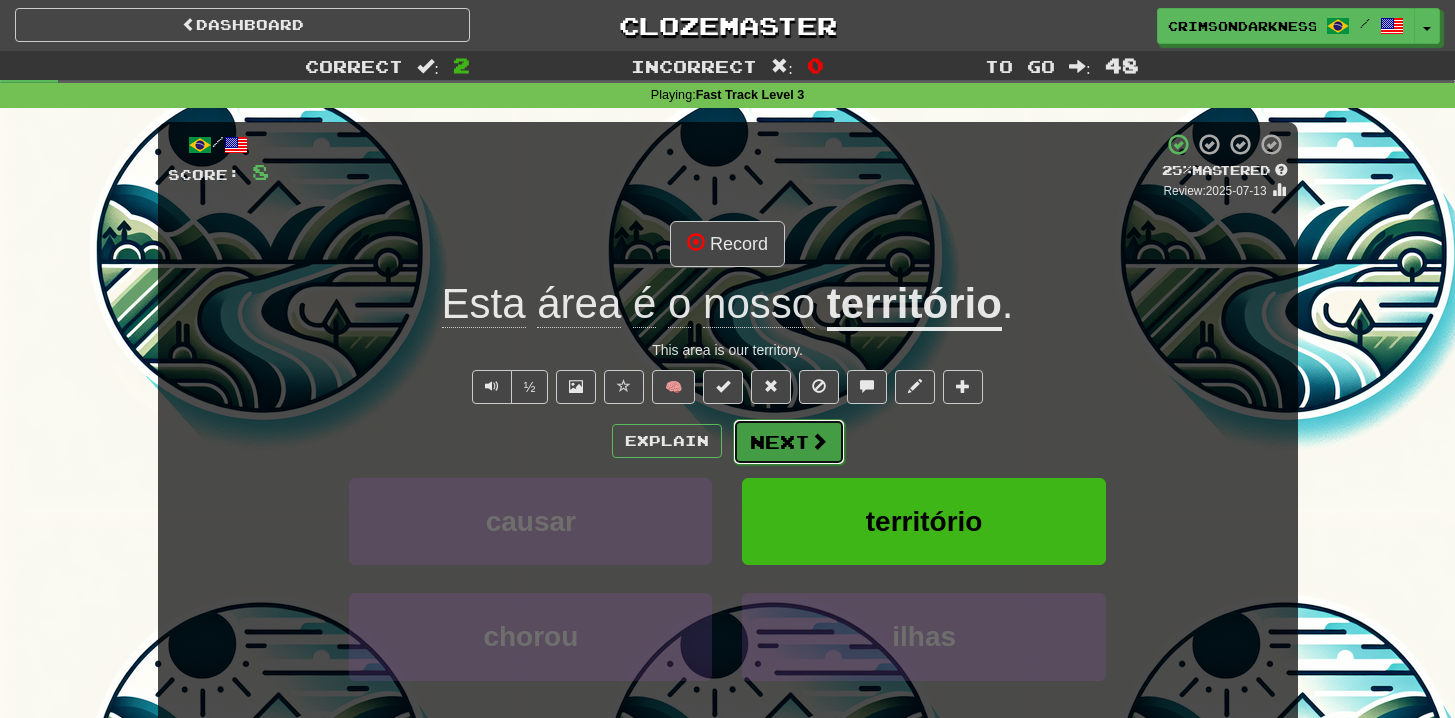 click on "Next" at bounding box center [789, 442] 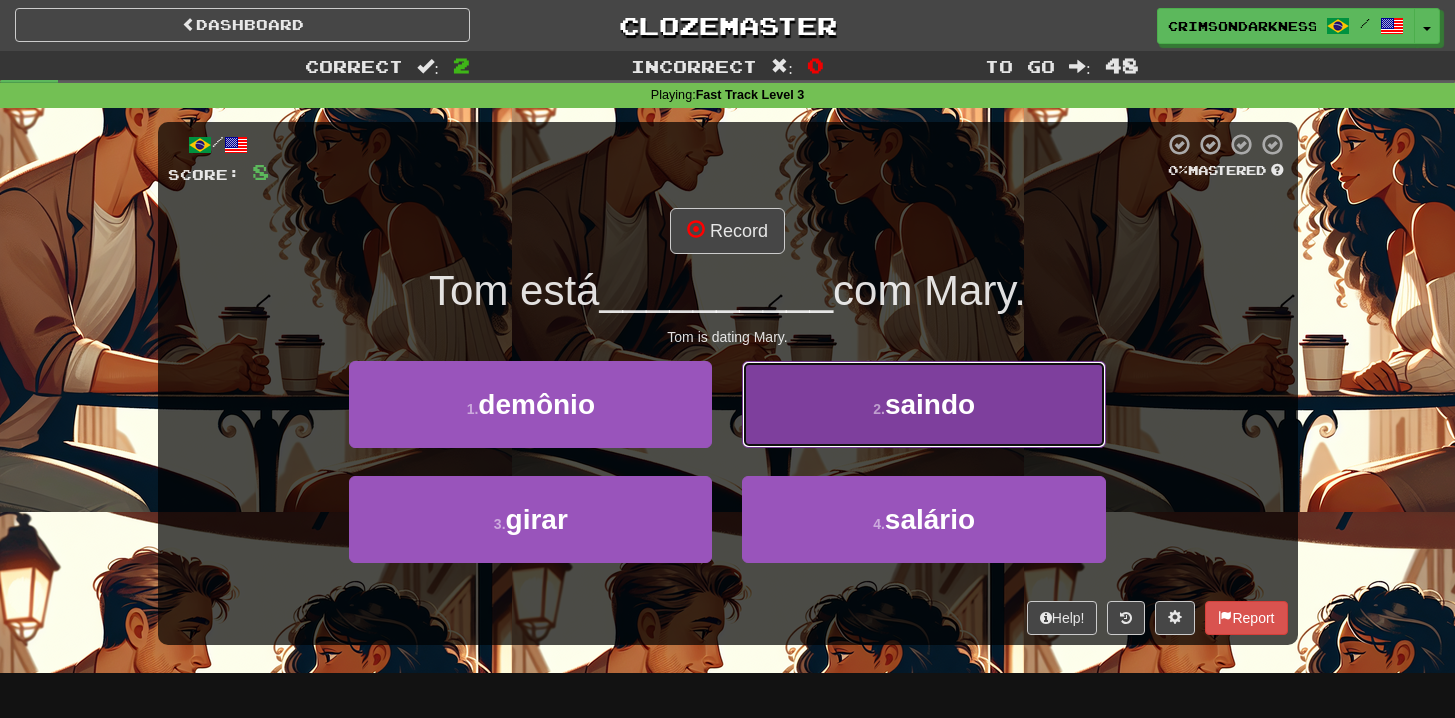 click on "2 .  saindo" at bounding box center [923, 404] 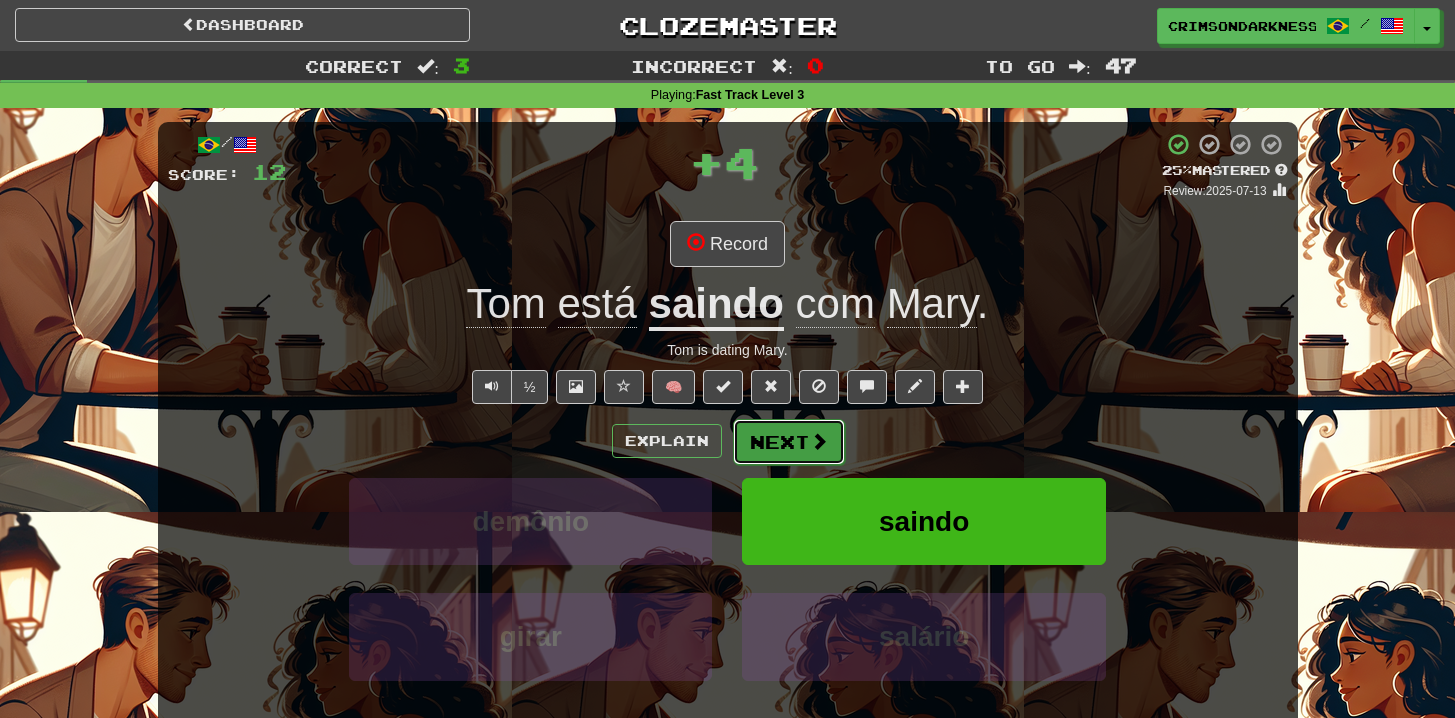 click on "Next" at bounding box center [789, 442] 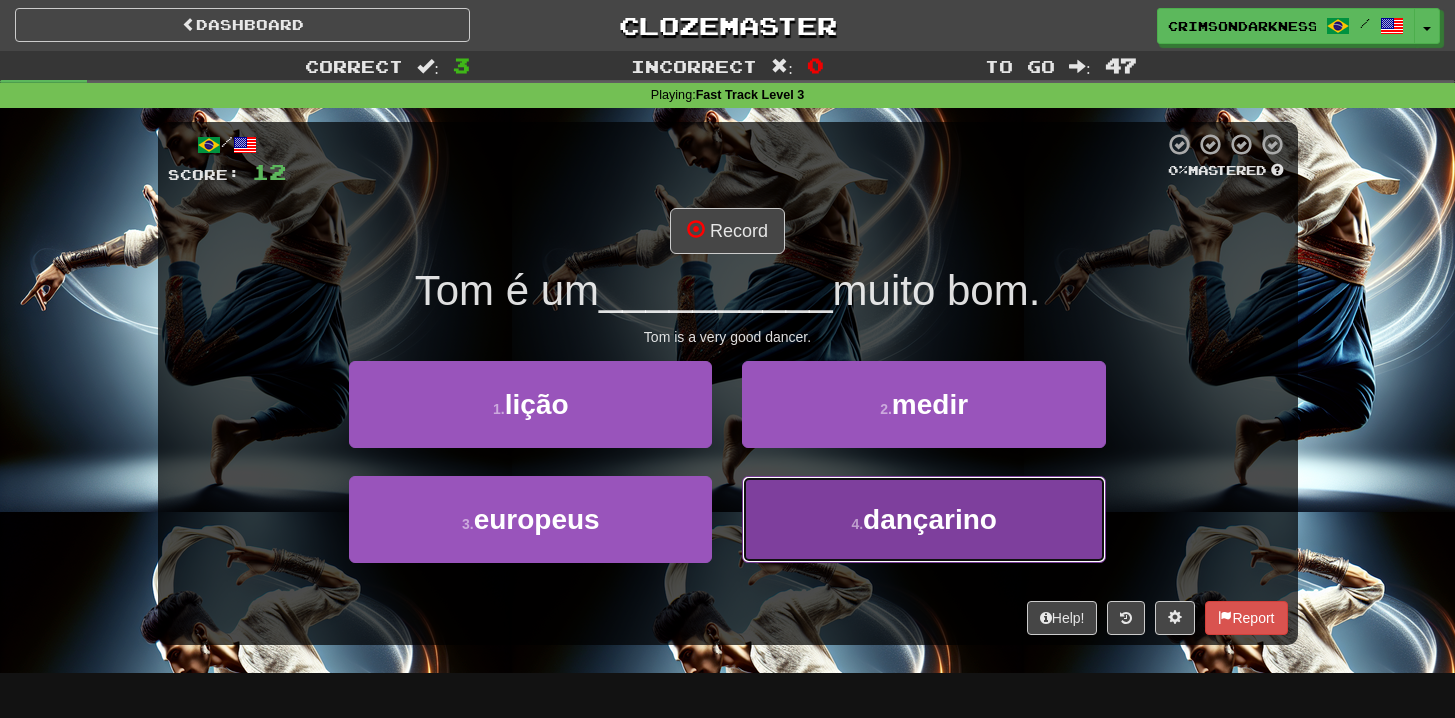 click on "4 ." at bounding box center (857, 524) 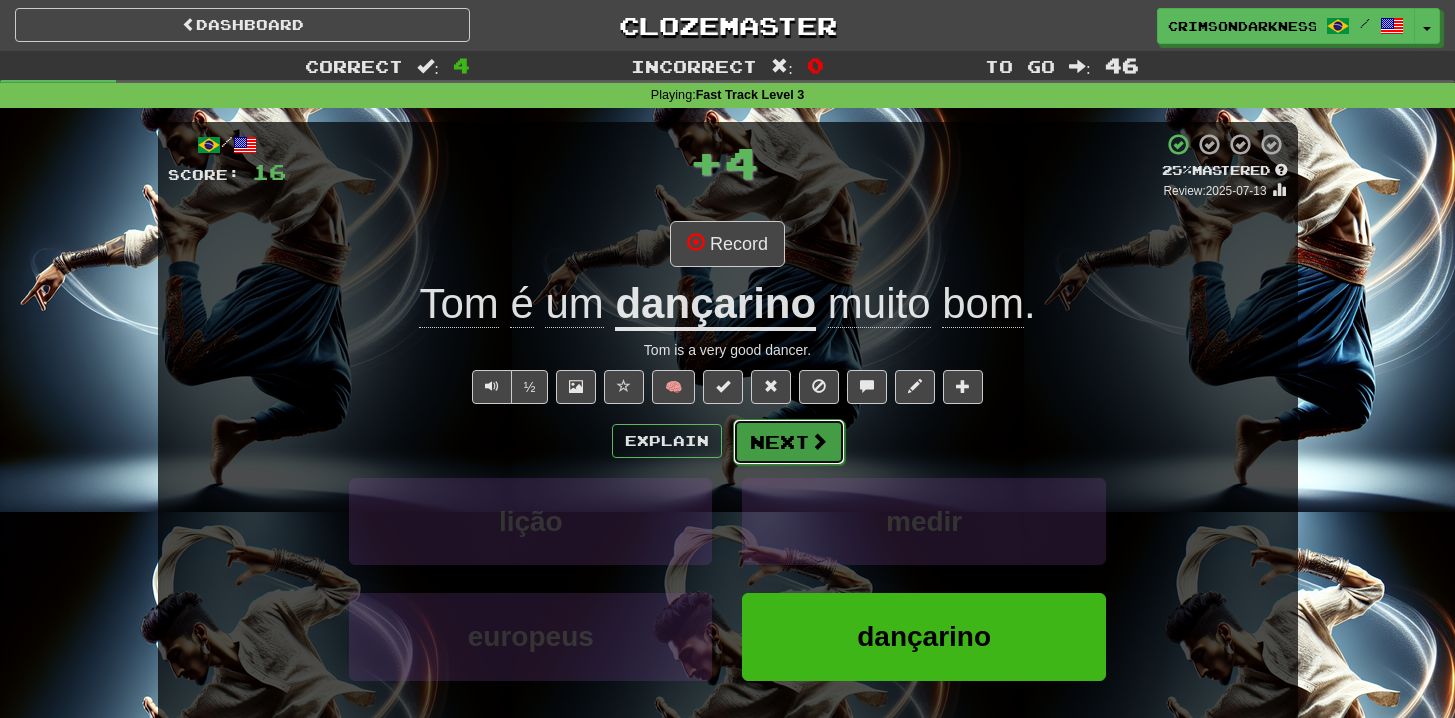 click at bounding box center (819, 441) 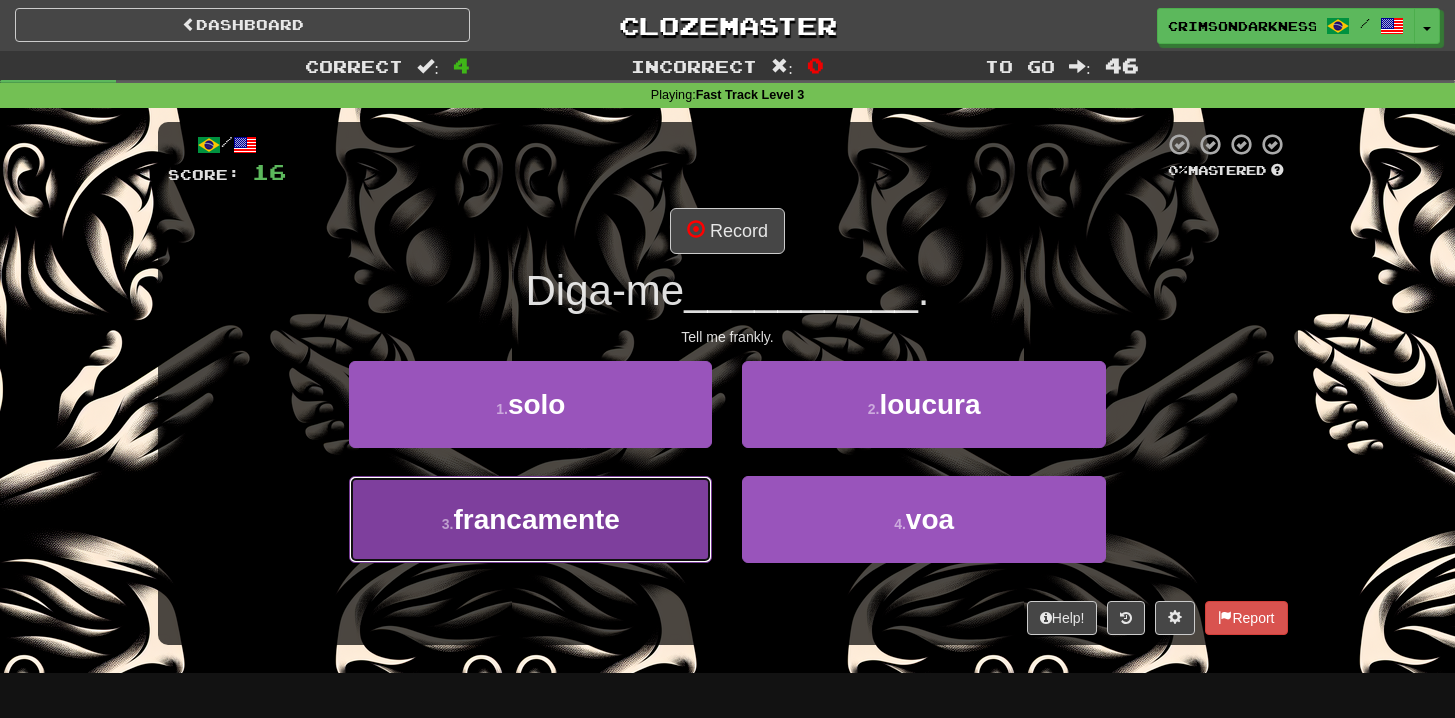 click on "3 .  francamente" at bounding box center (530, 519) 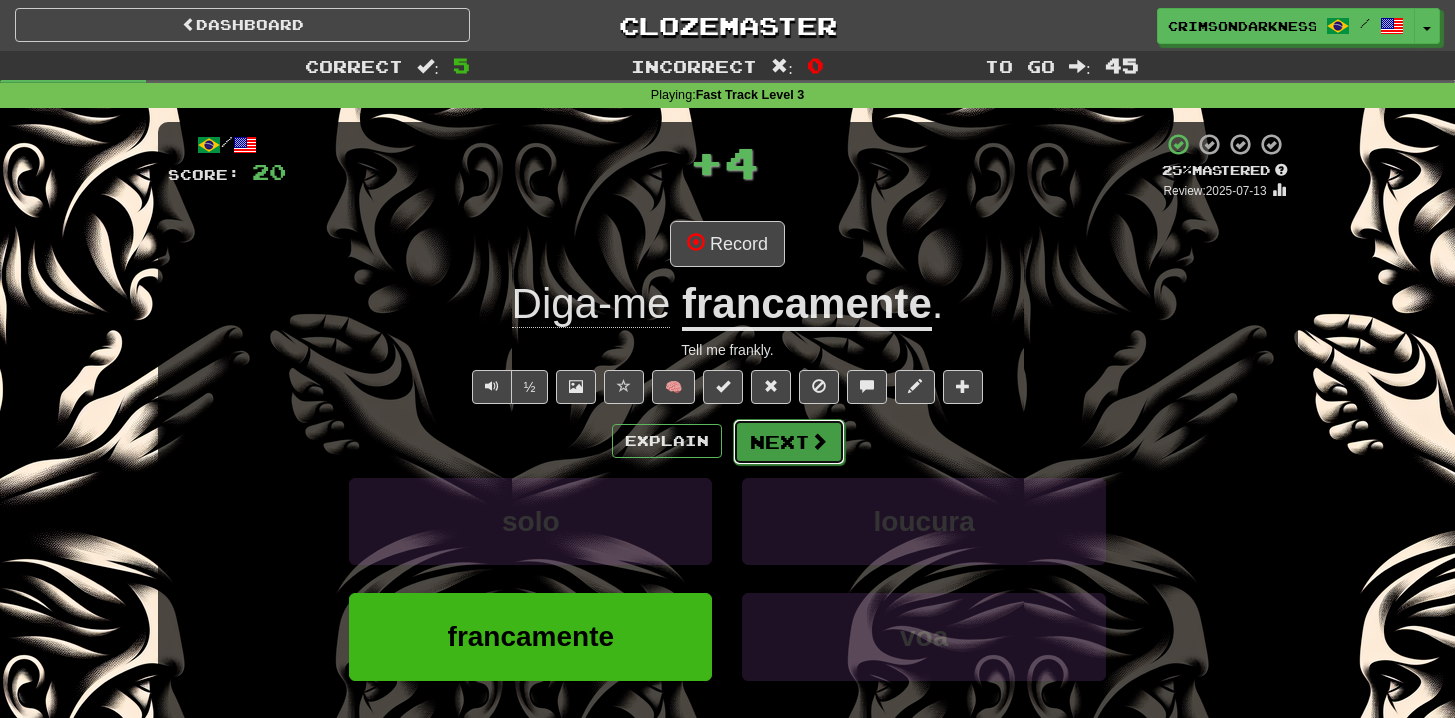 click on "Next" at bounding box center [789, 442] 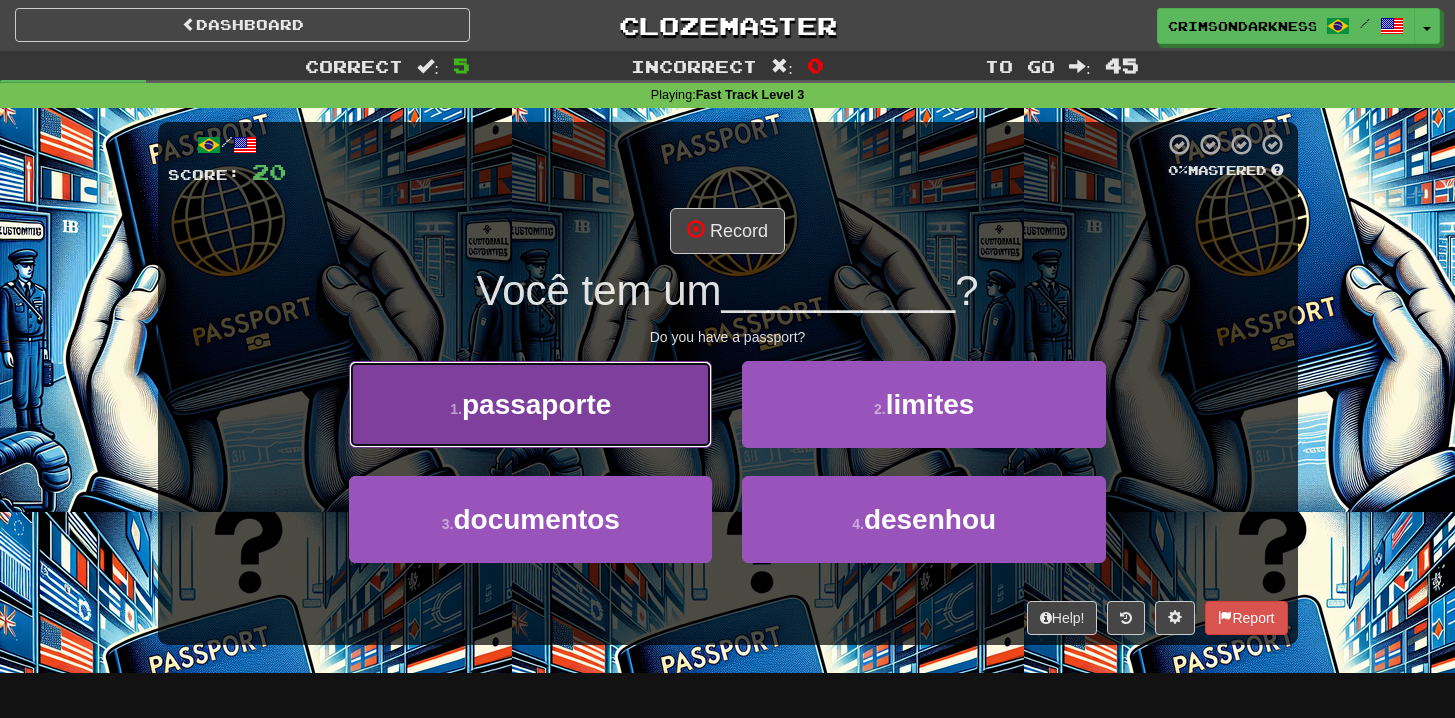 click on "1 .  passaporte" at bounding box center [530, 404] 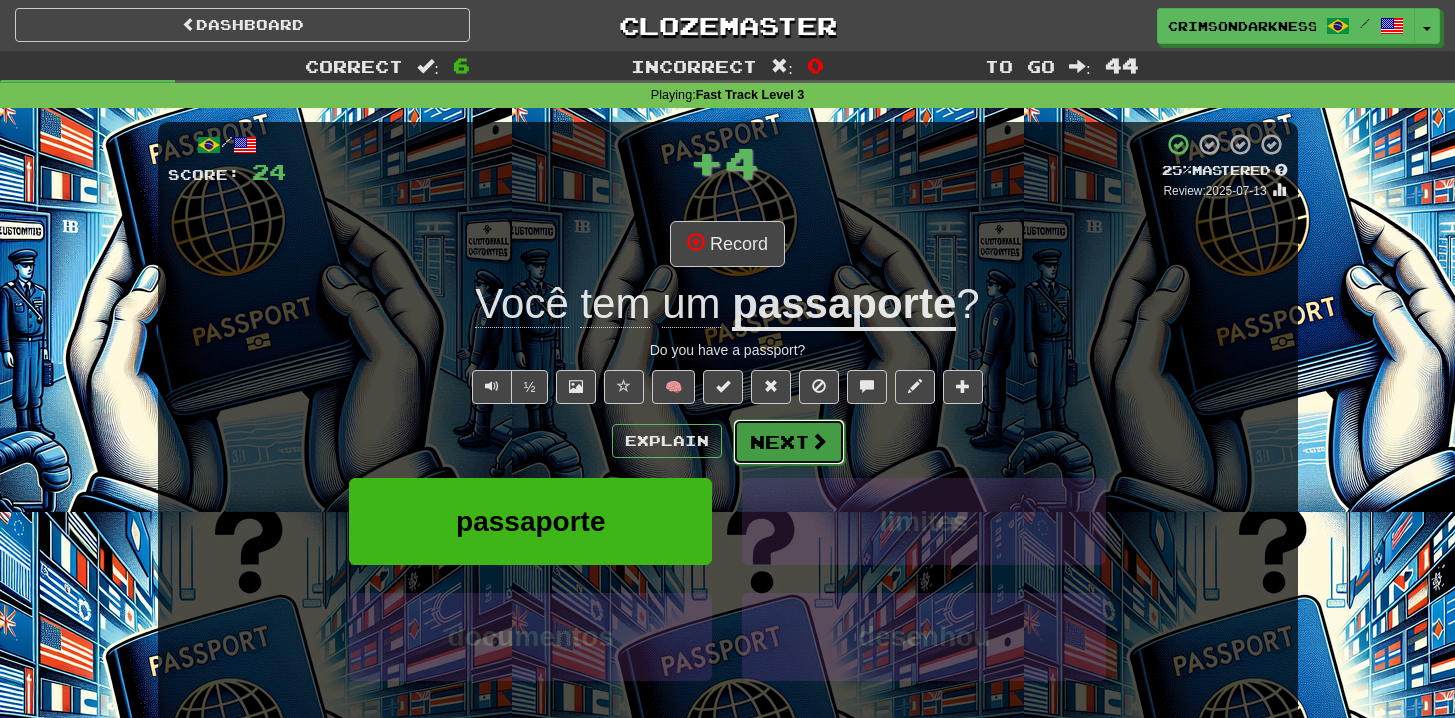click at bounding box center [819, 441] 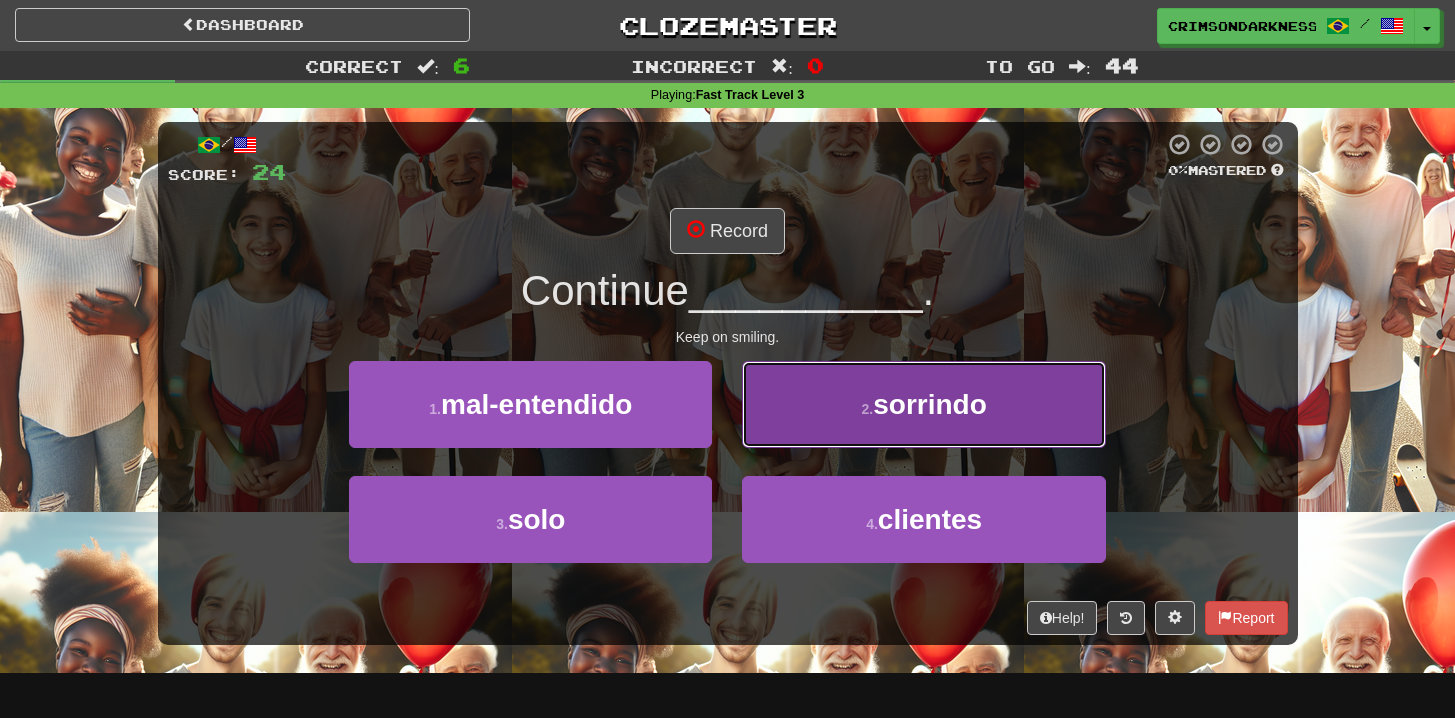 click on "2 .  sorrindo" at bounding box center [923, 404] 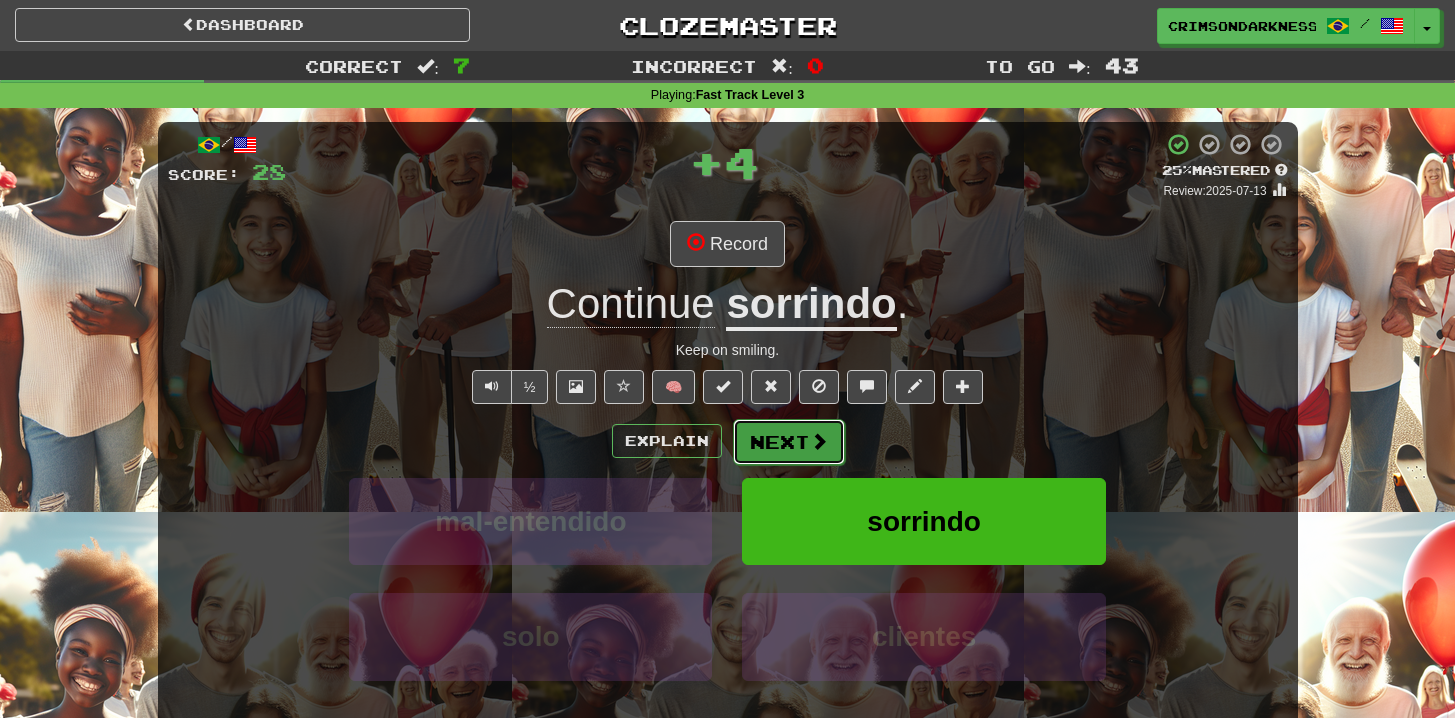 click on "Next" at bounding box center (789, 442) 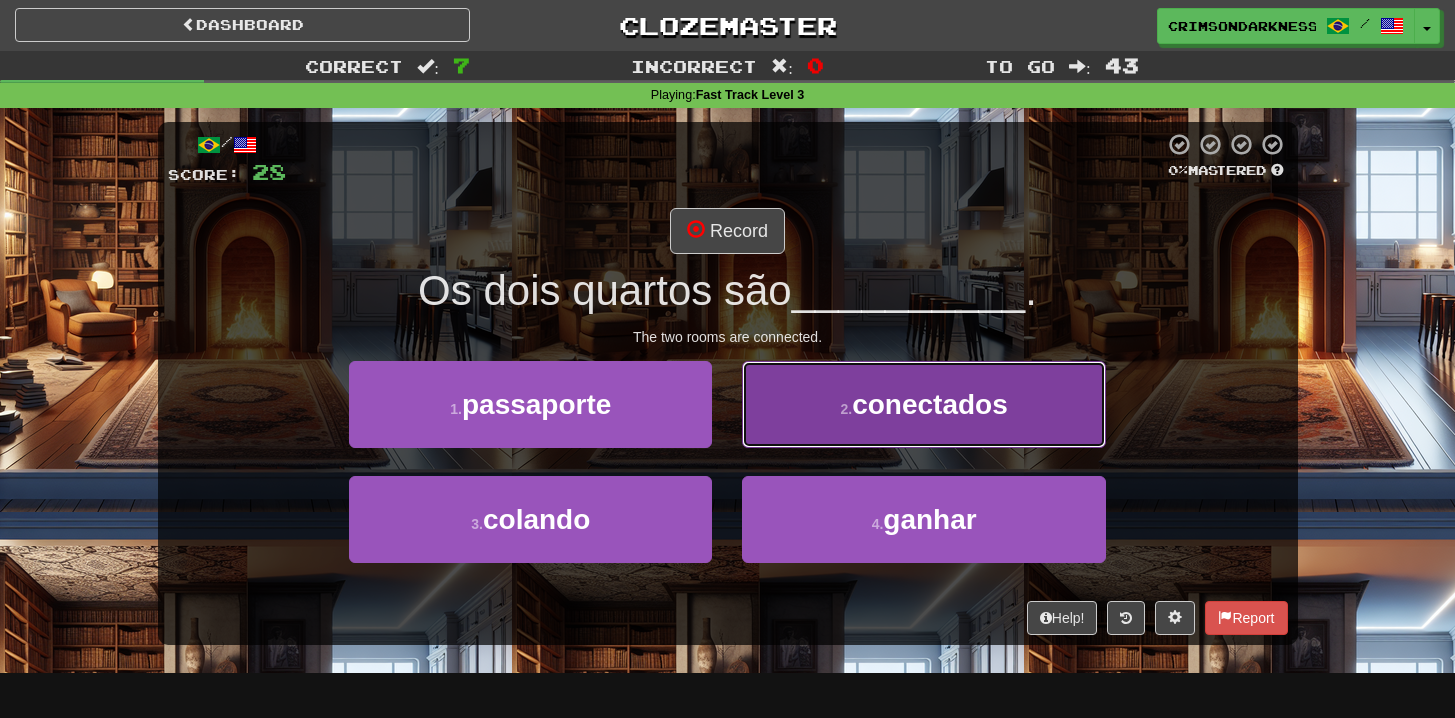 click on "2 .  conectados" at bounding box center (923, 404) 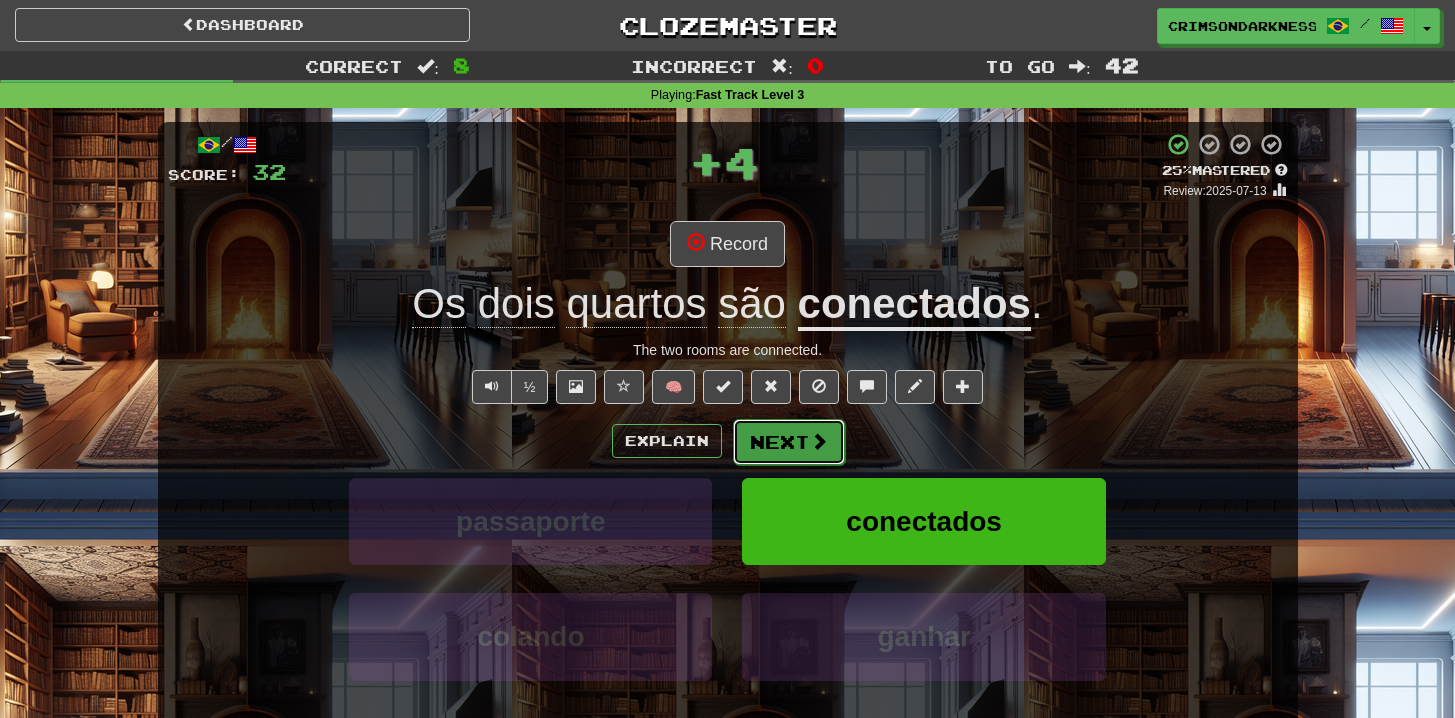 click on "Next" at bounding box center [789, 442] 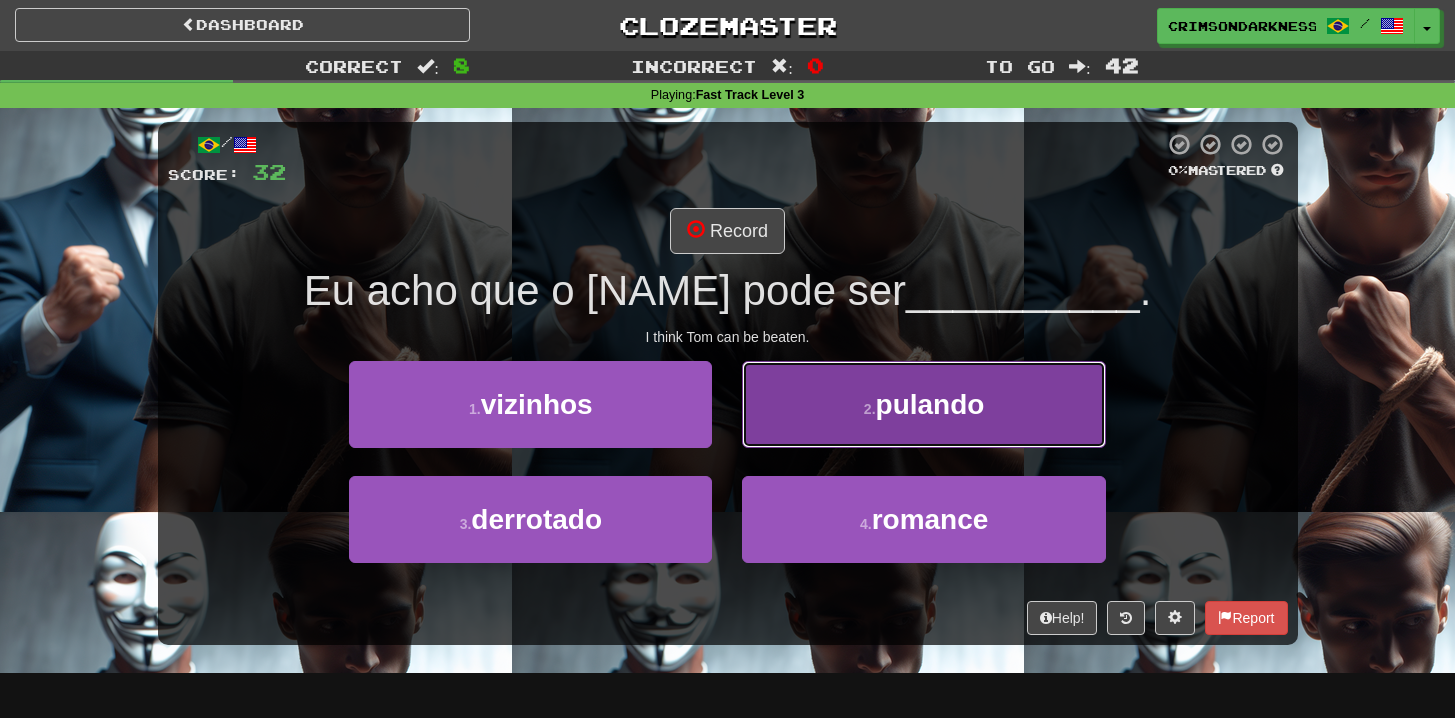 click on "2 .  pulando" at bounding box center [923, 404] 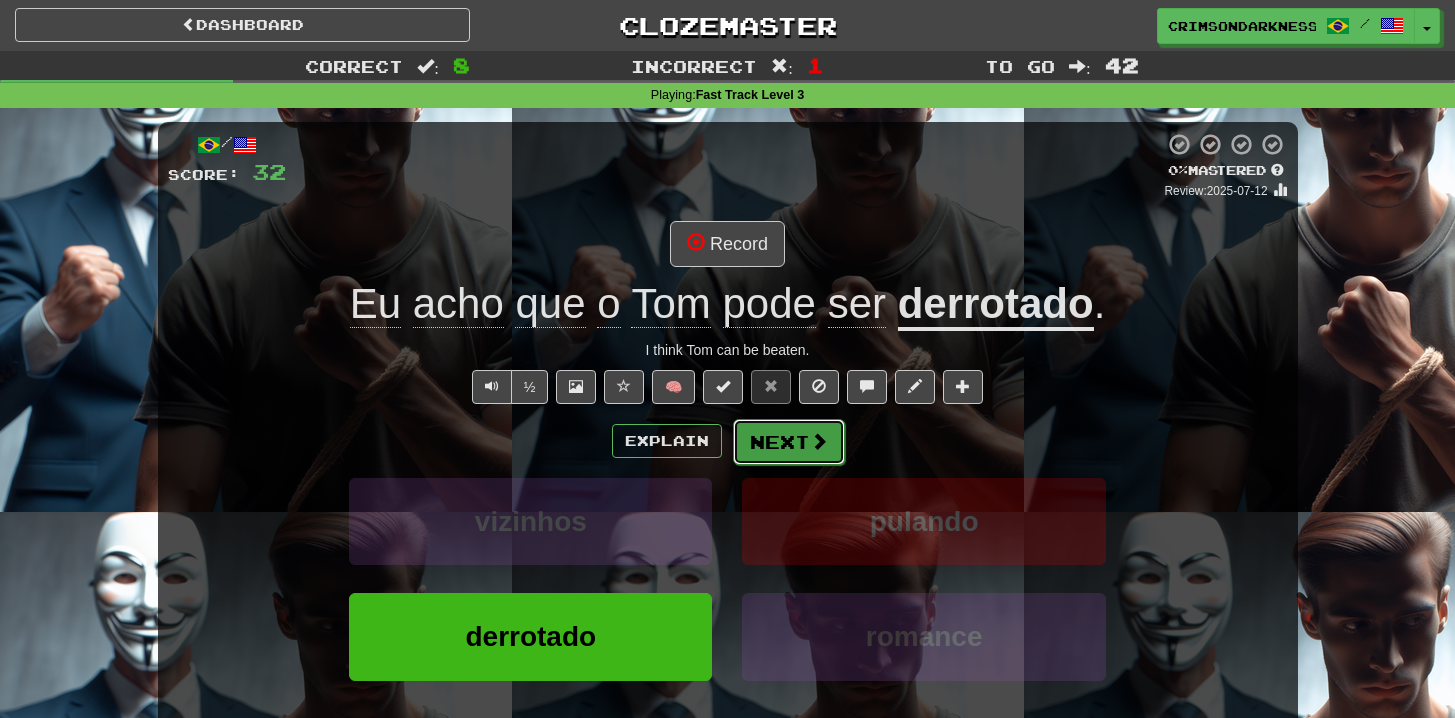 click on "Next" at bounding box center (789, 442) 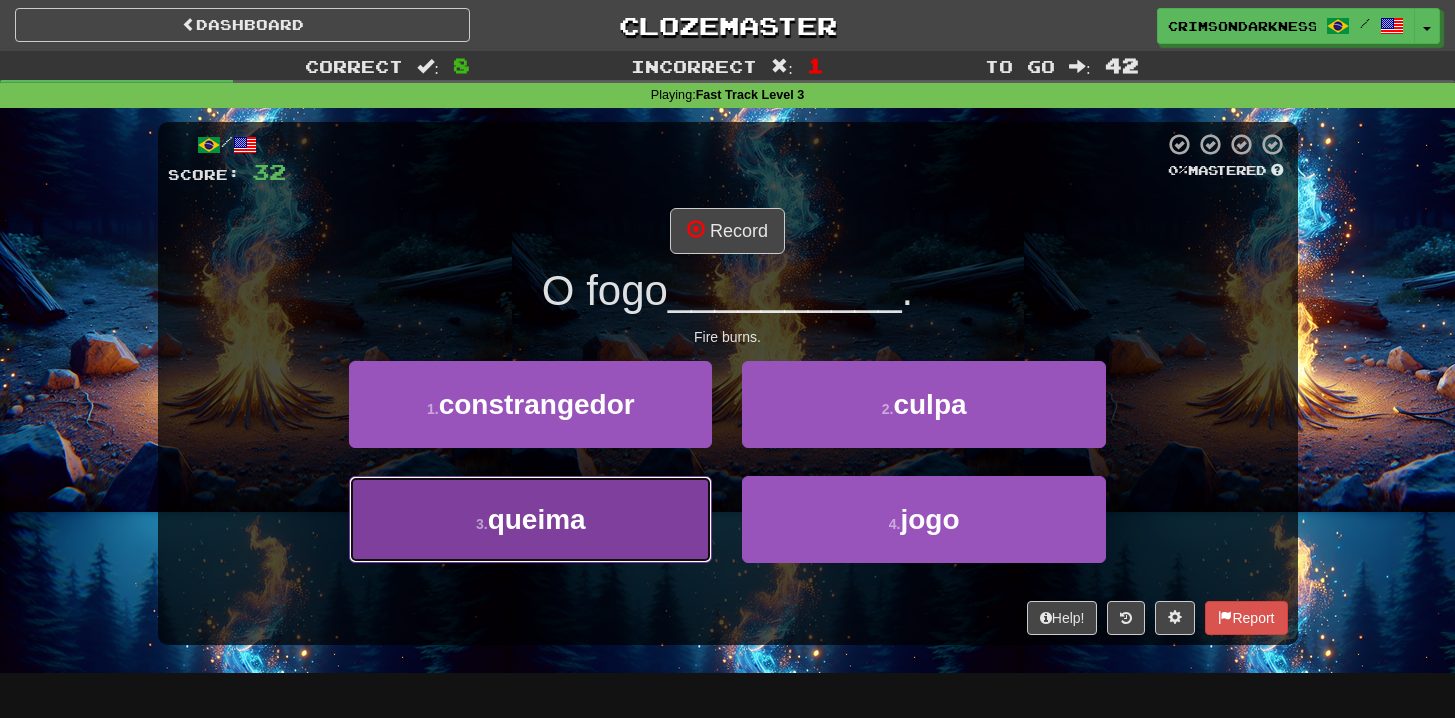 click on "3 .  queima" at bounding box center [530, 519] 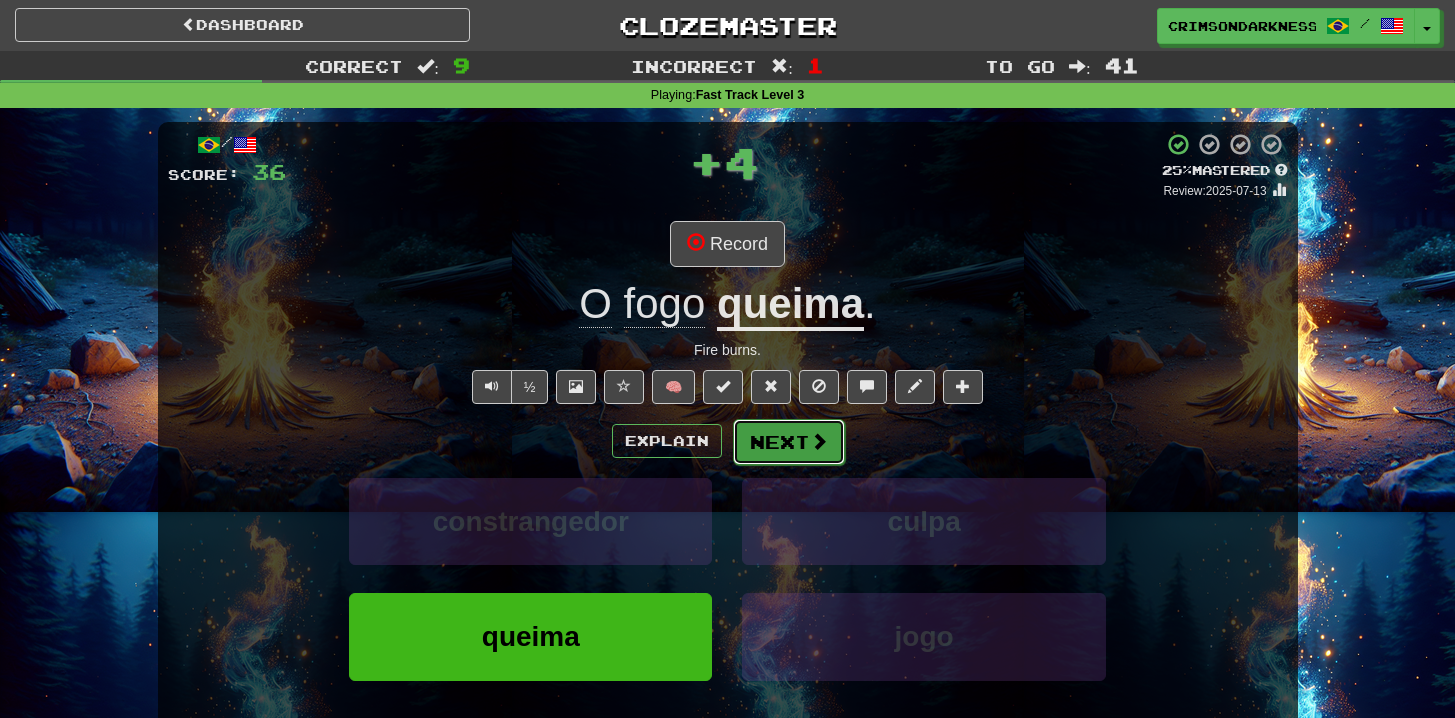 click on "Next" at bounding box center [789, 442] 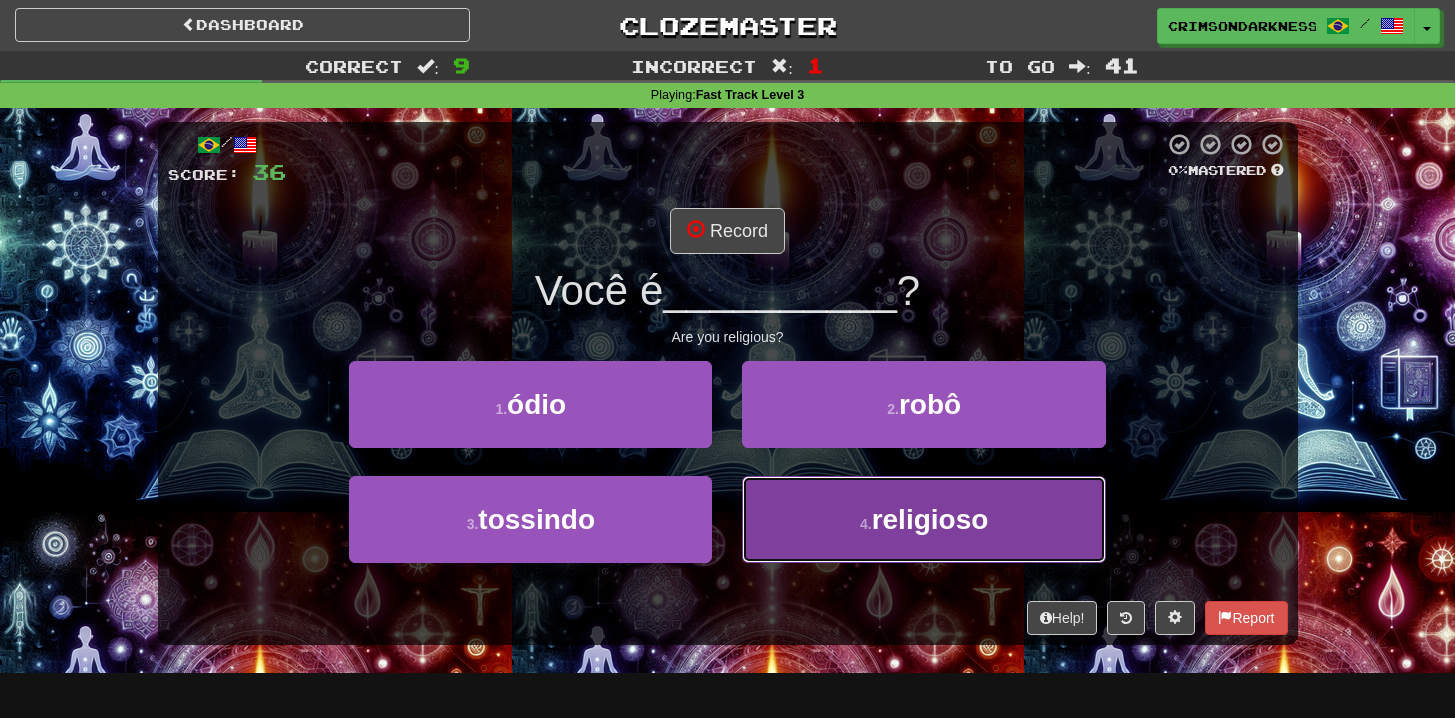 click on "4 ." at bounding box center [866, 524] 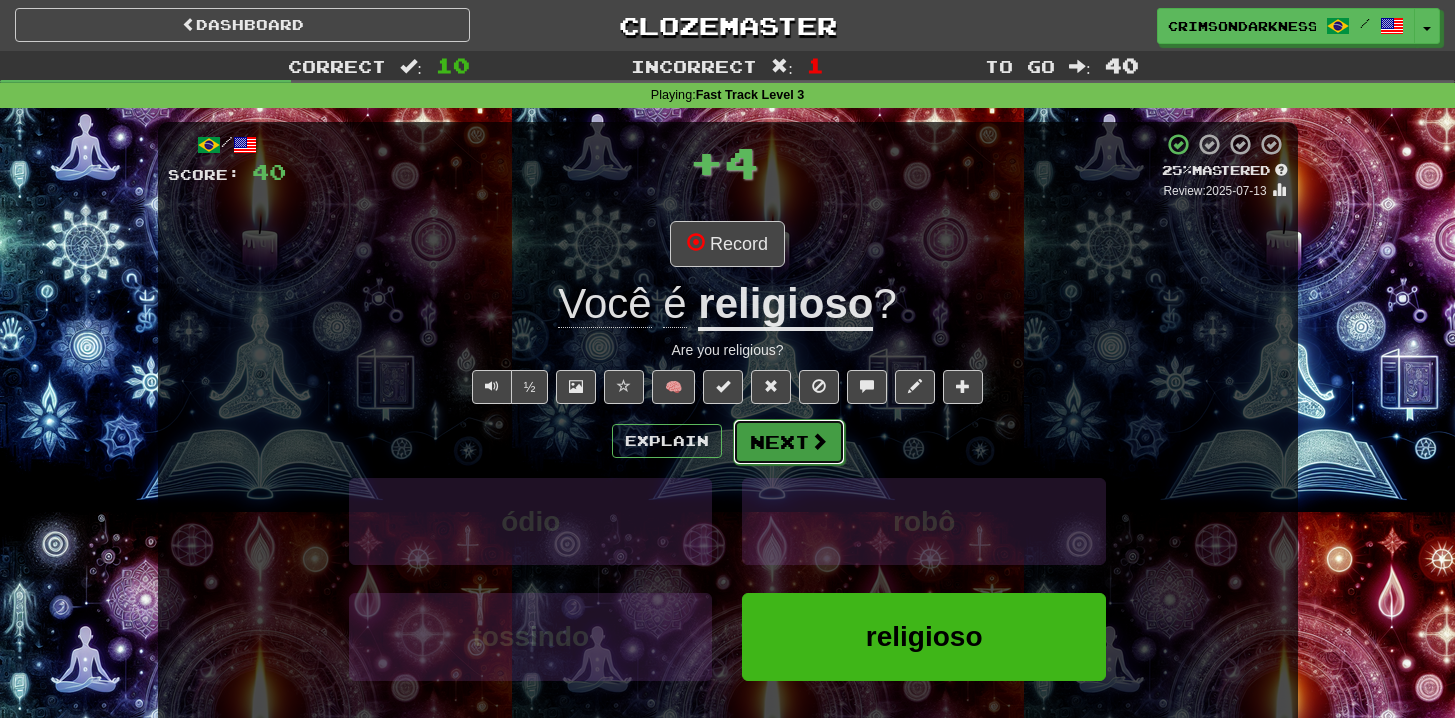 click on "Next" at bounding box center [789, 442] 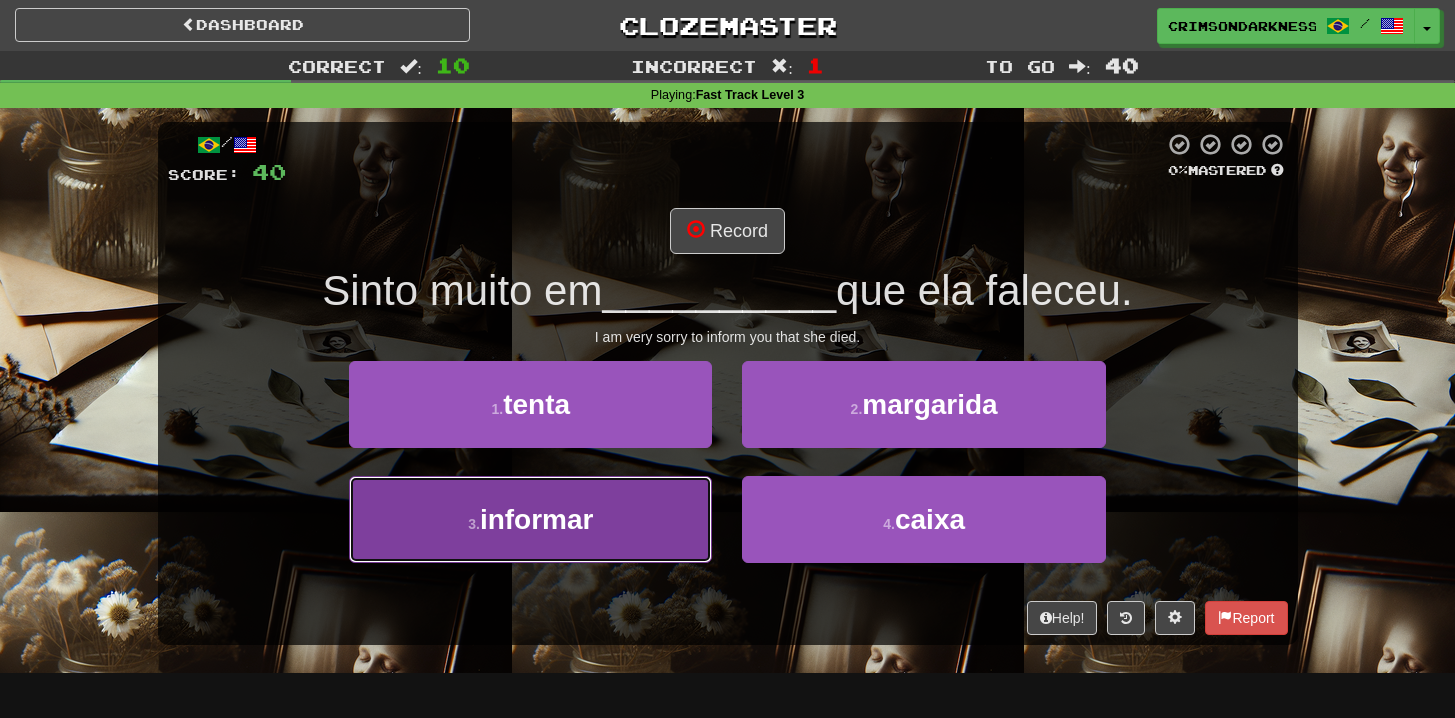 click on "3 .  informar" at bounding box center (530, 519) 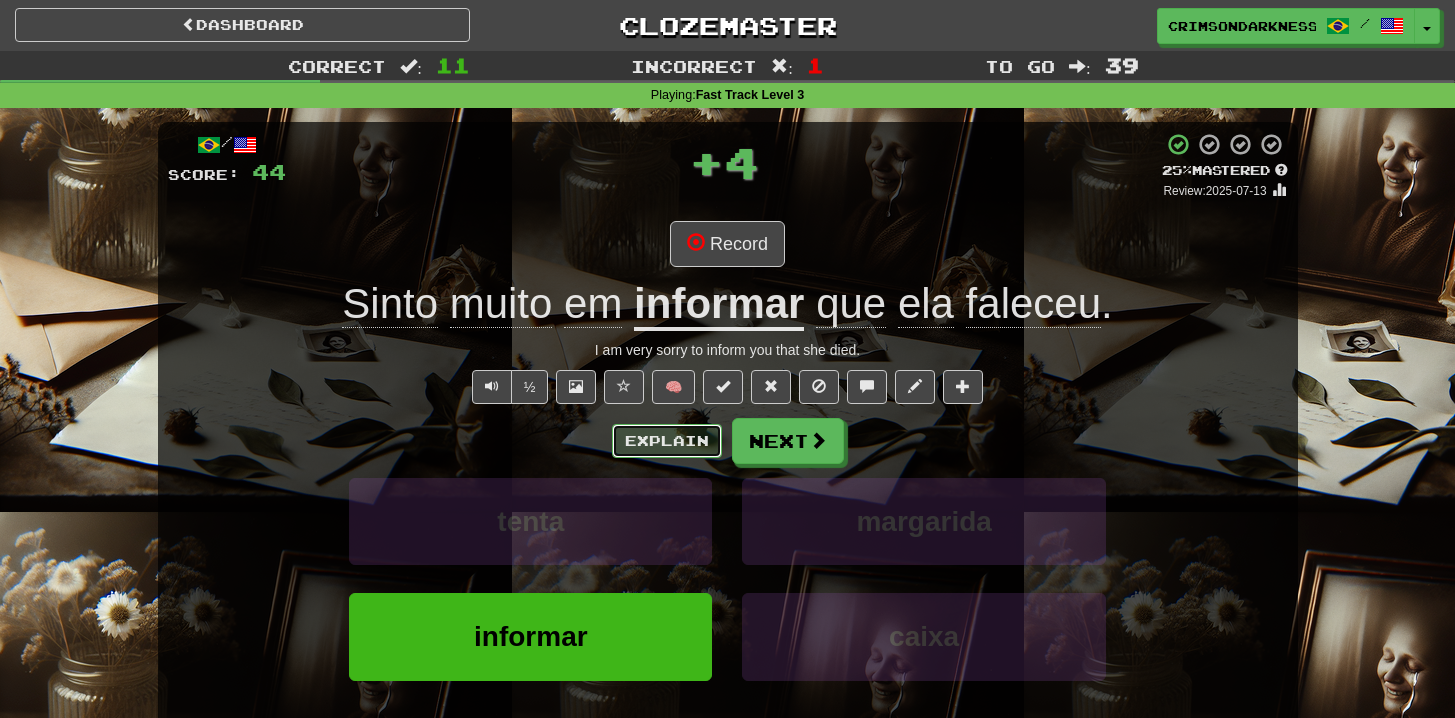 click on "Explain" at bounding box center [667, 441] 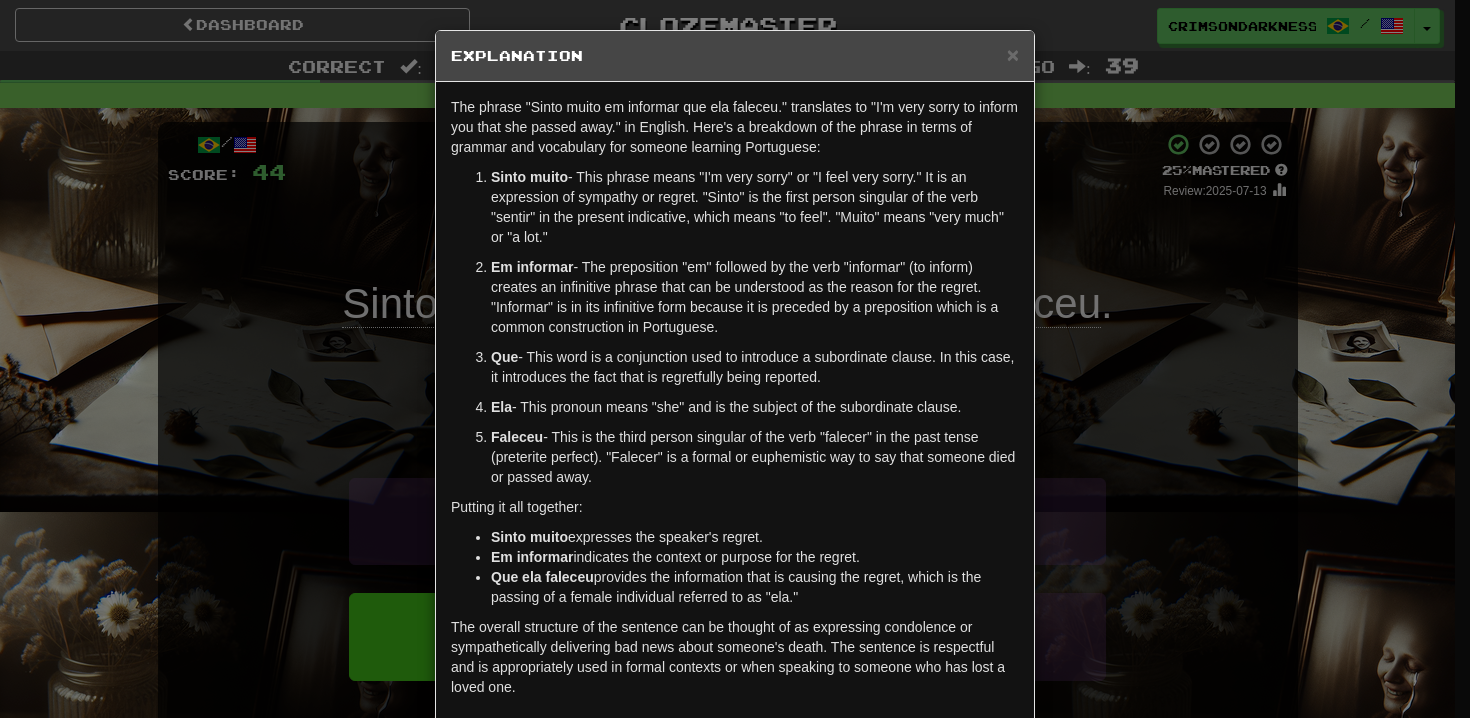 click on "× Explanation The phrase "Sinto muito em informar que ela faleceu." translates to "I'm very sorry to inform you that she passed away." in English. Here's a breakdown of the phrase in terms of grammar and vocabulary for someone learning Portuguese:
Sinto muito  - This phrase means "I'm very sorry" or "I feel very sorry." It is an expression of sympathy or regret. "Sinto" is the first person singular of the verb "sentir" in the present indicative, which means "to feel". "Muito" means "very much" or "a lot."
Em informar  - The preposition "em" followed by the verb "informar" (to inform) creates an infinitive phrase that can be understood as the reason for the regret. "Informar" is in its infinitive form because it is preceded by a preposition which is a common construction in Portuguese.
Que  - This word is a conjunction used to introduce a subordinate clause. In this case, it introduces the fact that is regretfully being reported.
Ela
Faleceu
Putting it all together:" at bounding box center (735, 359) 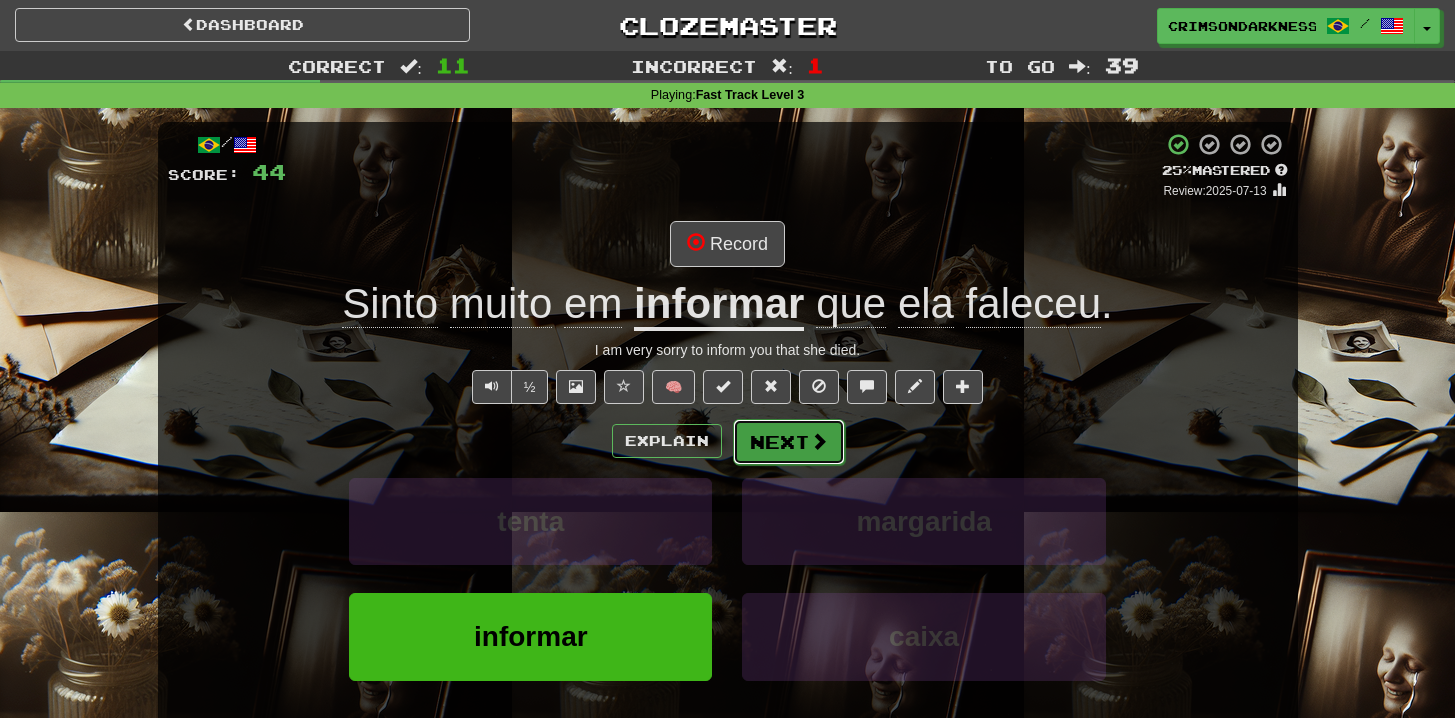 click on "Next" at bounding box center (789, 442) 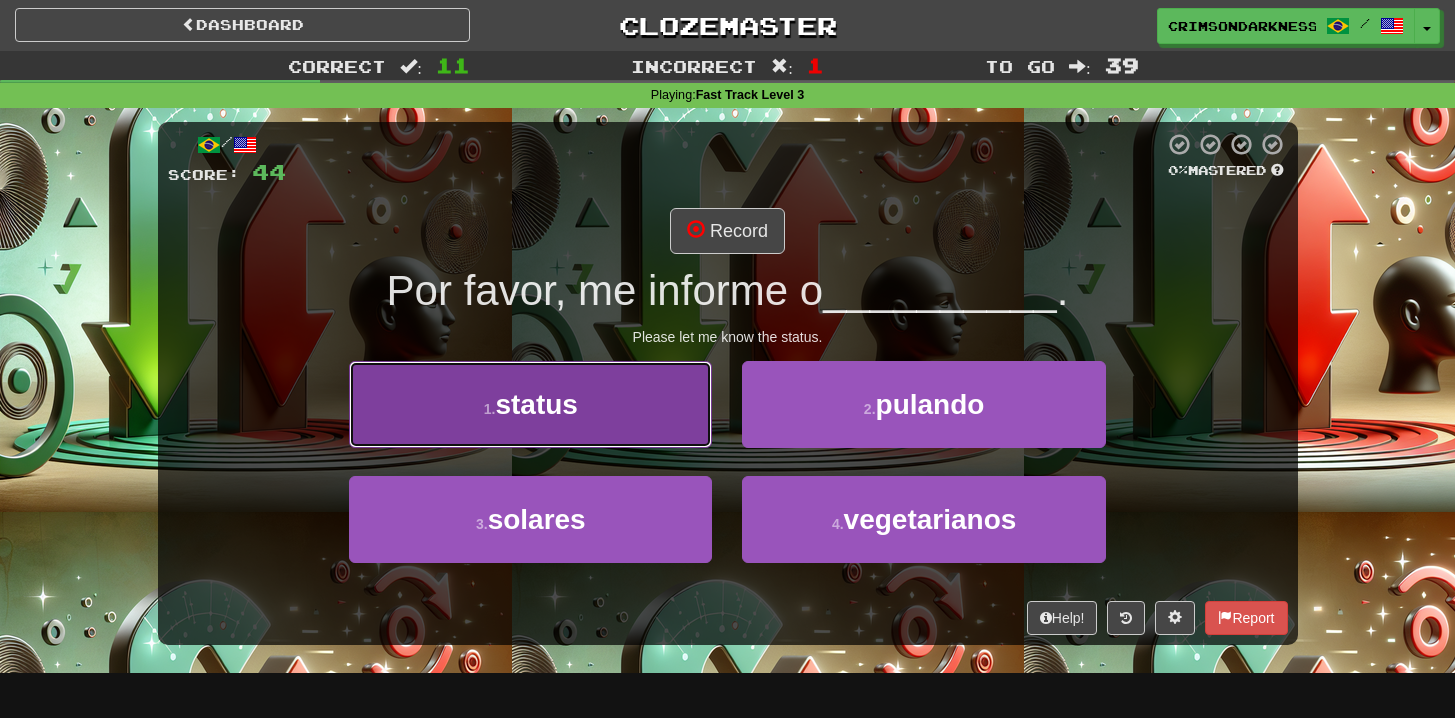 click on "1 .  status" at bounding box center [530, 404] 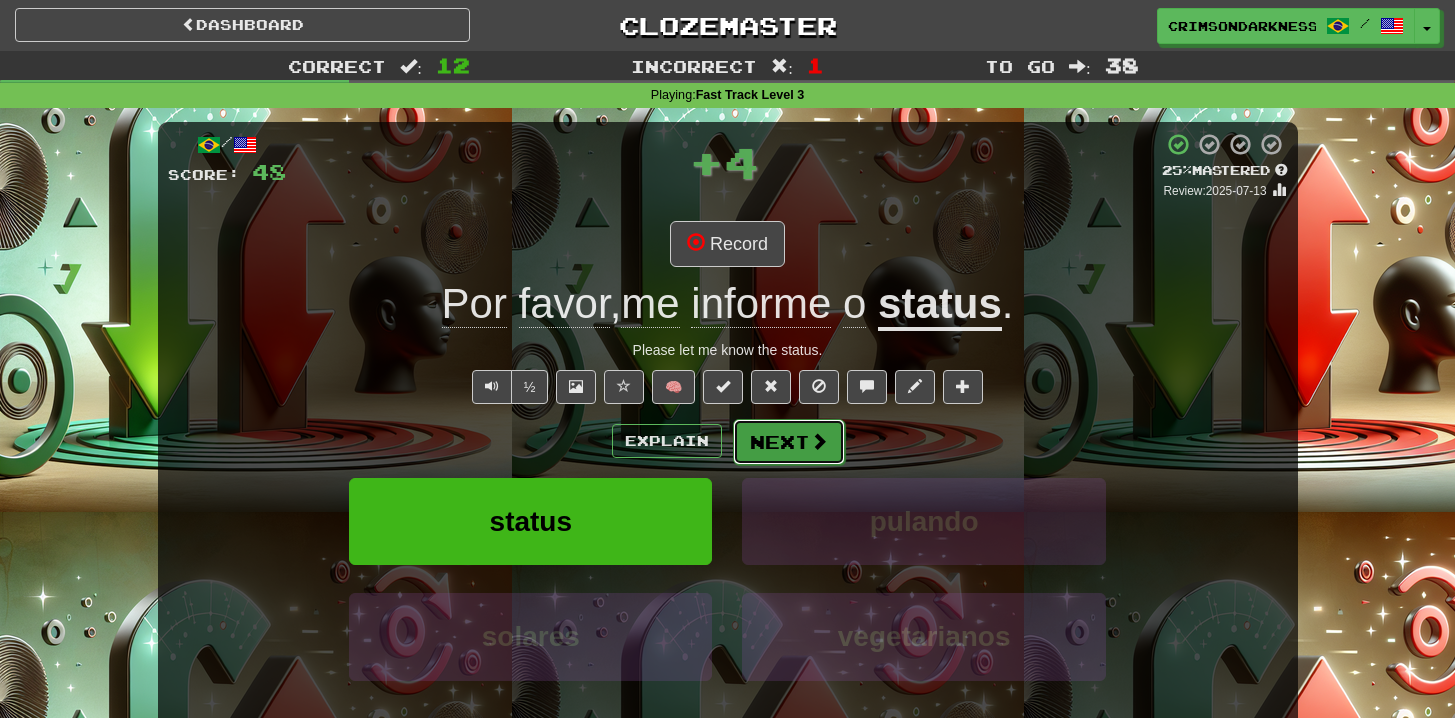 click on "Next" at bounding box center [789, 442] 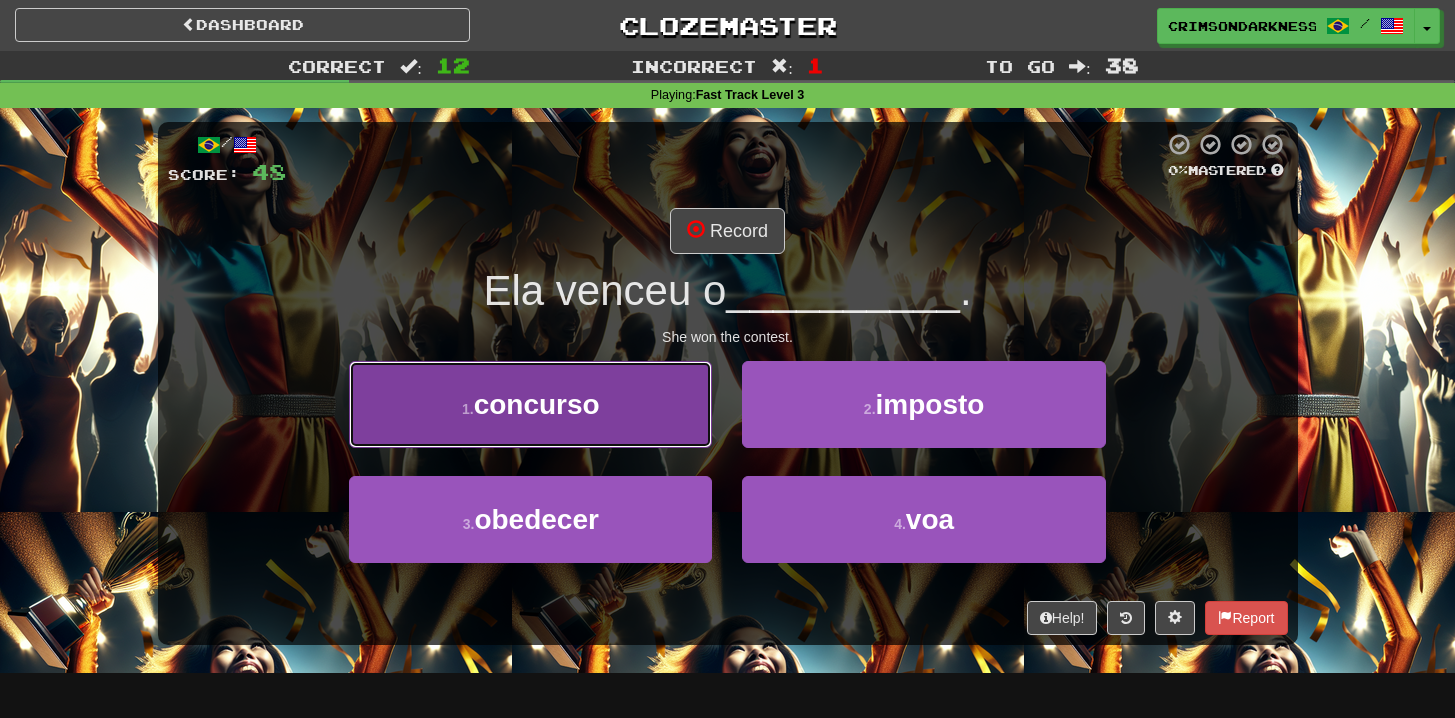 click on "1 .  concurso" at bounding box center (530, 404) 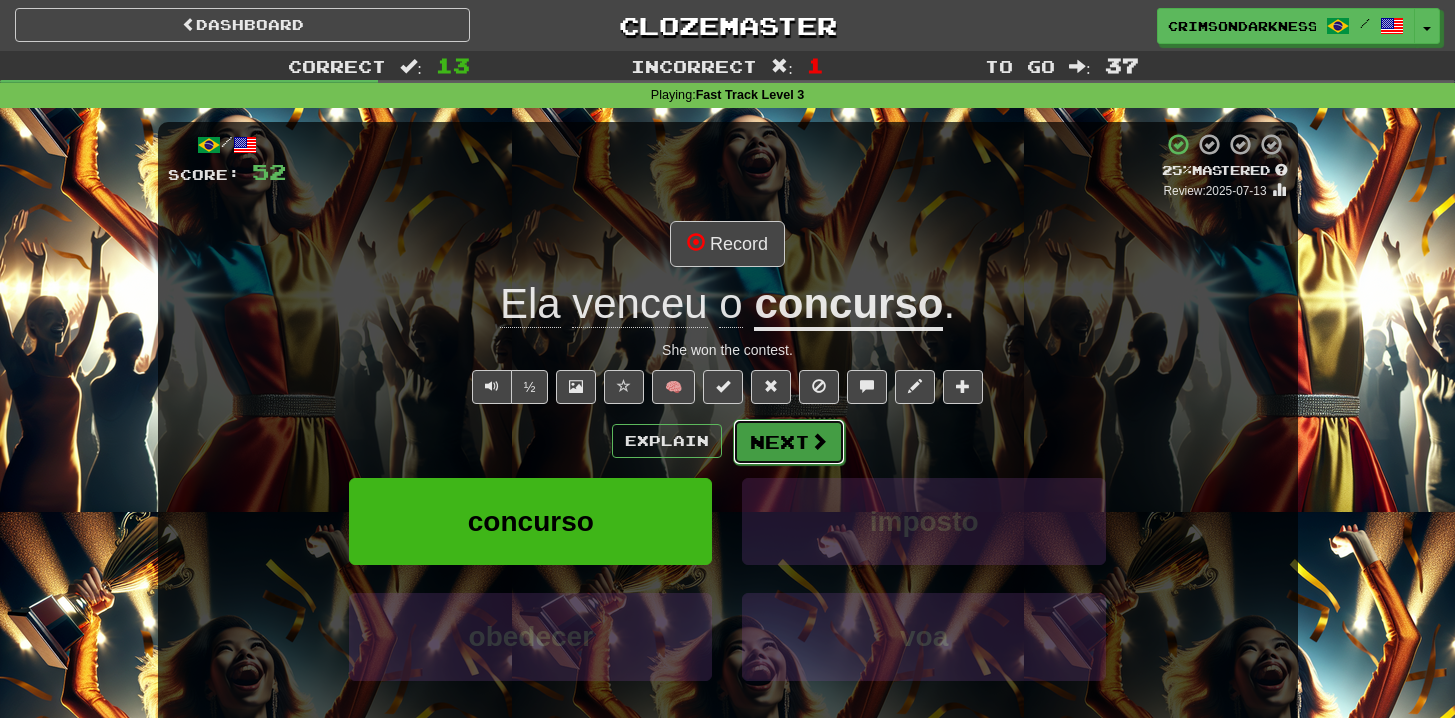 click on "Next" at bounding box center (789, 442) 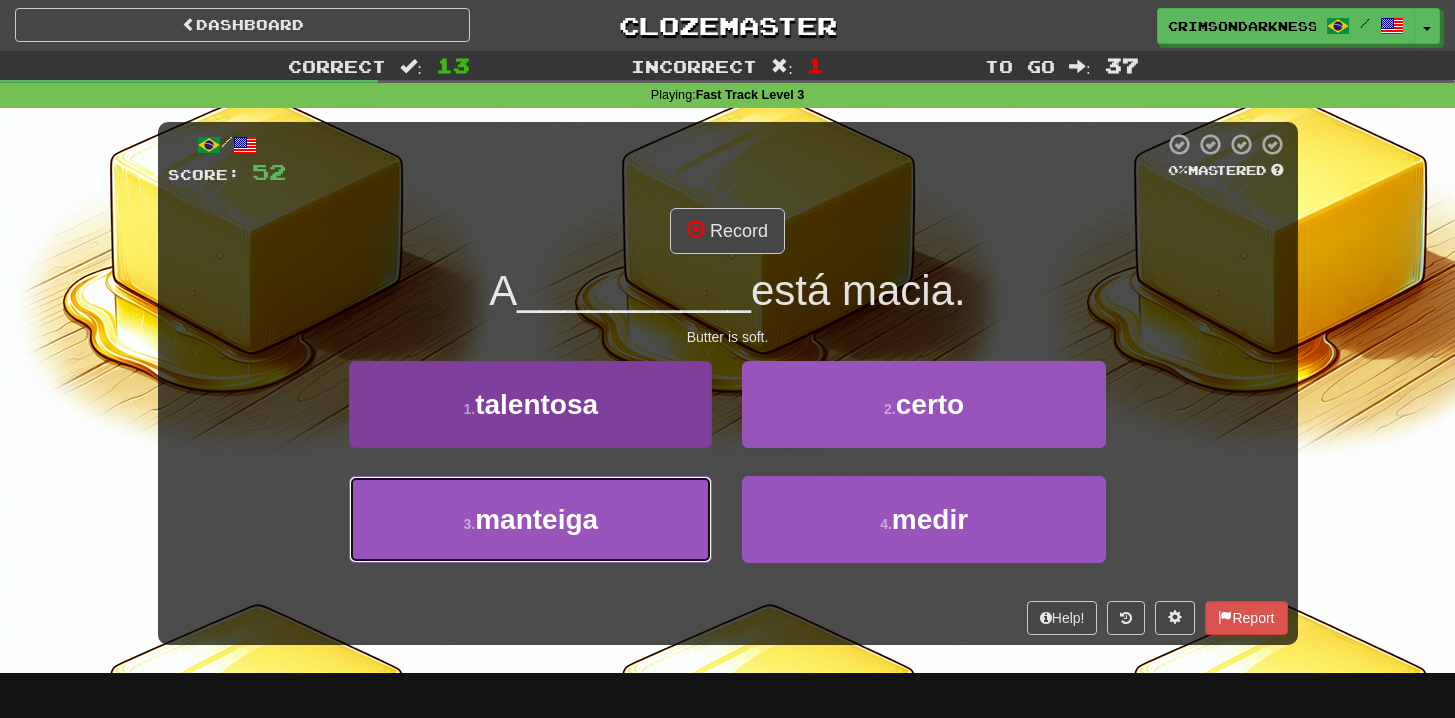 click on "3 .  manteiga" at bounding box center (530, 519) 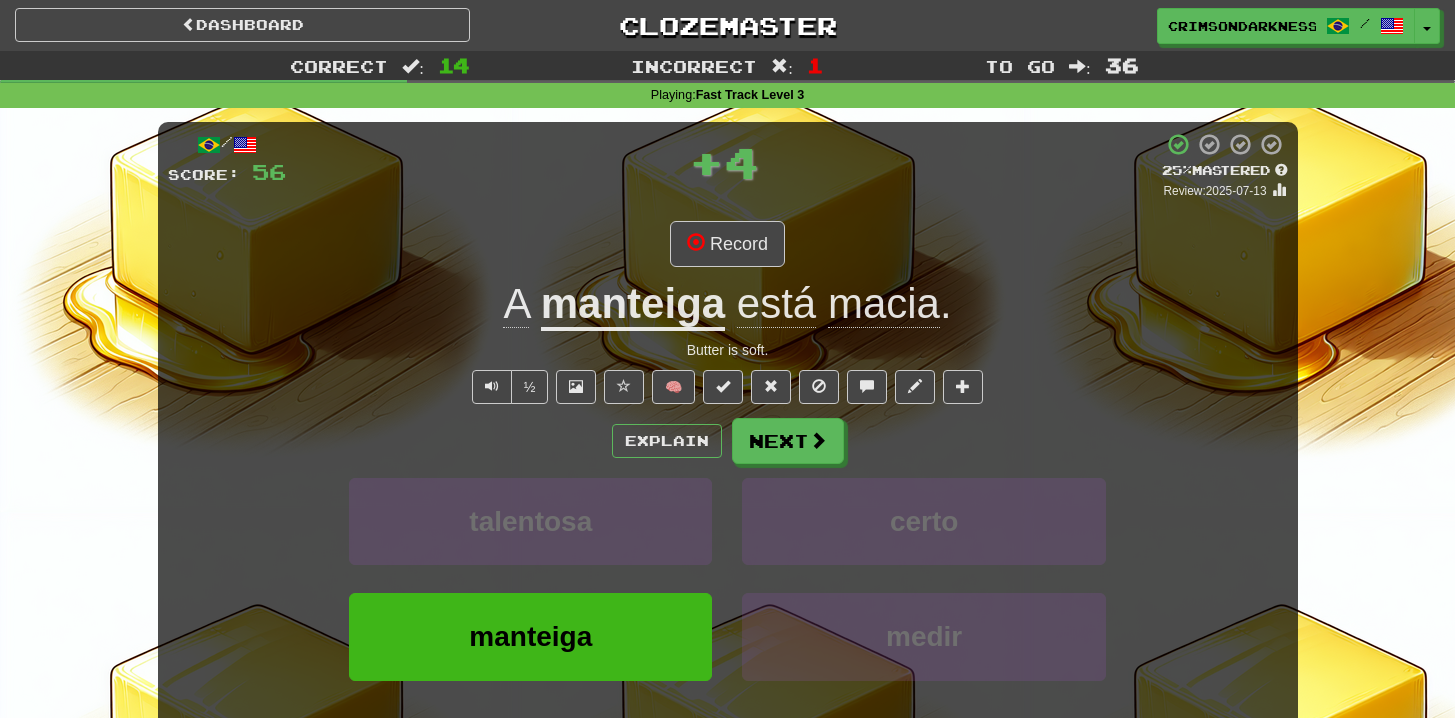 click on "manteiga" at bounding box center [633, 305] 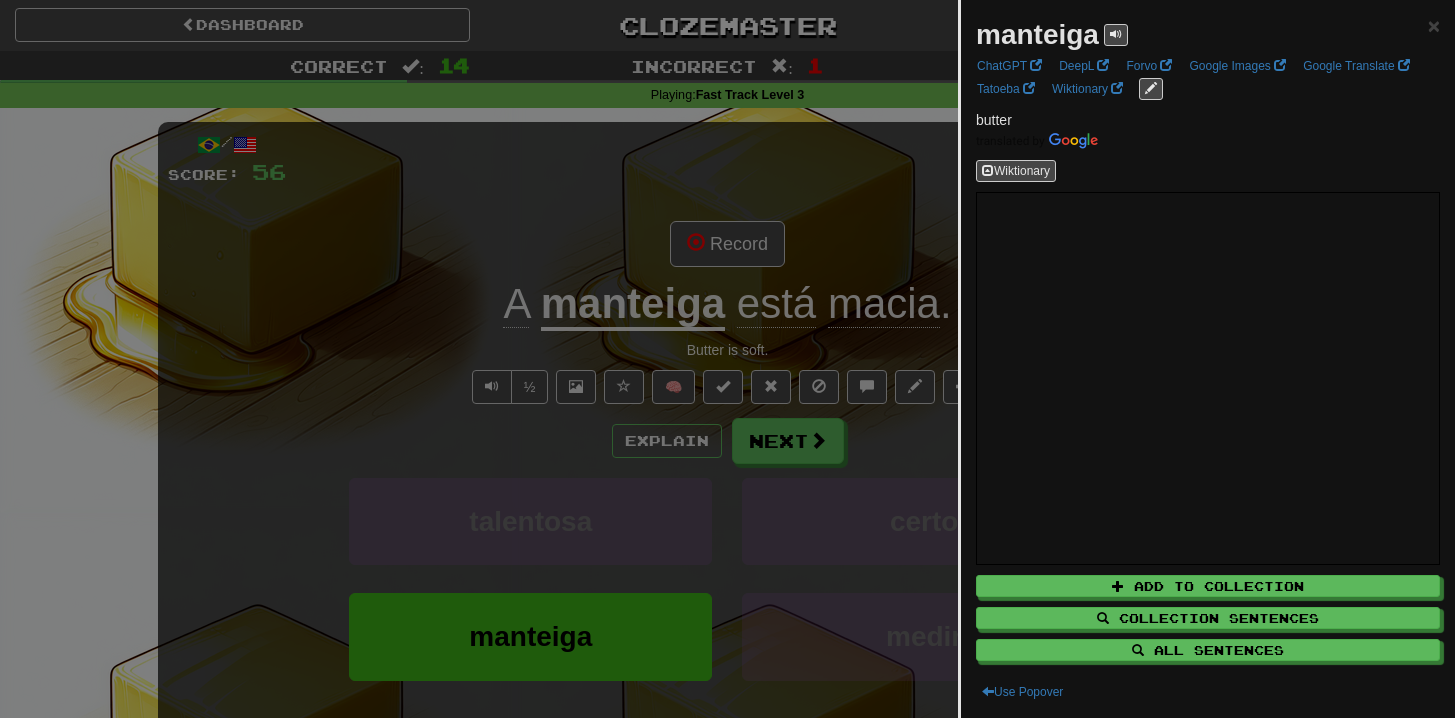 click at bounding box center [727, 359] 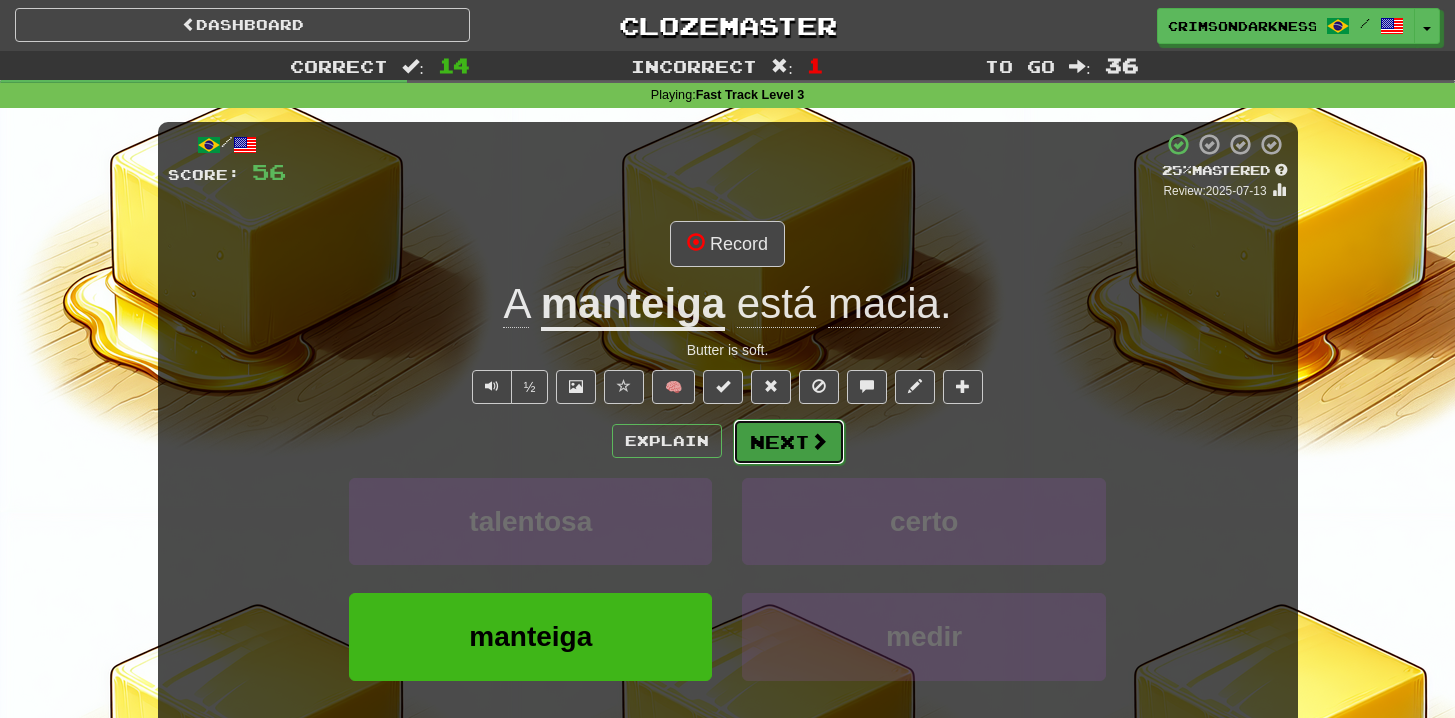 click on "Next" at bounding box center (789, 442) 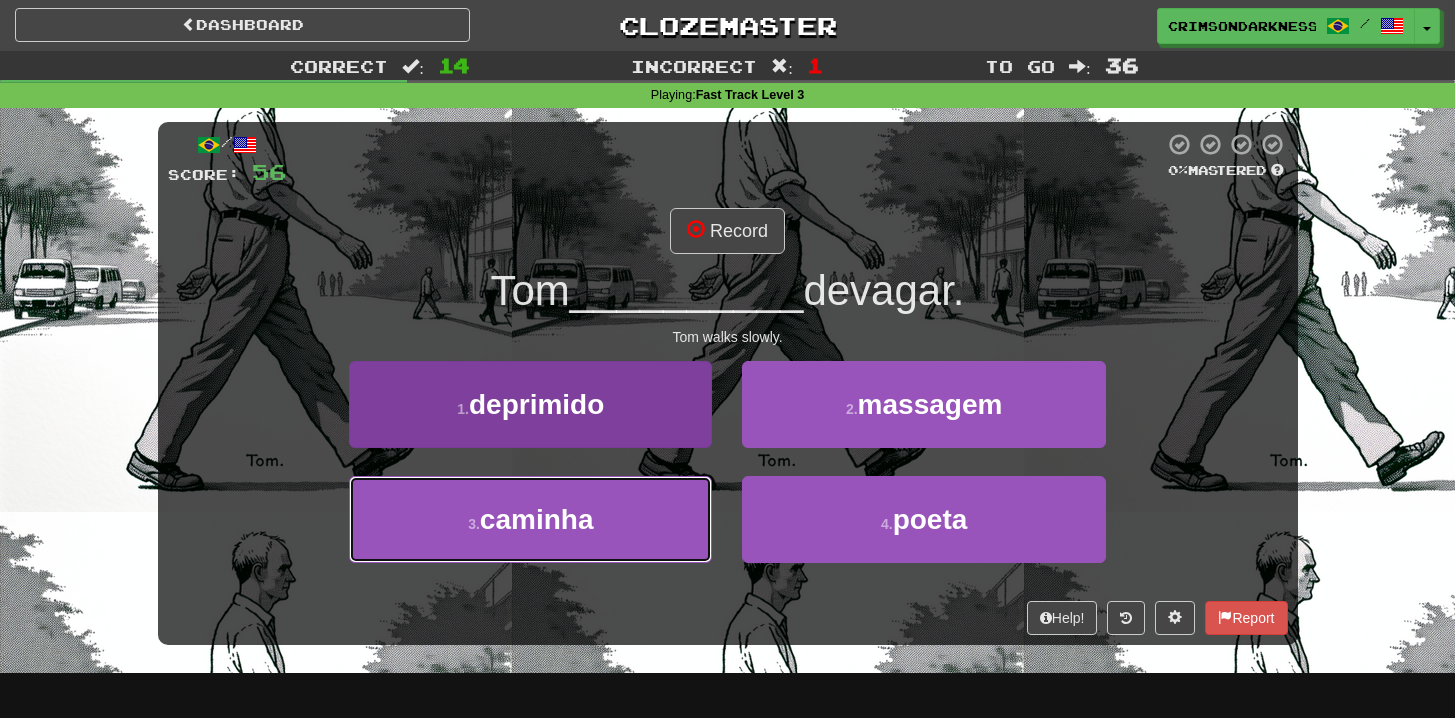 click on "3 .  caminha" at bounding box center (530, 519) 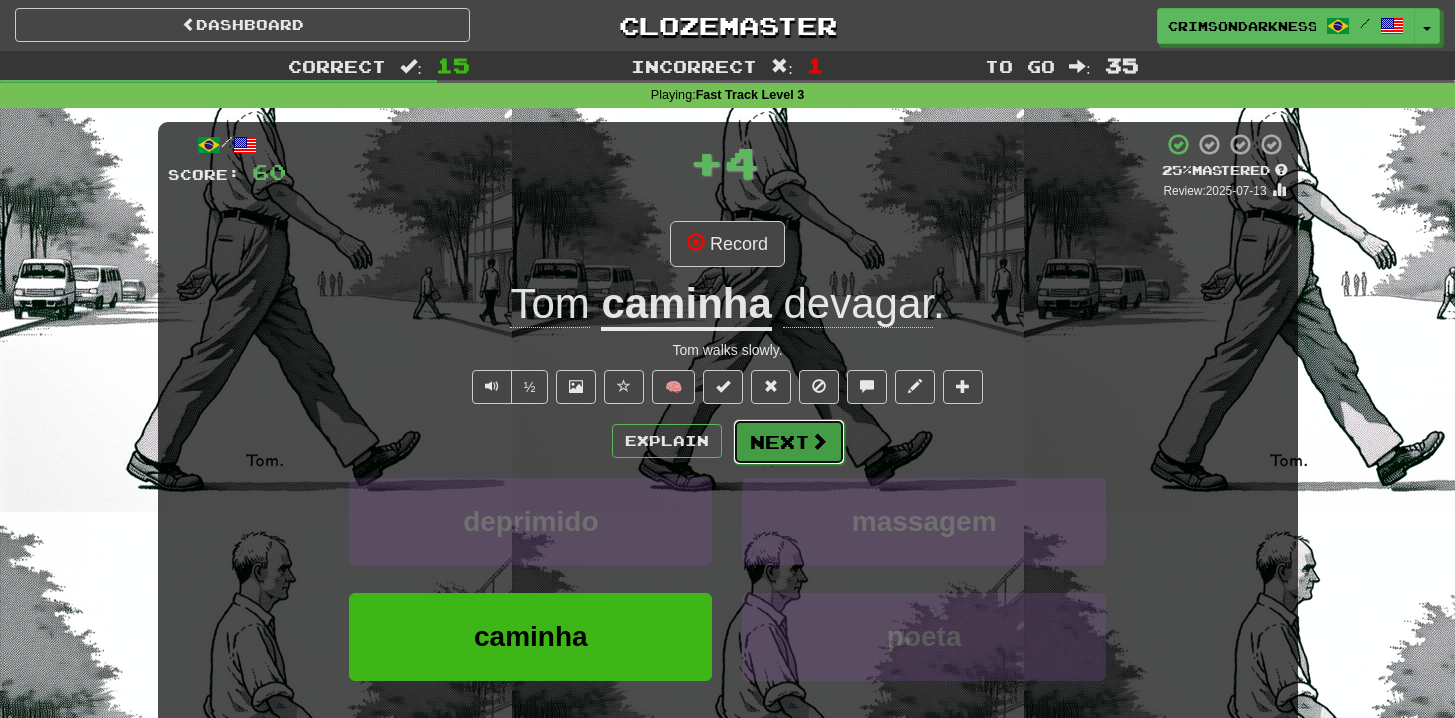 click at bounding box center [819, 441] 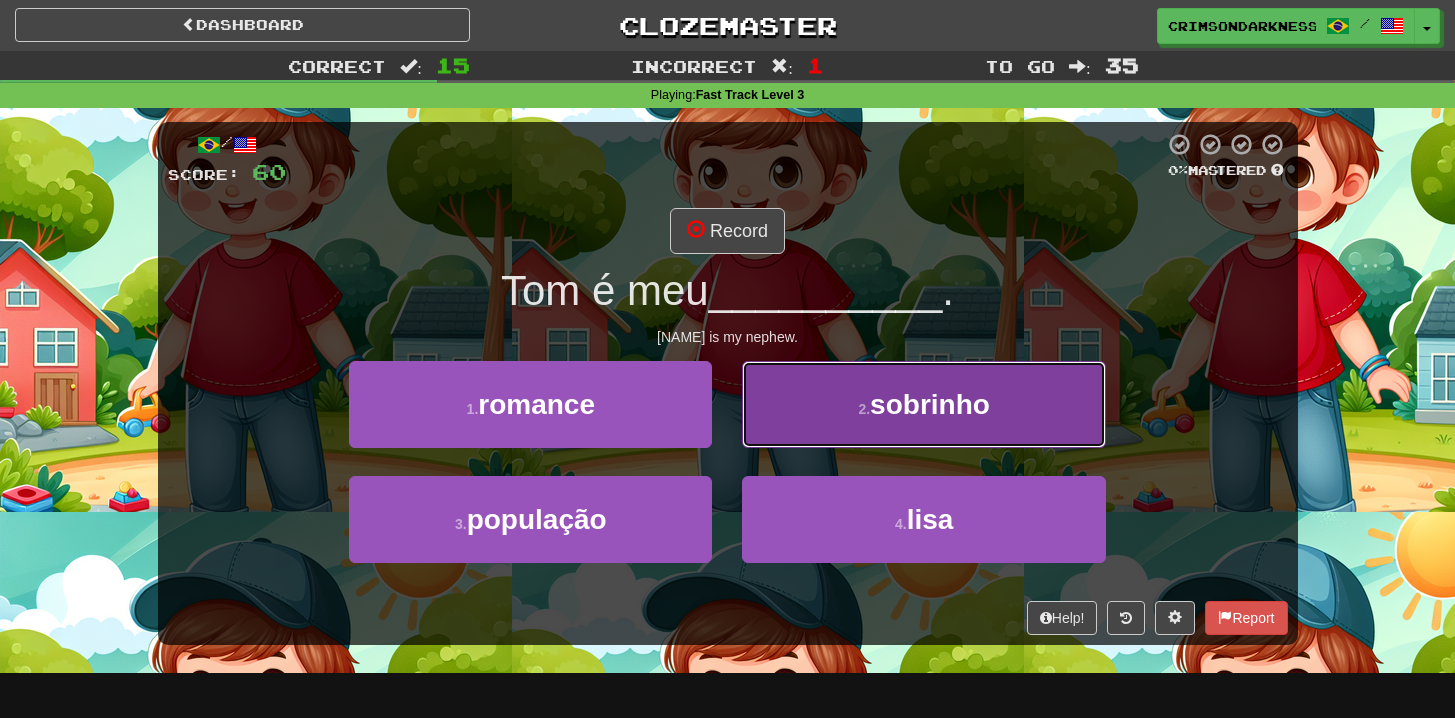 click on "2 ." at bounding box center (864, 409) 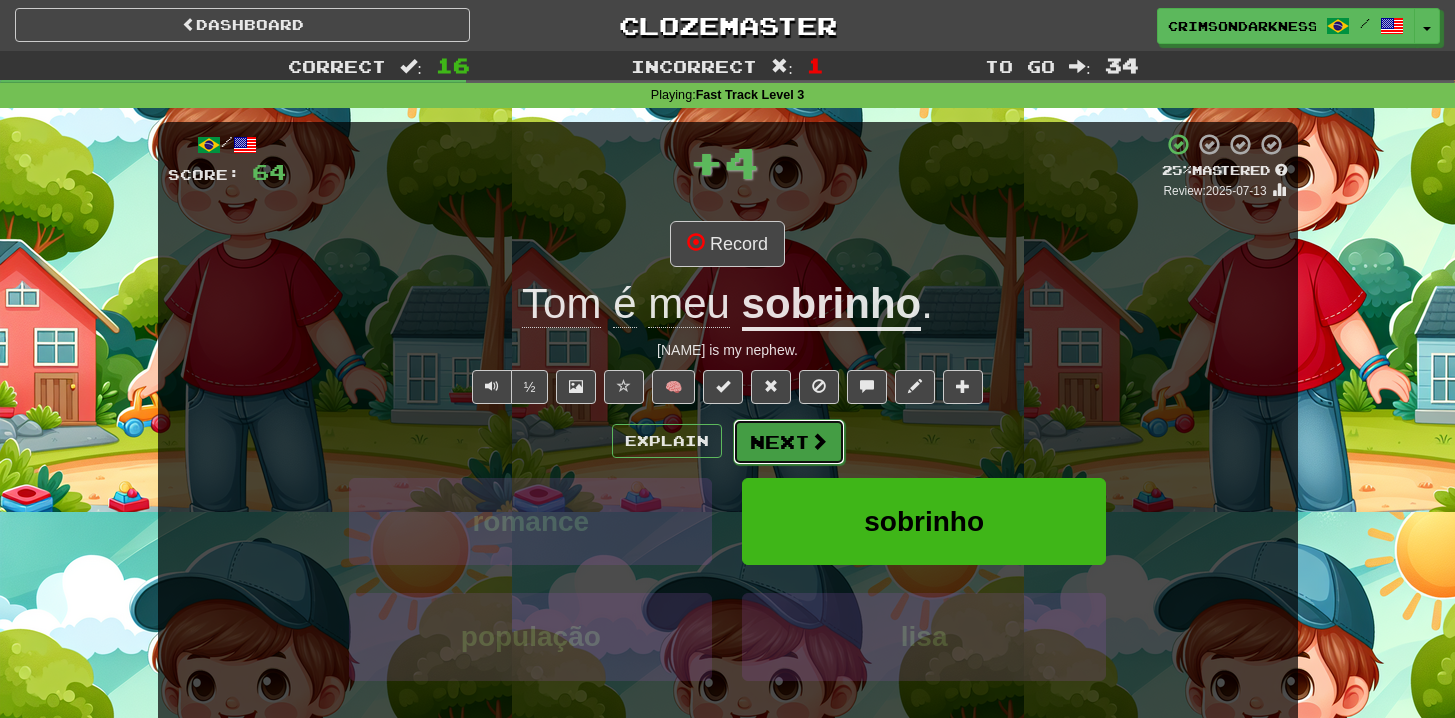 click on "Next" at bounding box center (789, 442) 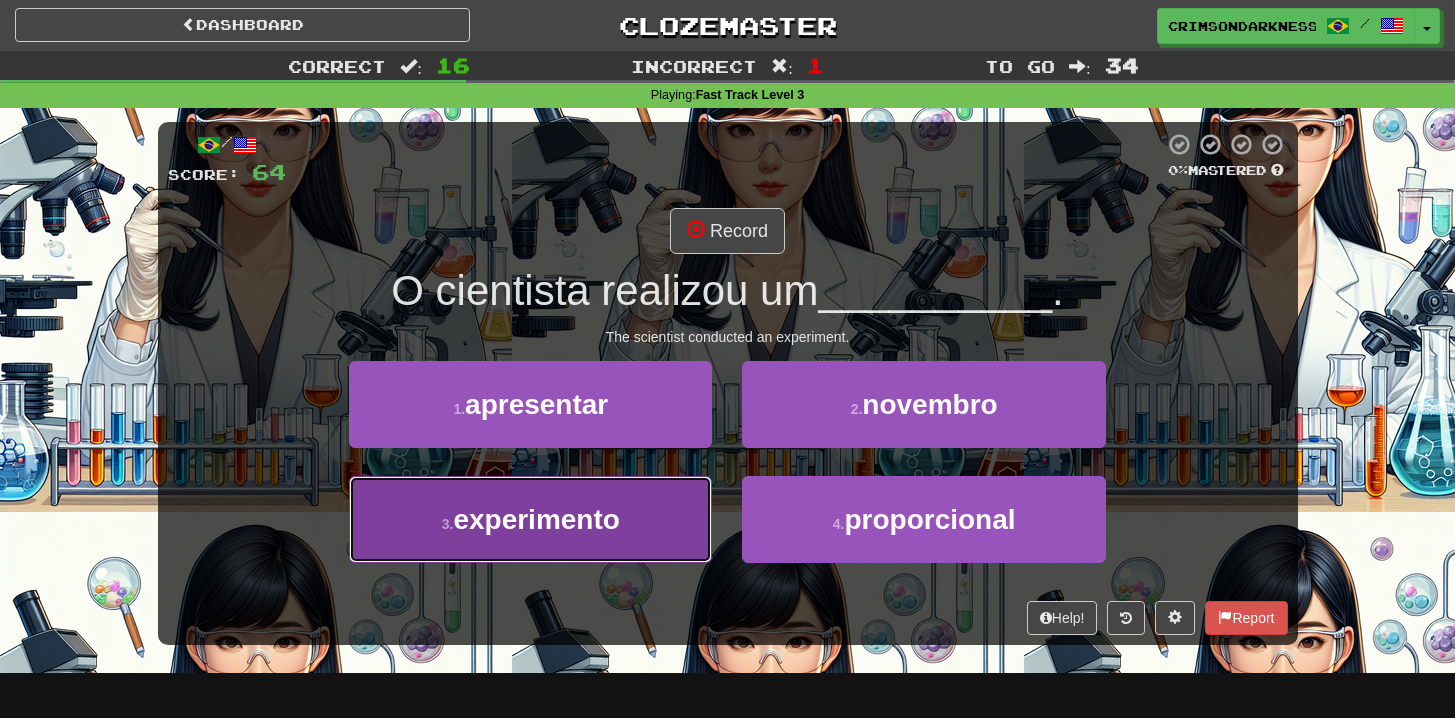 click on "3 .  experimento" at bounding box center (530, 519) 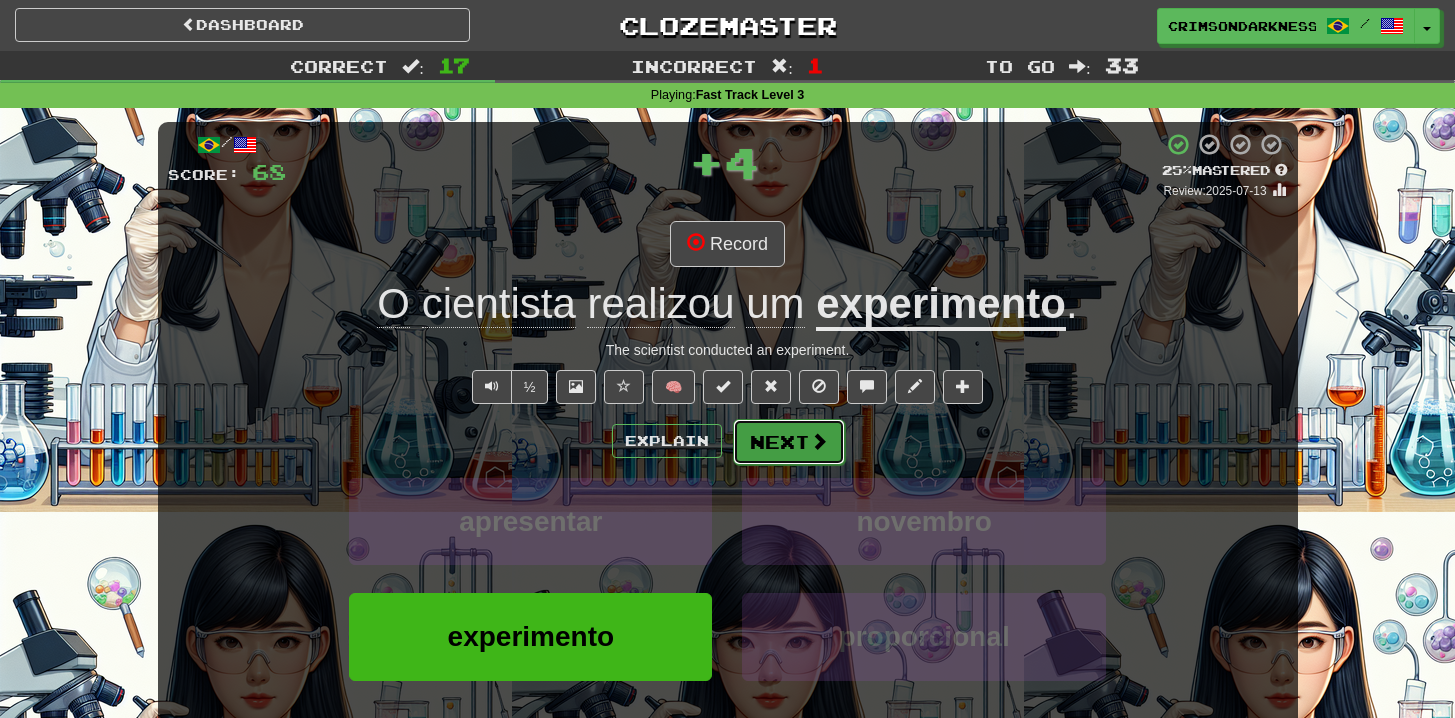click on "Next" at bounding box center [789, 442] 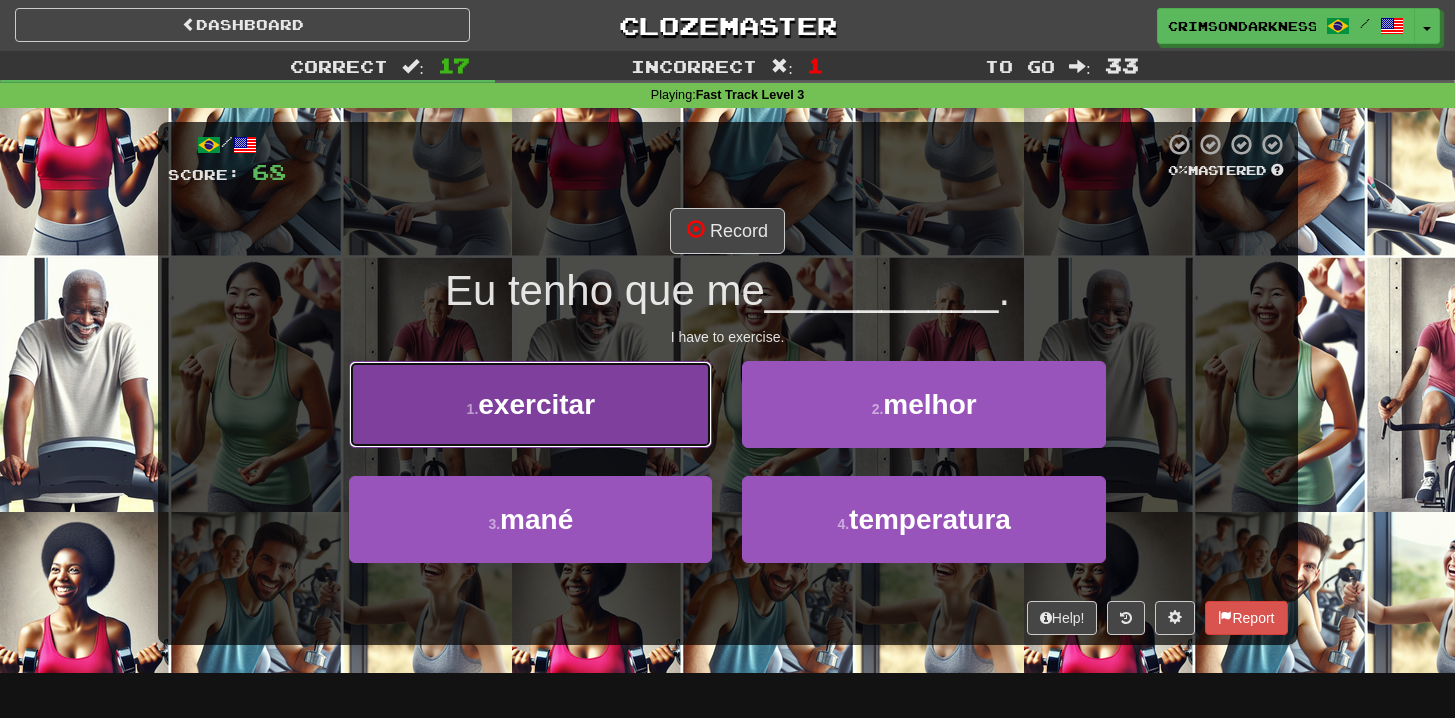click on "1 .  exercitar" at bounding box center [530, 404] 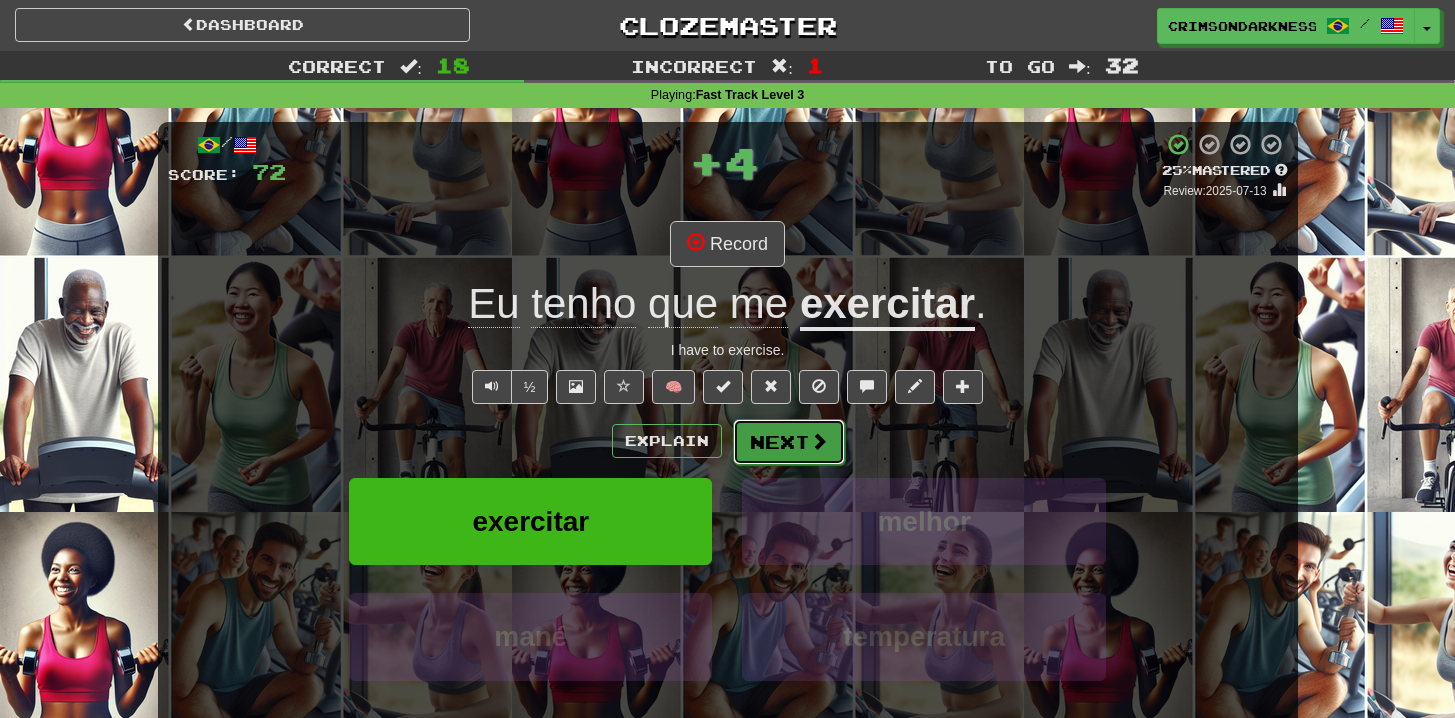 click on "Next" at bounding box center [789, 442] 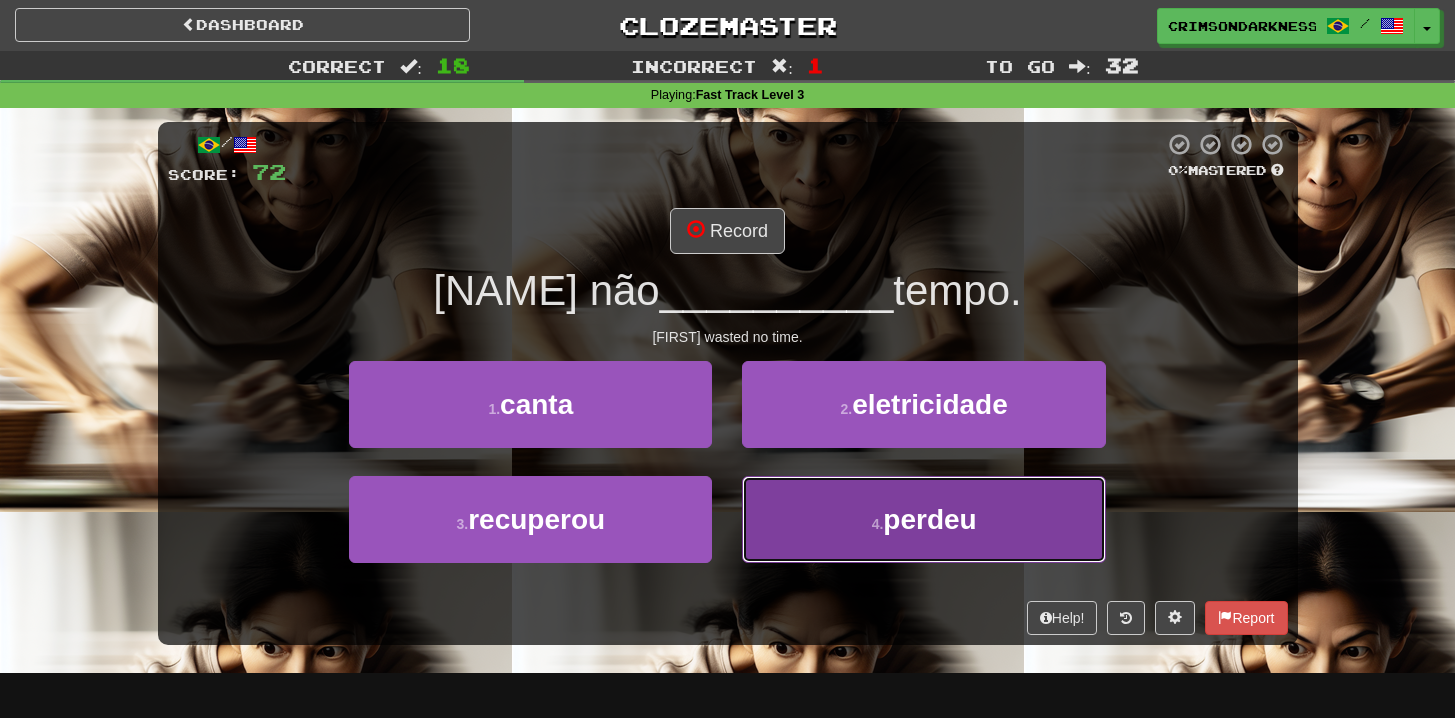 click on "4 .  perdeu" at bounding box center (923, 519) 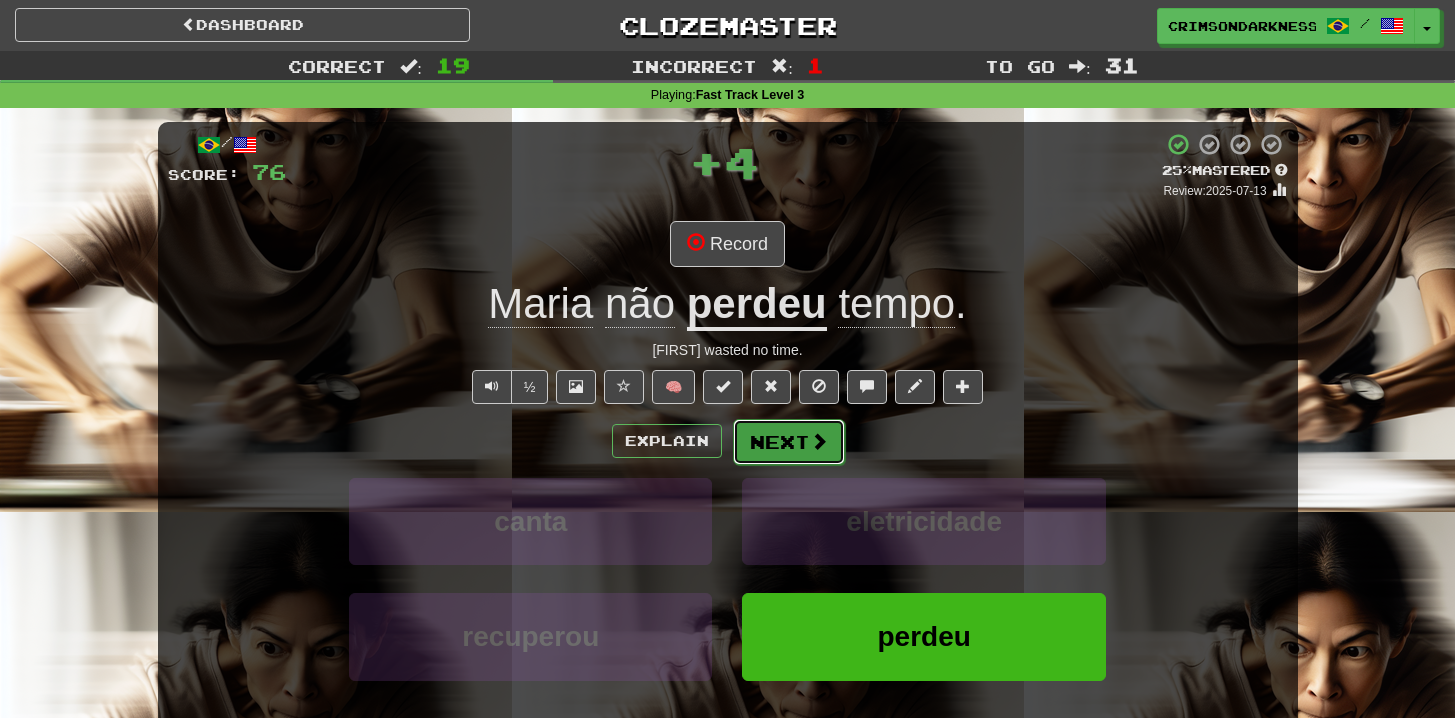 click on "Next" at bounding box center (789, 442) 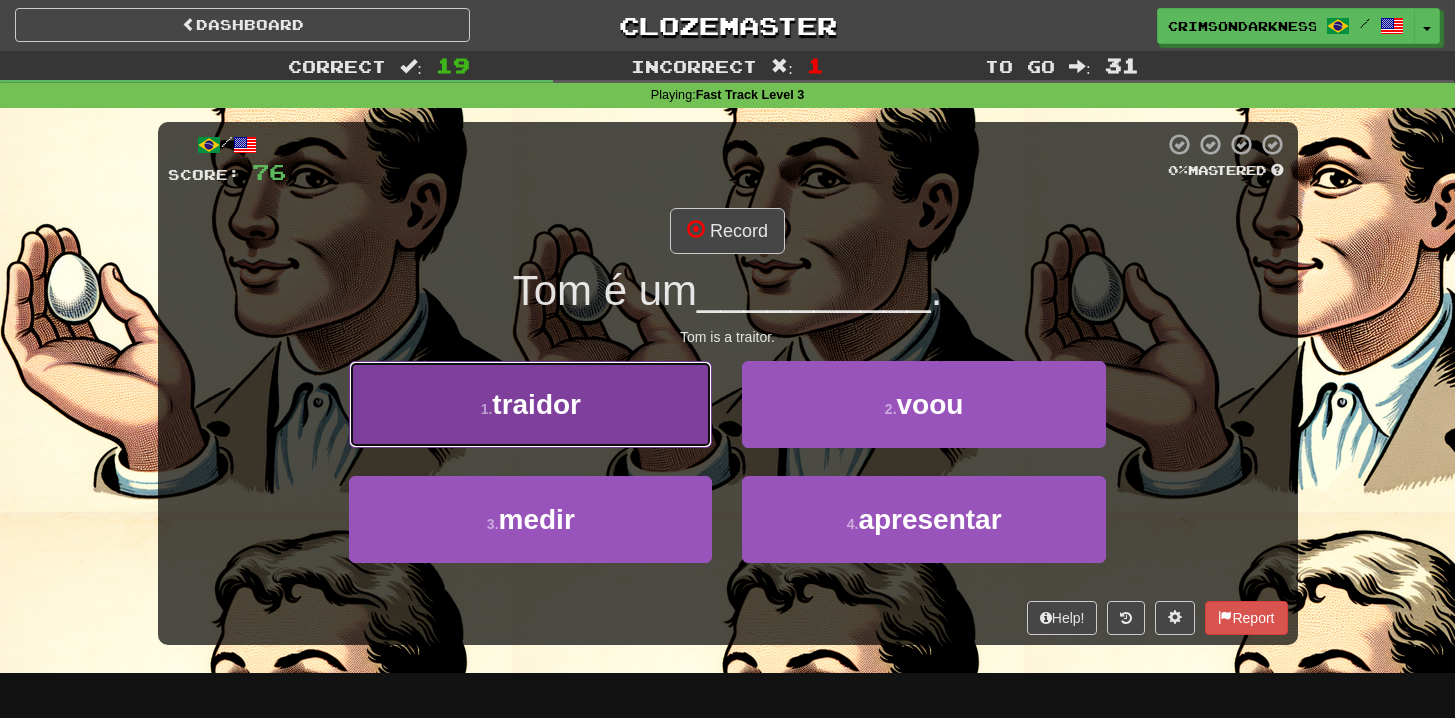 click on "1 .  traidor" at bounding box center [530, 404] 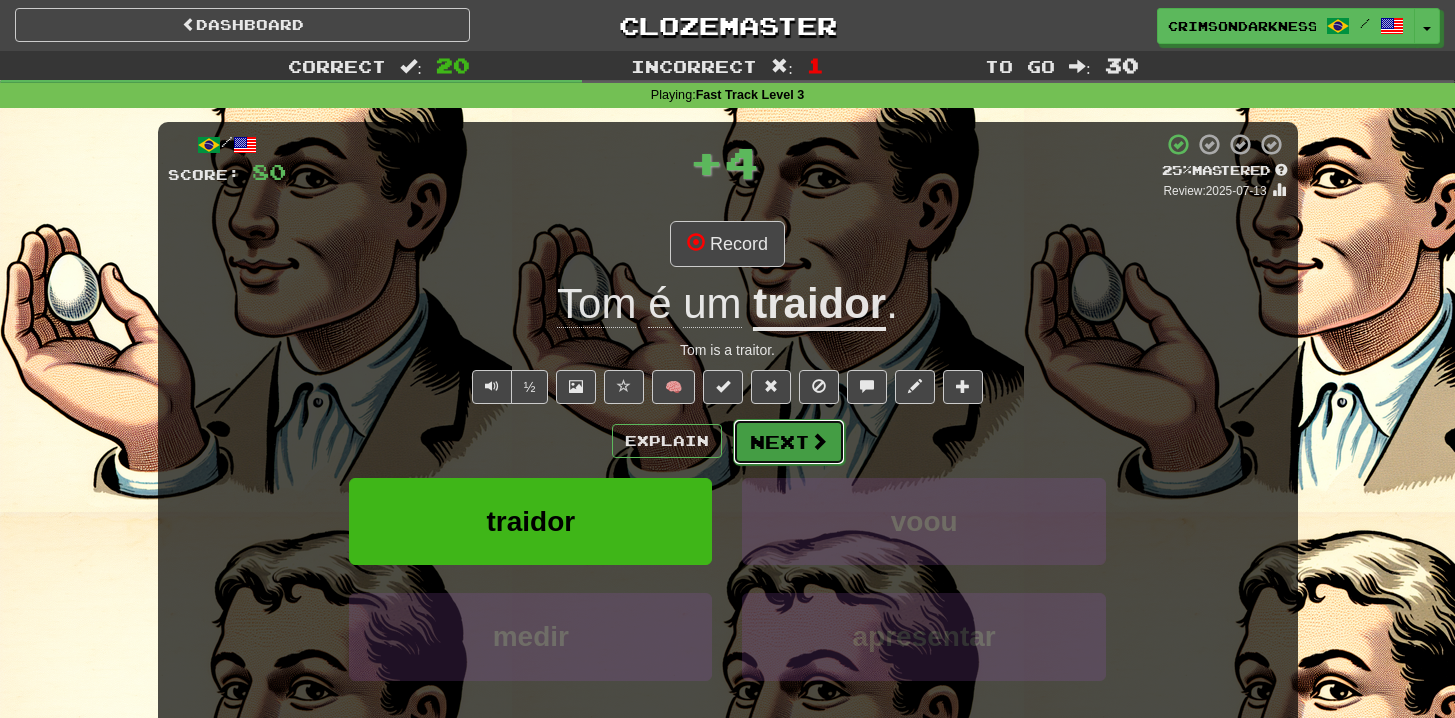 click at bounding box center (819, 441) 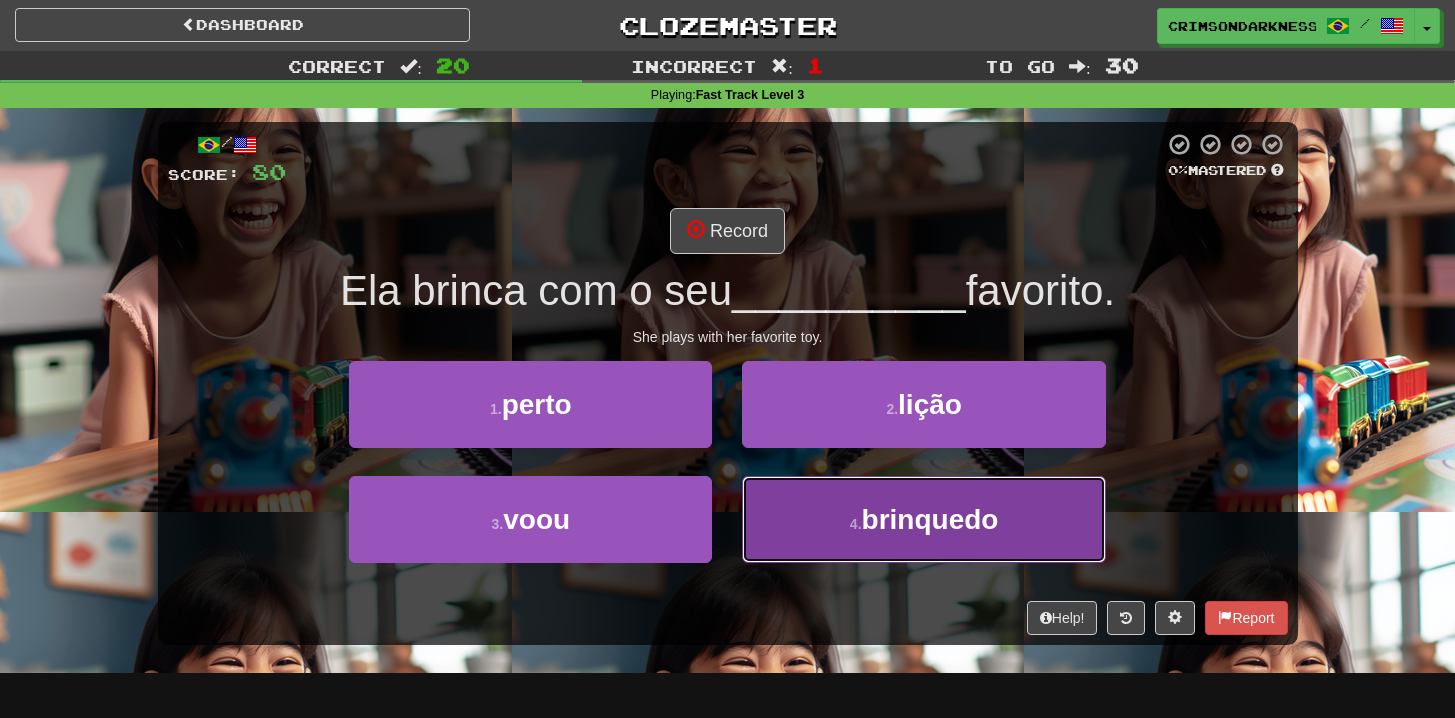 click on "4 ." at bounding box center (856, 524) 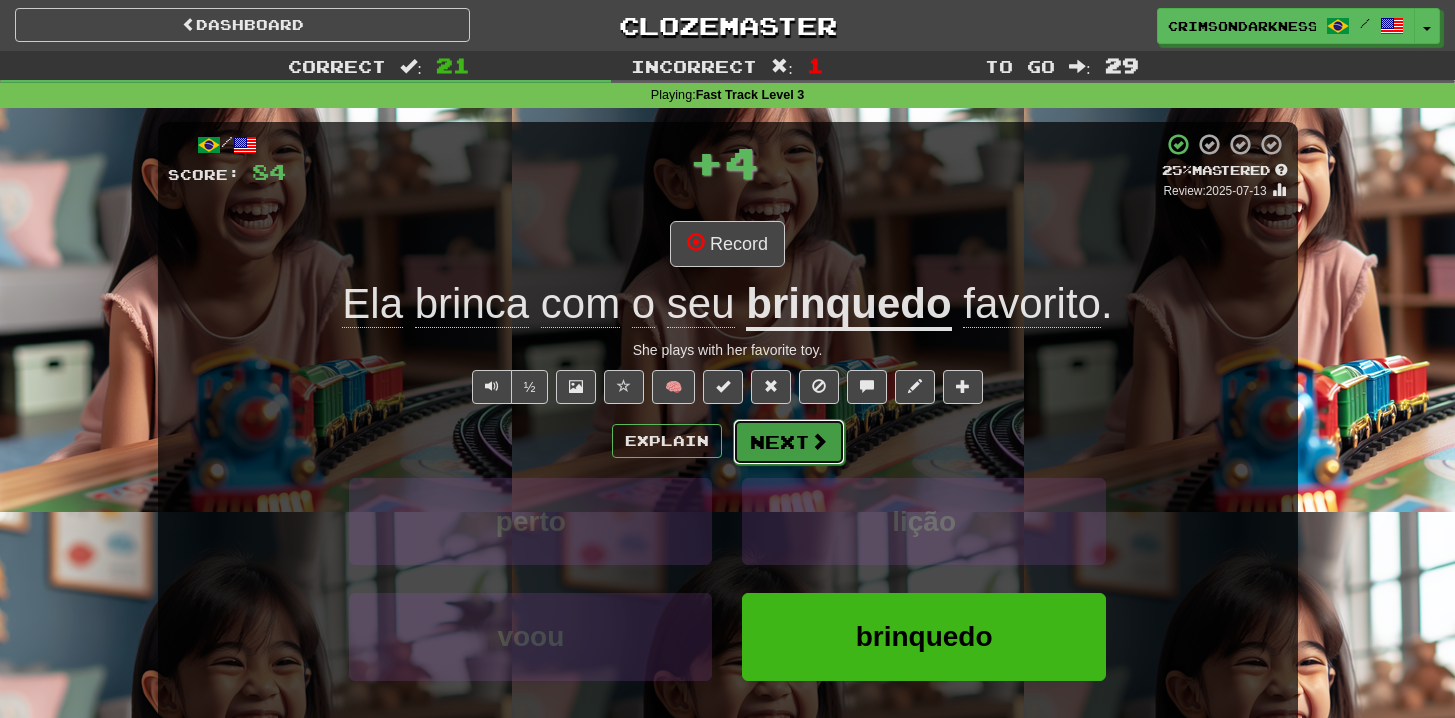 click on "Next" at bounding box center [789, 442] 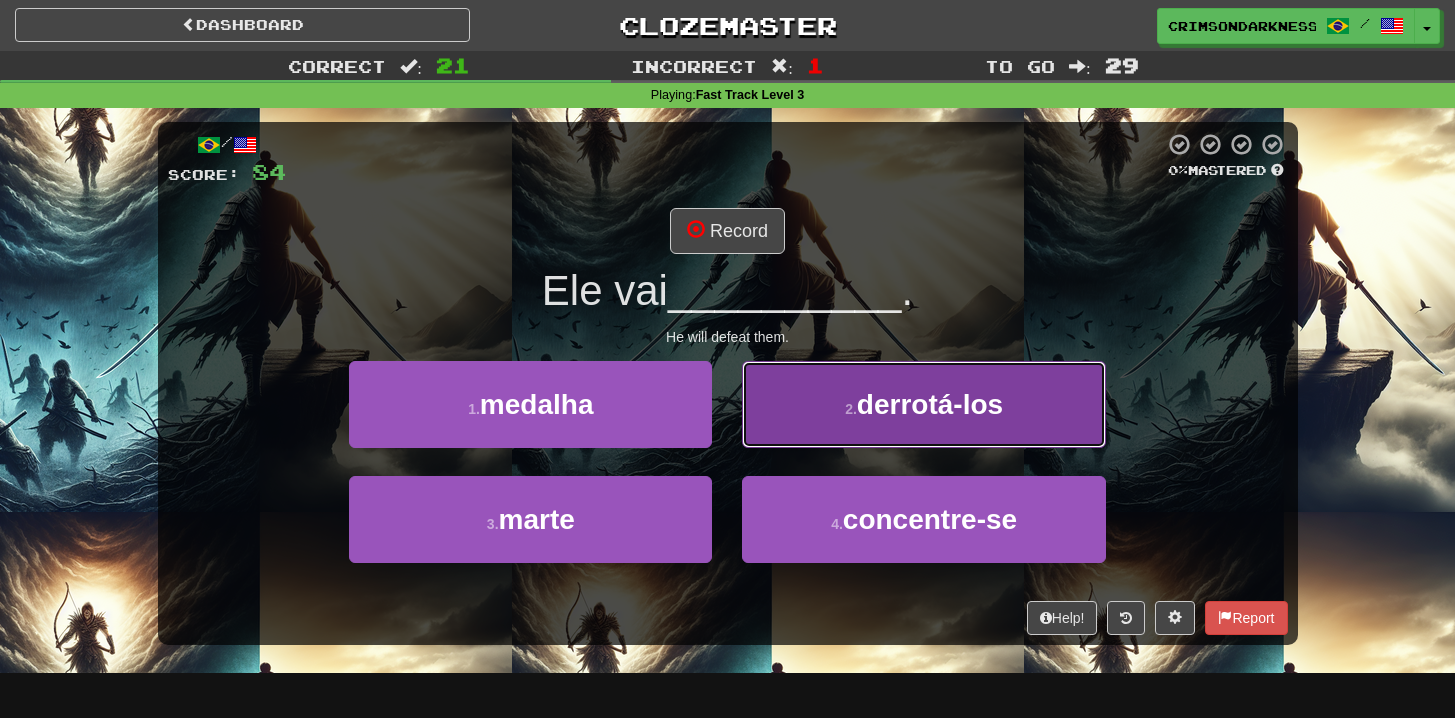 click on "2 .  derrotá-los" at bounding box center [923, 404] 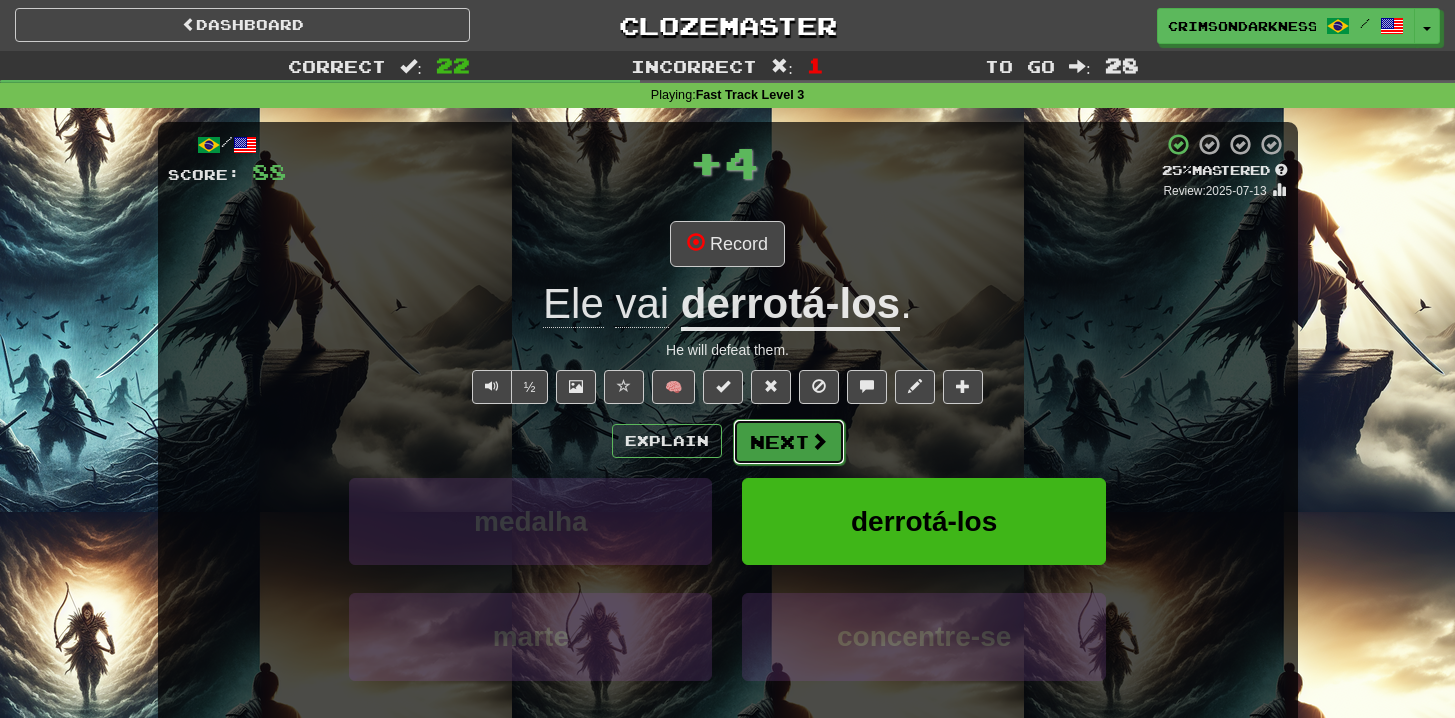click at bounding box center (819, 441) 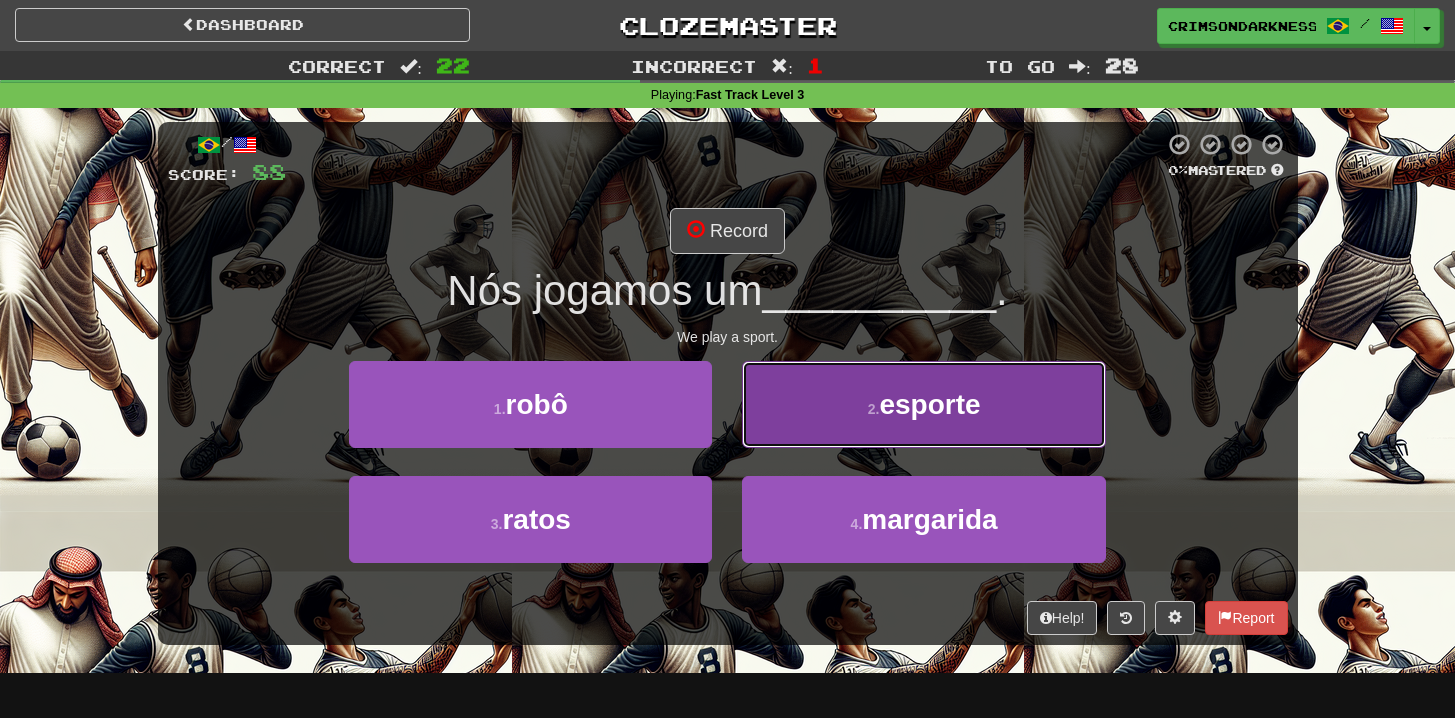 click on "2 .  esporte" at bounding box center (923, 404) 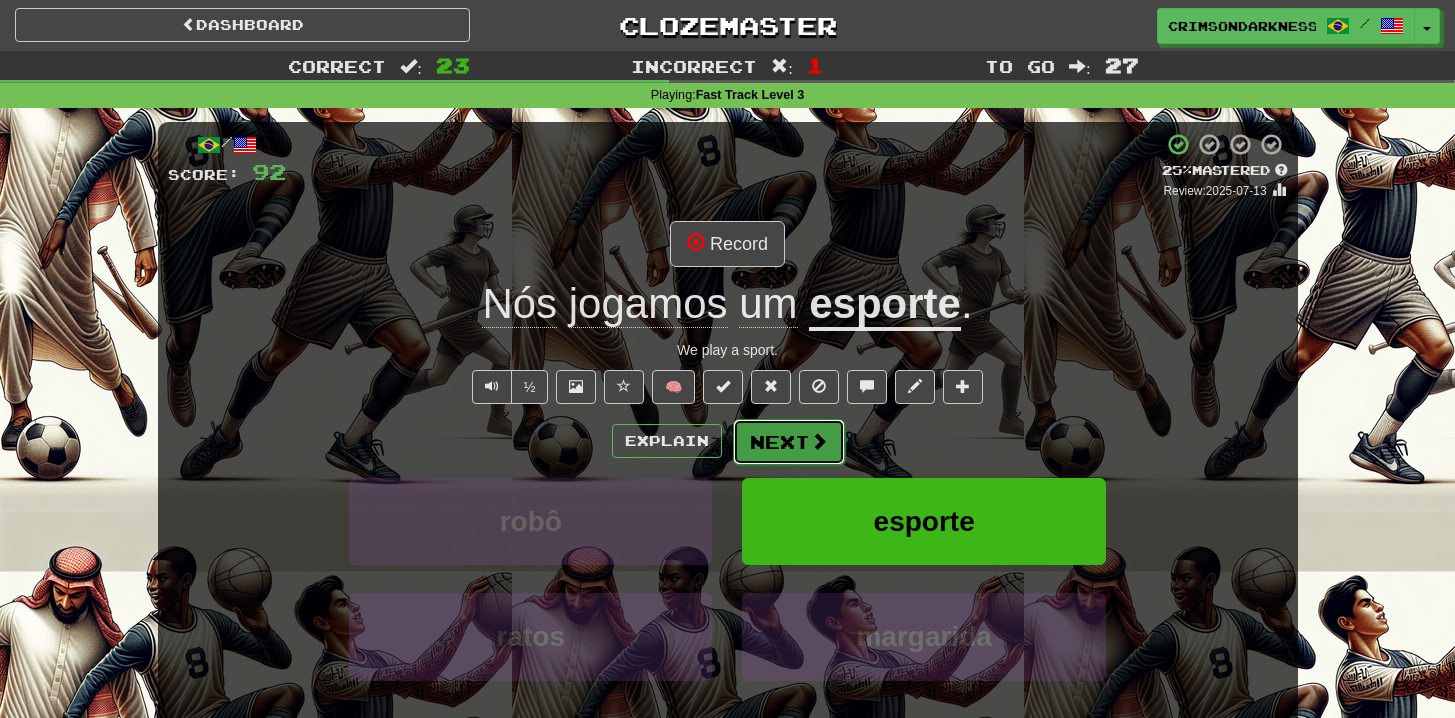 click on "Next" at bounding box center (789, 442) 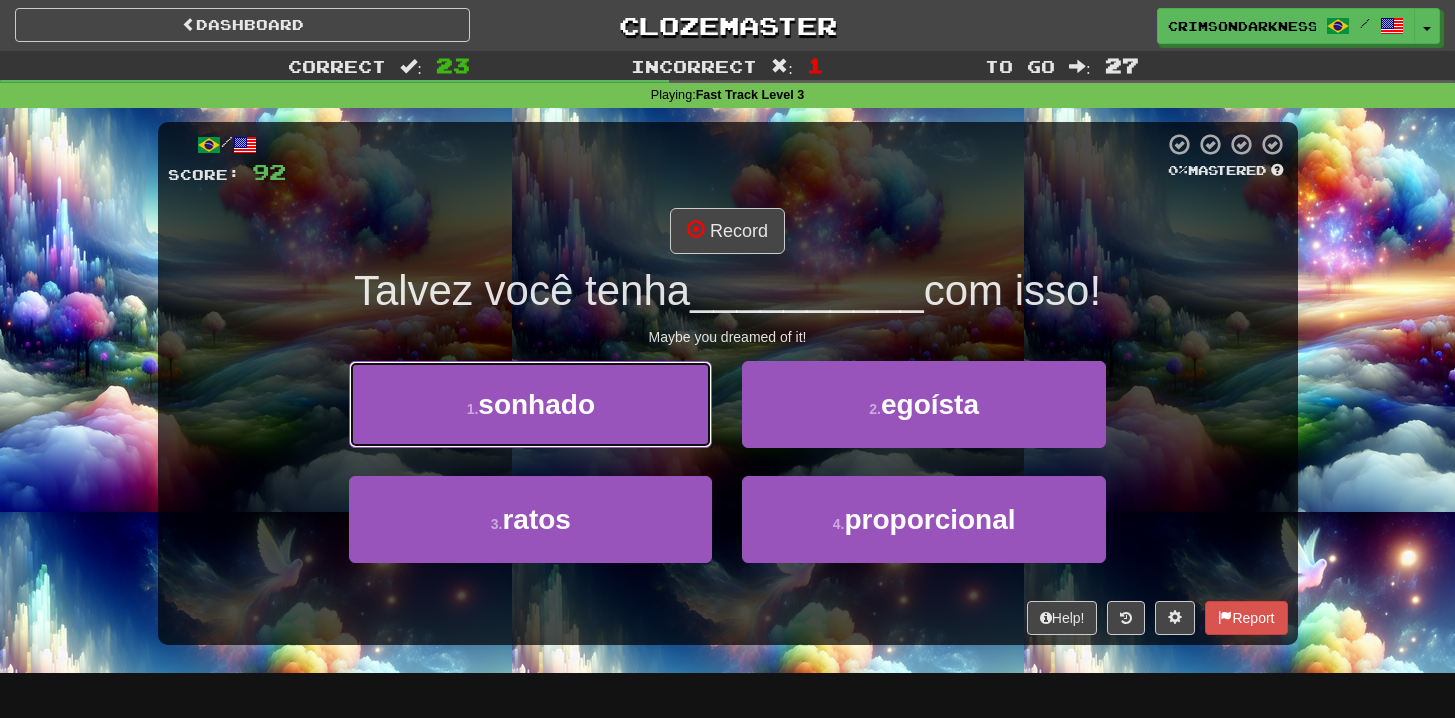 click on "1 .  sonhado" at bounding box center [530, 404] 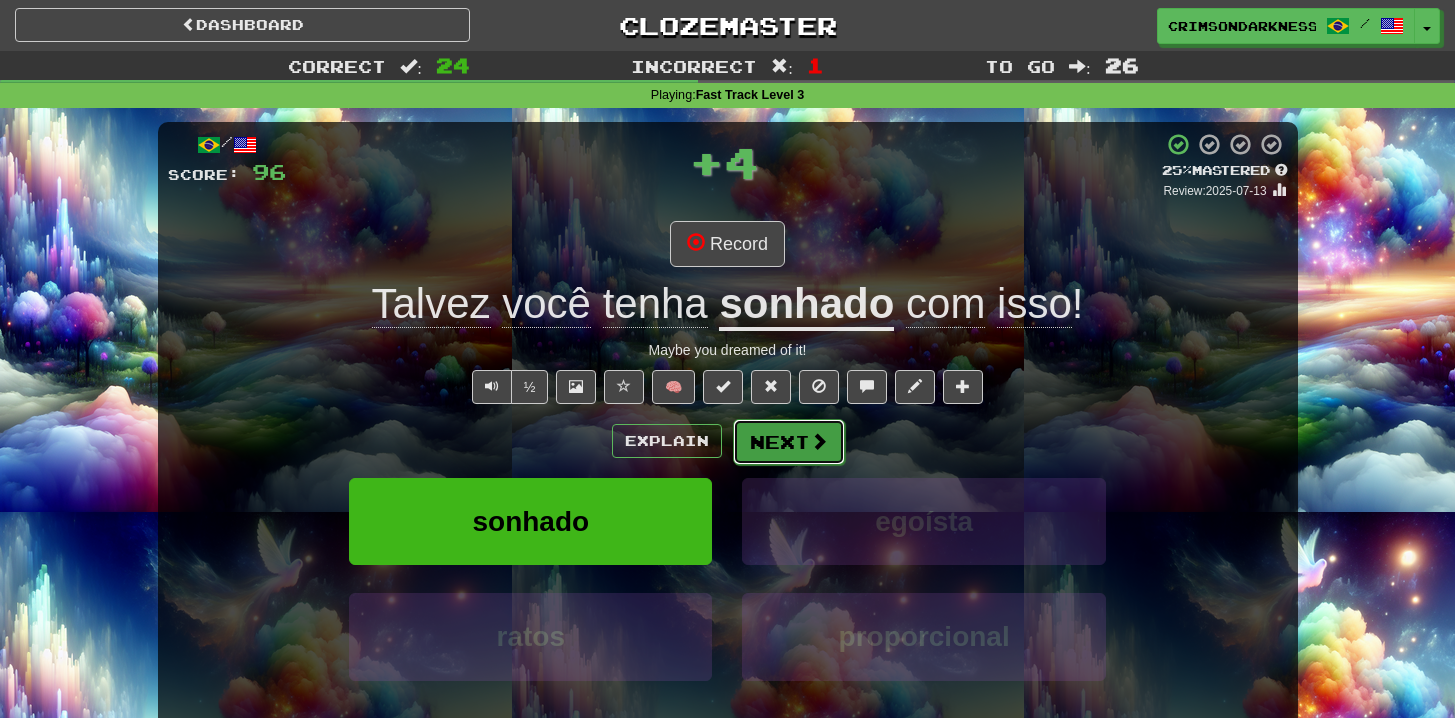 click on "Next" at bounding box center [789, 442] 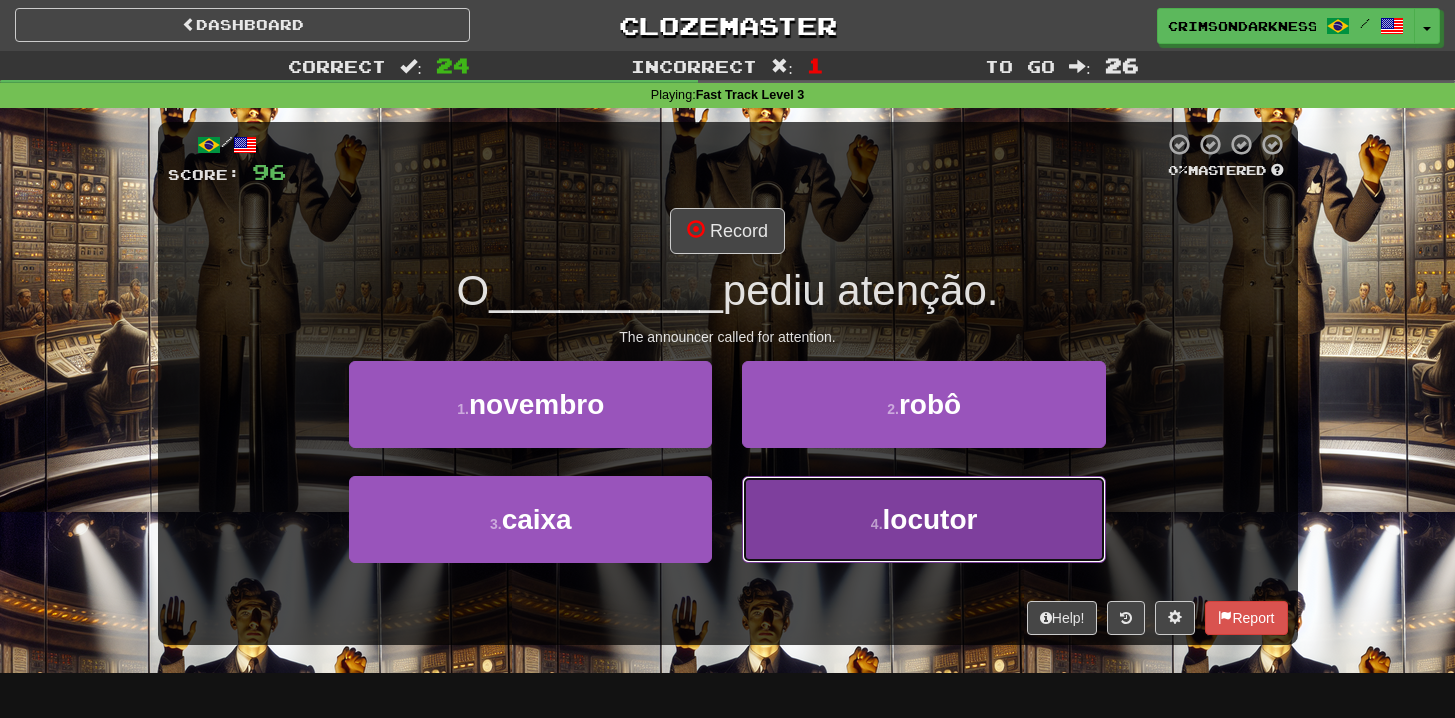 click on "4 .  locutor" at bounding box center (923, 519) 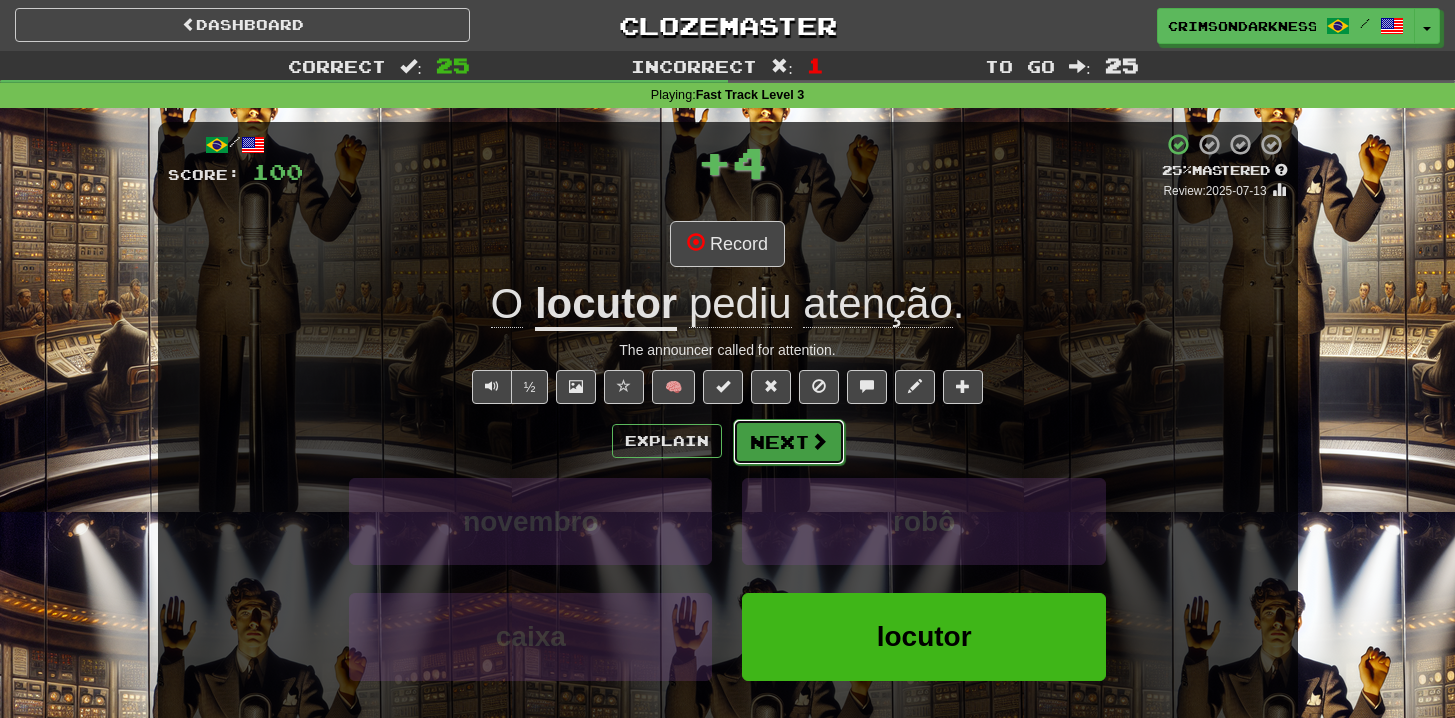 click on "Next" at bounding box center (789, 442) 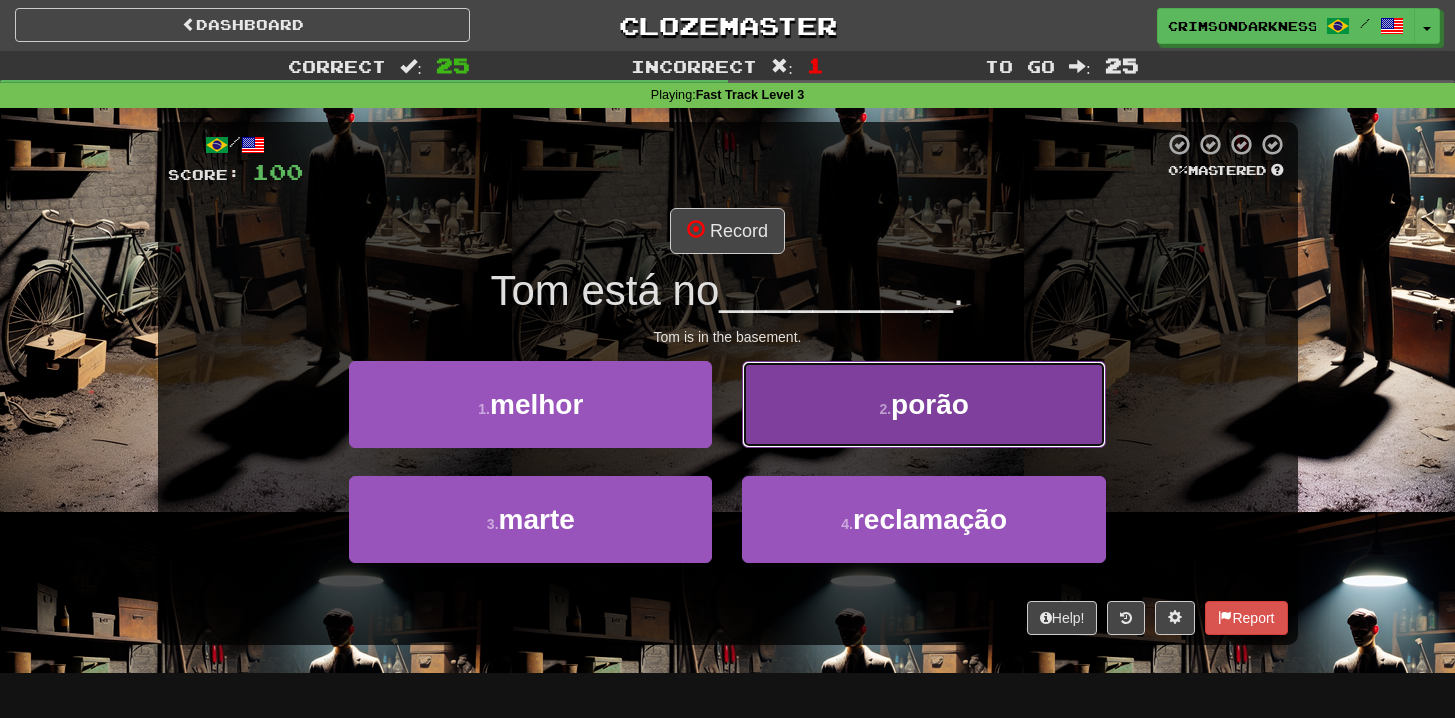click on "2 .  porão" at bounding box center (923, 404) 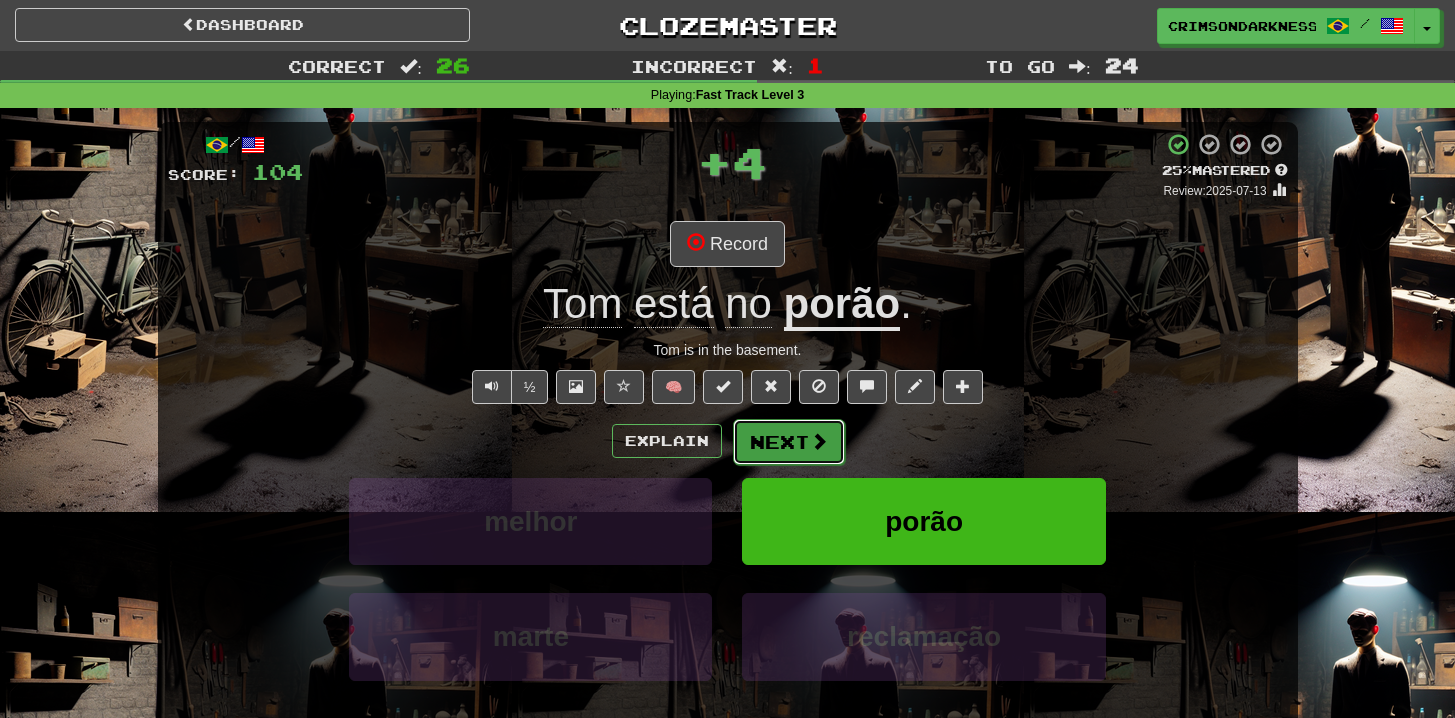 click on "Next" at bounding box center (789, 442) 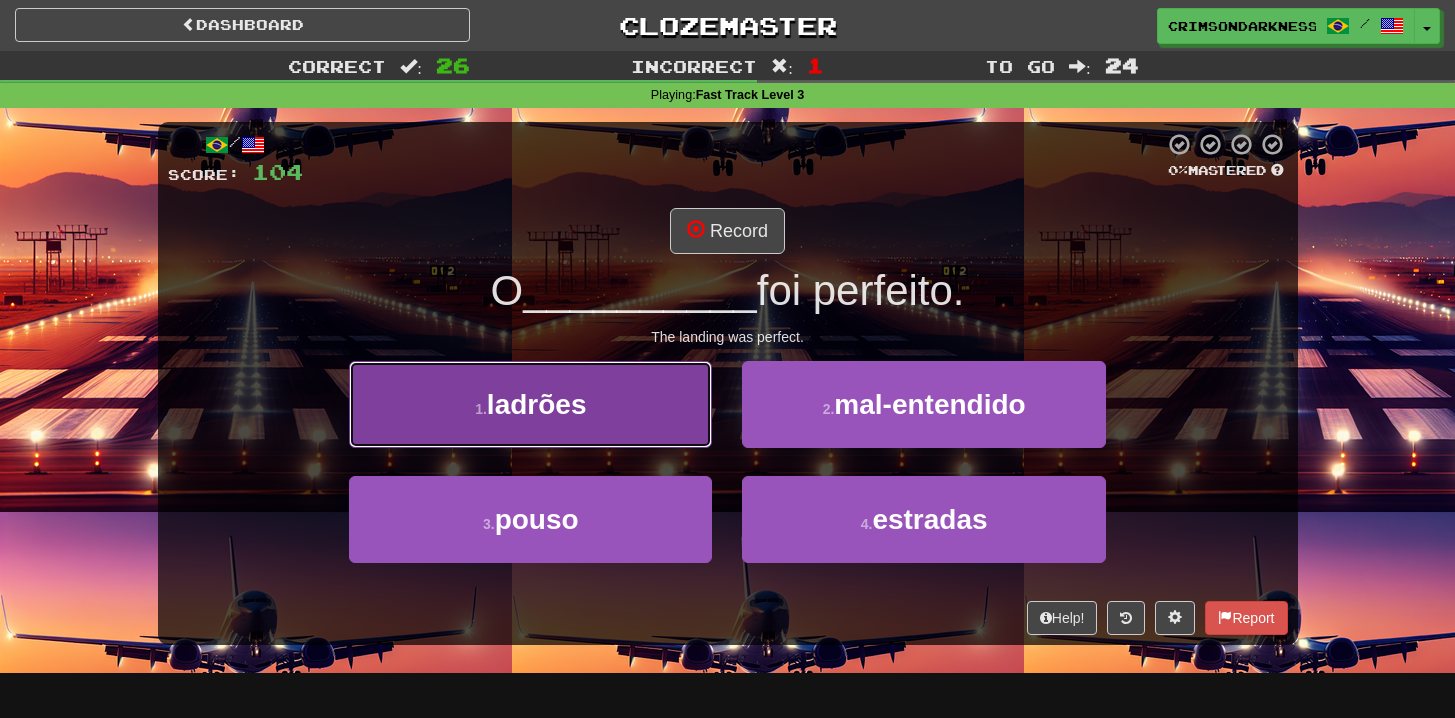 click on "1 .  ladrões" at bounding box center (530, 404) 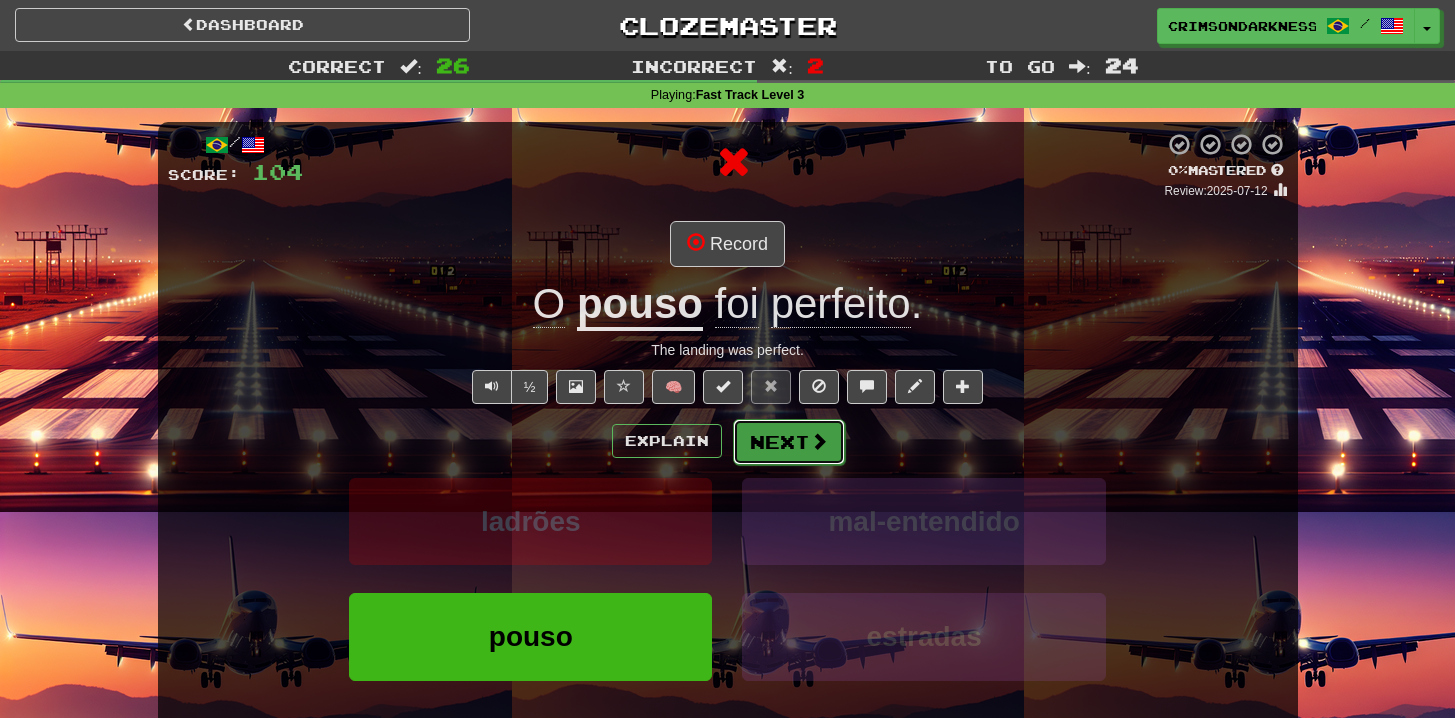 click on "Next" at bounding box center [789, 442] 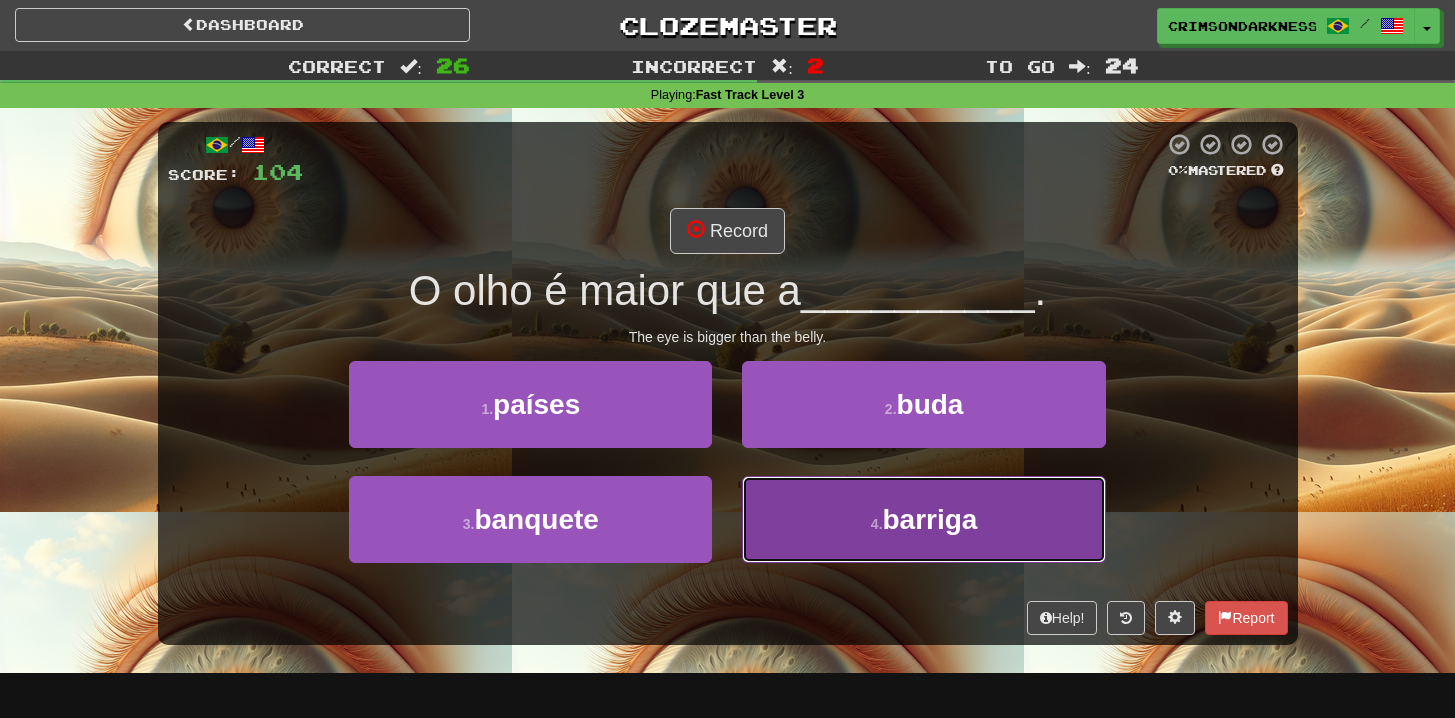 click on "4 .  barriga" at bounding box center (923, 519) 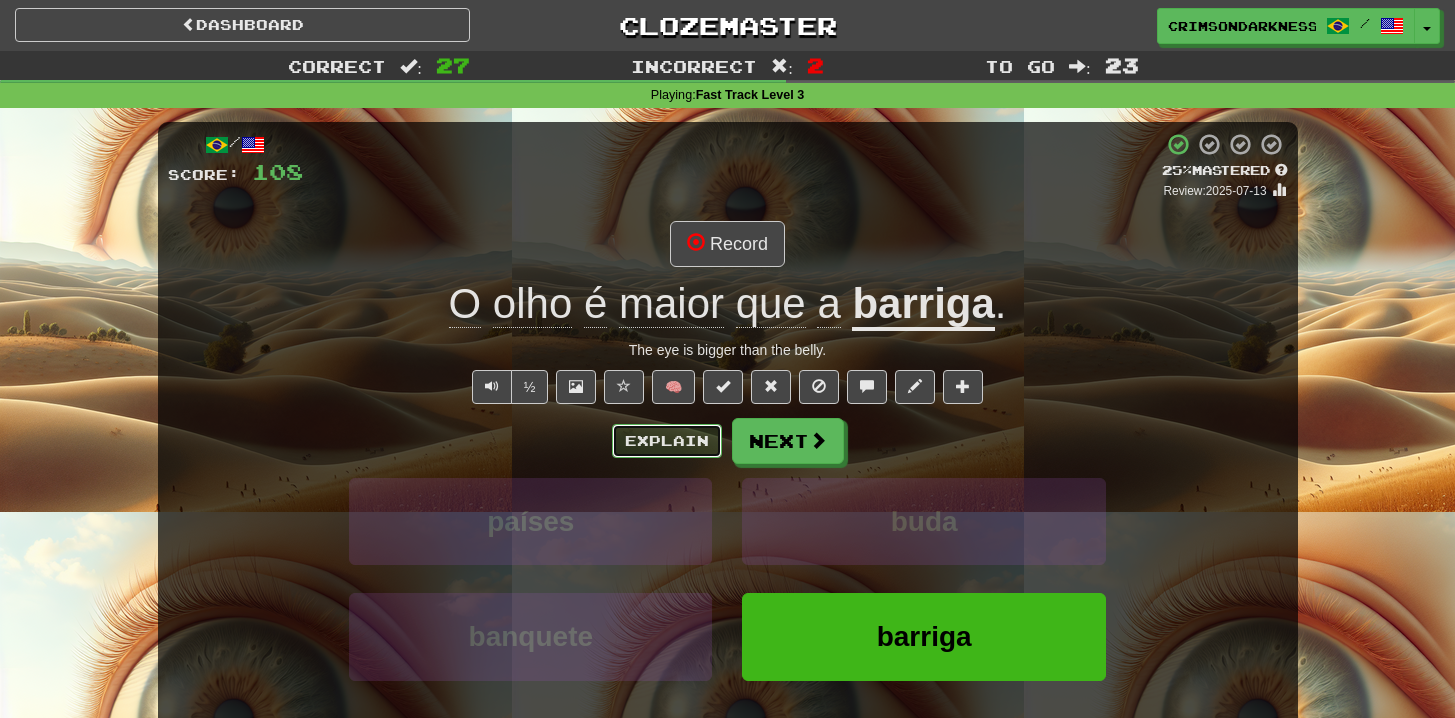 click on "Explain" at bounding box center (667, 441) 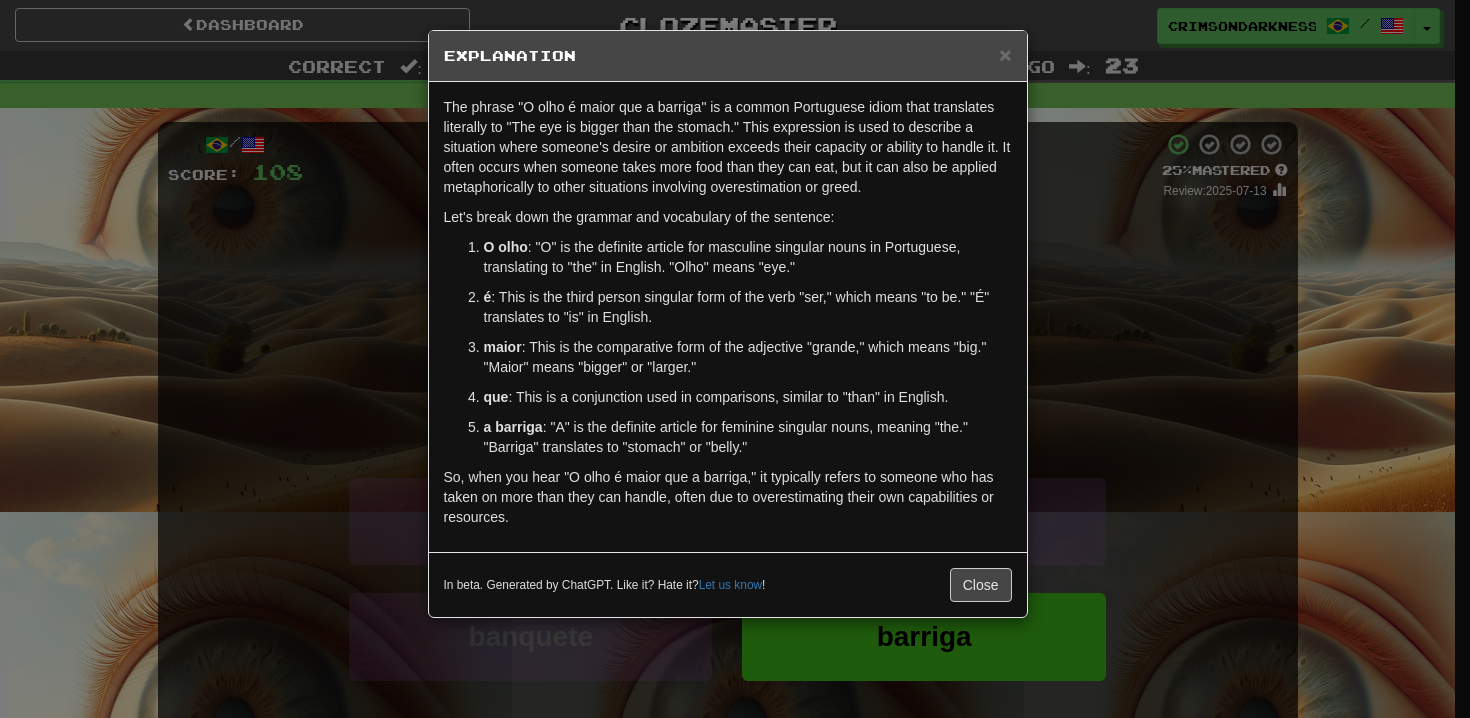 click on "× Explanation The phrase "O olho é maior que a barriga" is a common Portuguese idiom that translates literally to "The eye is bigger than the stomach." This expression is used to describe a situation where someone's desire or ambition exceeds their capacity or ability to handle it. It often occurs when someone takes more food than they can eat, but it can also be applied metaphorically to other situations involving overestimation or greed.
Let's break down the grammar and vocabulary of the sentence:
O olho : "O" is the definite article for masculine singular nouns in Portuguese, translating to "the" in English. "Olho" means "eye."
é : This is the third person singular form of the verb "ser," which means "to be." "É" translates to "is" in English.
maior : This is the comparative form of the adjective "grande," which means "big." "Maior" means "bigger" or "larger."
que : This is a conjunction used in comparisons, similar to "than" in English.
a barriga
Let us know !" at bounding box center (735, 359) 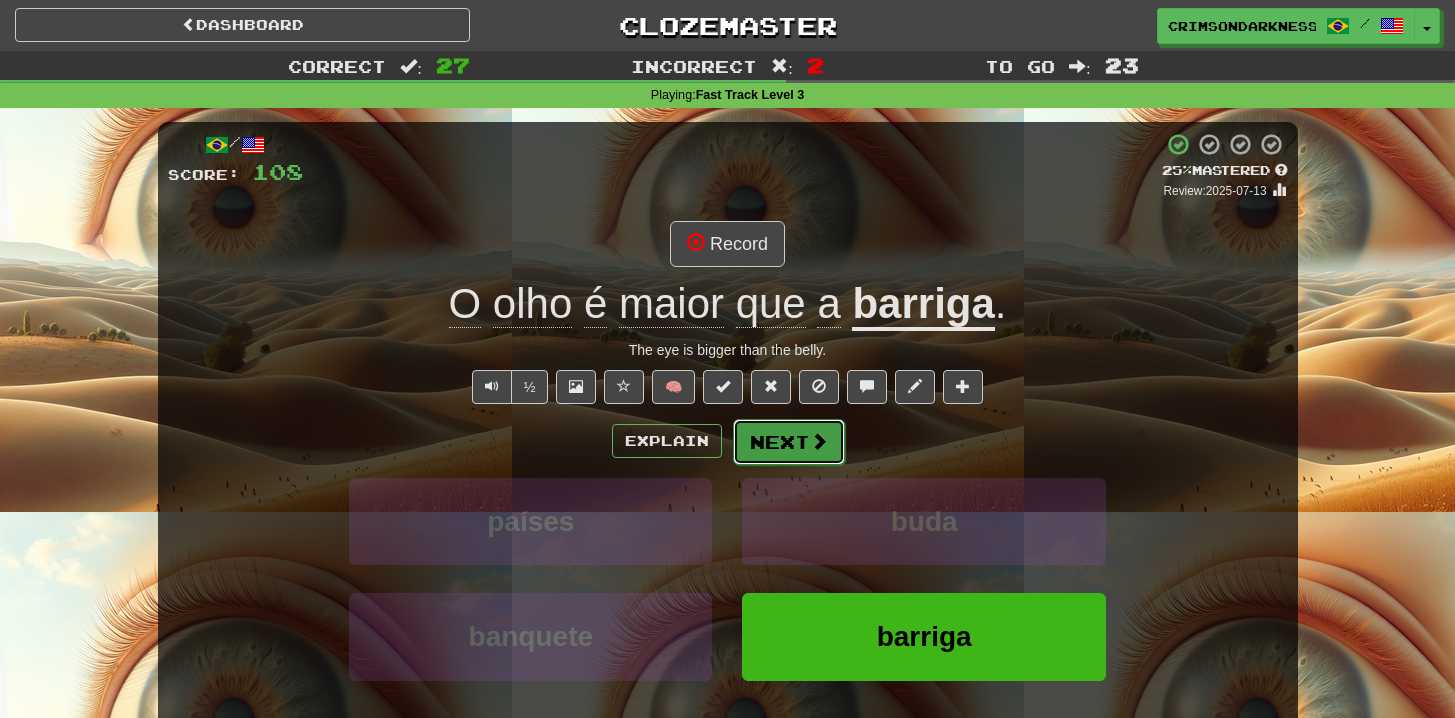 click on "Next" at bounding box center [789, 442] 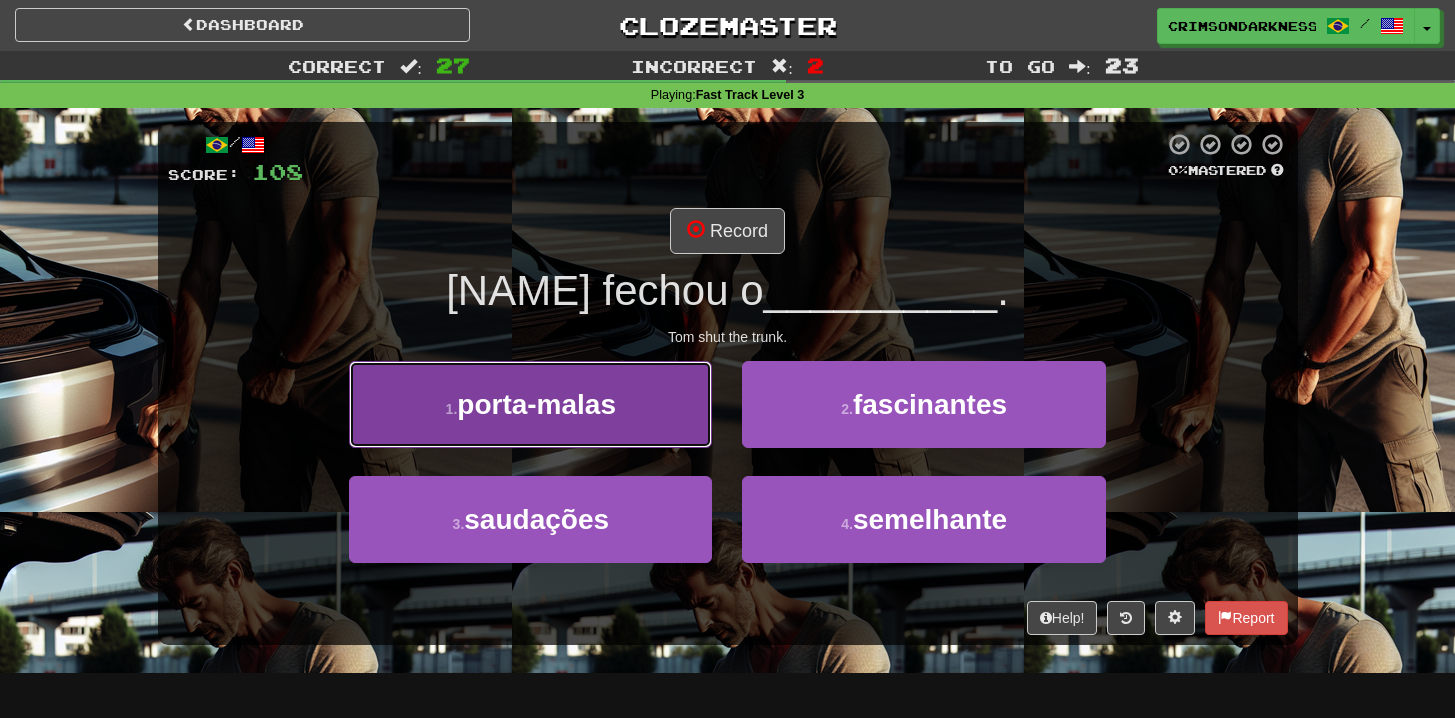click on "1 .  porta-malas" at bounding box center (530, 404) 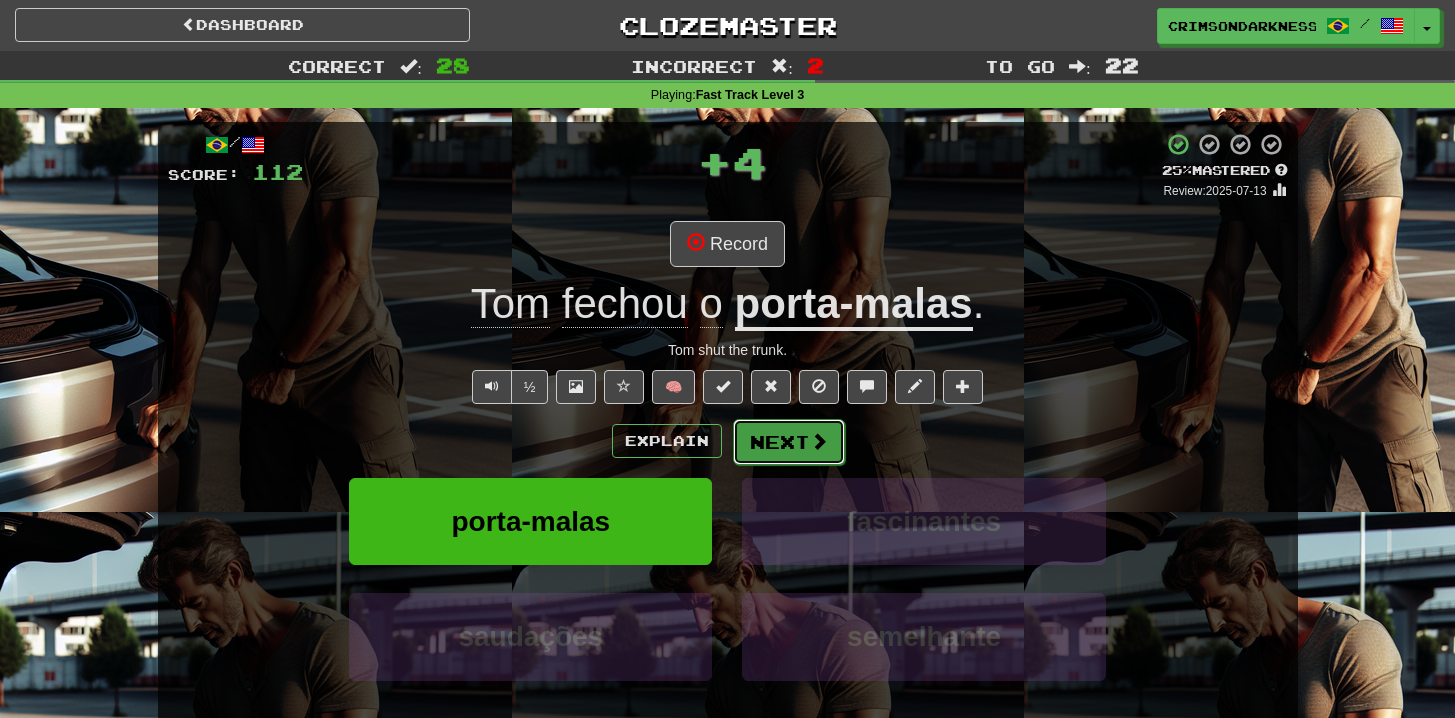click at bounding box center [819, 441] 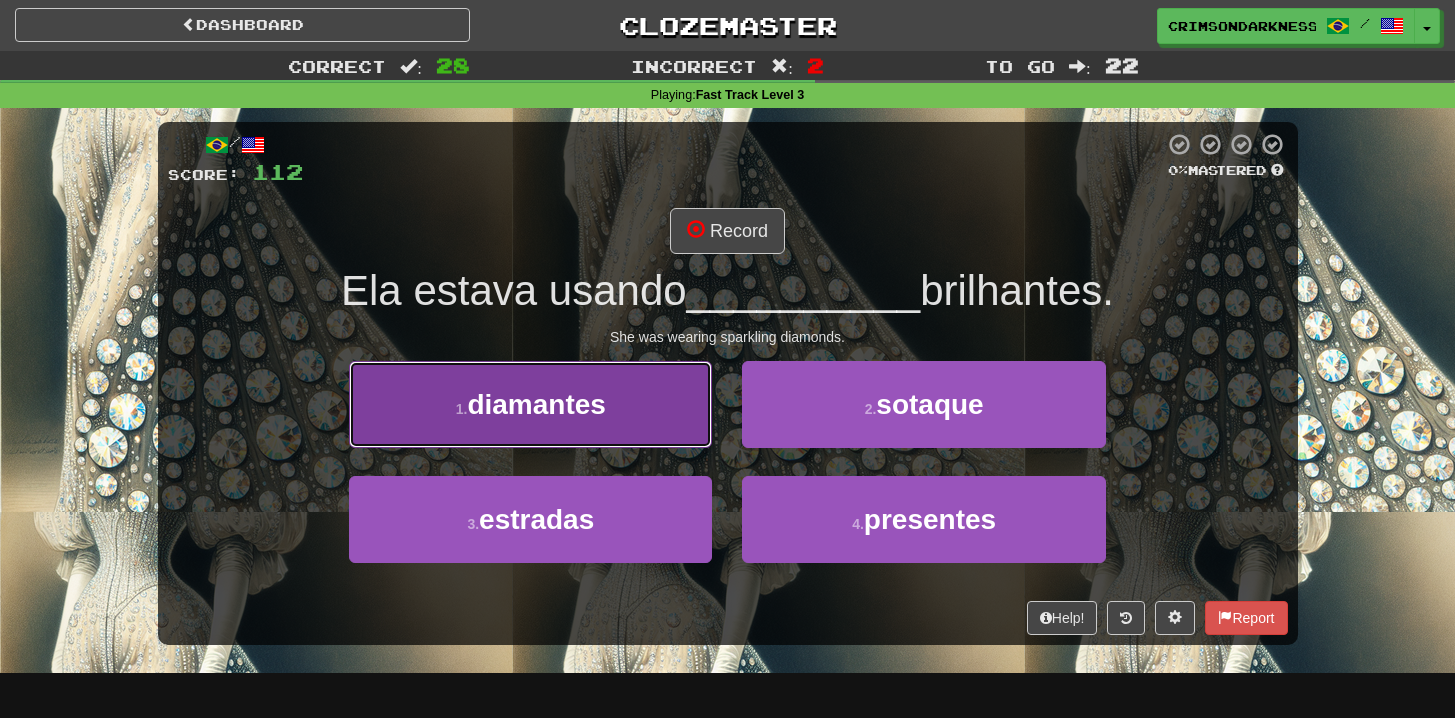 click on "diamantes" at bounding box center (536, 404) 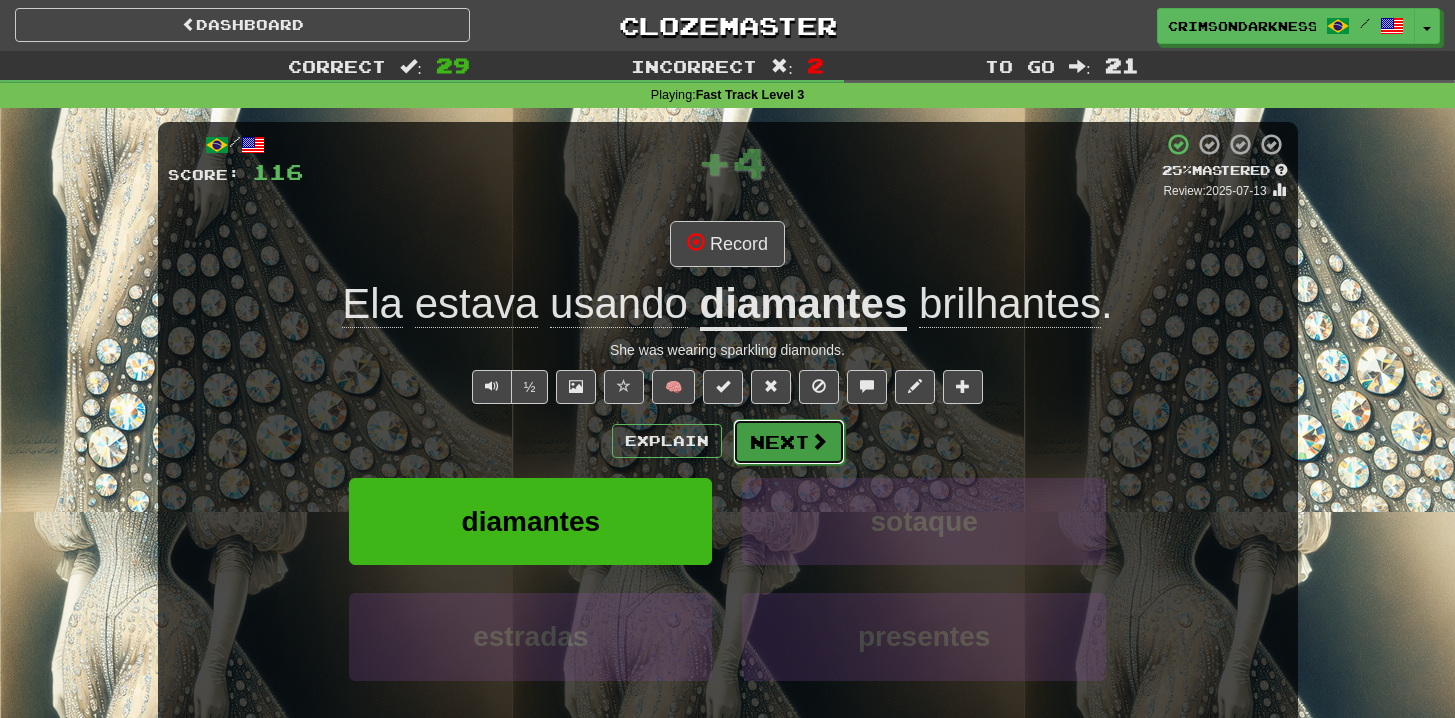 click on "Next" at bounding box center (789, 442) 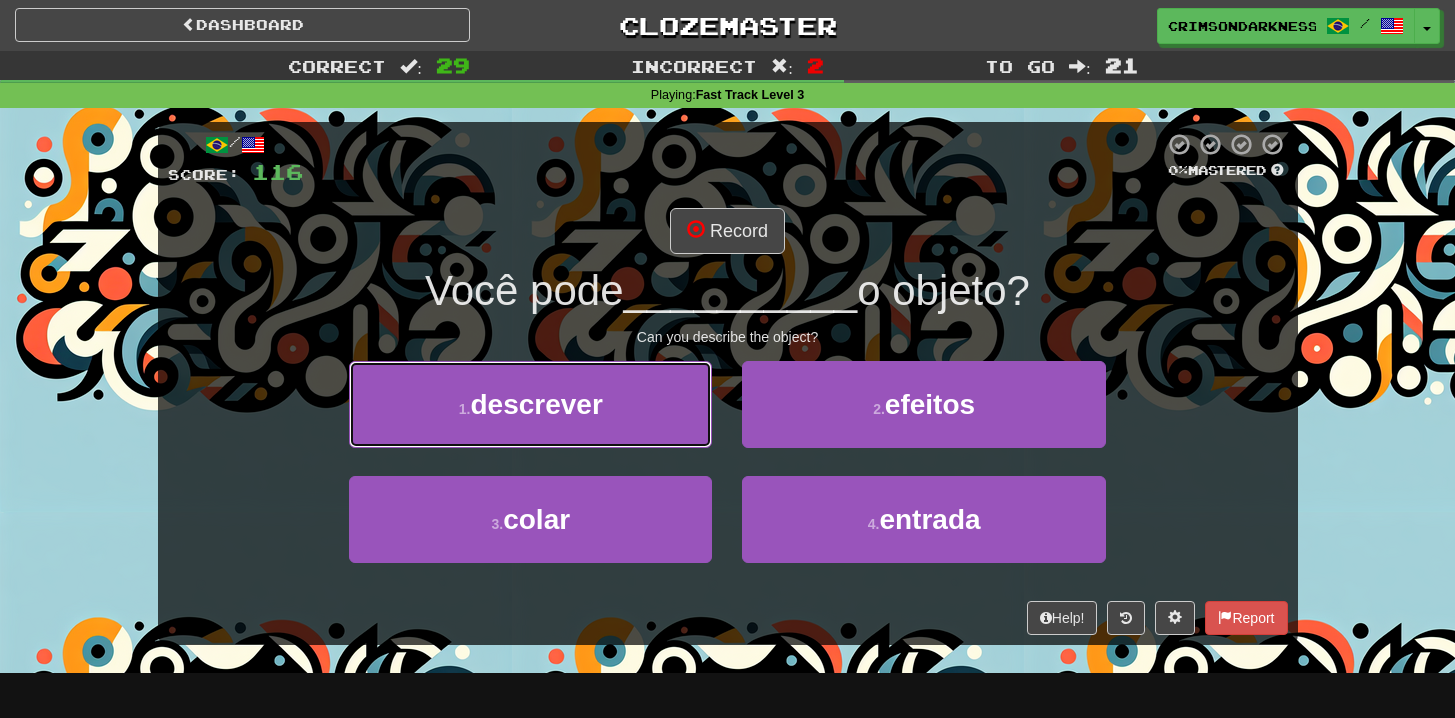 drag, startPoint x: 616, startPoint y: 416, endPoint x: 632, endPoint y: 417, distance: 16.03122 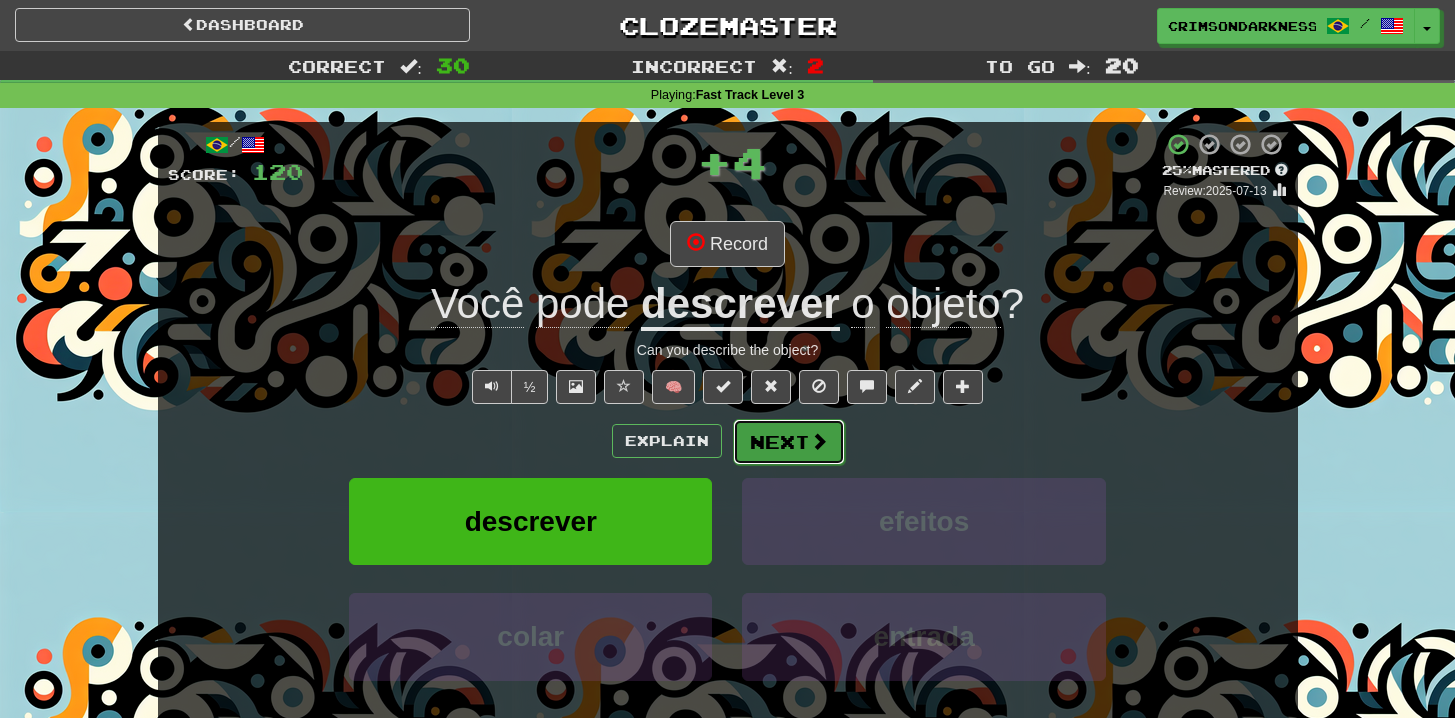 click at bounding box center (819, 441) 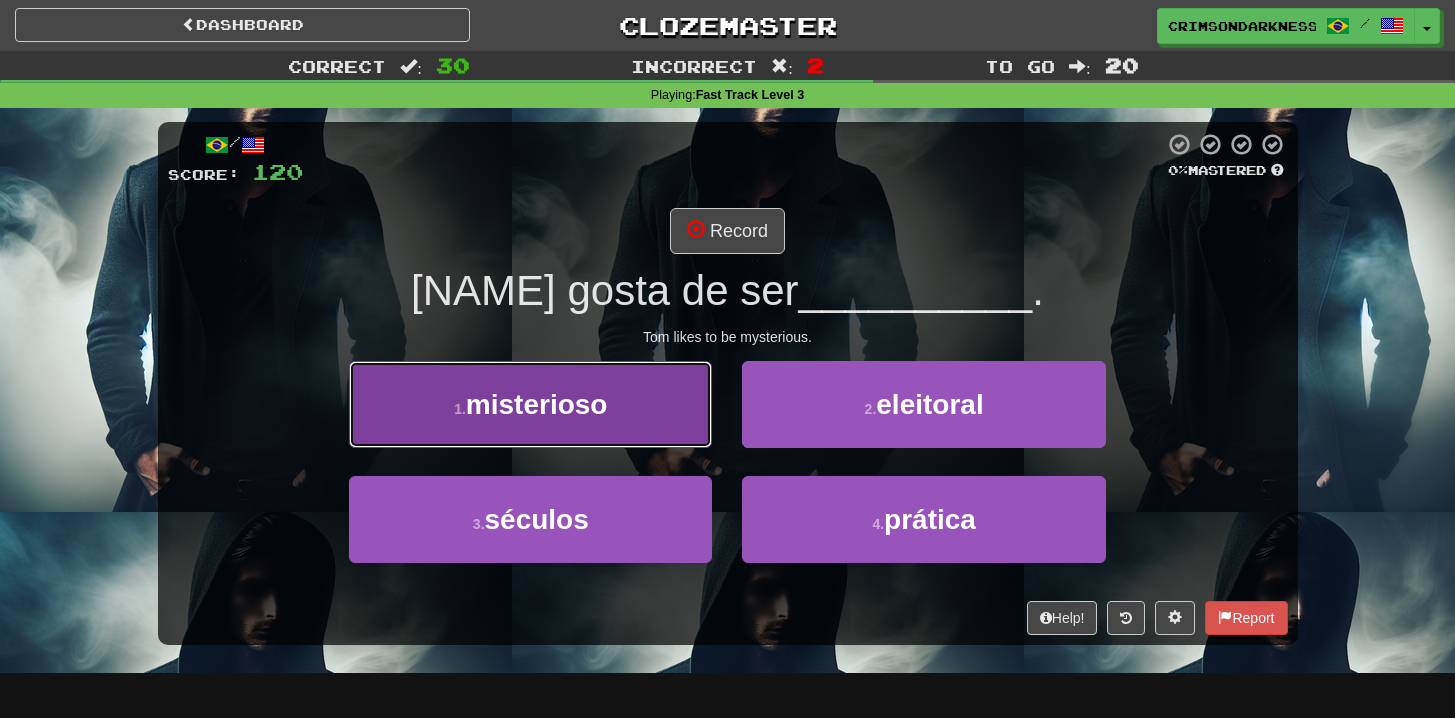 click on "1 .  misterioso" at bounding box center (530, 404) 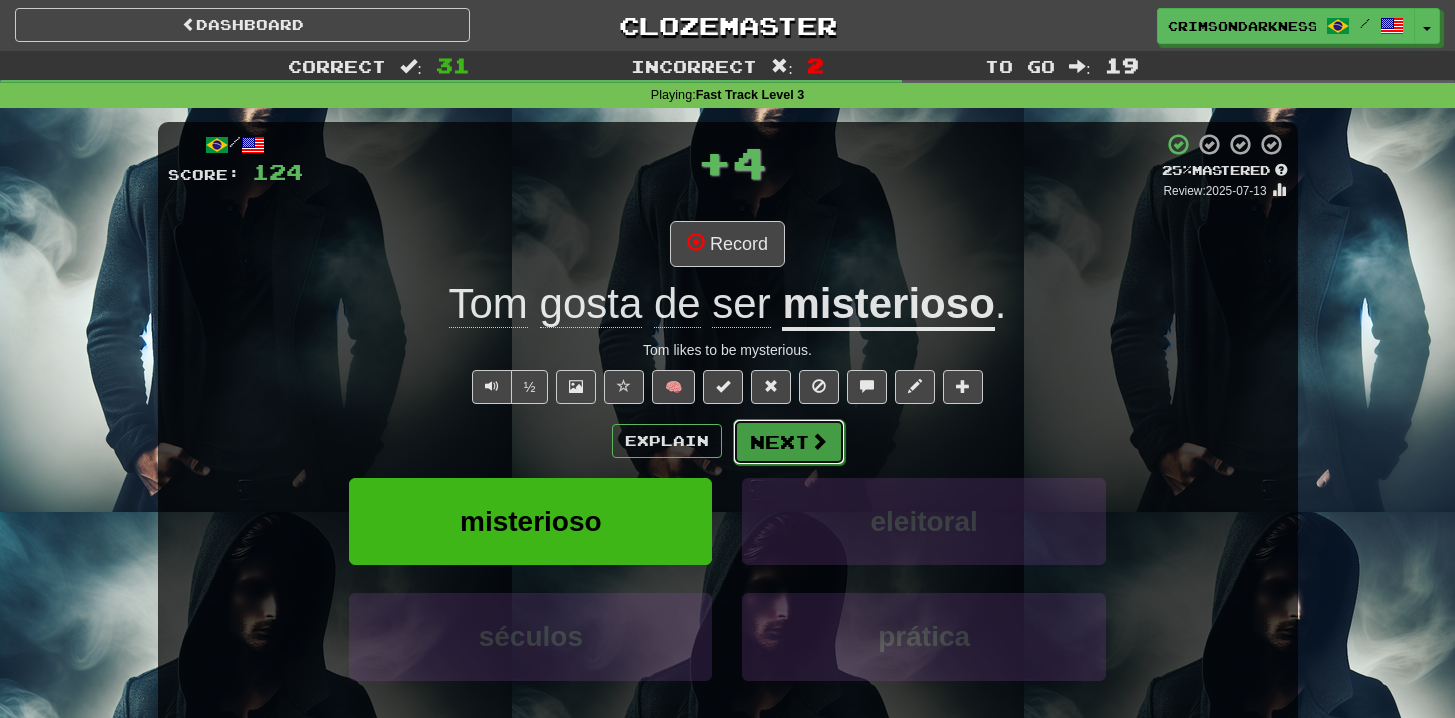 click at bounding box center (819, 441) 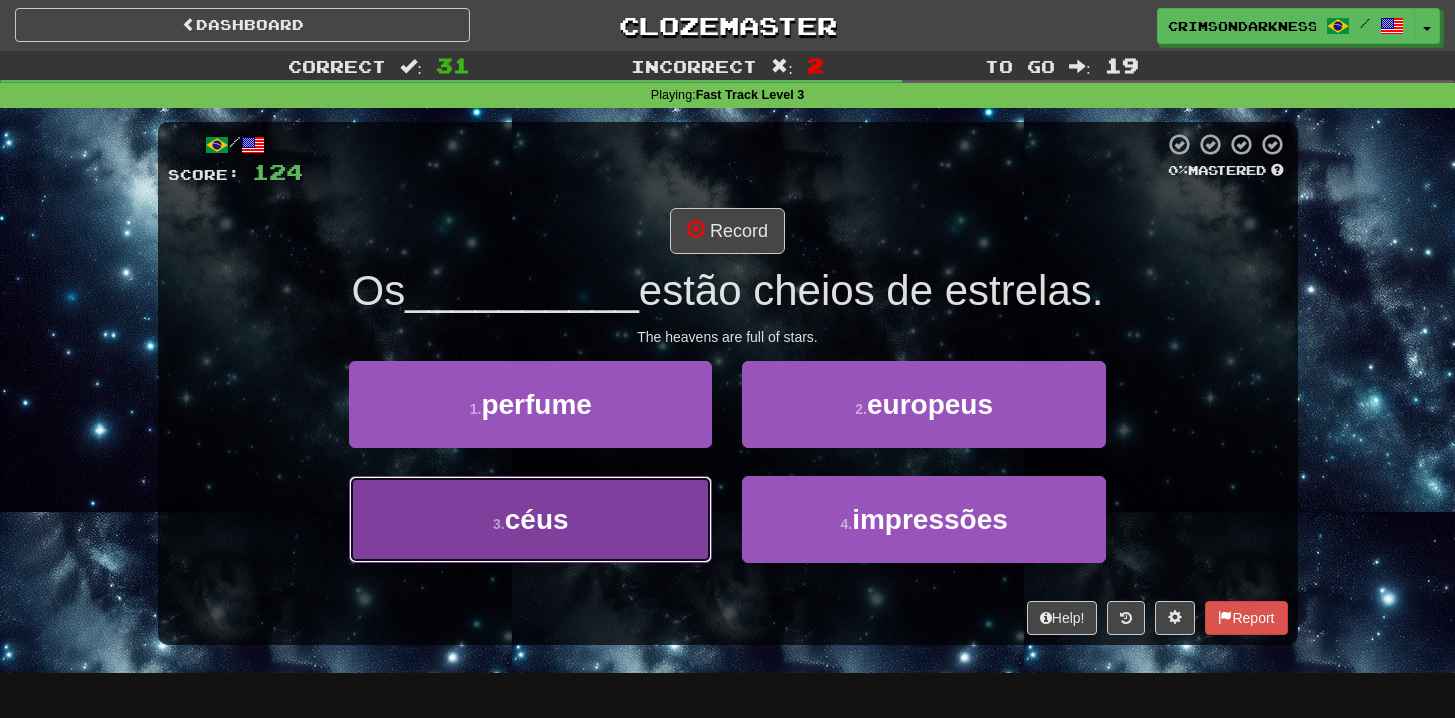 click on "3 .  céus" at bounding box center (530, 519) 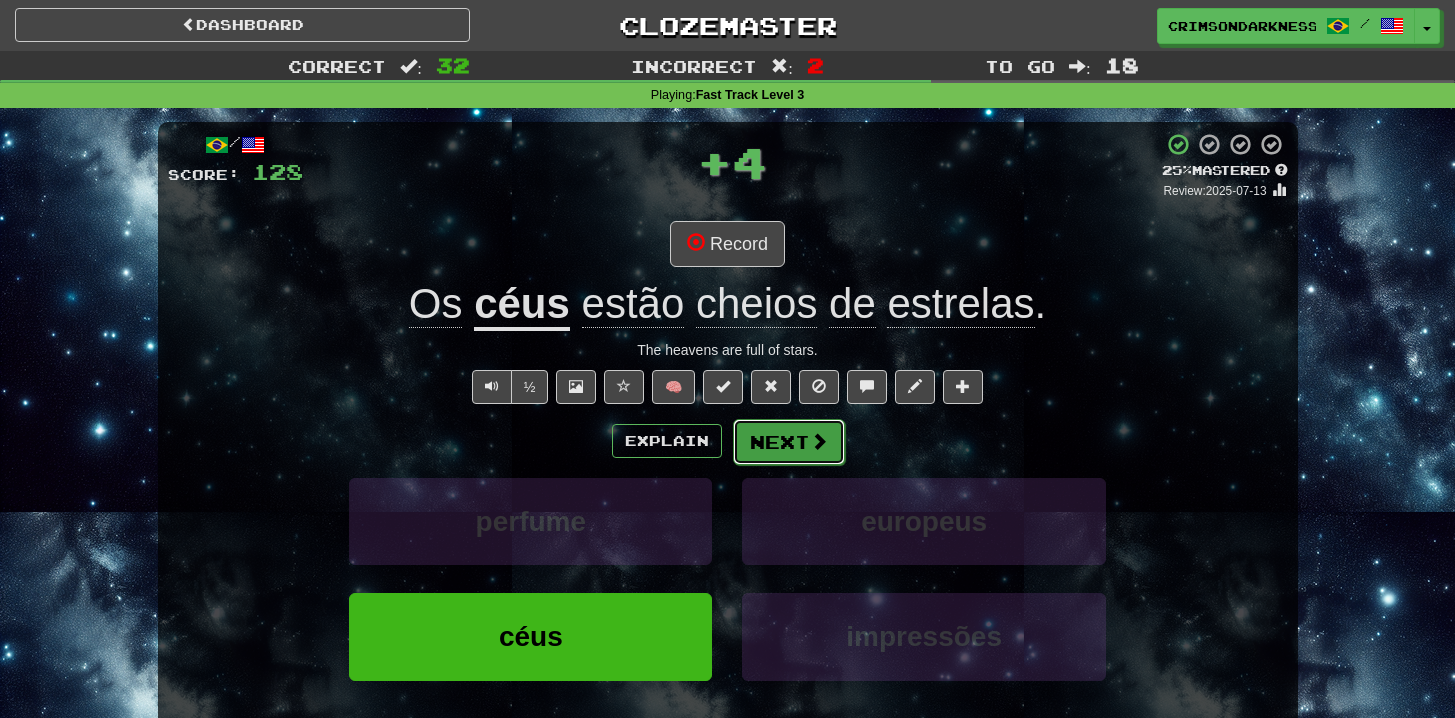 click at bounding box center (819, 441) 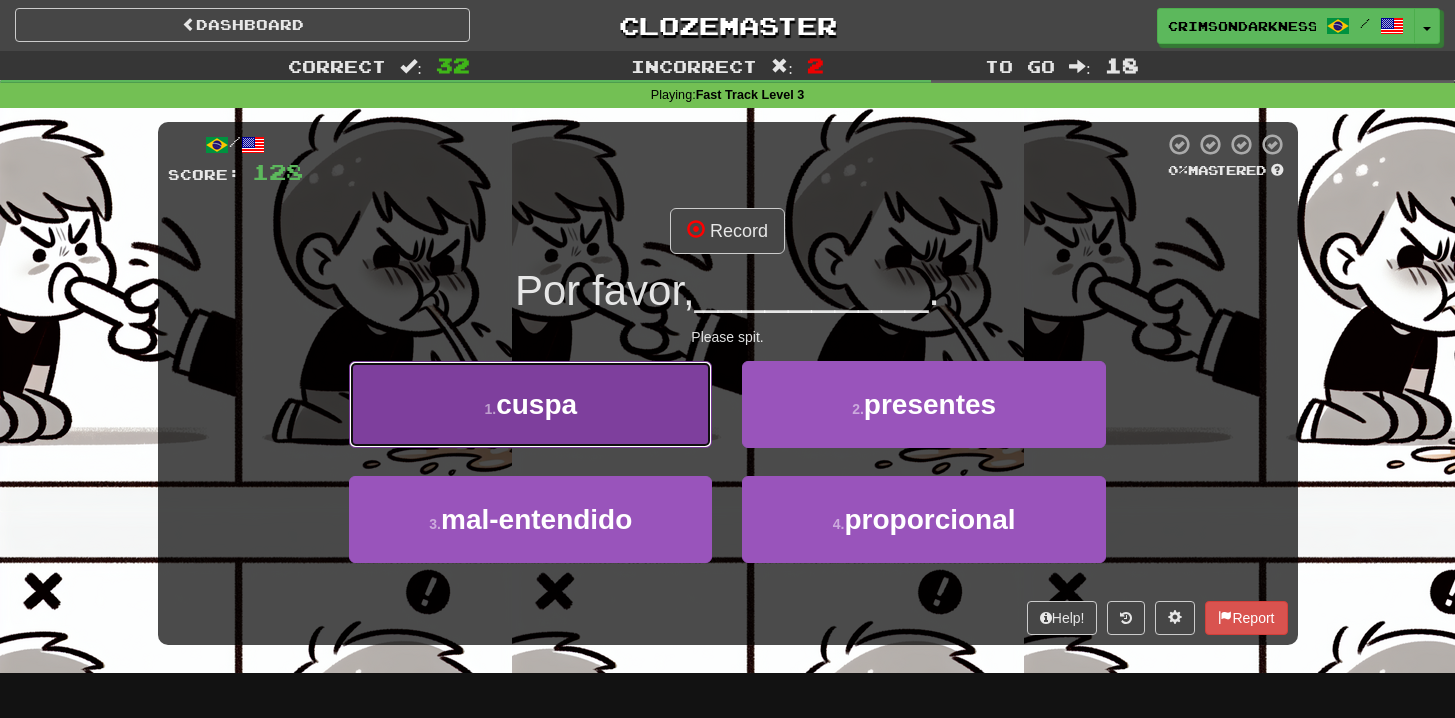 click on "1 .  cuspa" at bounding box center (530, 404) 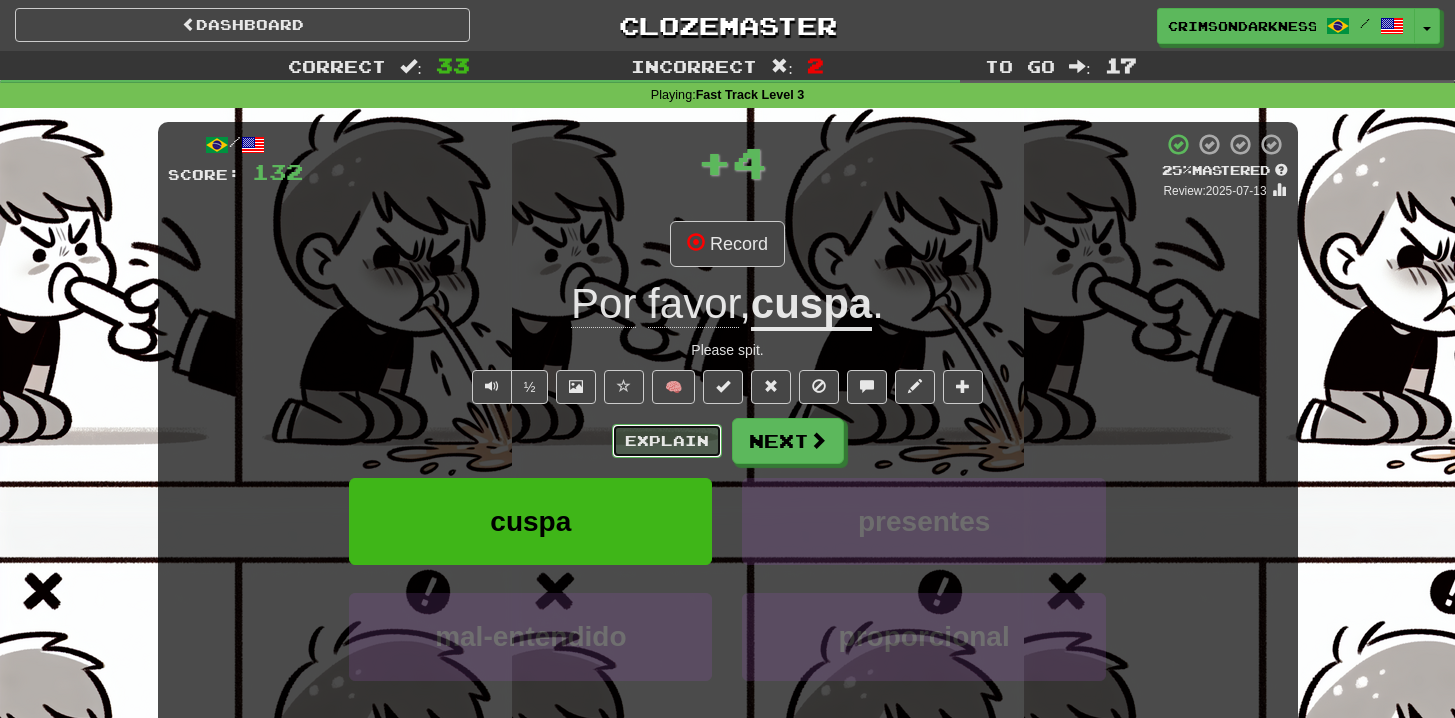 click on "Explain" at bounding box center (667, 441) 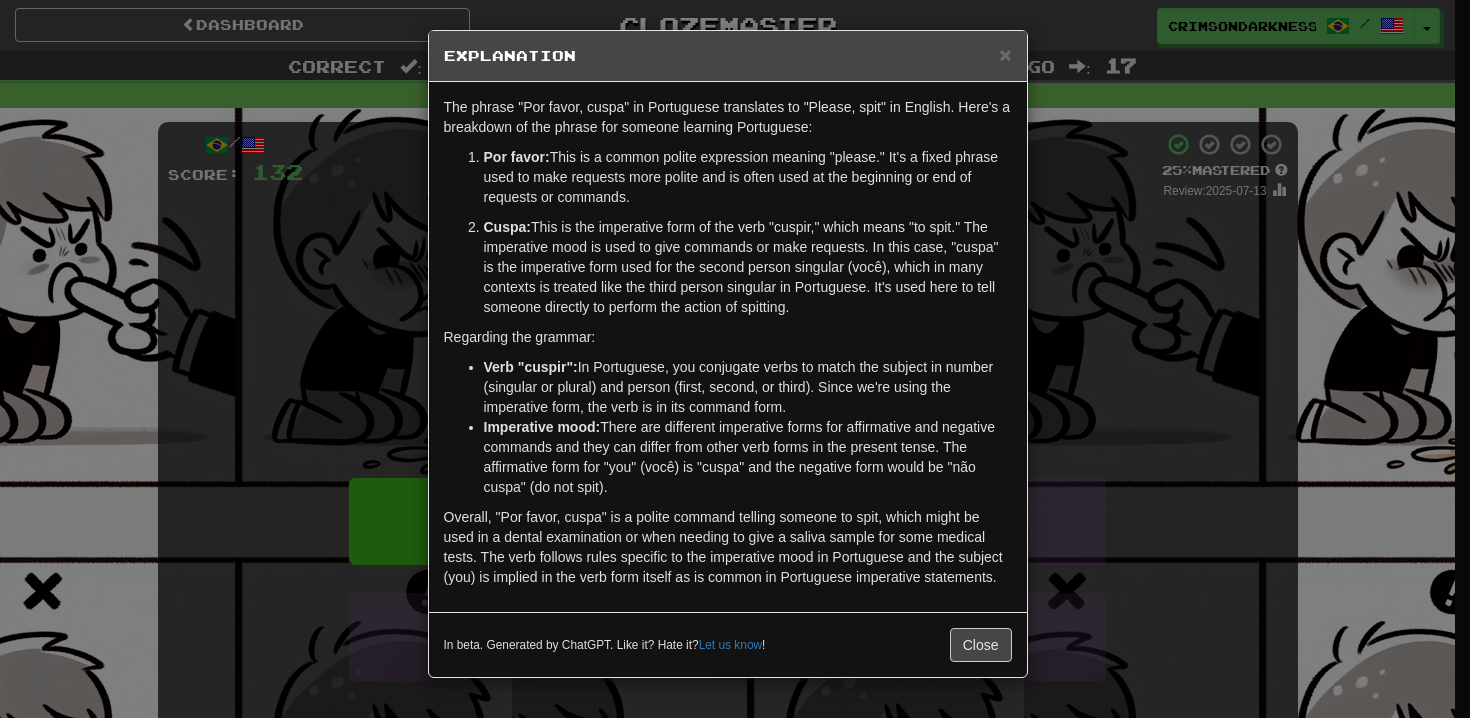 click on "× Explanation The phrase "Por favor, cuspa" in Portuguese translates to "Please, spit" in English. Here's a breakdown of the phrase for someone learning Portuguese:
Por favor:  This is a common polite expression meaning "please." It's a fixed phrase used to make requests more polite and is often used at the beginning or end of requests or commands.
Cuspa:  This is the imperative form of the verb "cuspir," which means "to spit." The imperative mood is used to give commands or make requests. In this case, "cuspa" is the imperative form used for the second person singular (você), which in many contexts is treated like the third person singular in Portuguese. It's used here to tell someone directly to perform the action of spitting.
Regarding the grammar:
Verb "cuspir":  In Portuguese, you conjugate verbs to match the subject in number (singular or plural) and person (first, second, or third). Since we're using the imperative form, the verb is in its command form.
Imperative mood:
!" at bounding box center [735, 359] 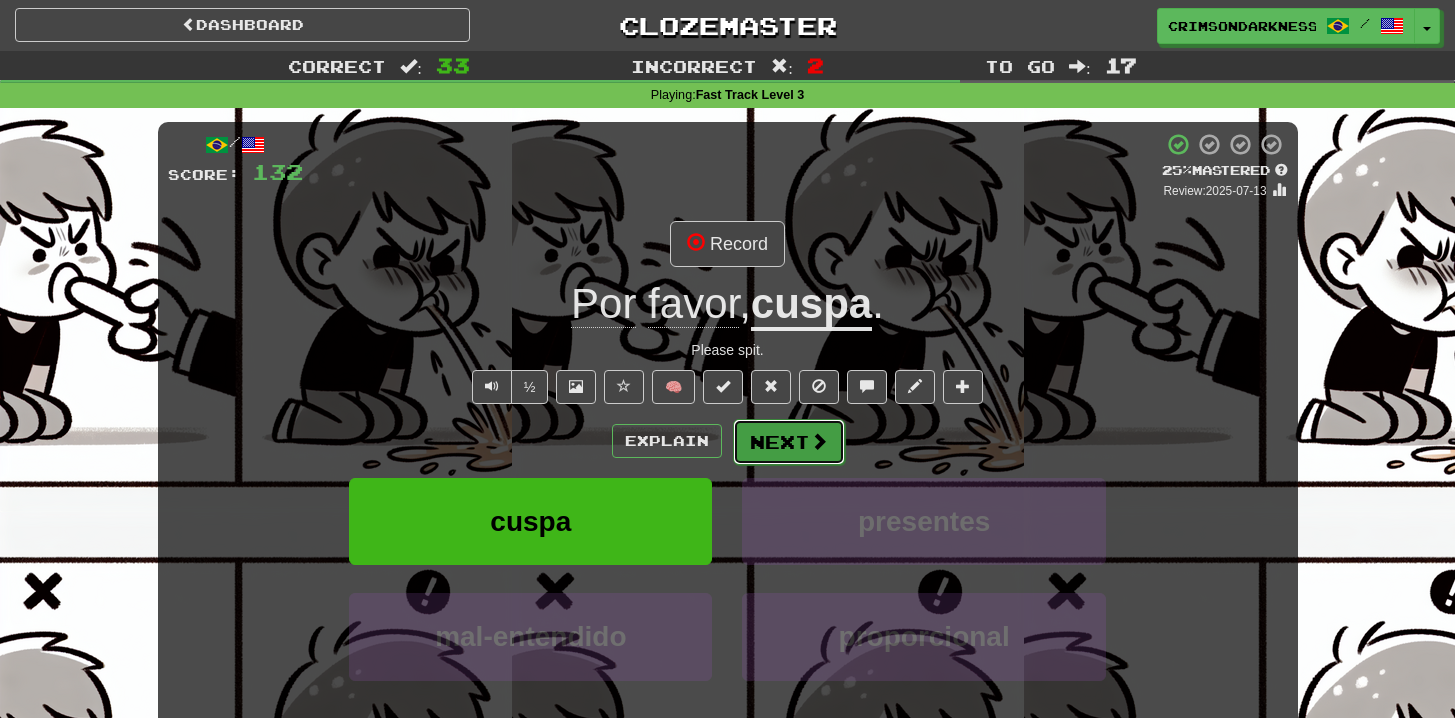 click on "Next" at bounding box center [789, 442] 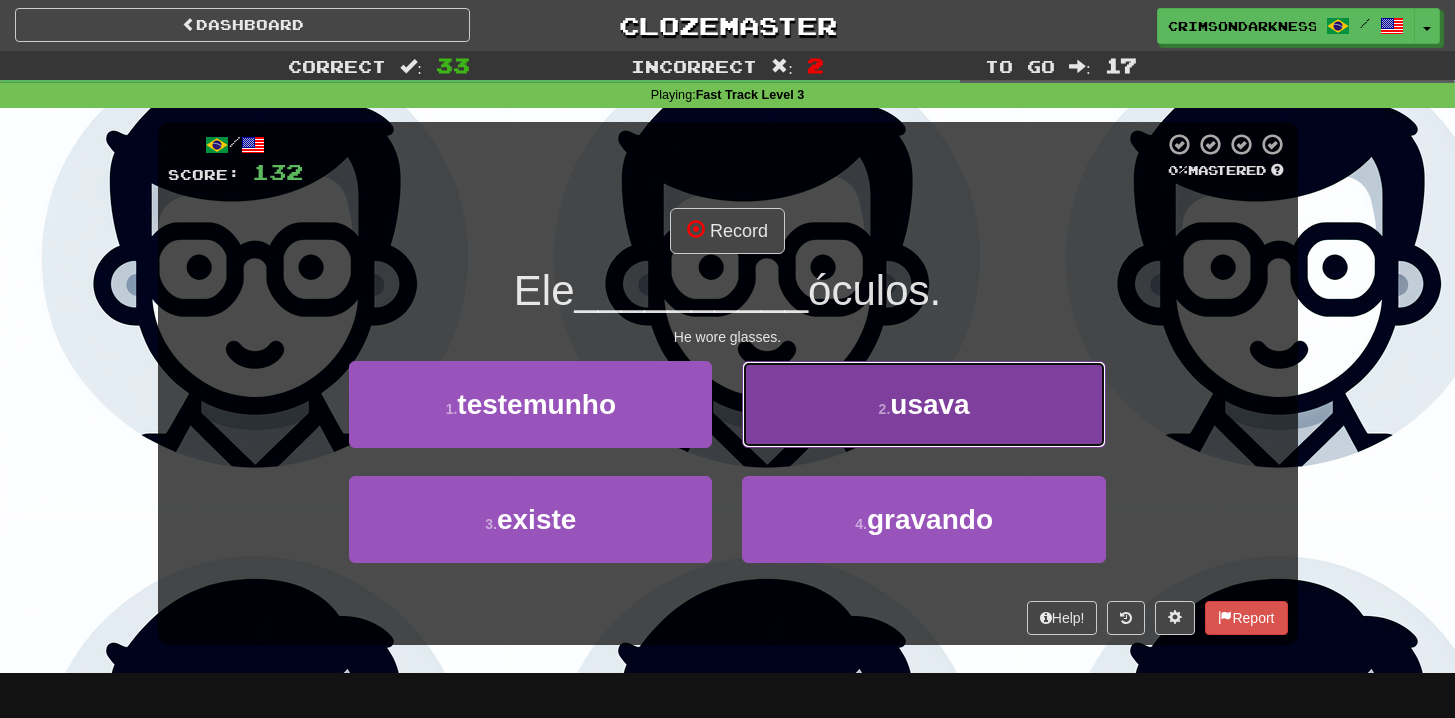 click on "2 .  usava" at bounding box center (923, 404) 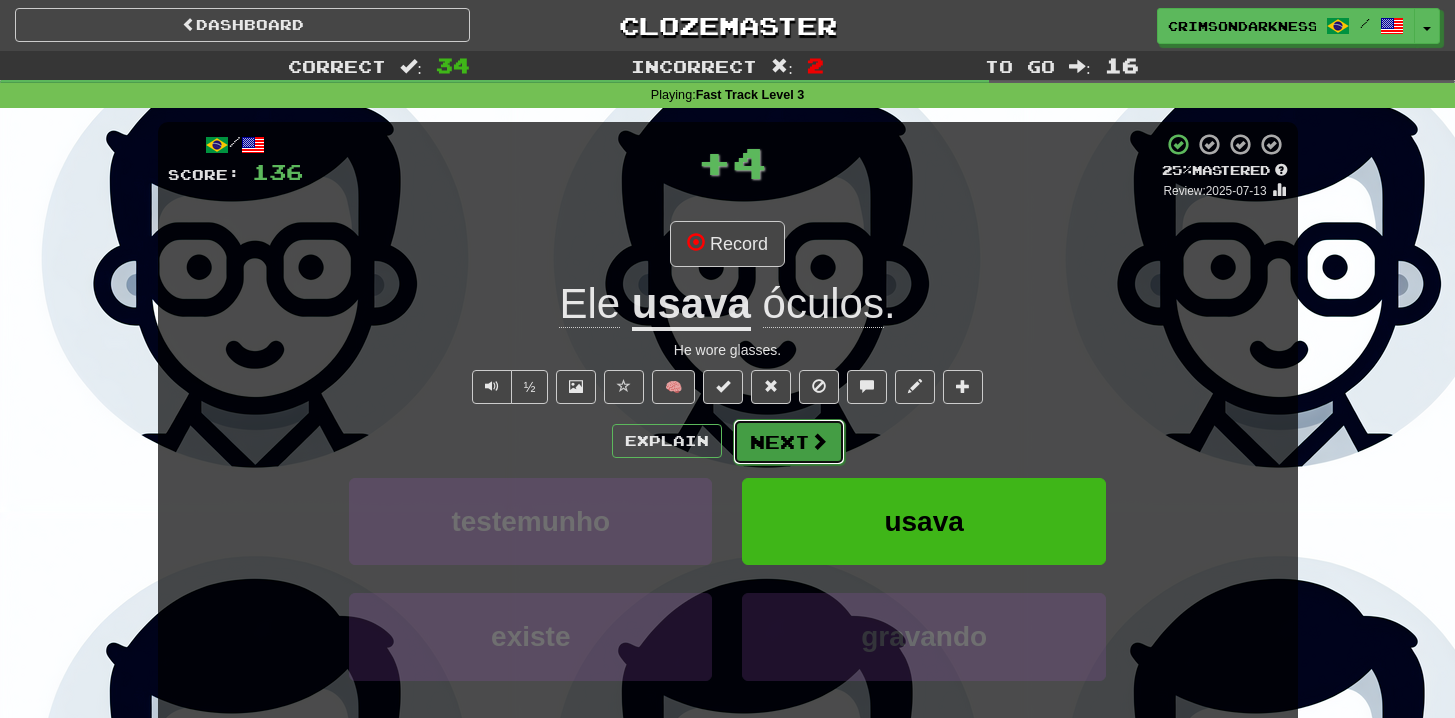 click on "Next" at bounding box center (789, 442) 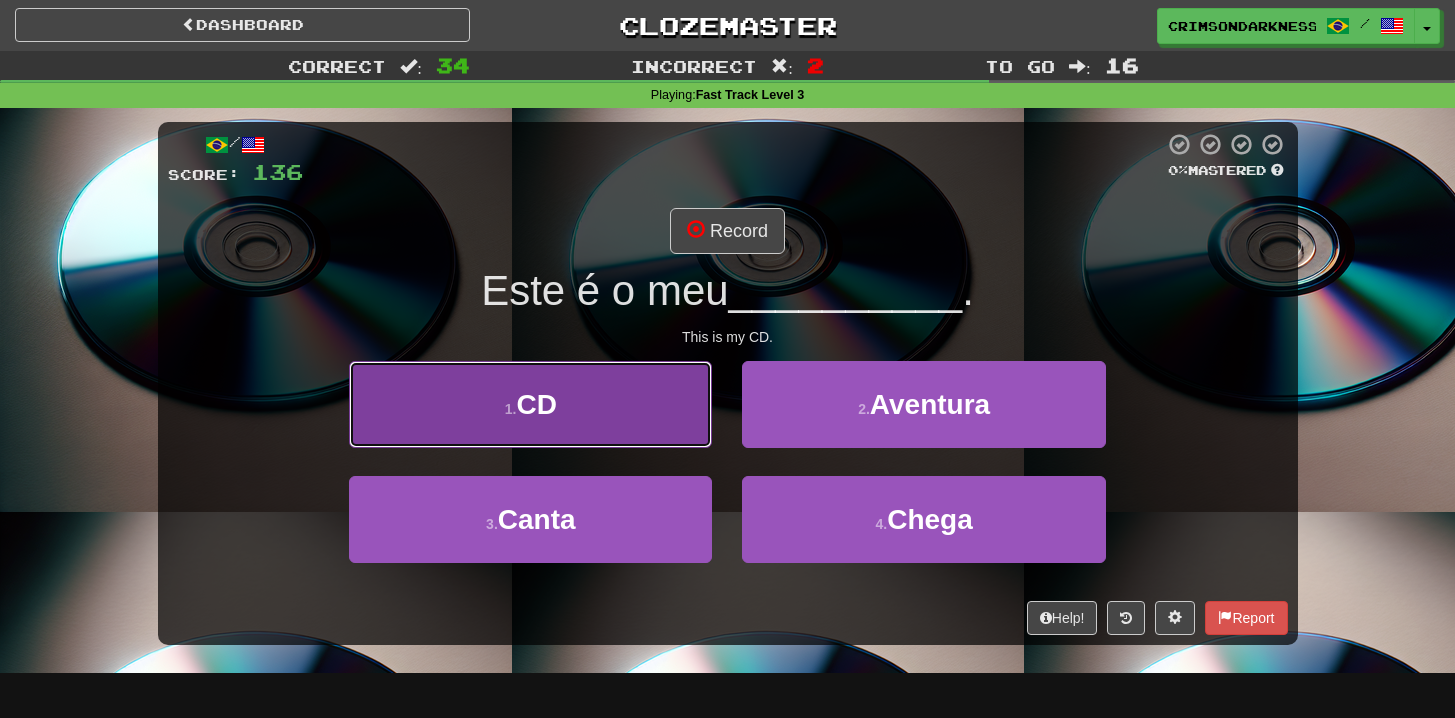 click on "1 .  CD" at bounding box center (530, 404) 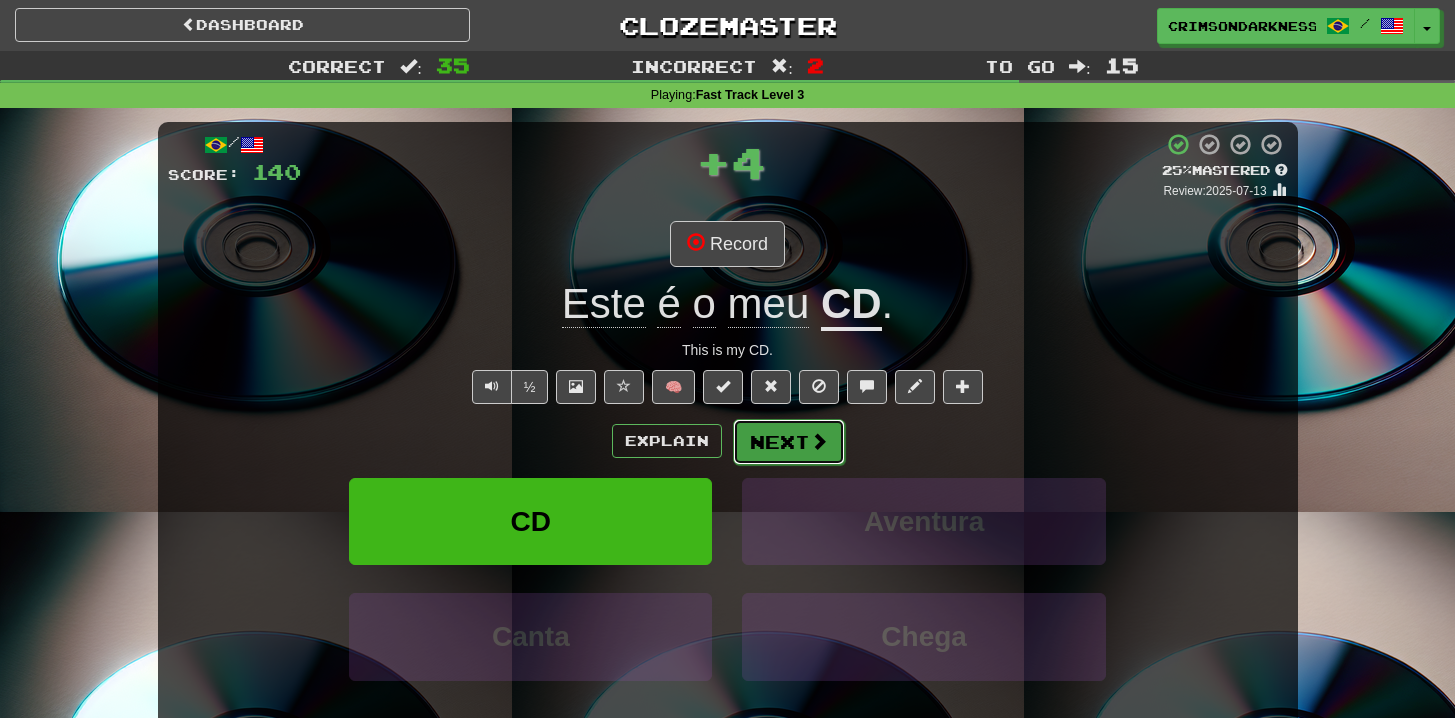 click on "Next" at bounding box center (789, 442) 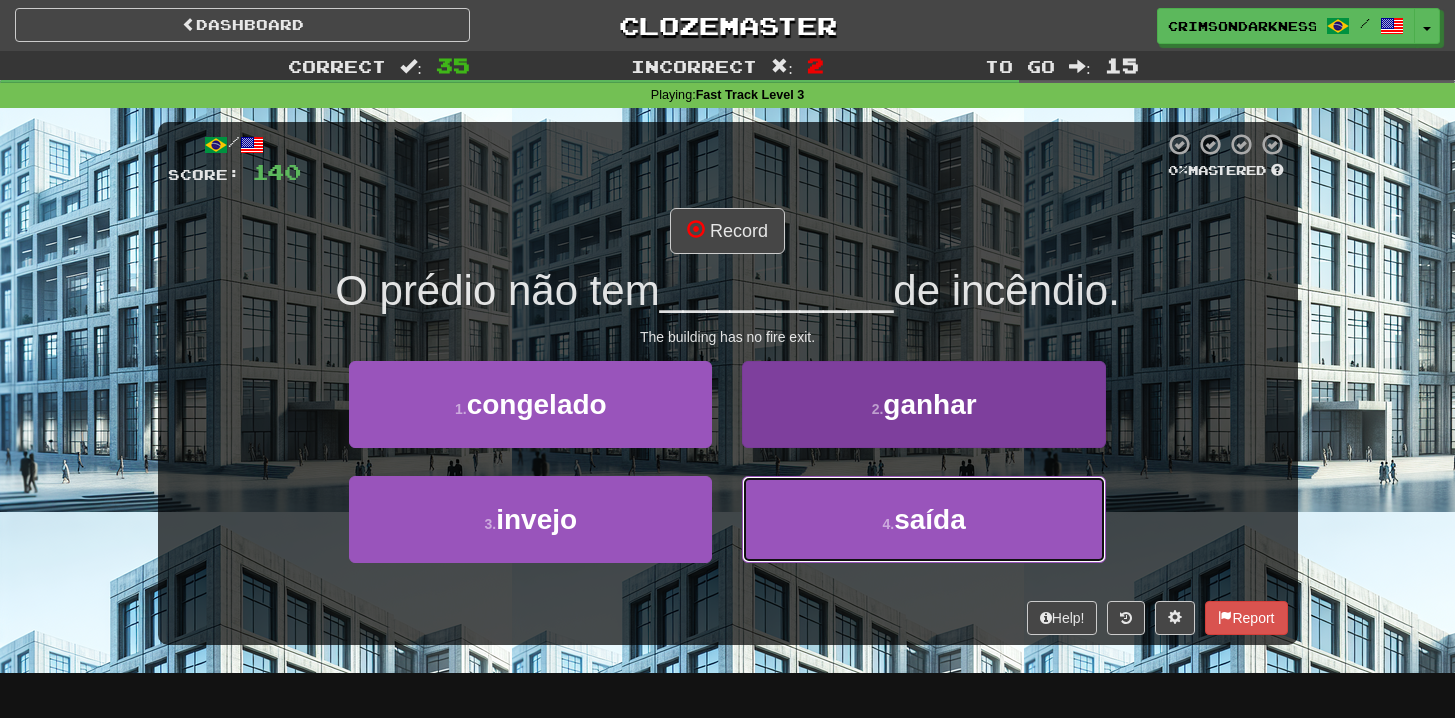 click on "4 .  saída" at bounding box center [923, 519] 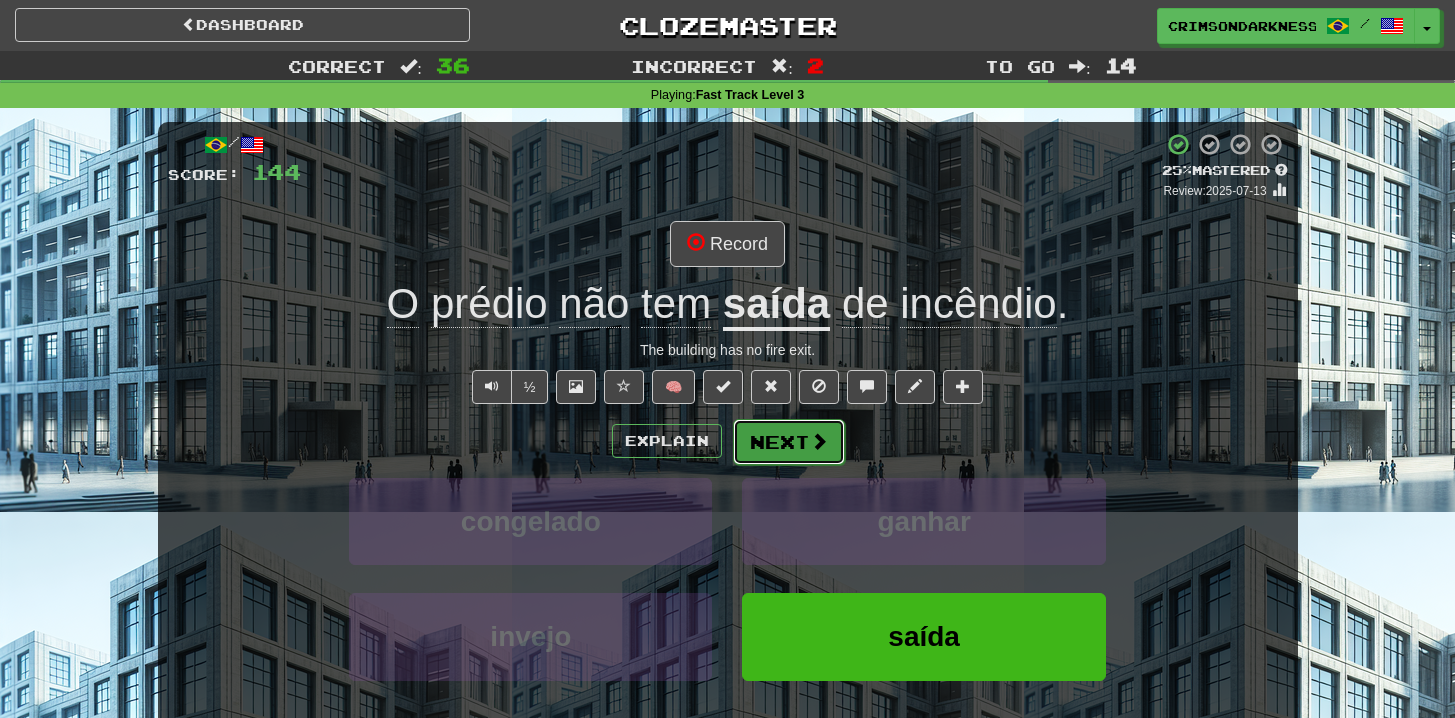 click on "Next" at bounding box center [789, 442] 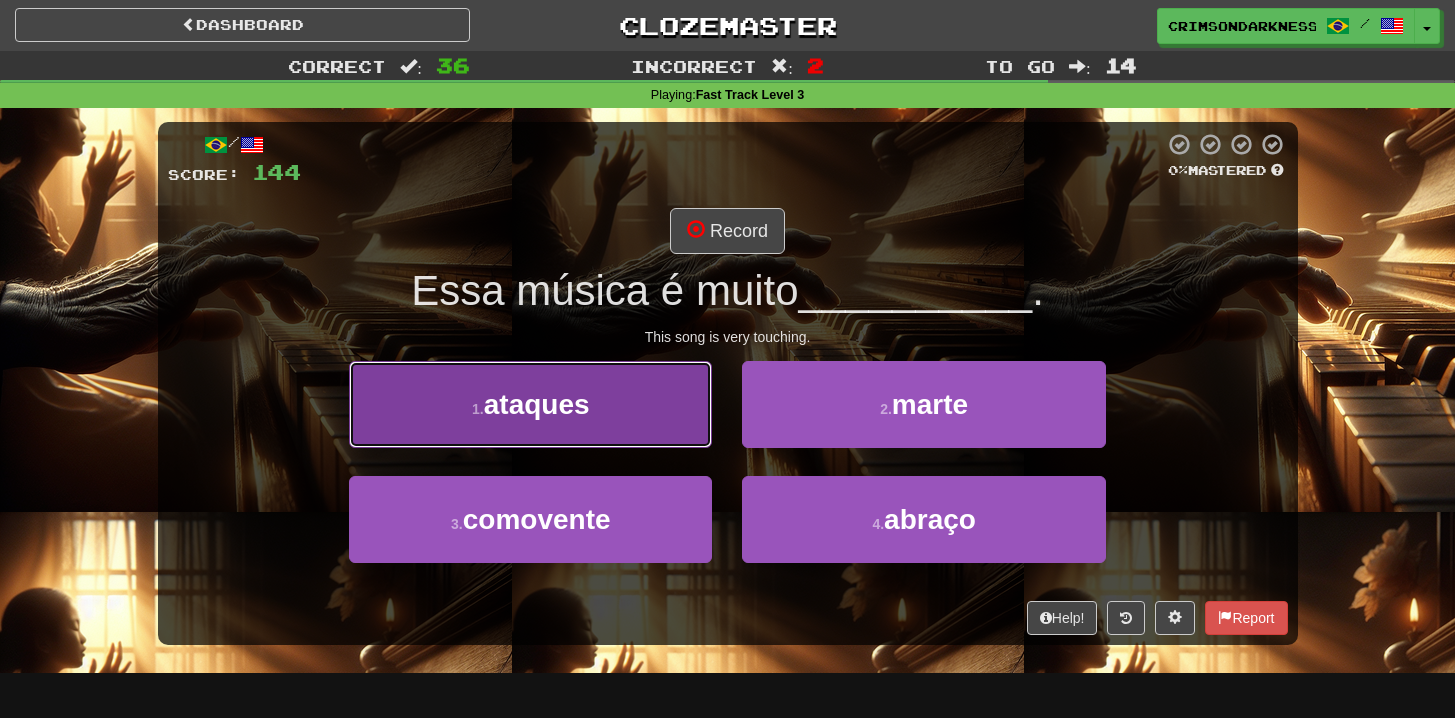 click on "1 .  ataques" at bounding box center [530, 404] 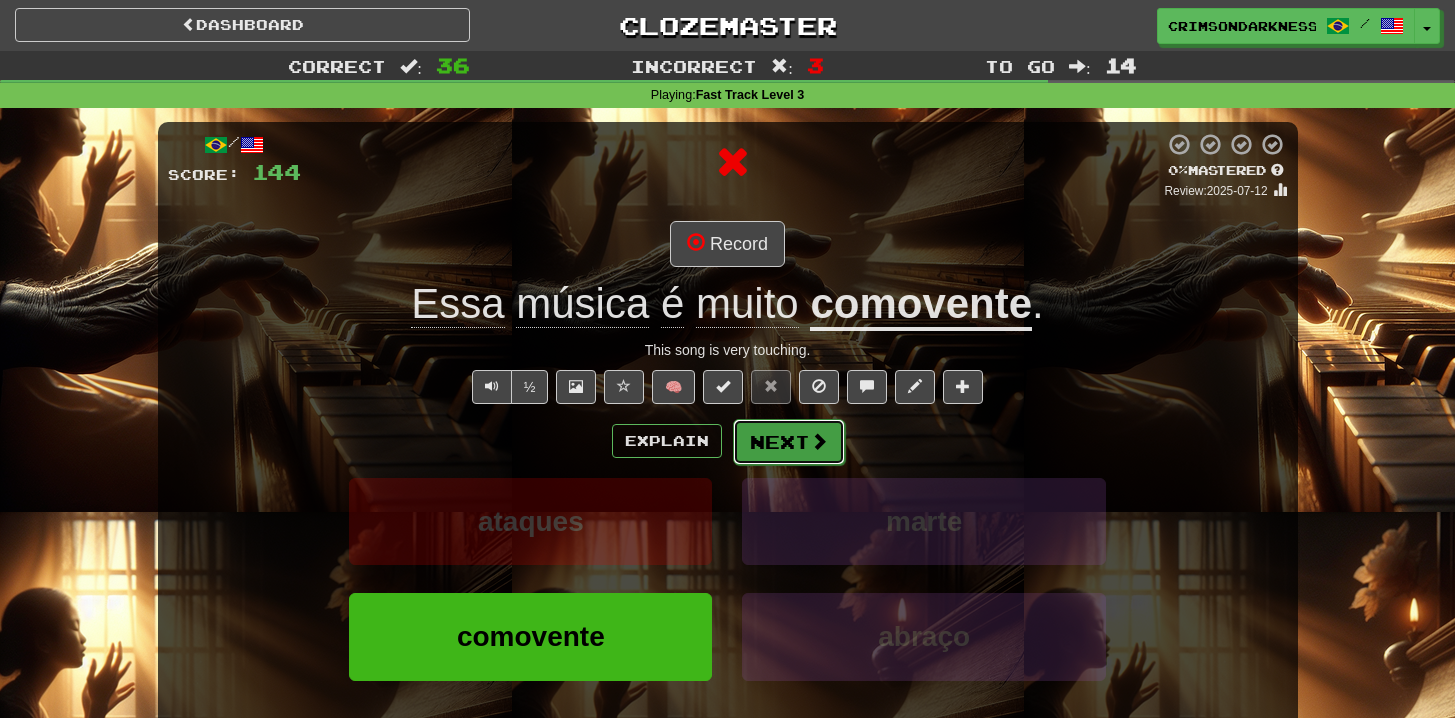 click on "Next" at bounding box center (789, 442) 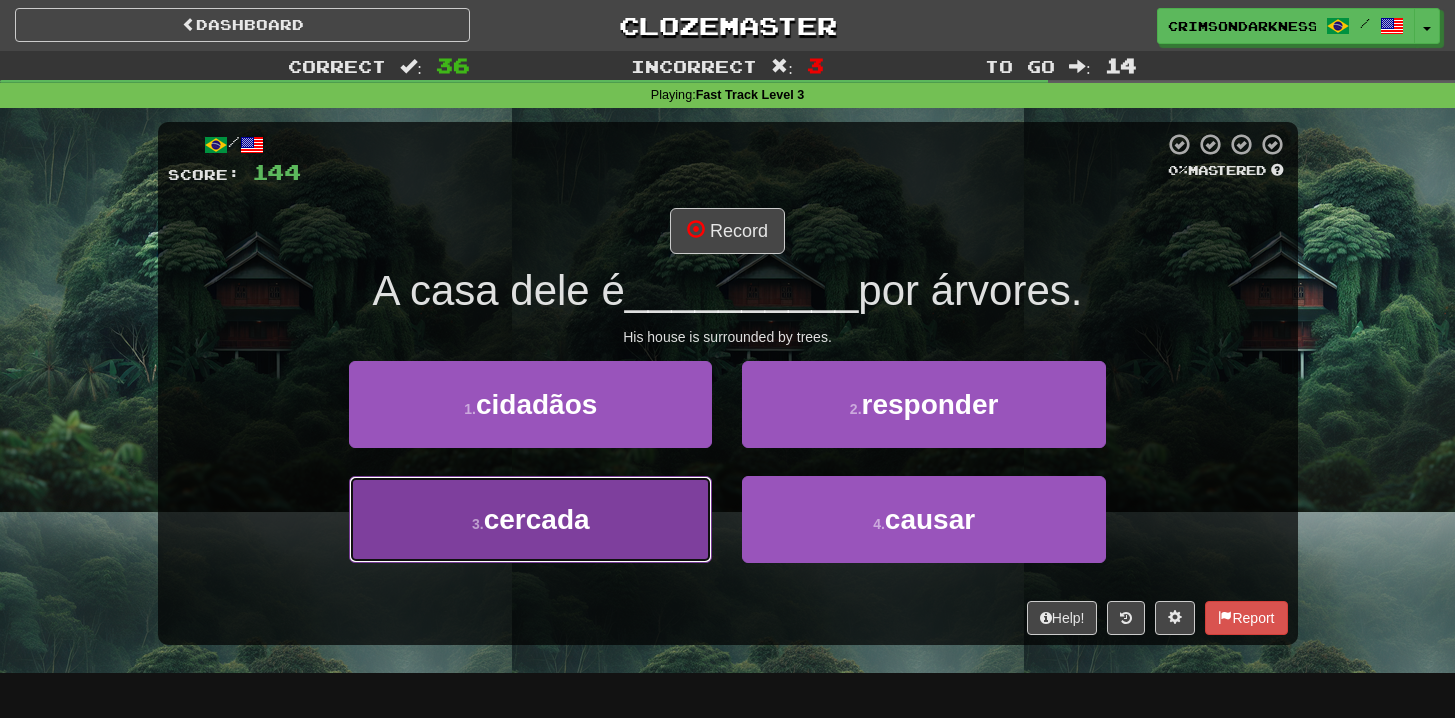 click on "3 .  cercada" at bounding box center (530, 519) 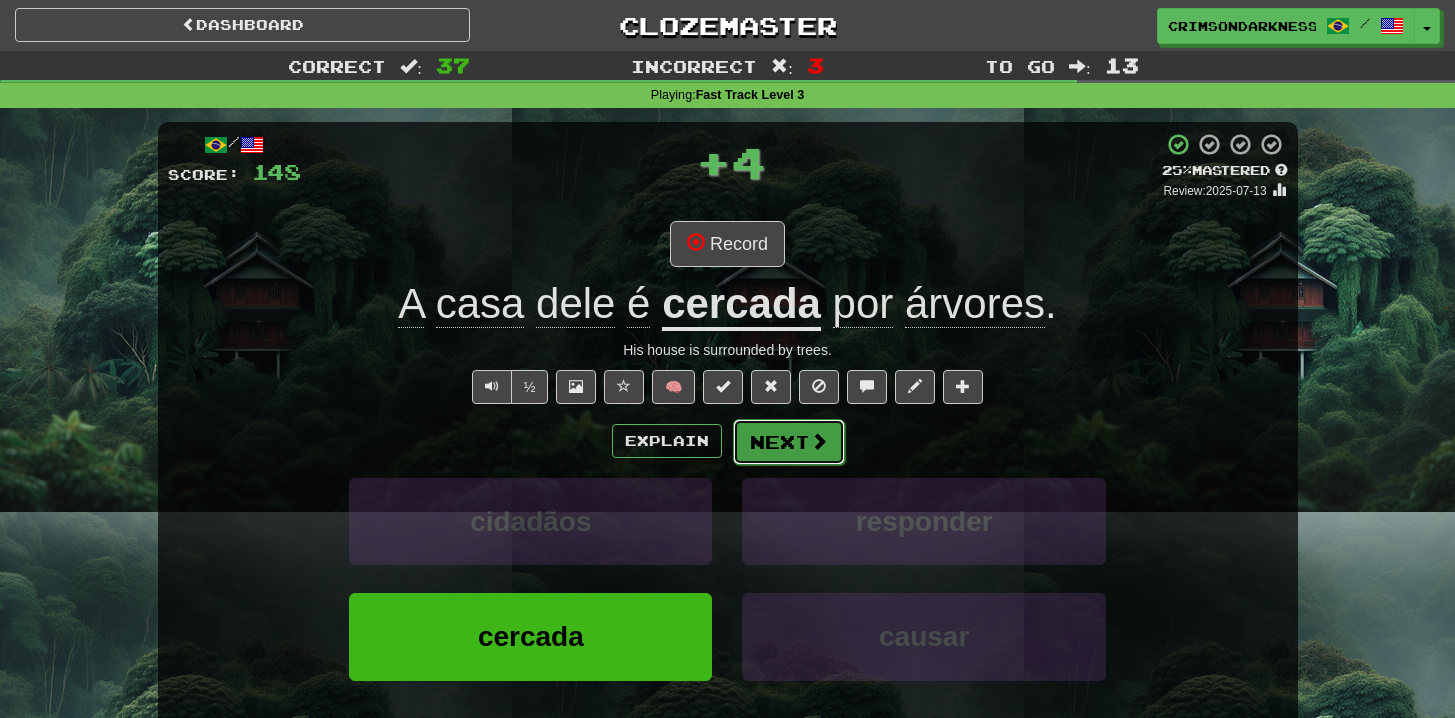 click at bounding box center (819, 441) 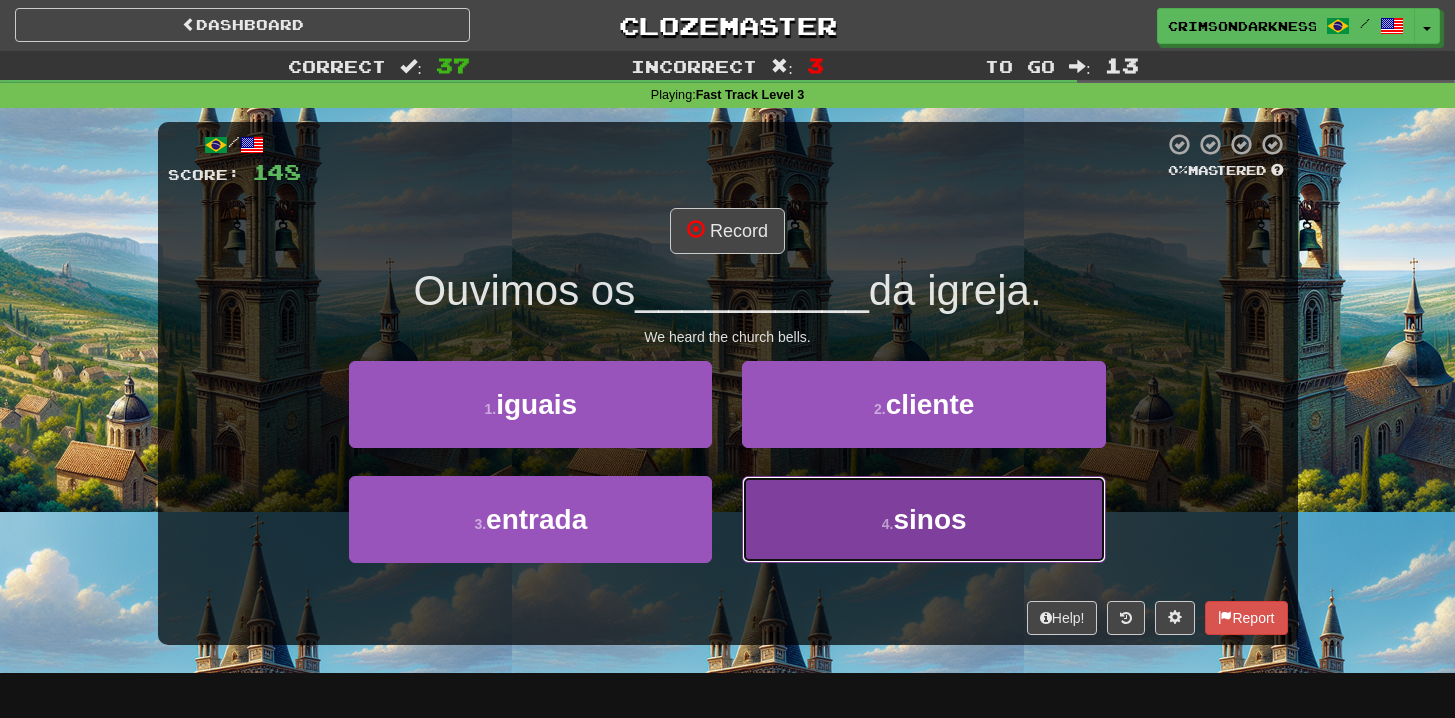 click on "4 .  sinos" at bounding box center (923, 519) 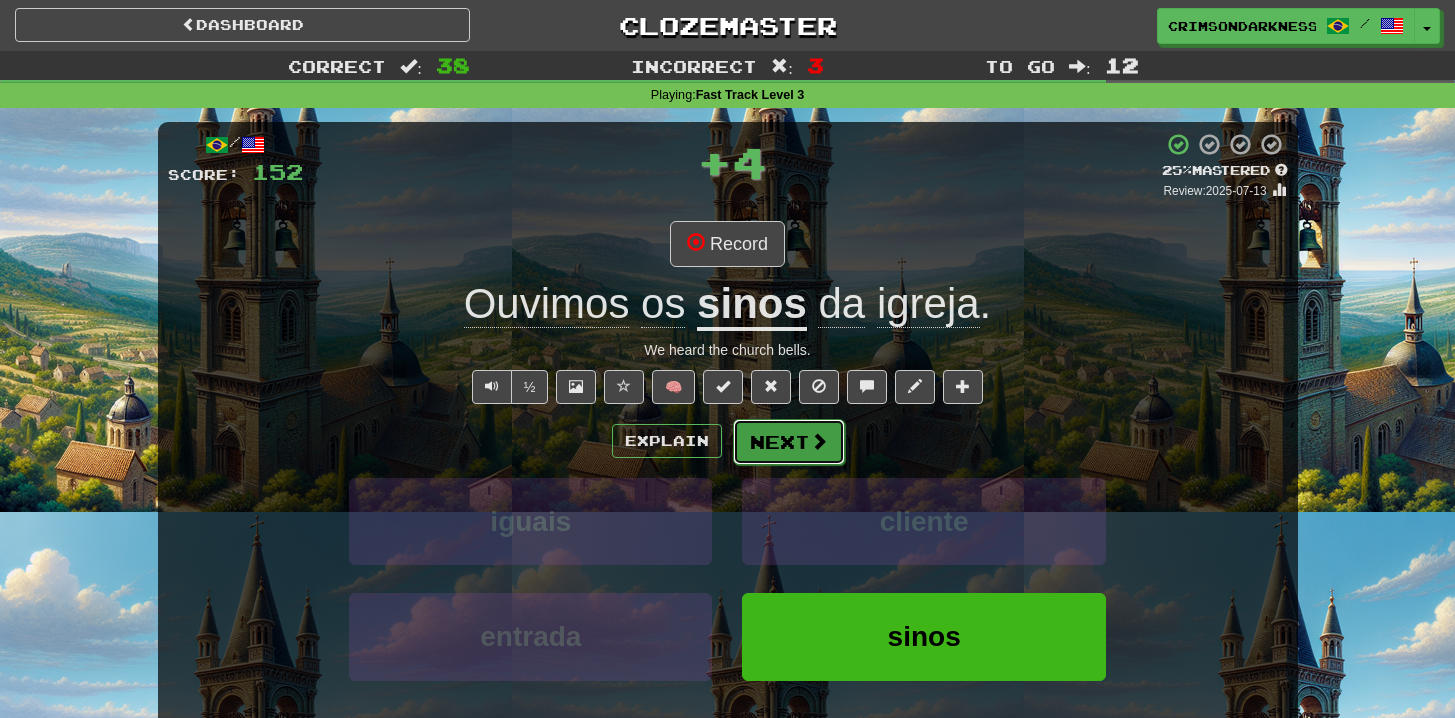 click on "Next" at bounding box center (789, 442) 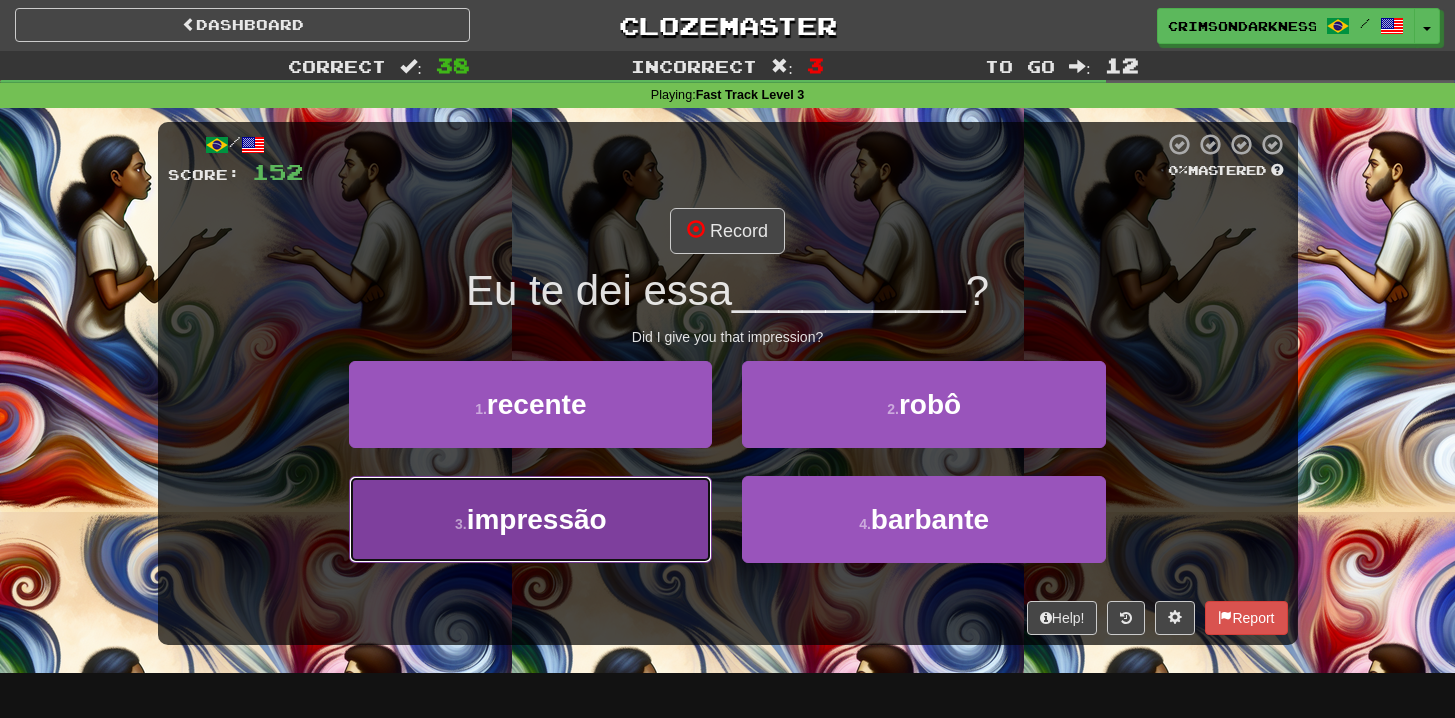 click on "3 .  impressão" at bounding box center (530, 519) 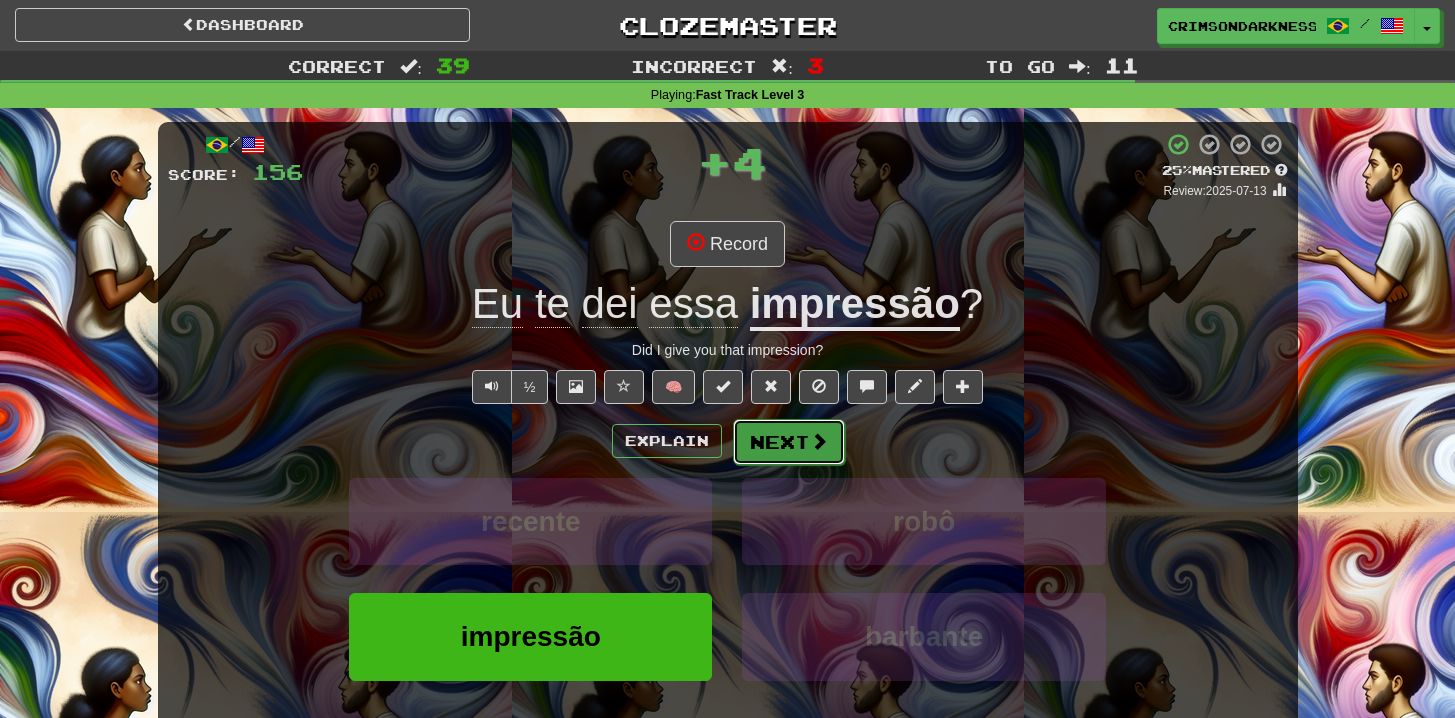 click on "Next" at bounding box center [789, 442] 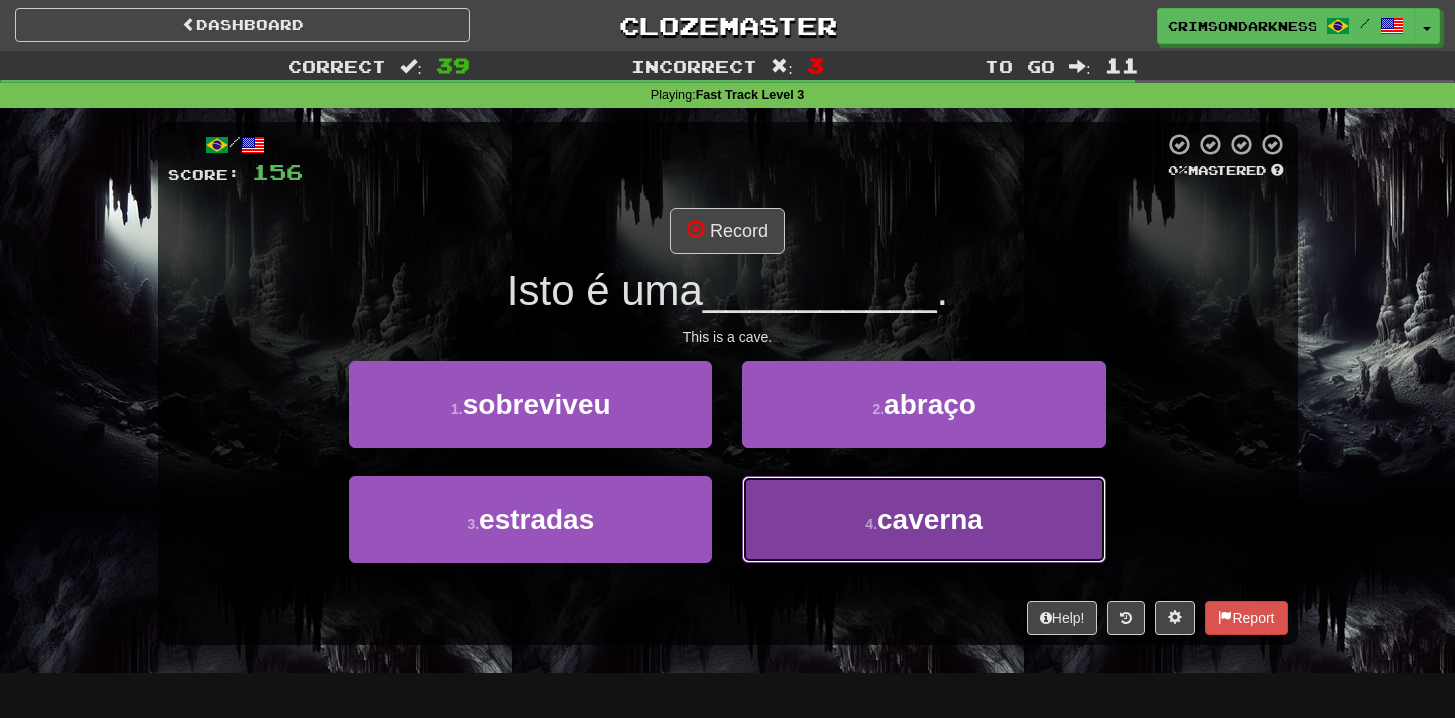 click on "4 .  caverna" at bounding box center (923, 519) 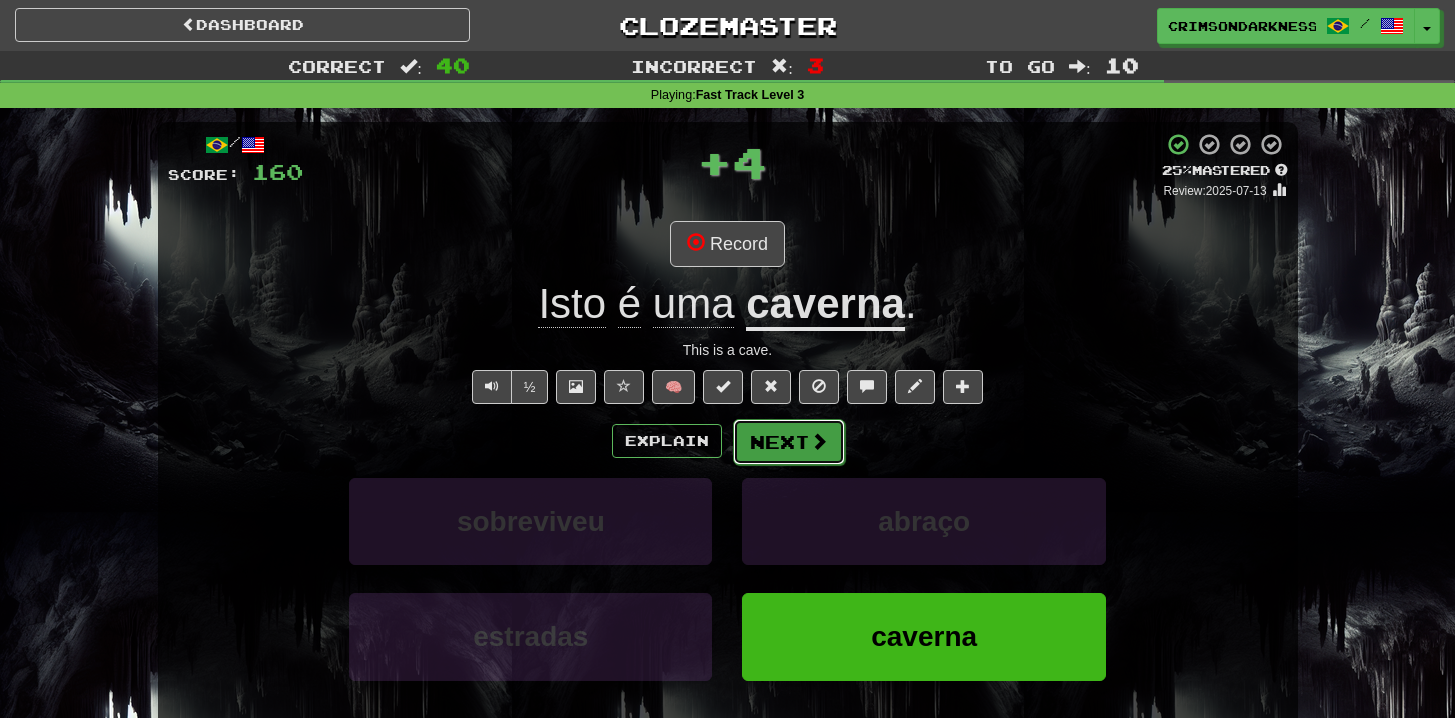 click on "Next" at bounding box center [789, 442] 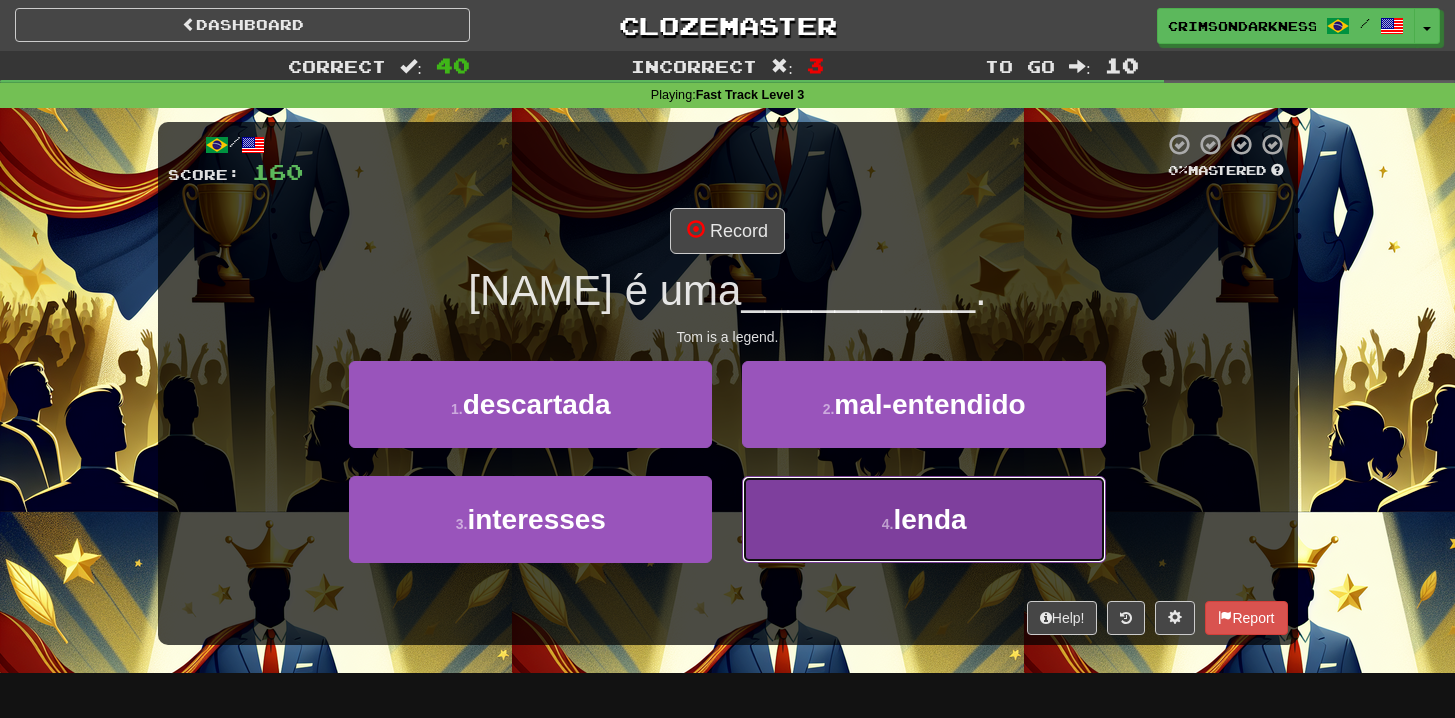 click on "4 .  lenda" at bounding box center (923, 519) 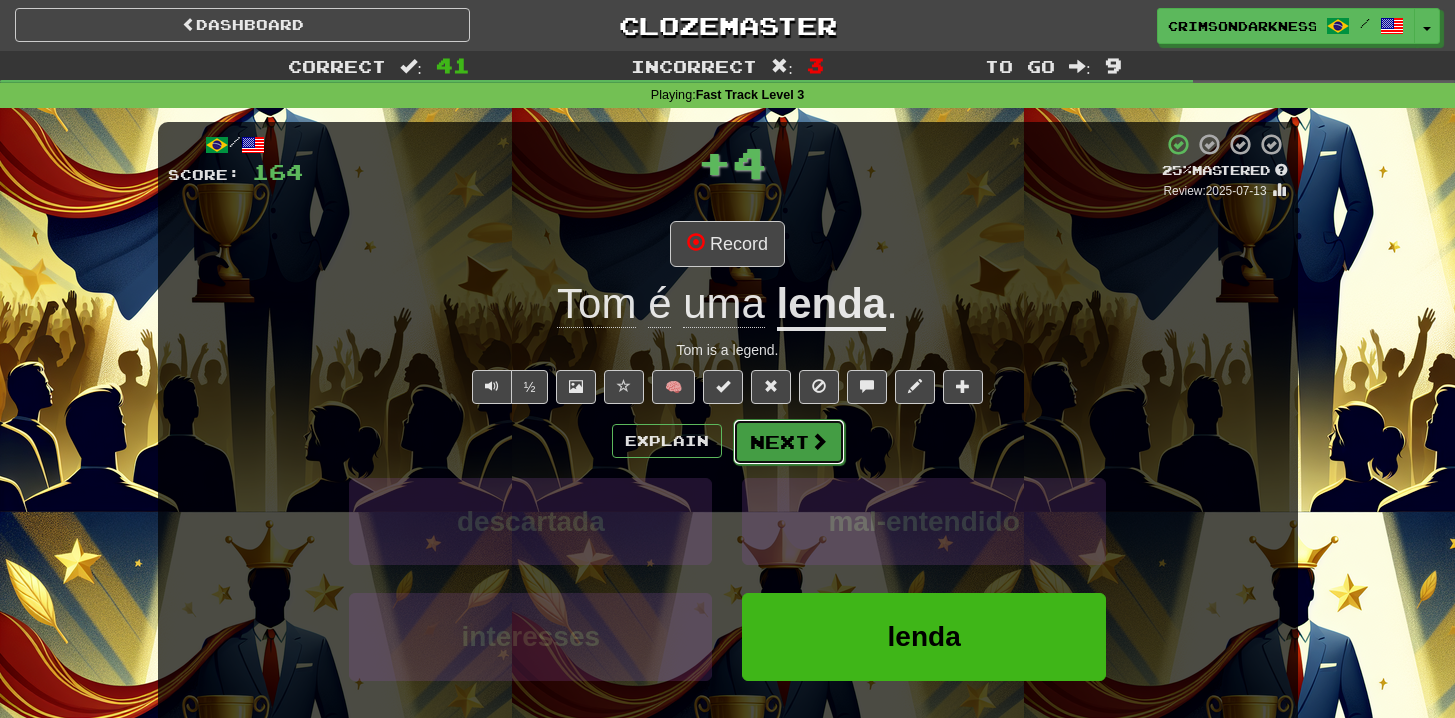 click on "Next" at bounding box center [789, 442] 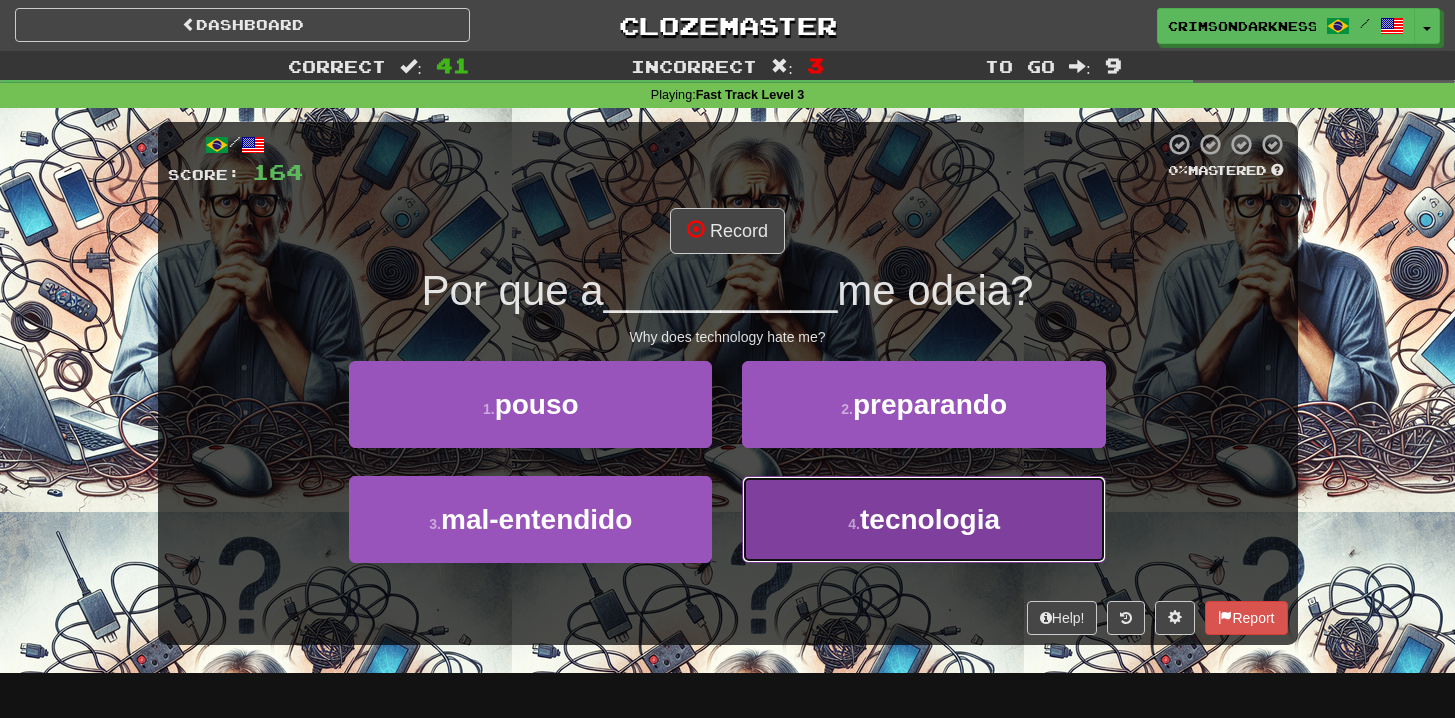 click on "4 .  tecnologia" at bounding box center (923, 519) 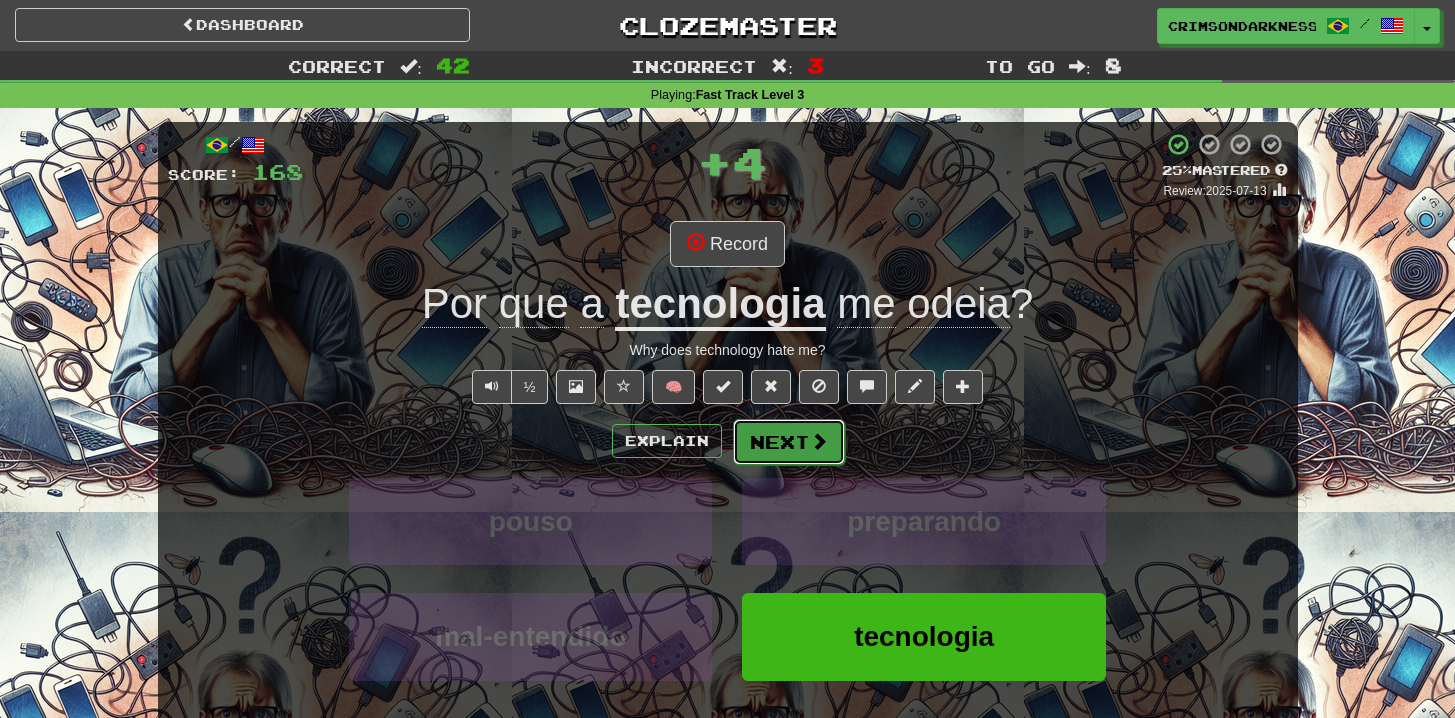 click on "Next" at bounding box center [789, 442] 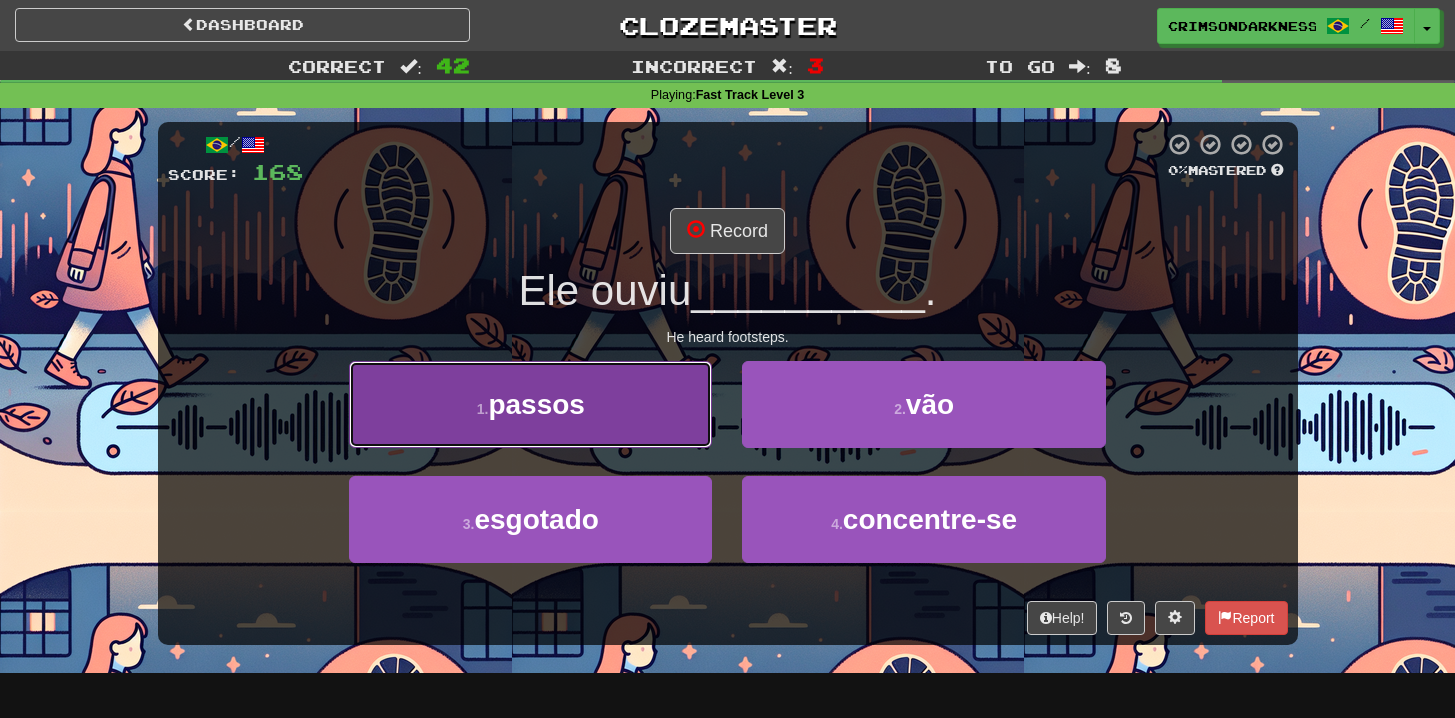 click on "1 .  passos" at bounding box center [530, 404] 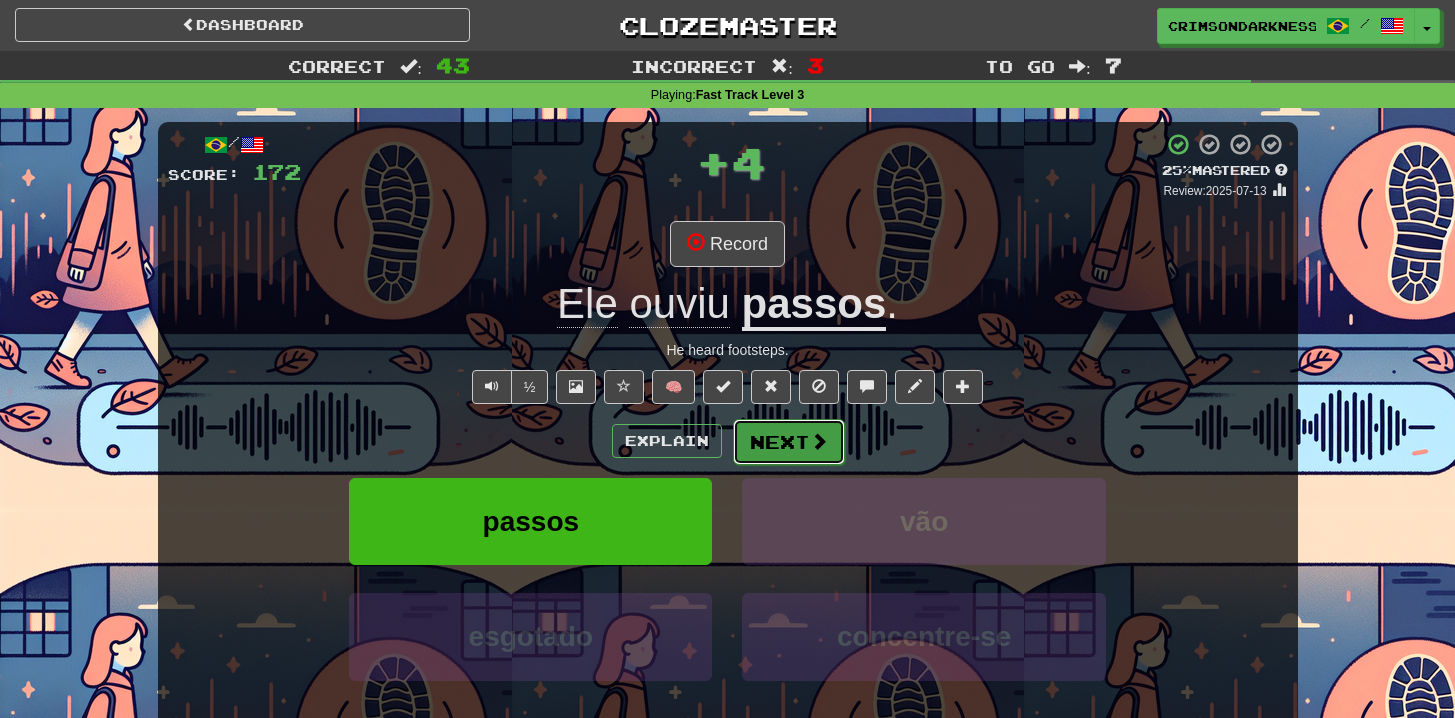 click on "Next" at bounding box center (789, 442) 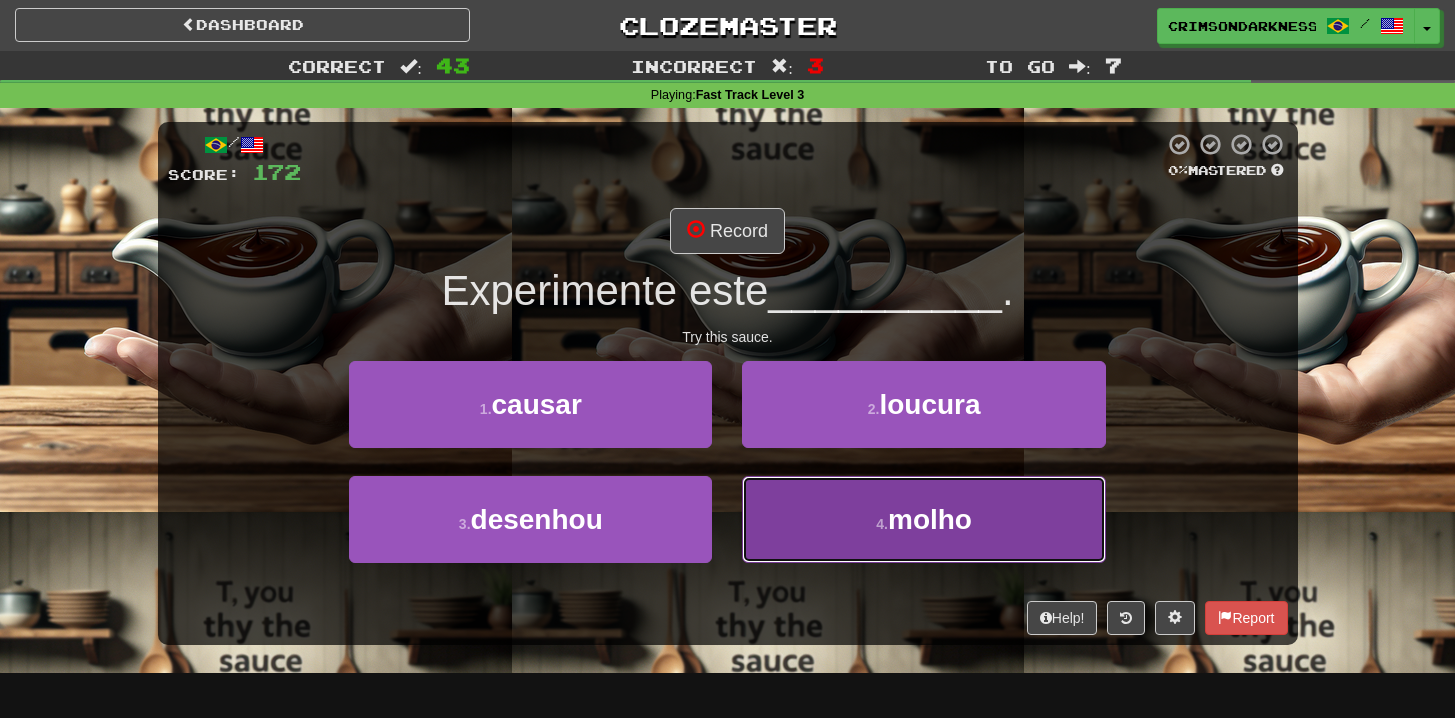 click on "4 .  molho" at bounding box center (923, 519) 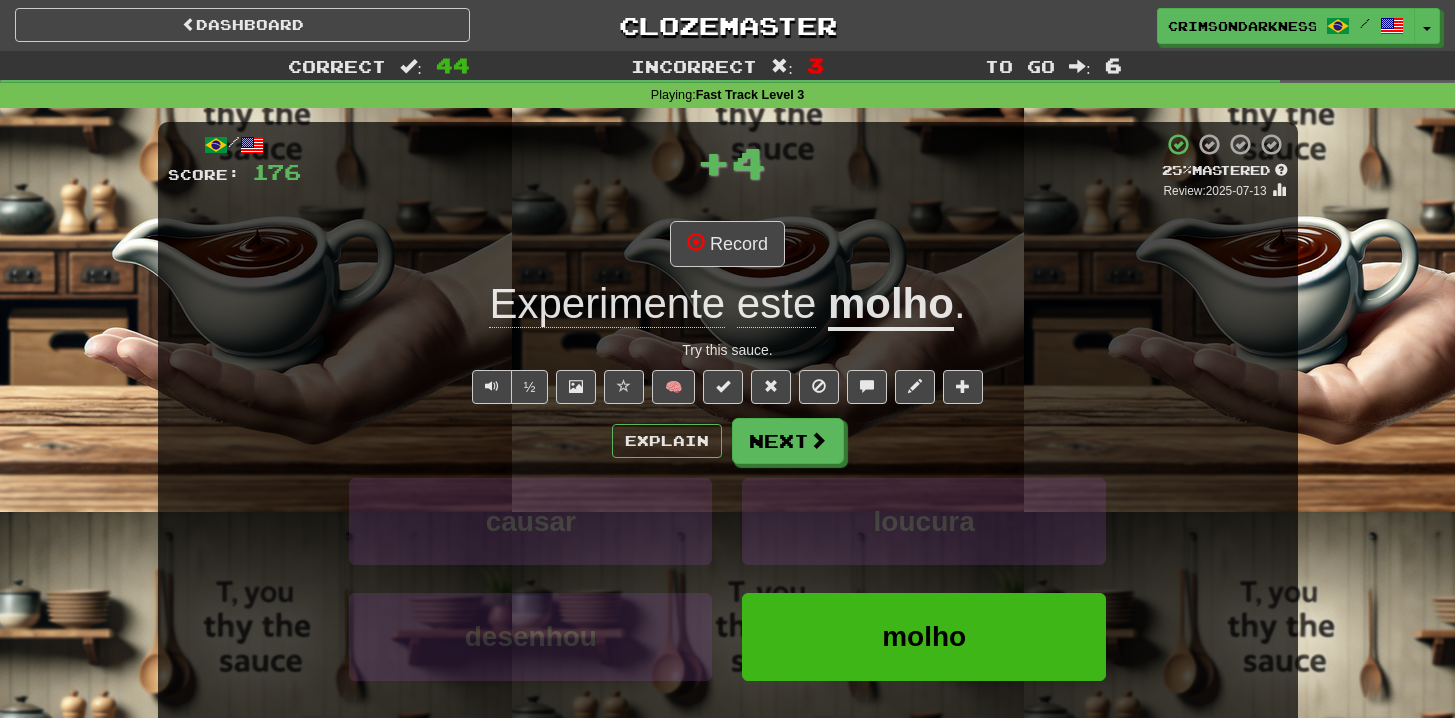 click on "Explain Next causar loucura desenhou molho Learn more: causar loucura desenhou molho" at bounding box center (728, 578) 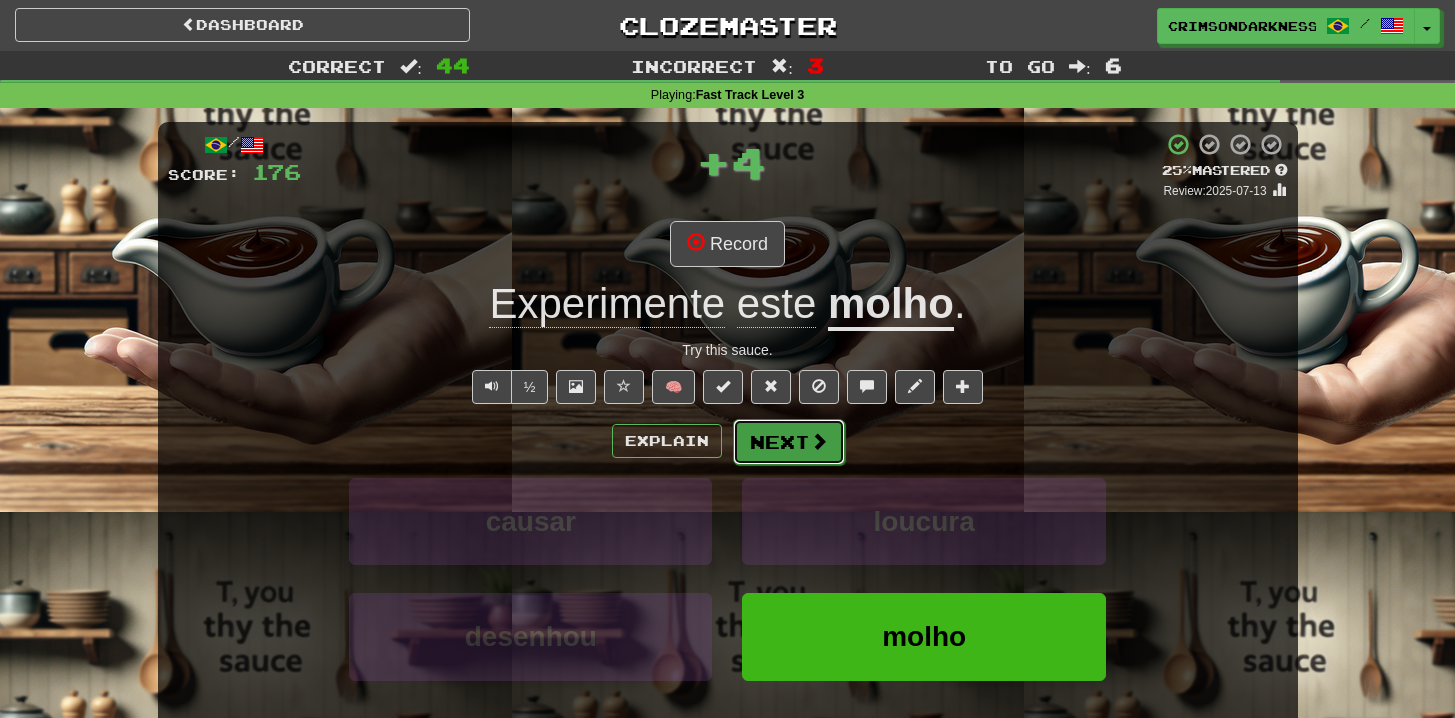 click on "Next" at bounding box center [789, 442] 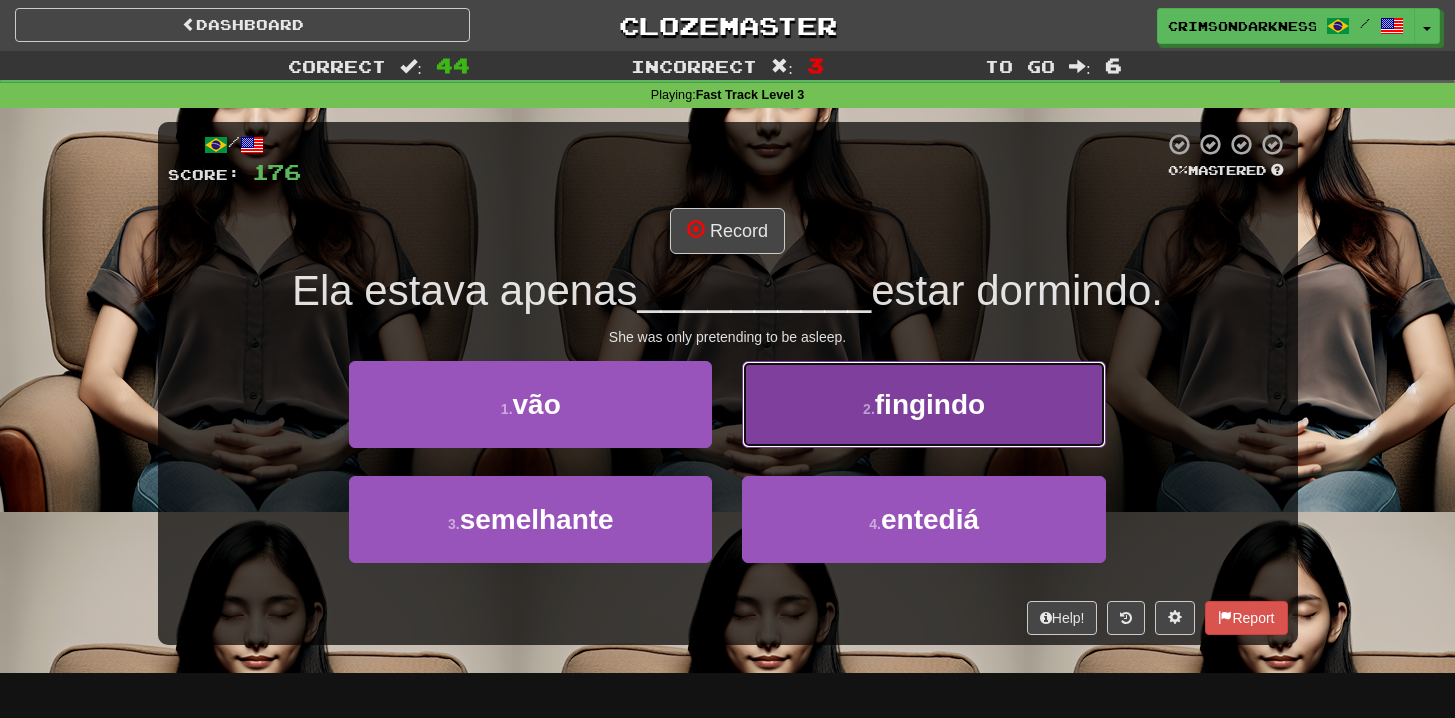click on "2 .  fingindo" at bounding box center (923, 404) 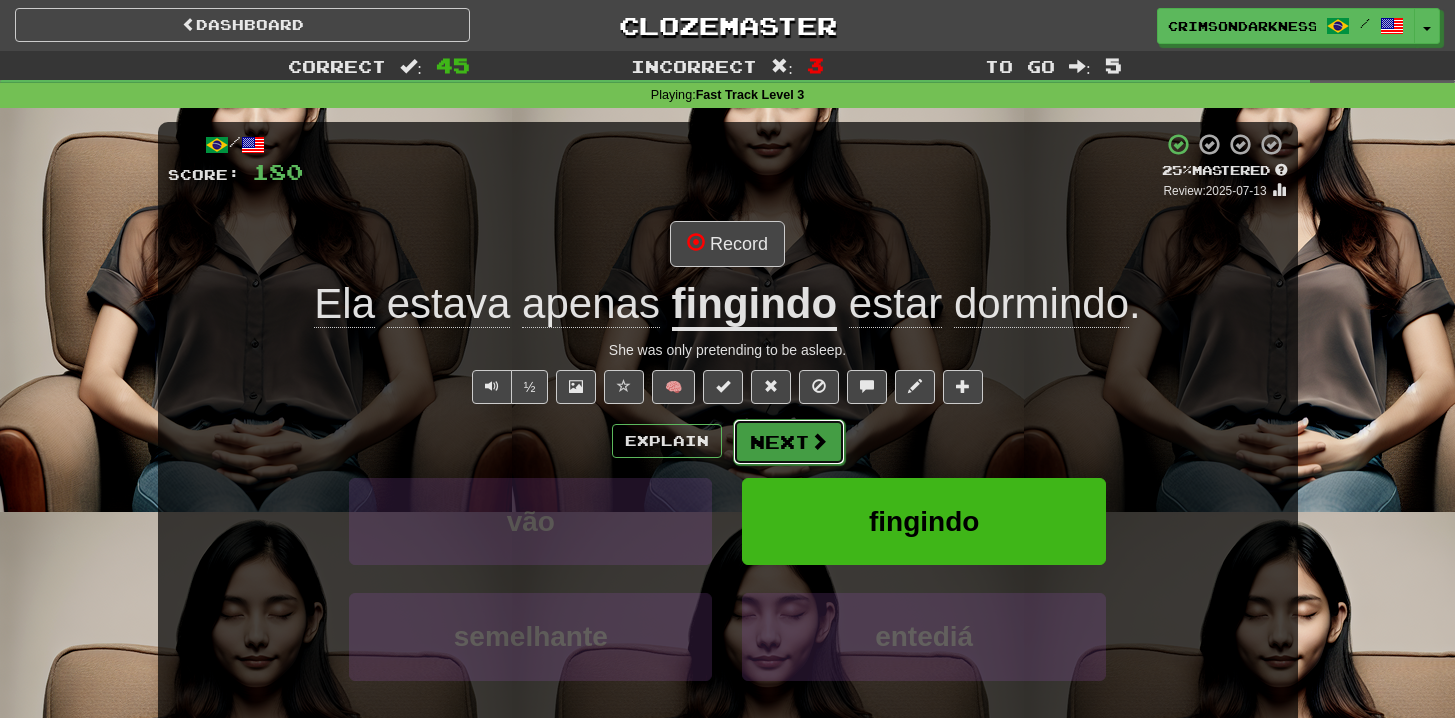 click on "Next" at bounding box center [789, 442] 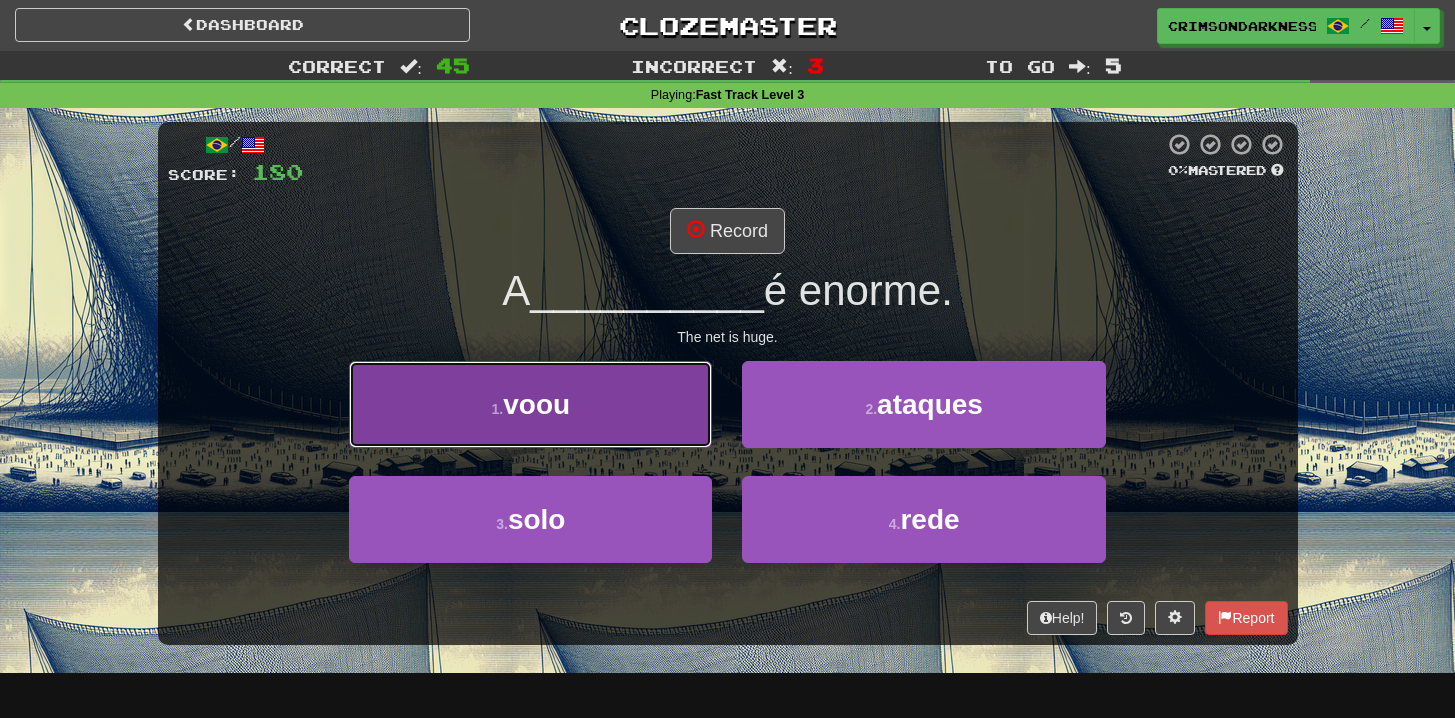 click on "1 .  voou" at bounding box center (530, 404) 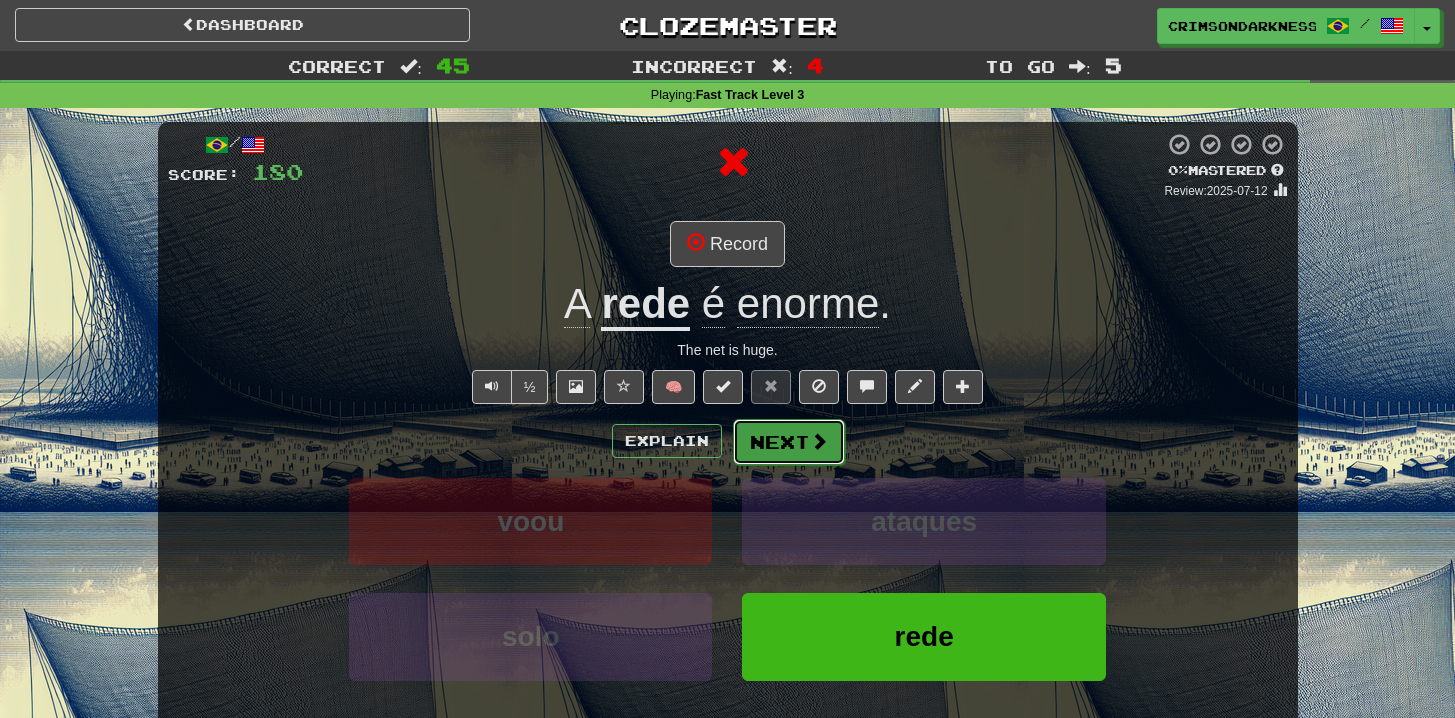 click on "Next" at bounding box center [789, 442] 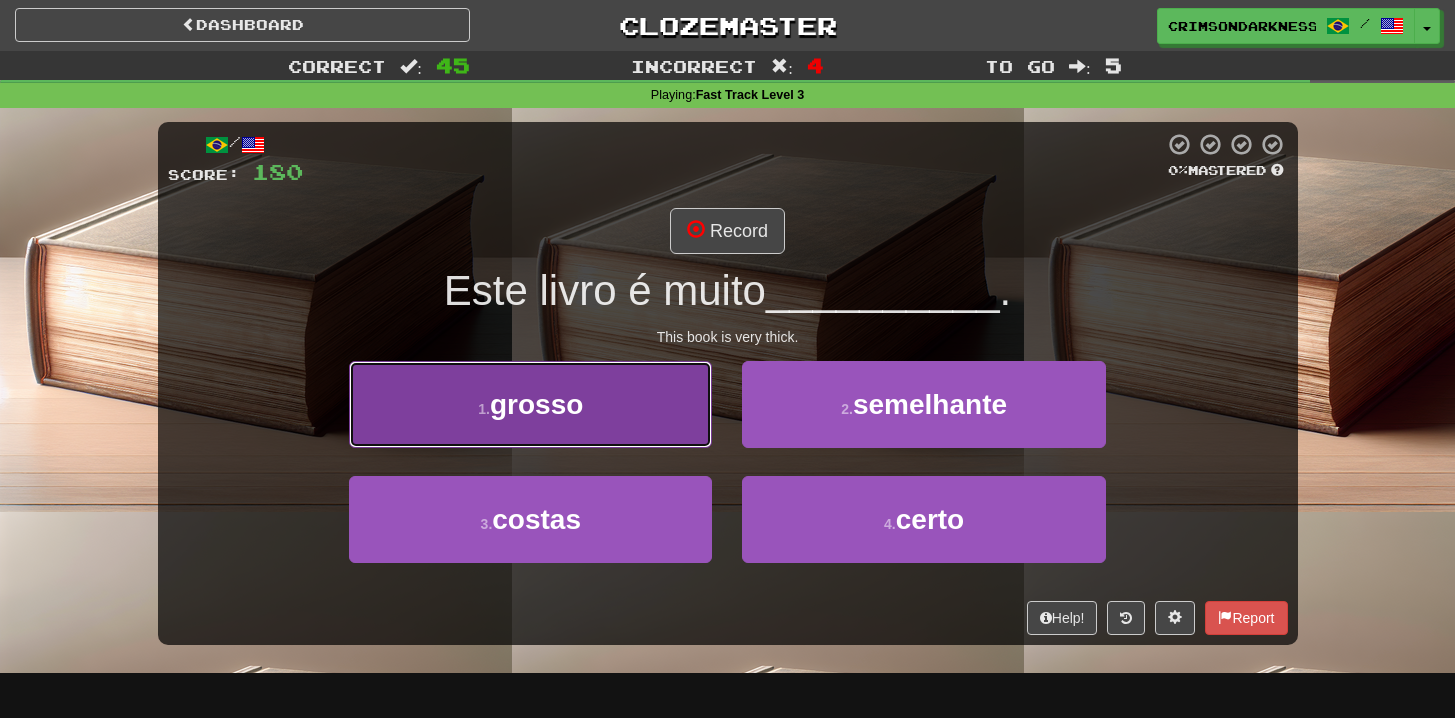 click on "1 .  grosso" at bounding box center [530, 404] 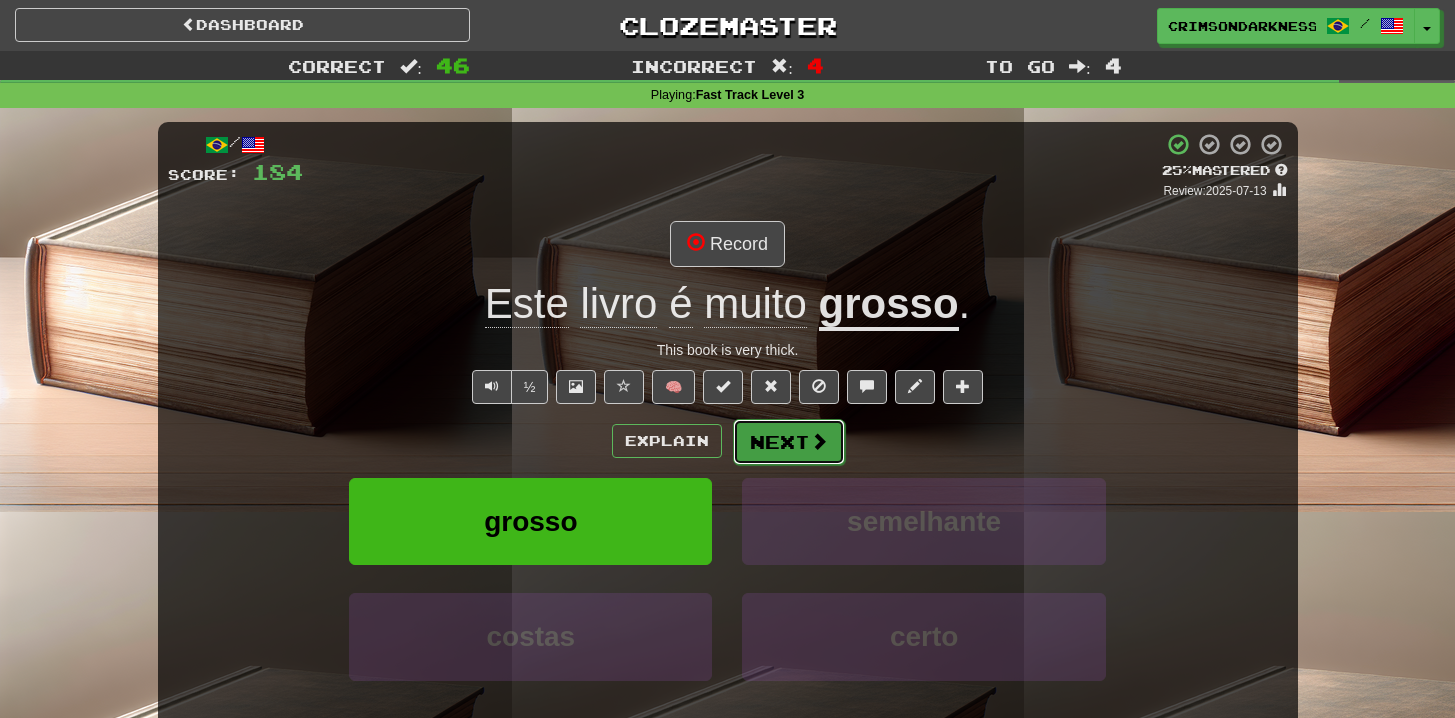 click on "Next" at bounding box center [789, 442] 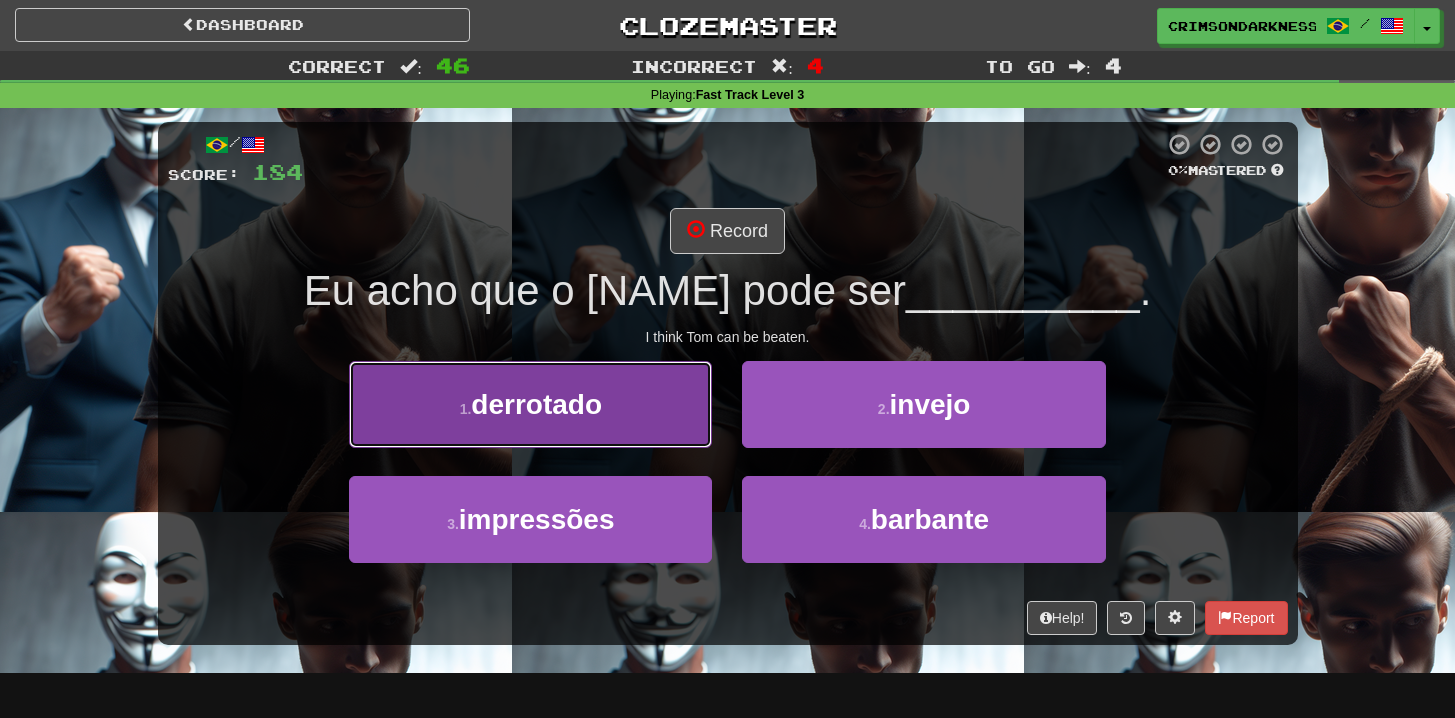 click on "1 .  derrotado" at bounding box center (530, 404) 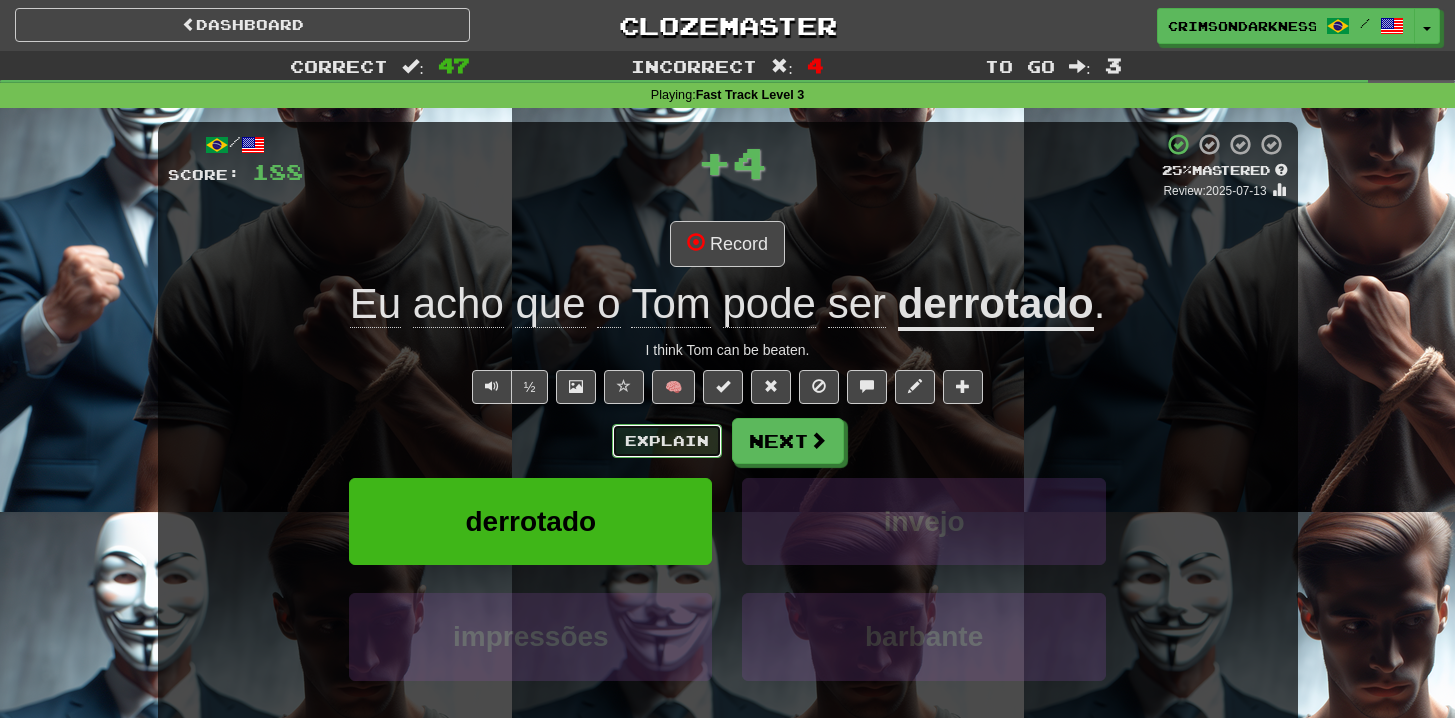 click on "Explain" at bounding box center (667, 441) 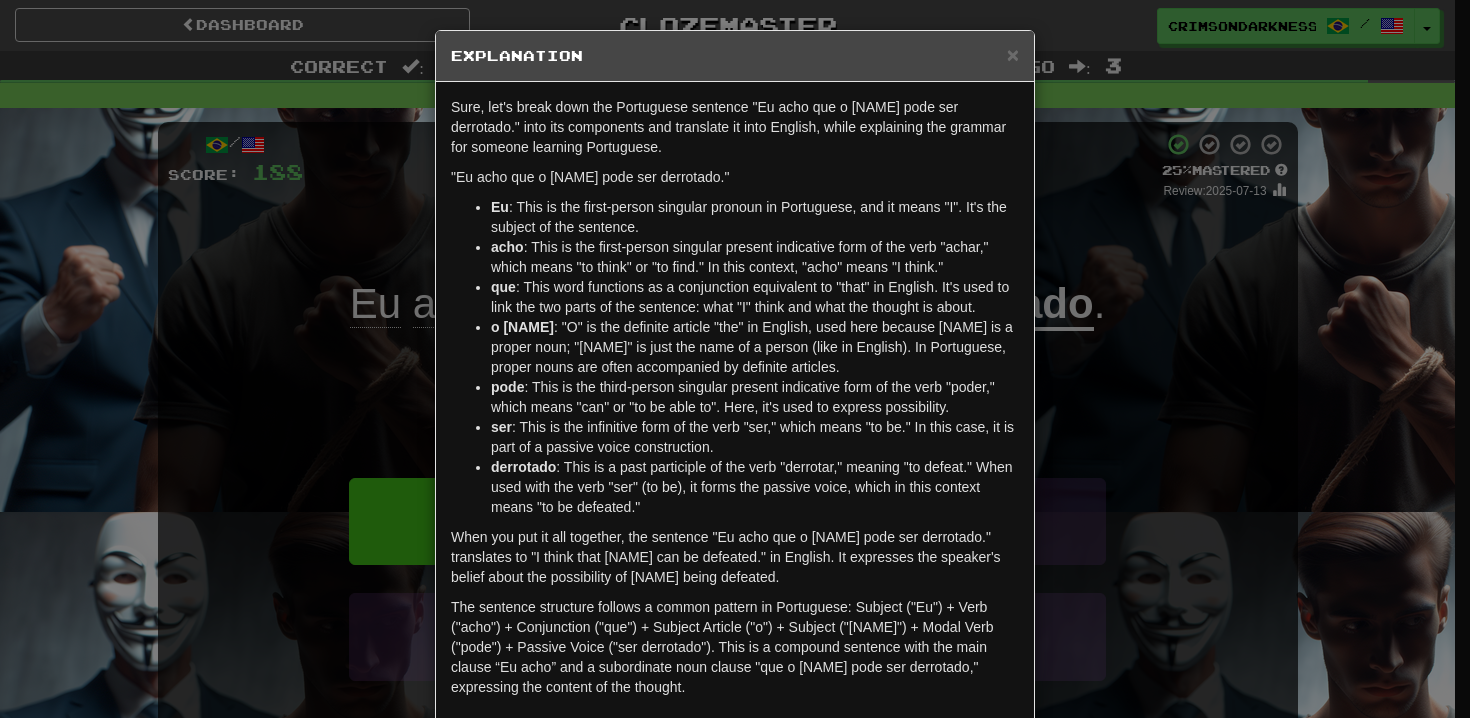 click on "× Explanation Sure, let's break down the Portuguese sentence "Eu acho que o Tom pode ser derrotado." into its components and translate it into English, while explaining the grammar for someone learning Portuguese.
"Eu acho que o Tom pode ser derrotado."
Eu : This is the first-person singular pronoun in Portuguese, and it means "I". It's the subject of the sentence.
acho : This is the first-person singular present indicative form of the verb "achar," which means "to think" or "to find." In this context, "acho" means "I think."
que : This word functions as a conjunction equivalent to "that" in English. It's used to link the two parts of the sentence: what "I" think and what the thought is about.
o Tom : "O" is the definite article "the" in English, used here because Tom is a proper noun; "Tom" is just the name of a person (like in English). In Portuguese, proper nouns are often accompanied by definite articles.
pode
ser
derrotado
In beta. Generated by ChatGPT. Like it? Hate it?  ! Close" at bounding box center (735, 359) 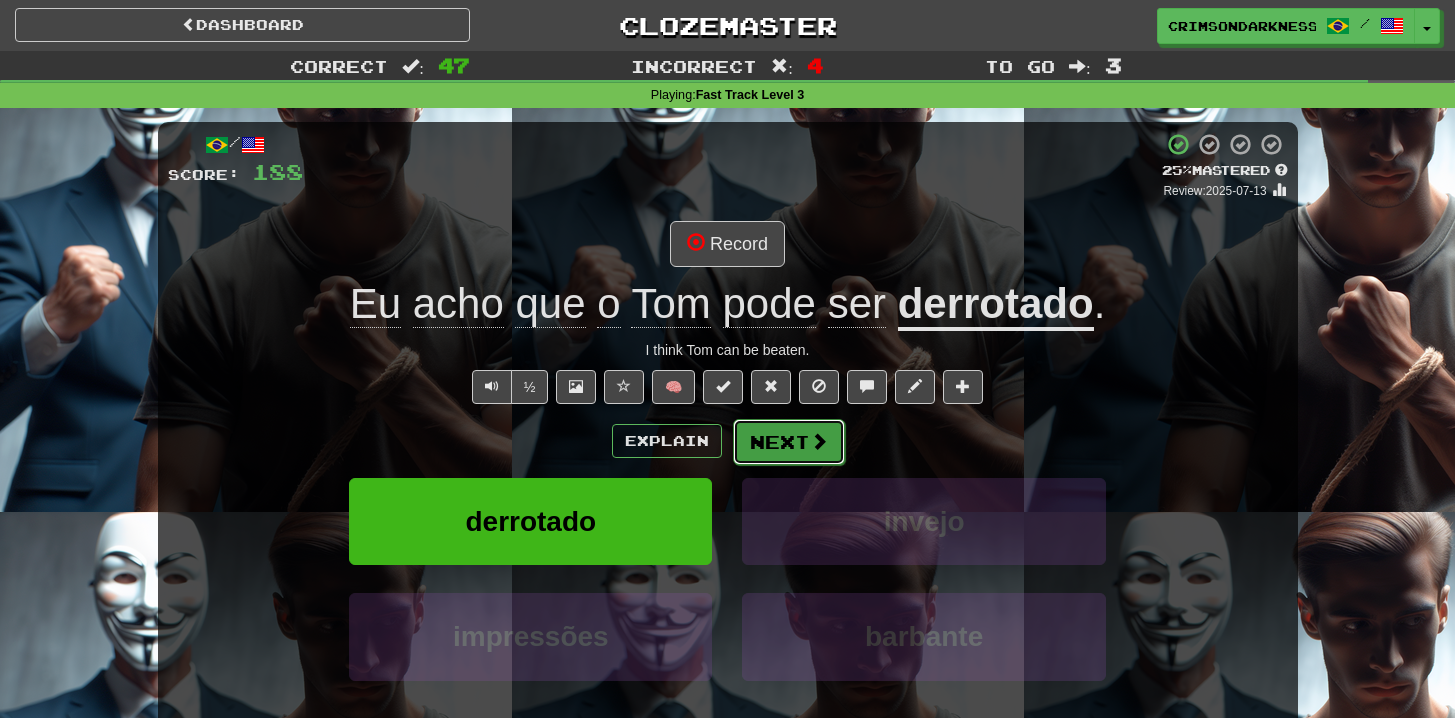 click on "Next" at bounding box center [789, 442] 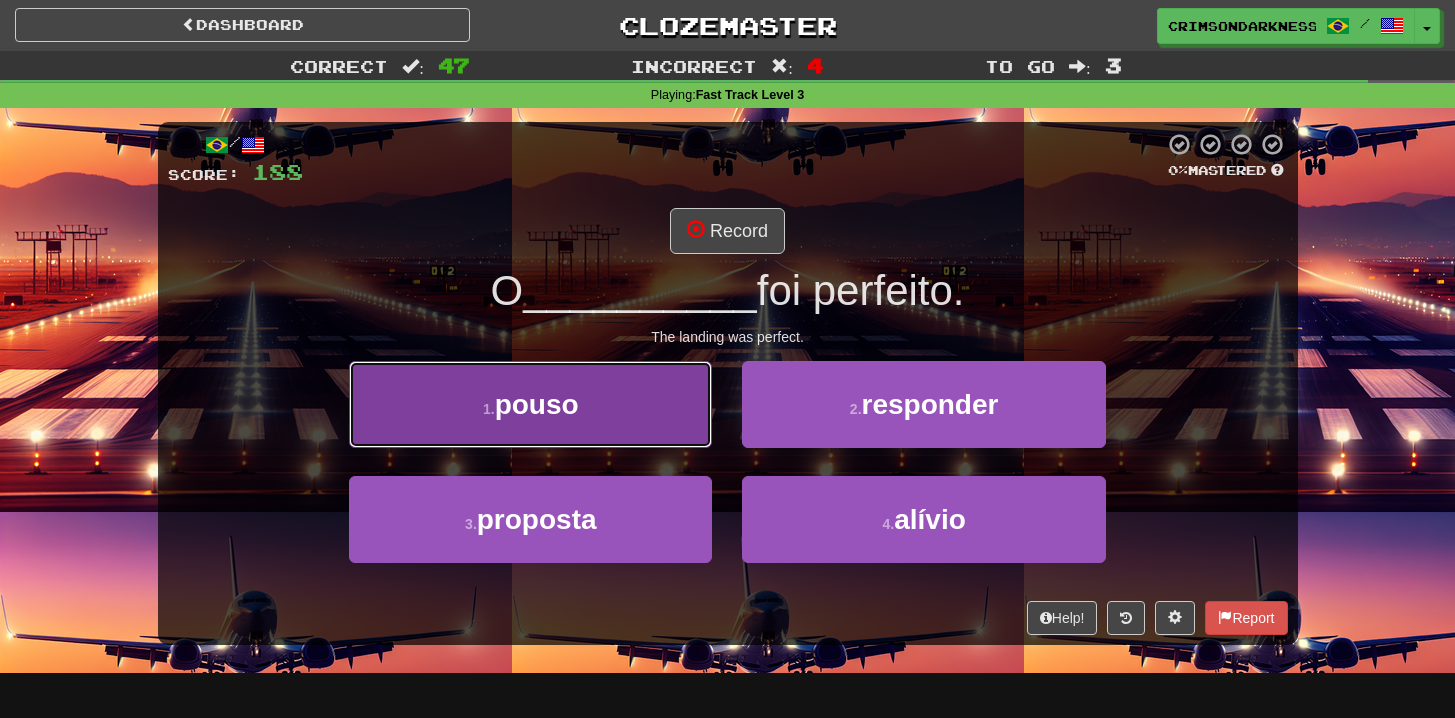 click on "1 .  pouso" at bounding box center (530, 404) 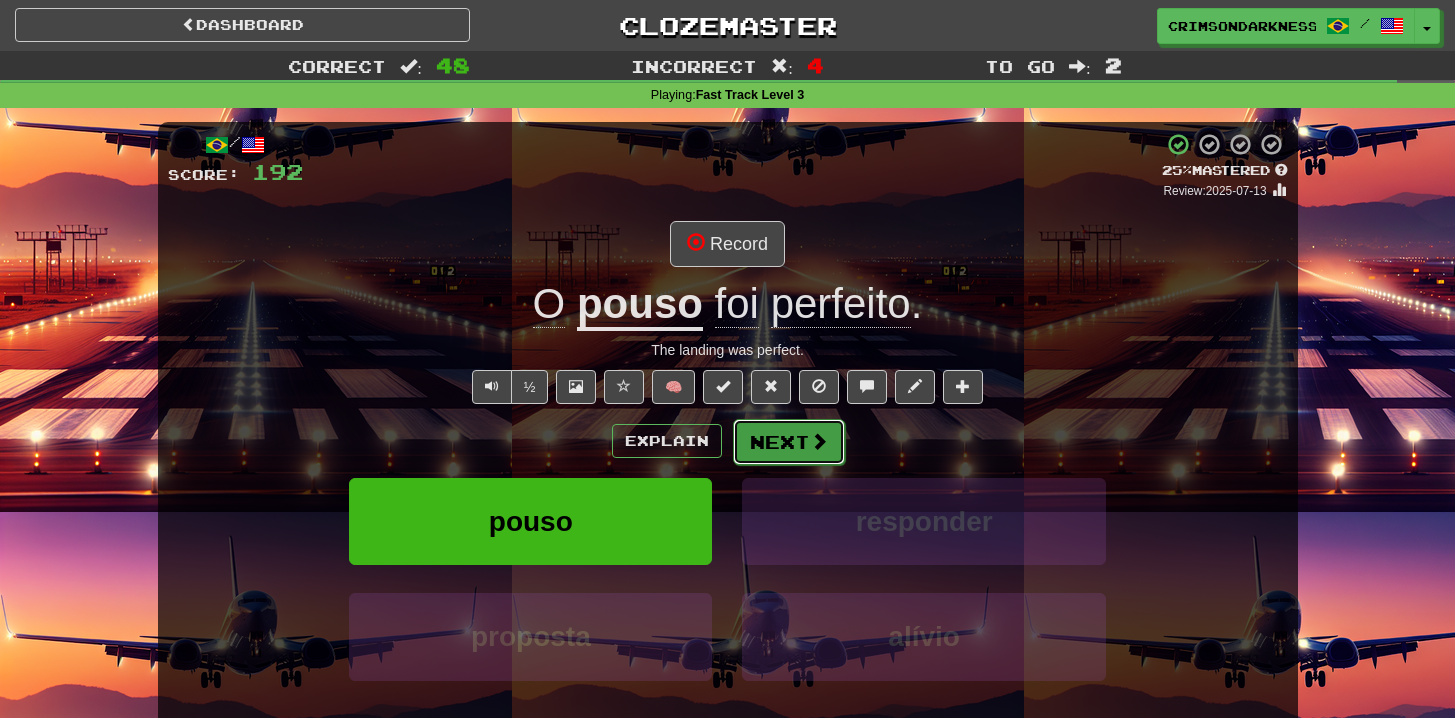 click on "Next" at bounding box center [789, 442] 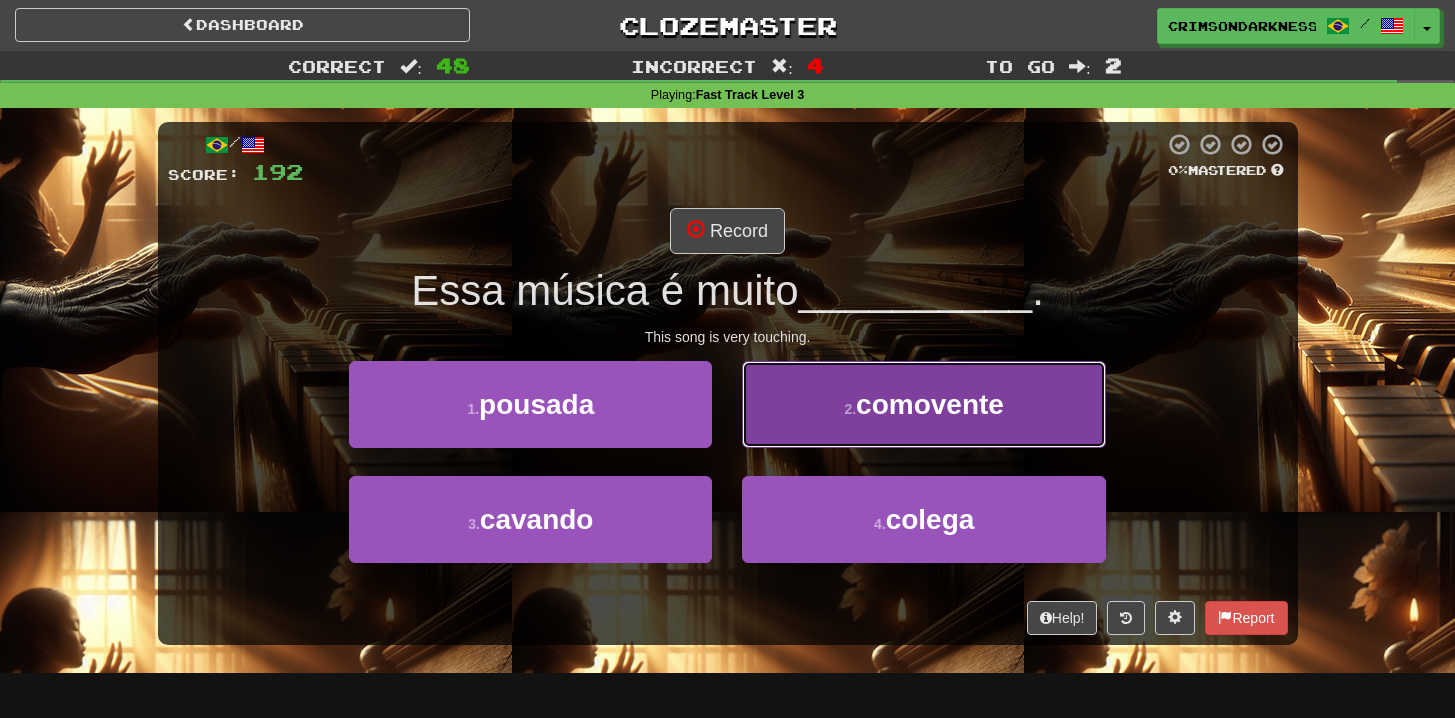 click on "2 .  comovente" at bounding box center [923, 404] 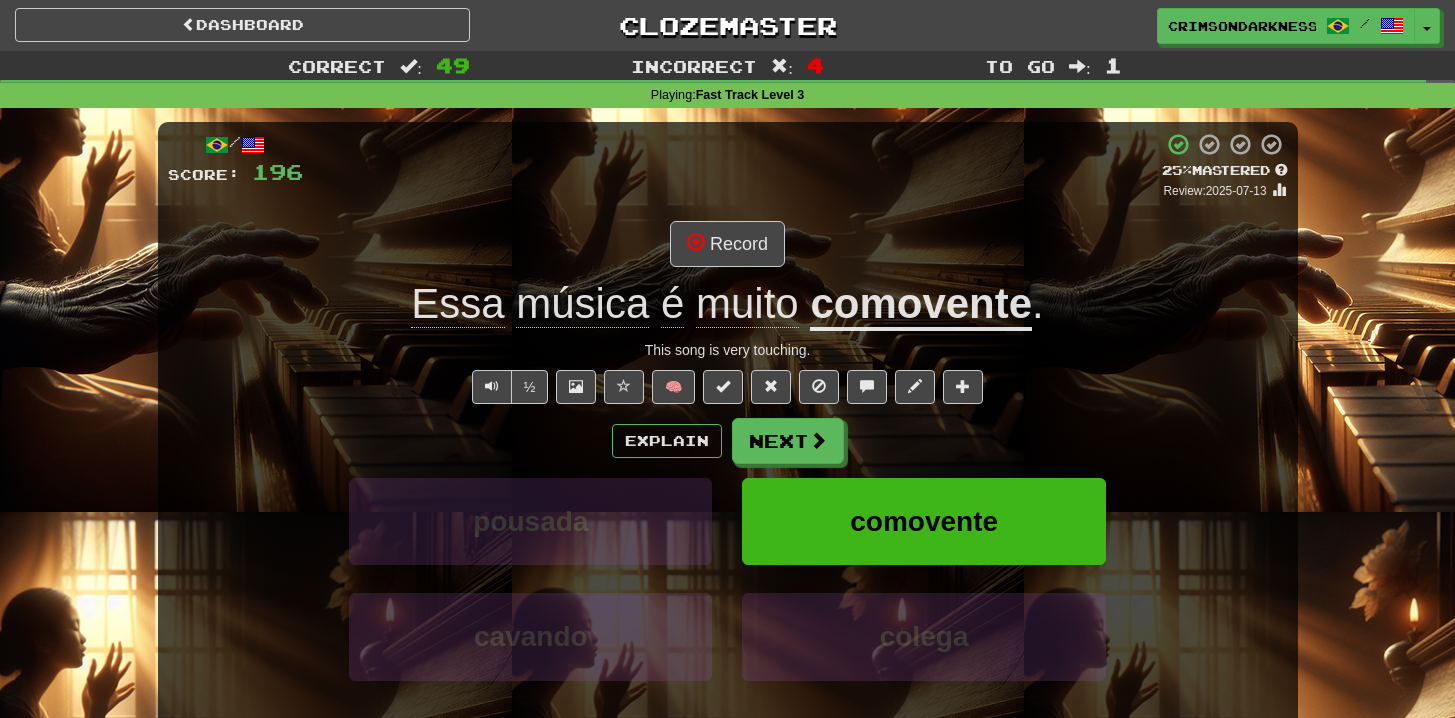 click on "Explain Next pousada comovente cavando colega Learn more: pousada comovente cavando colega" at bounding box center (728, 578) 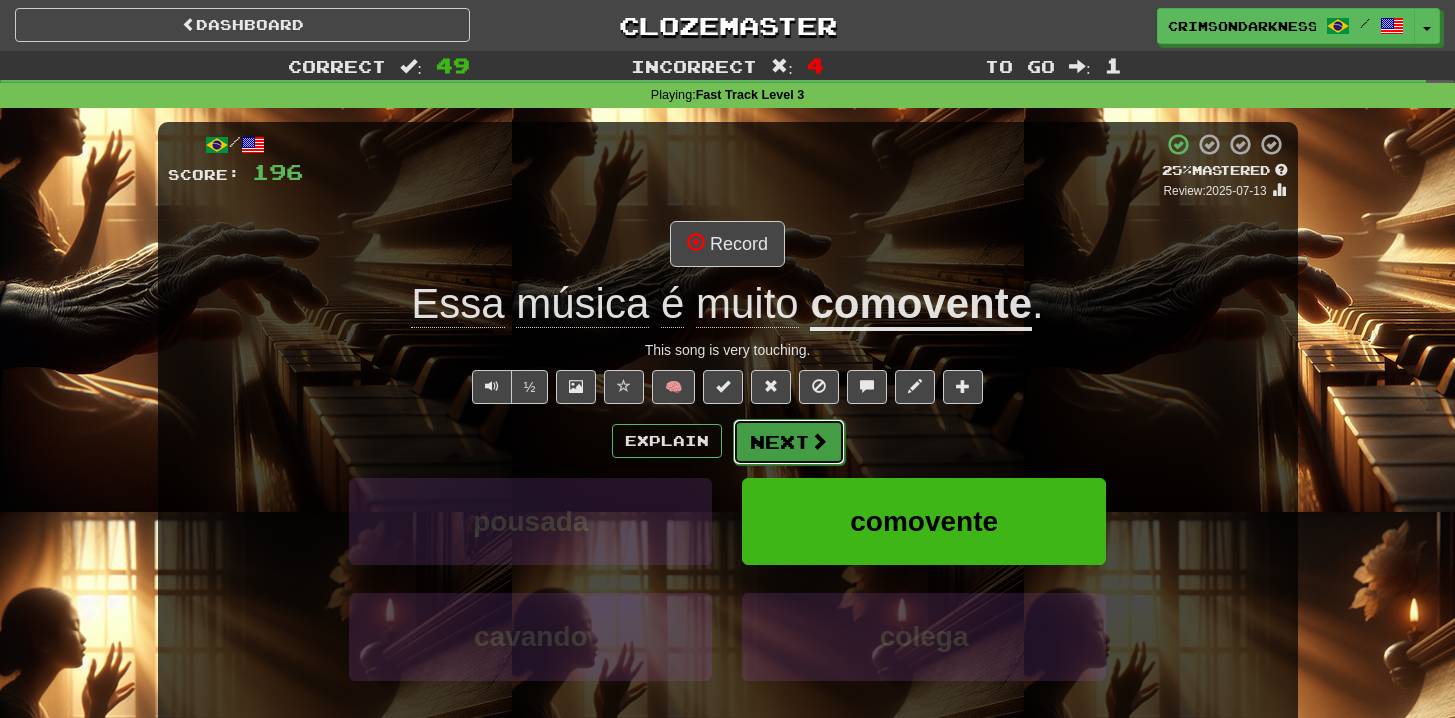 click on "Next" at bounding box center [789, 442] 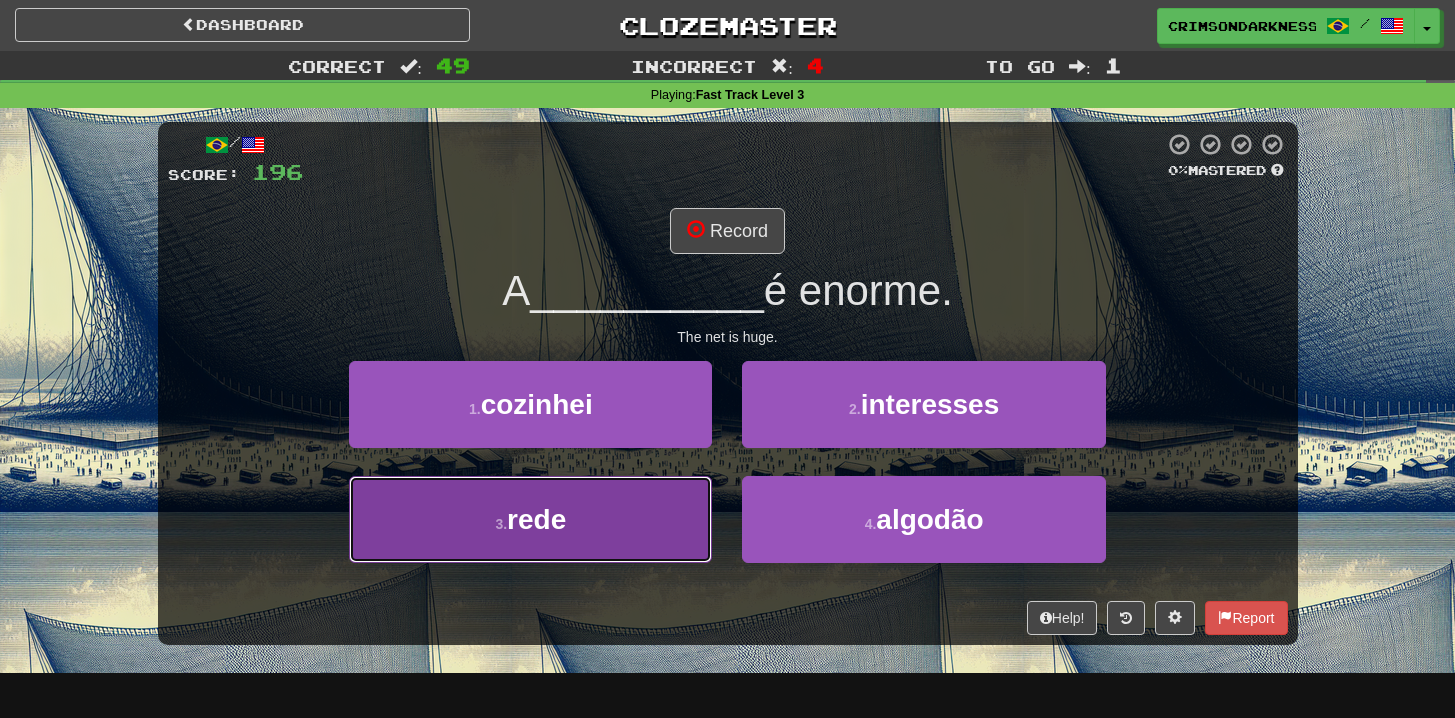 click on "3 .  rede" at bounding box center (530, 519) 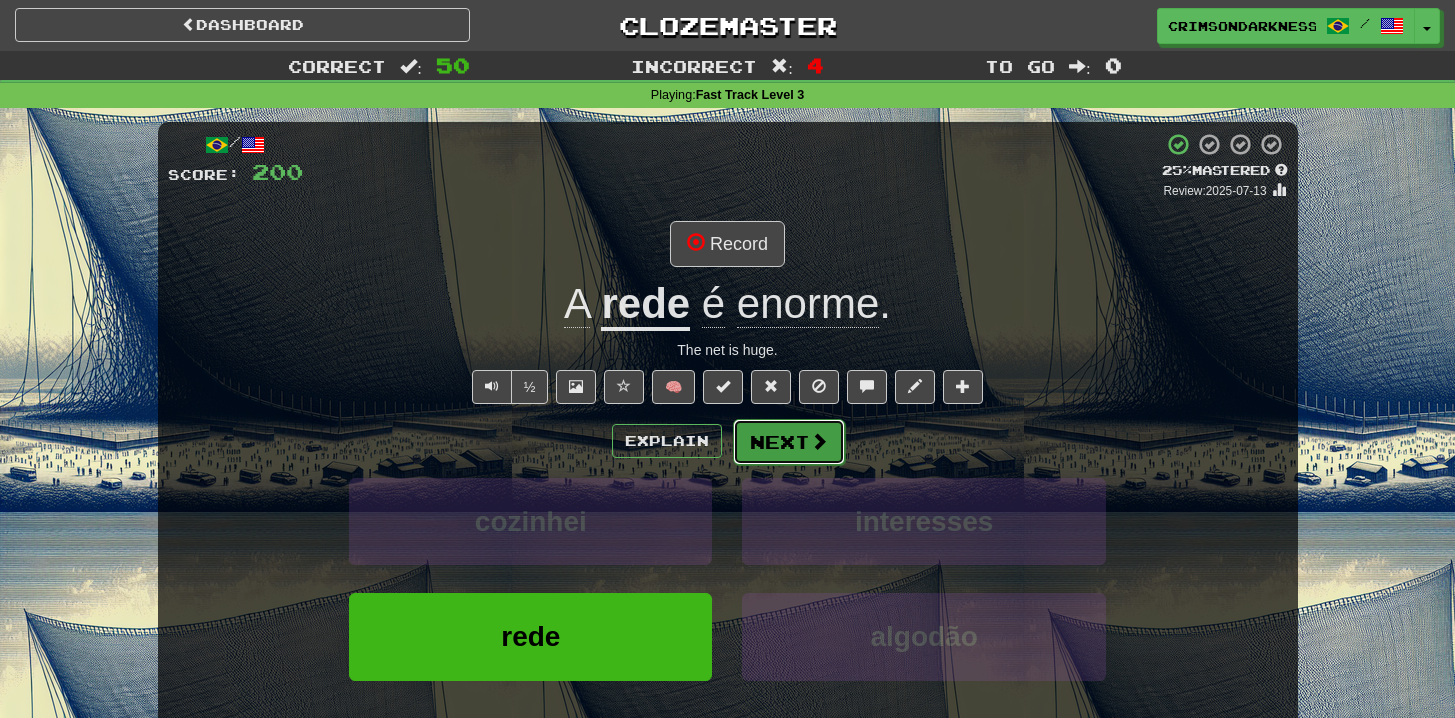 click on "Next" at bounding box center (789, 442) 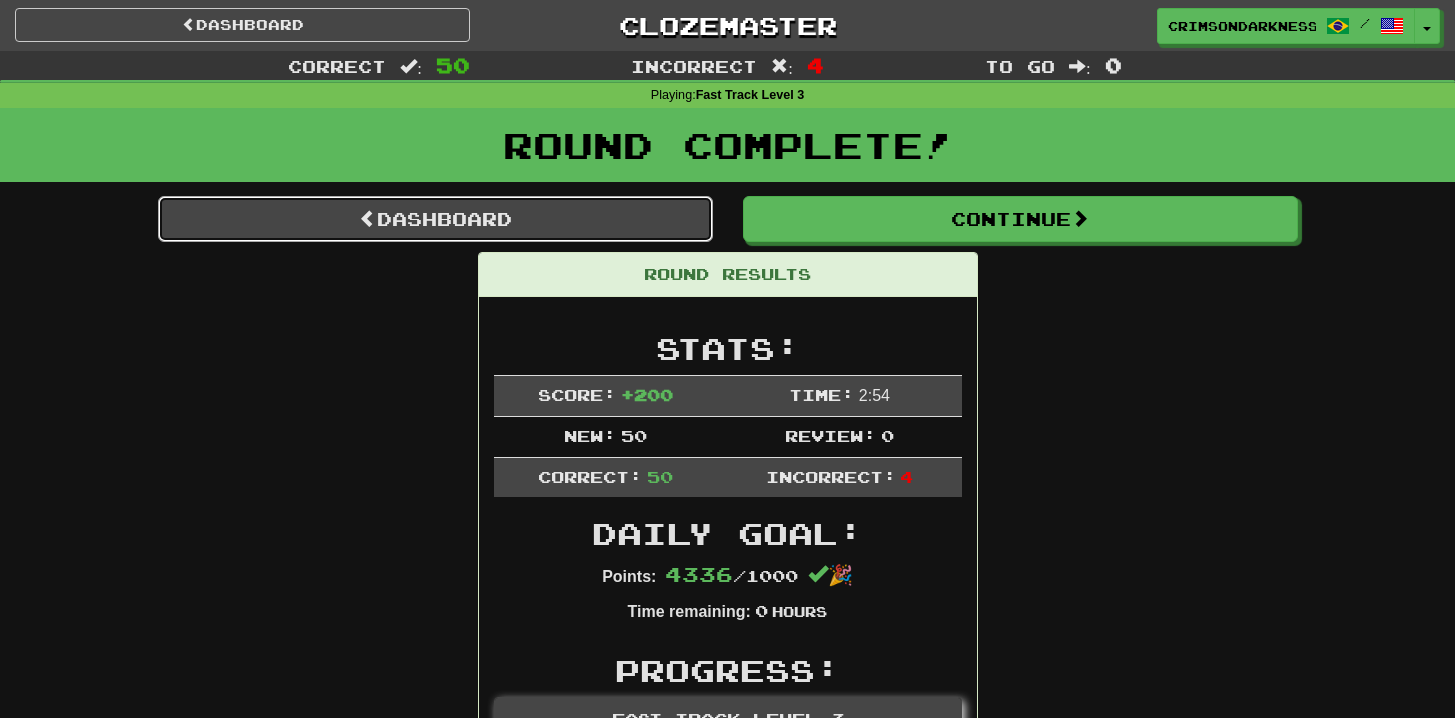 click on "Dashboard" at bounding box center (435, 219) 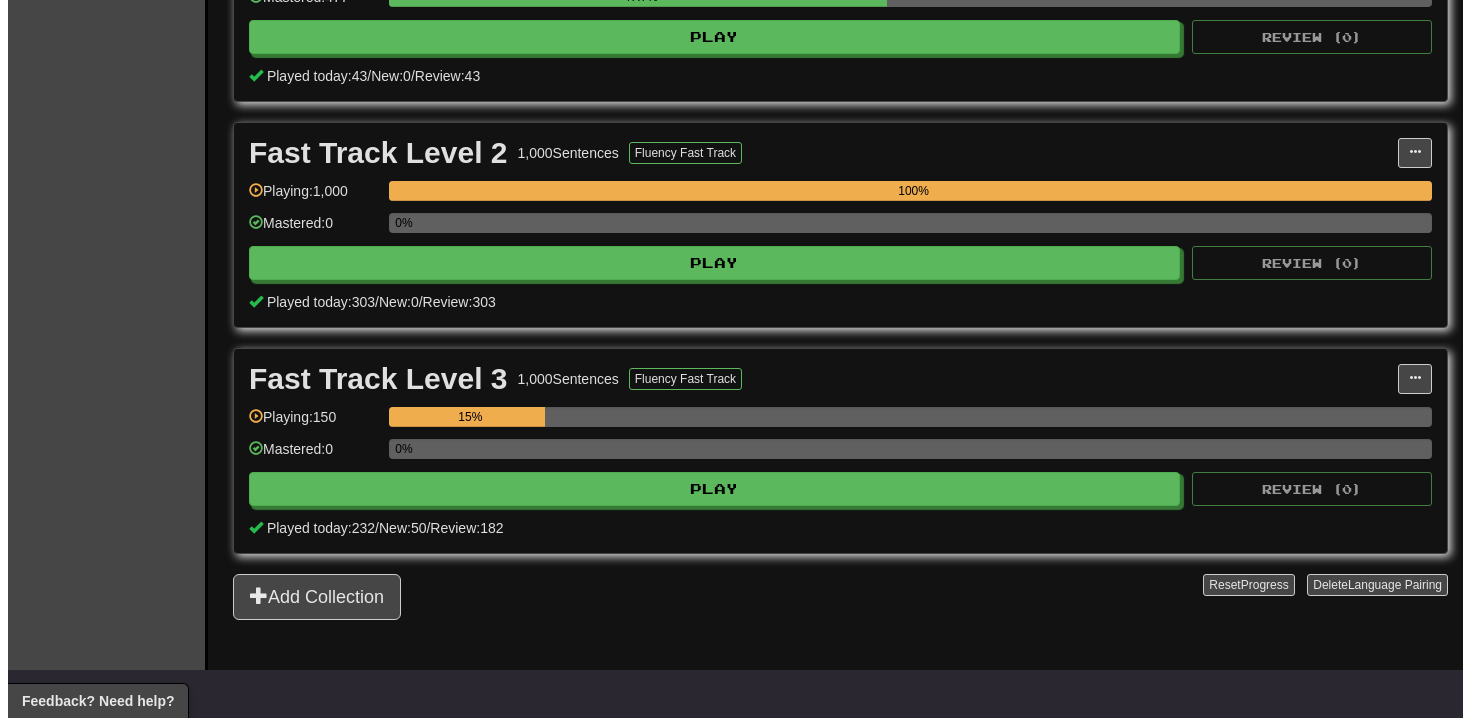 scroll, scrollTop: 556, scrollLeft: 0, axis: vertical 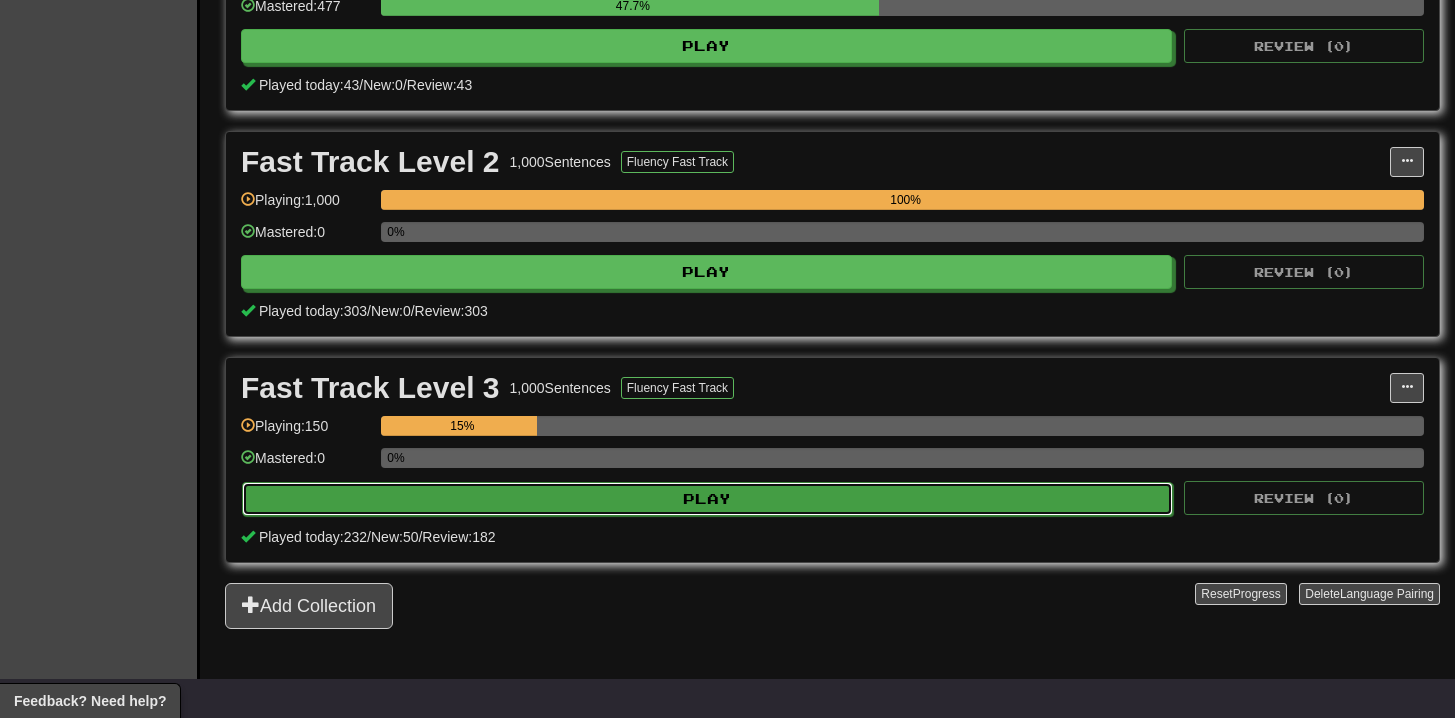 click on "Play" at bounding box center (707, 499) 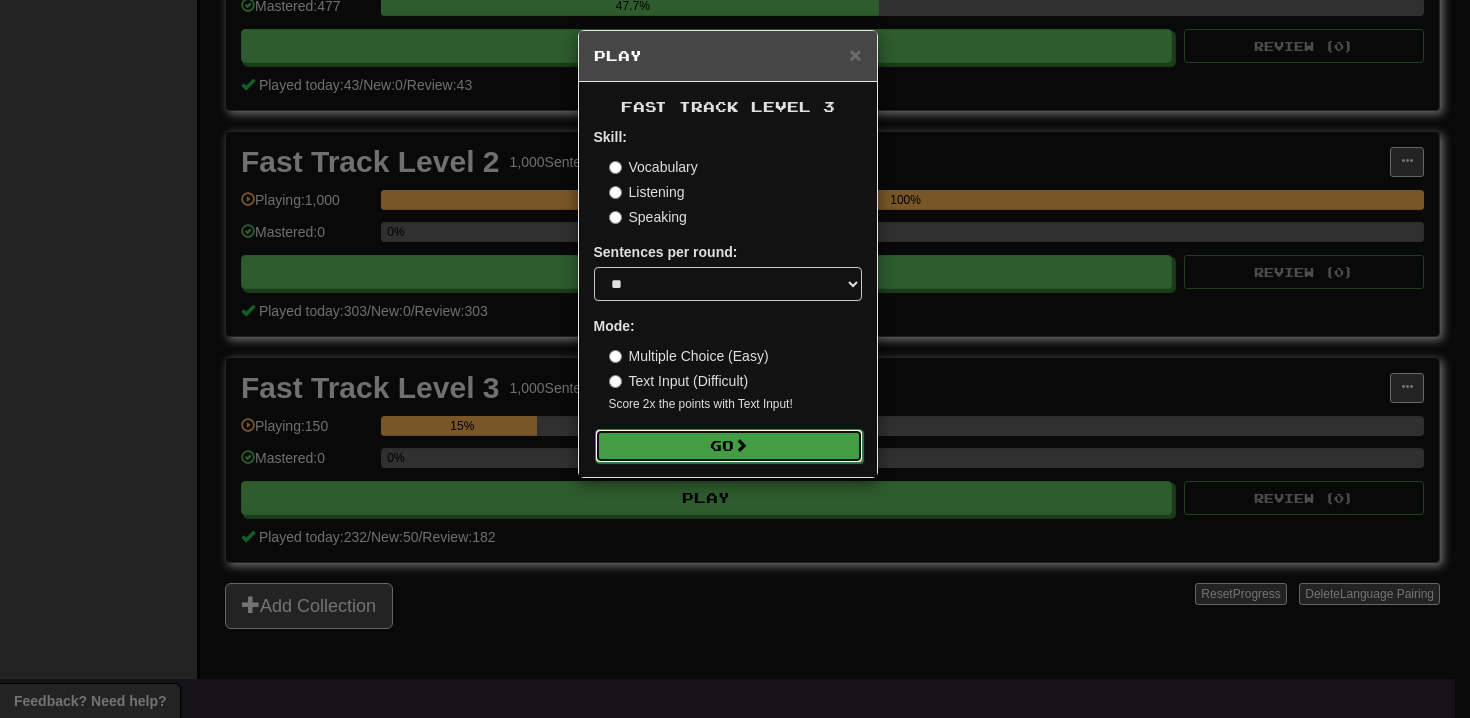 click on "Go" at bounding box center (729, 446) 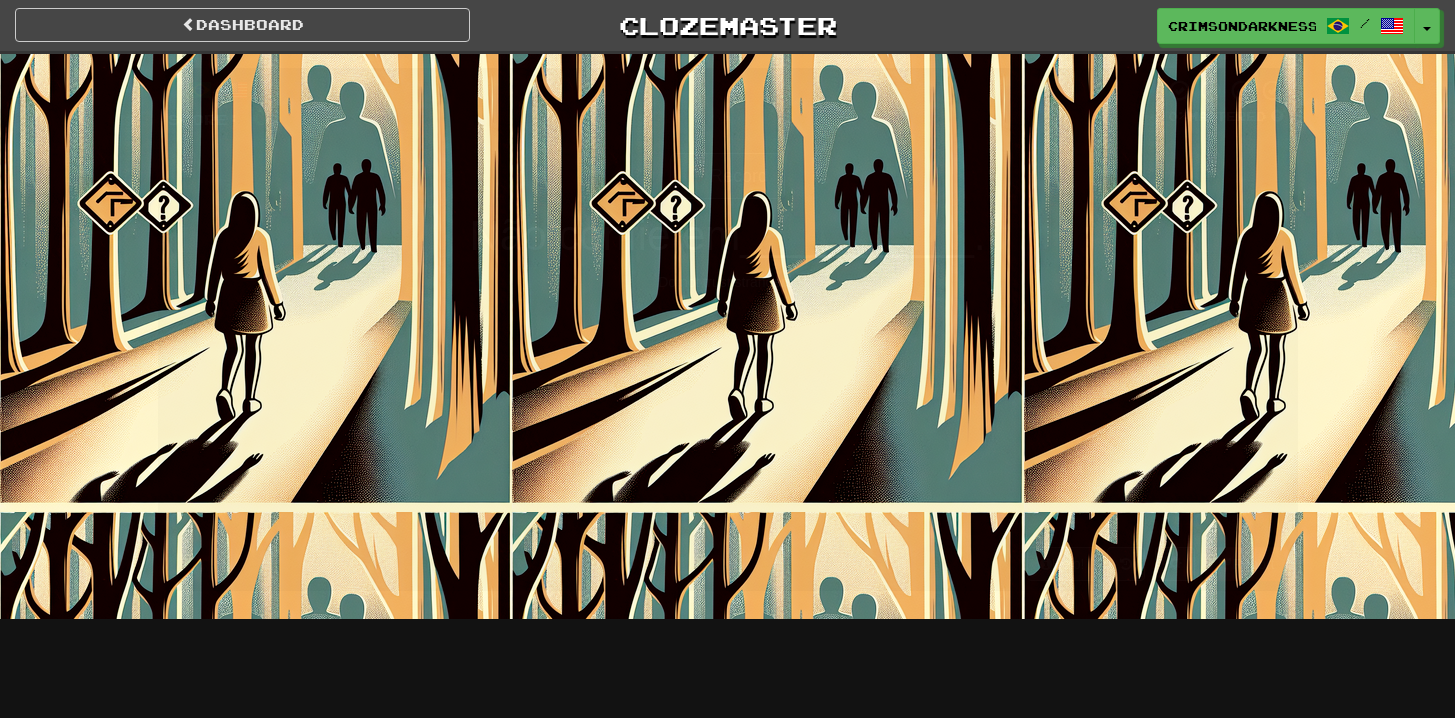 scroll, scrollTop: 0, scrollLeft: 0, axis: both 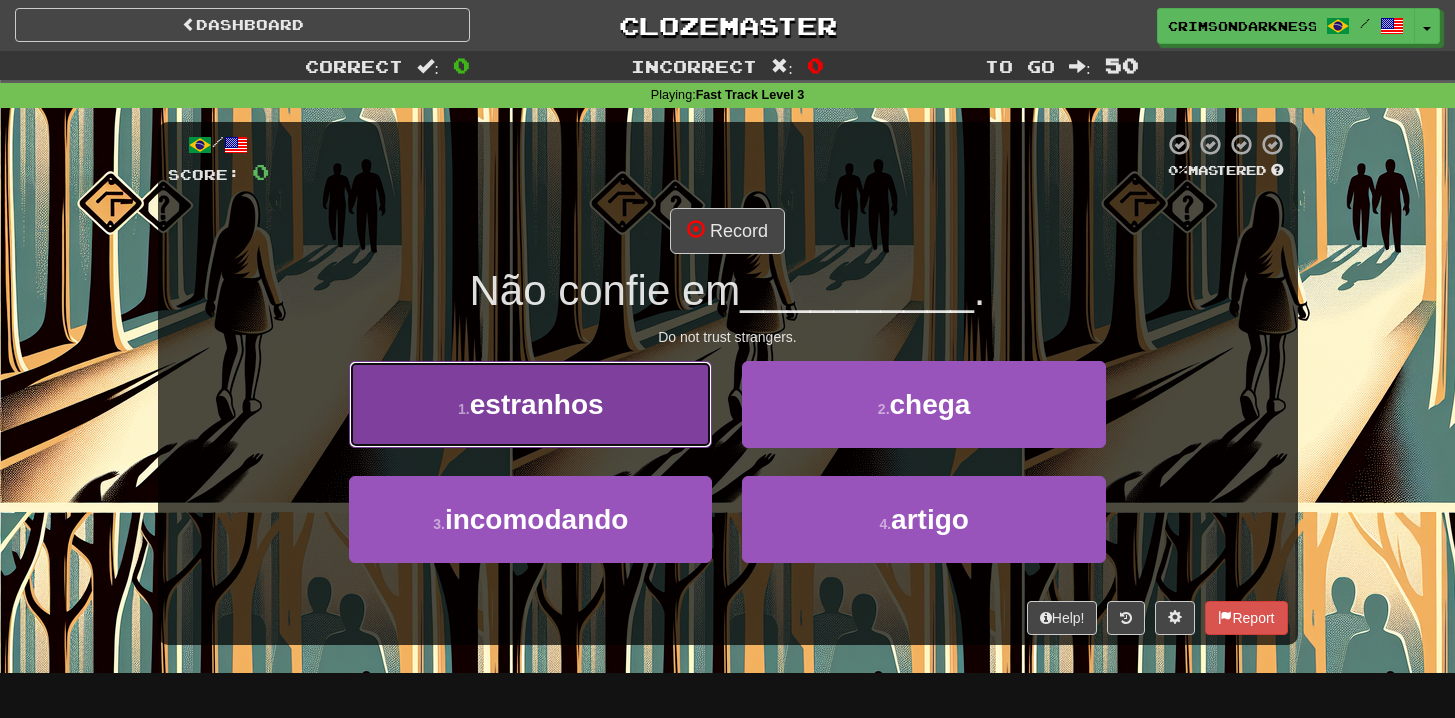 click on "[NUMBER] . estranhos" at bounding box center [530, 404] 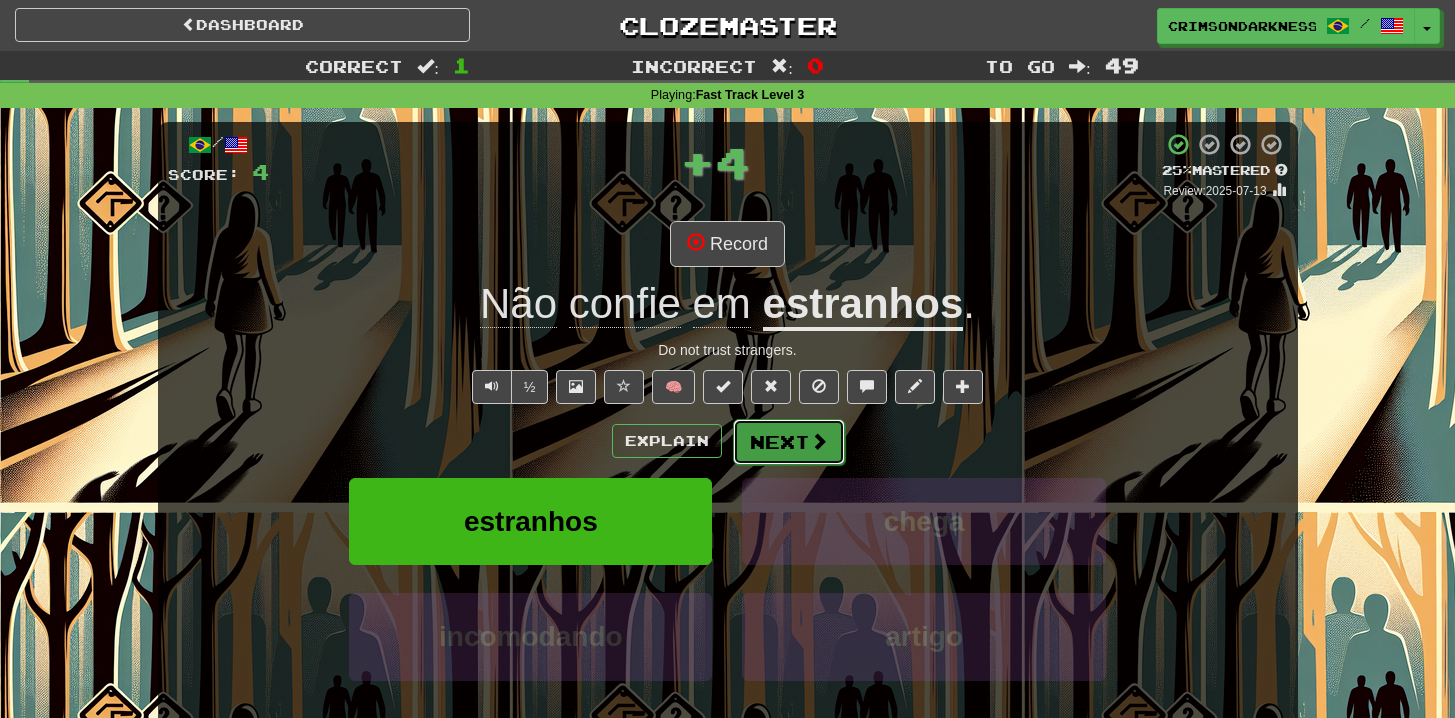 click on "Next" at bounding box center [789, 442] 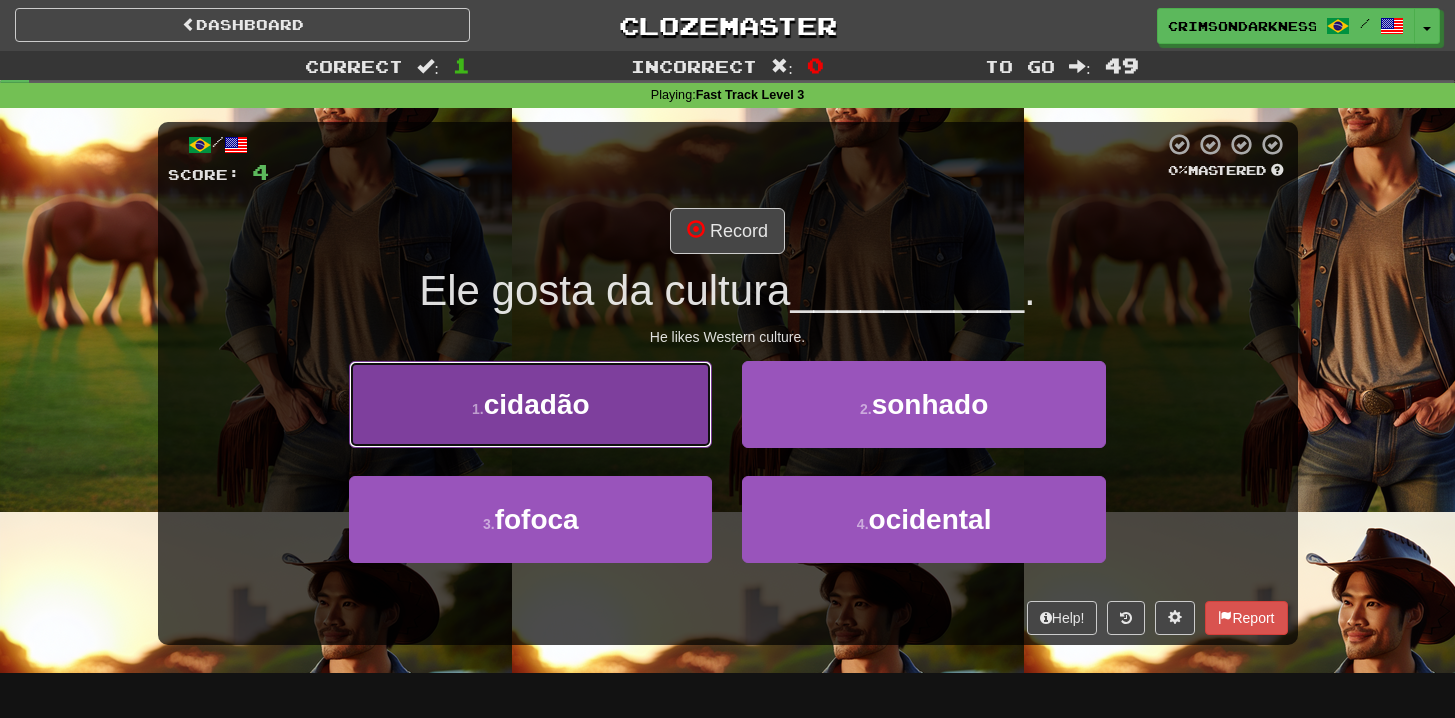 click on "[NUMBER] . [CITY]" at bounding box center [530, 404] 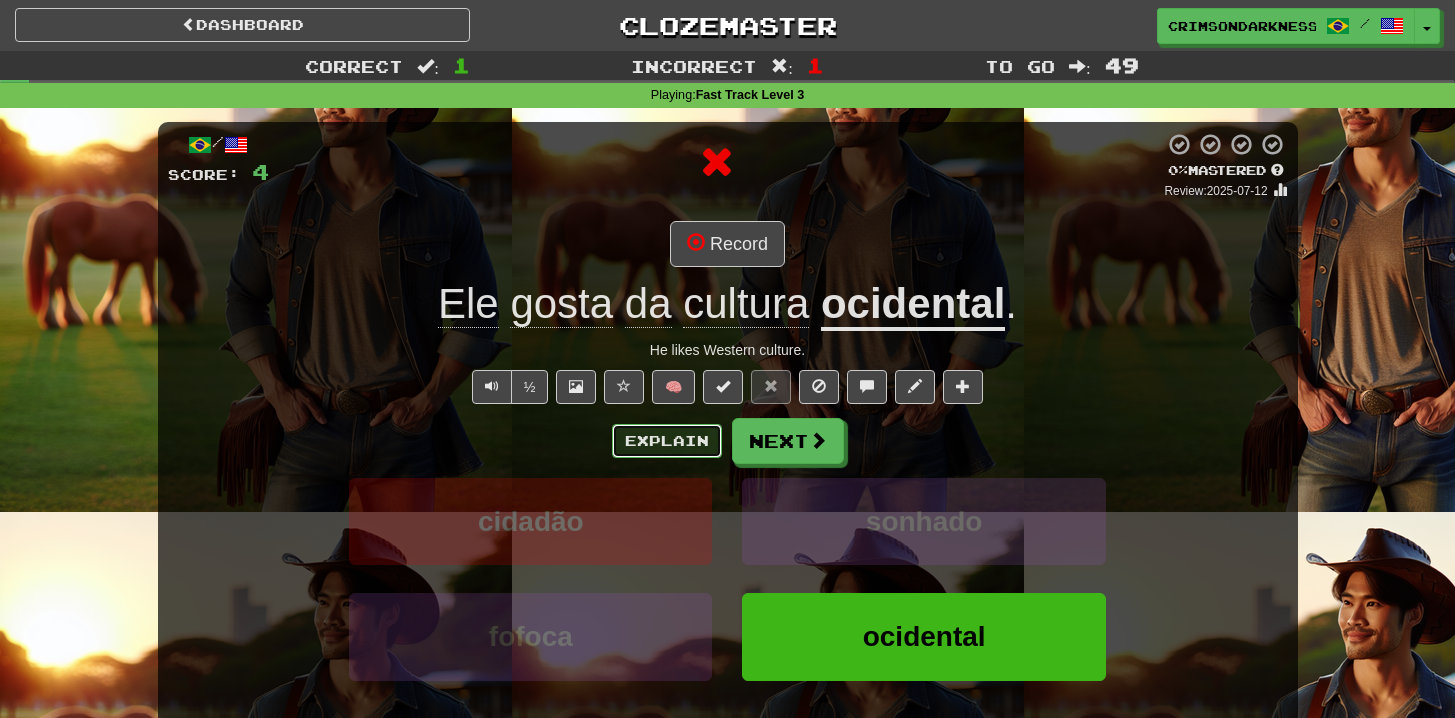click on "Explain" at bounding box center (667, 441) 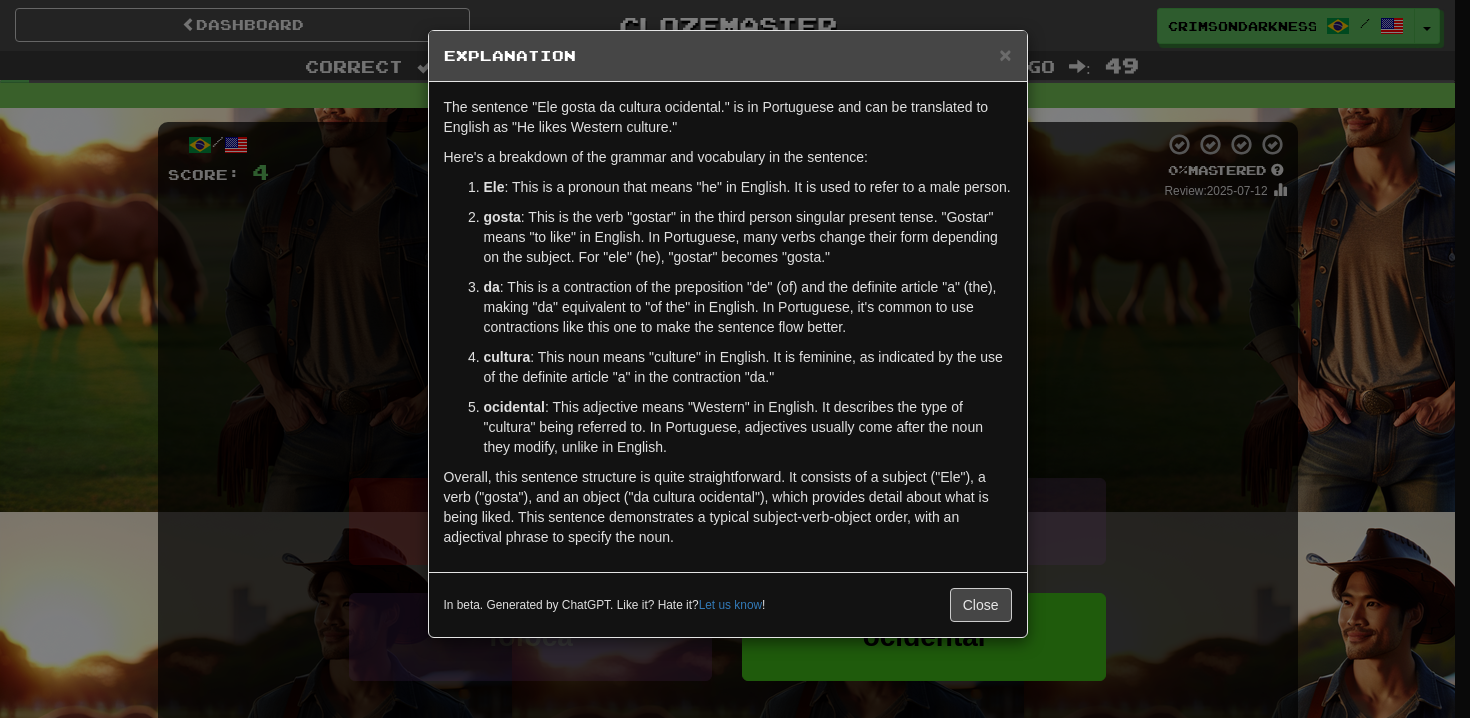 click on "× Explanation The sentence "Ele gosta da cultura ocidental." is in Portuguese and can be translated to English as "He likes Western culture."
Here's a breakdown of the grammar and vocabulary in the sentence:
Ele : This is a pronoun that means "he" in English. It is used to refer to a male person.
gosta : This is the verb "gostar" in the third person singular present tense. "Gostar" means "to like" in English. In Portuguese, many verbs change their form depending on the subject. For "ele" (he), "gostar" becomes "gosta."
da : This is a contraction of the preposition "de" (of) and the definite article "a" (the), making "da" equivalent to "of the" in English. In Portuguese, it's common to use contractions like this one to make the sentence flow better.
cultura : This noun means "culture" in English. It is feminine, as indicated by the use of the definite article "a" in the contraction "da."
ocidental
In beta. Generated by ChatGPT. Like it? Hate it?  Let us know ! Close" at bounding box center [735, 359] 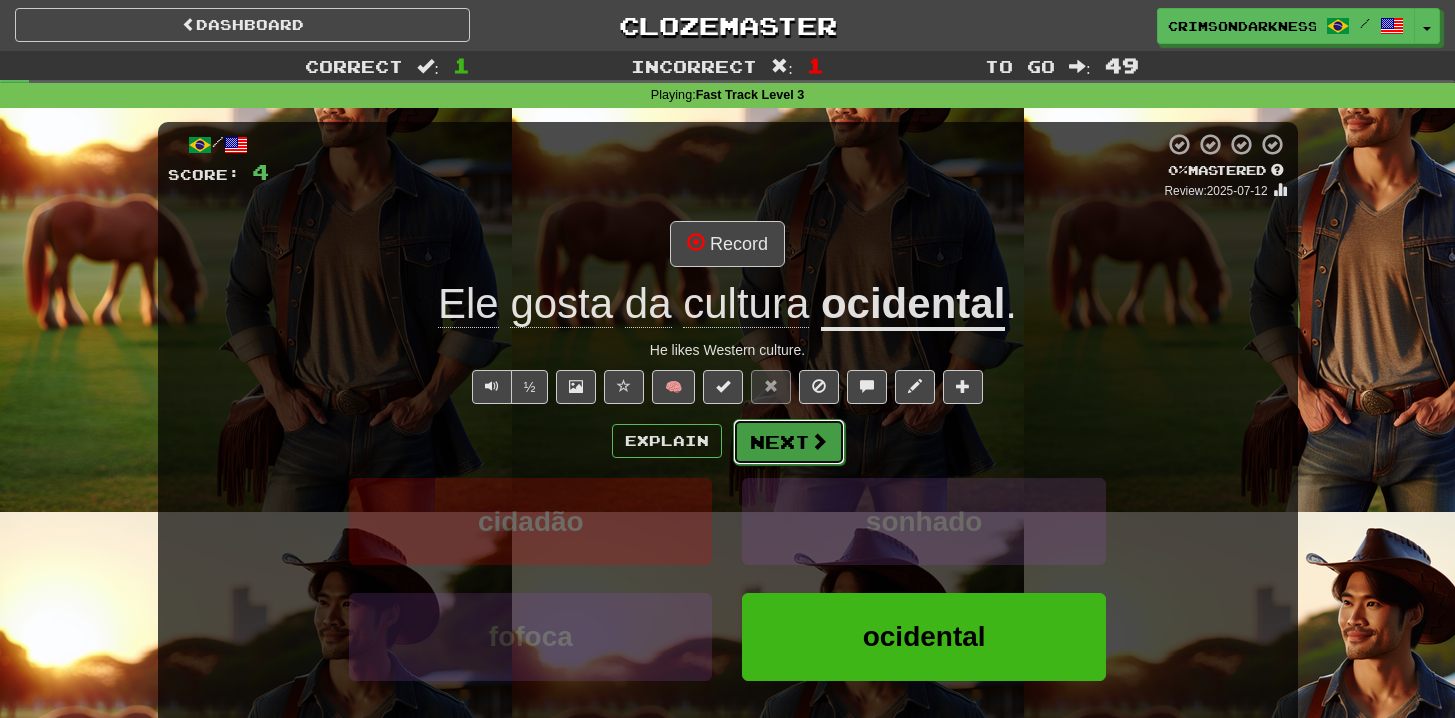 click on "Next" at bounding box center [789, 442] 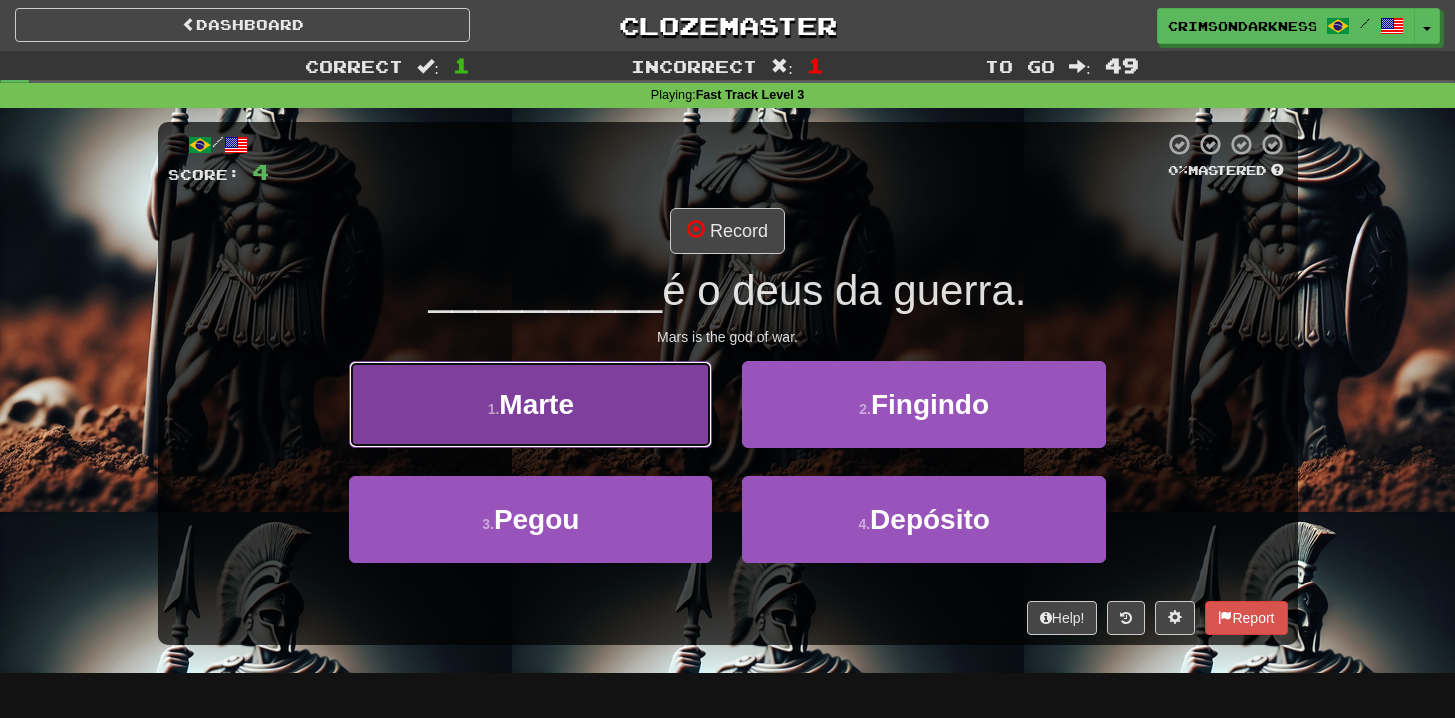 click on "[NUMBER] . [PLANET]" at bounding box center (530, 404) 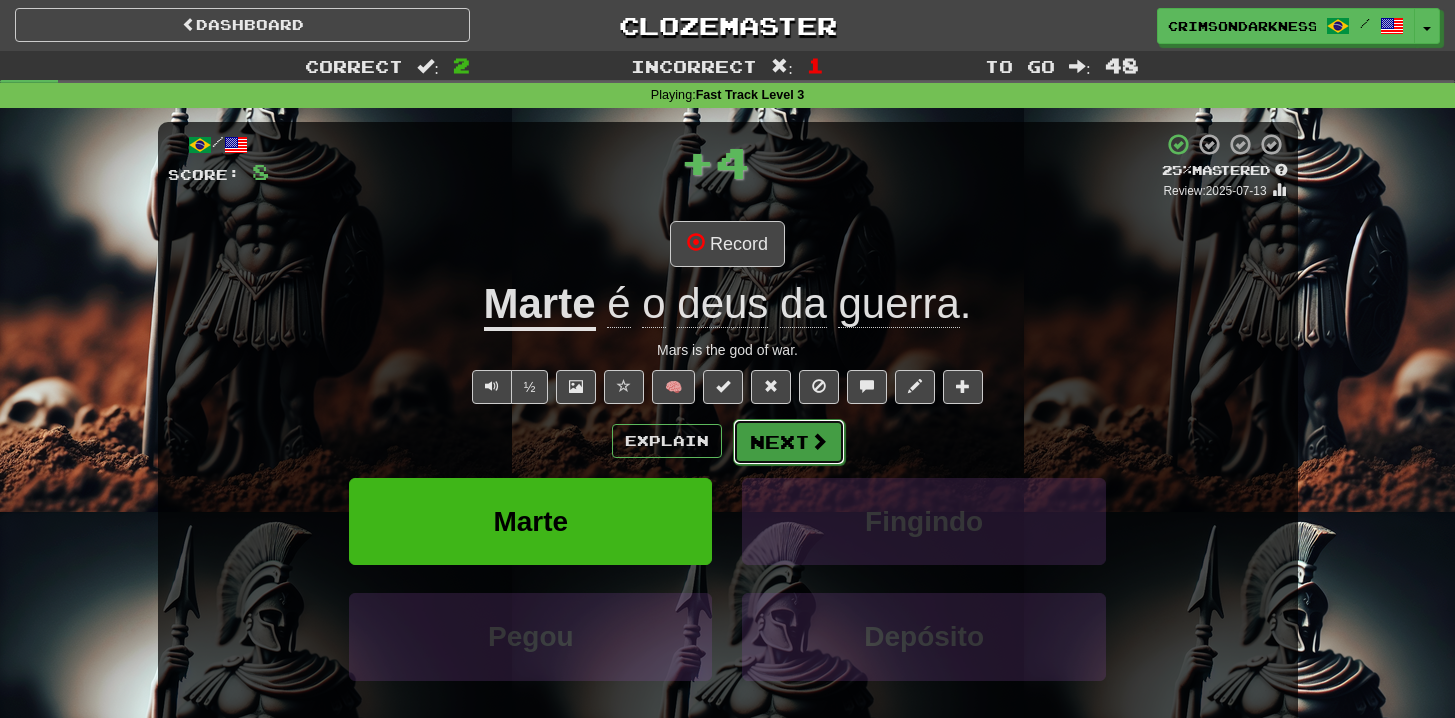 click on "Next" at bounding box center (789, 442) 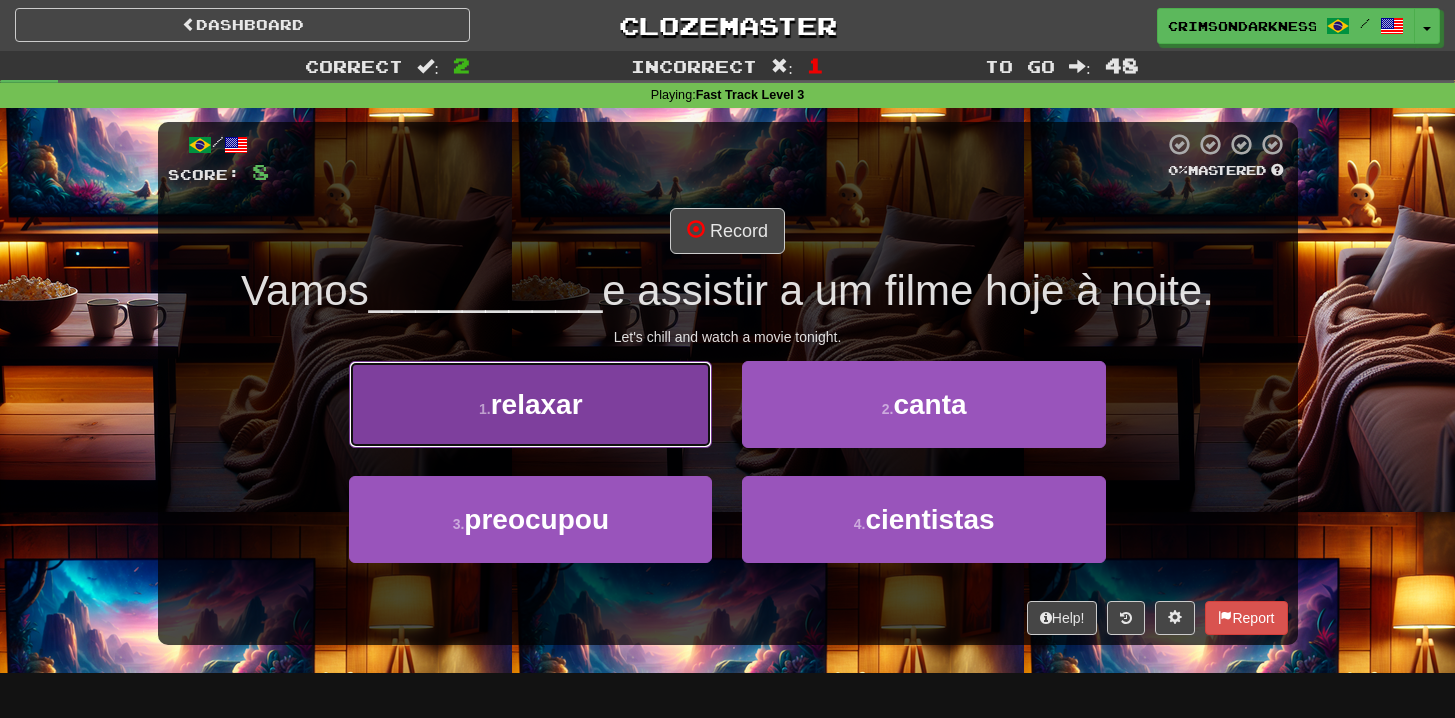 click on "[NUMBER] . relaxar" at bounding box center [530, 404] 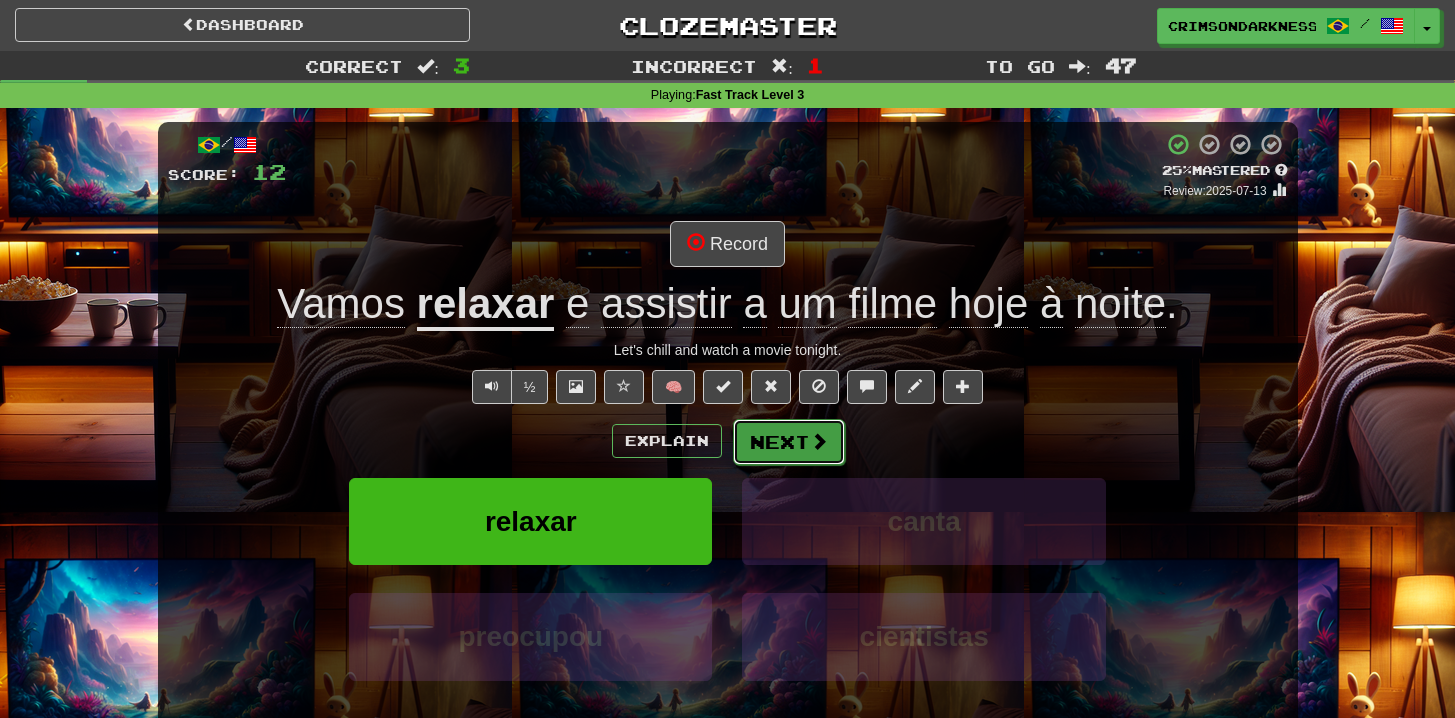 click on "Next" at bounding box center (789, 442) 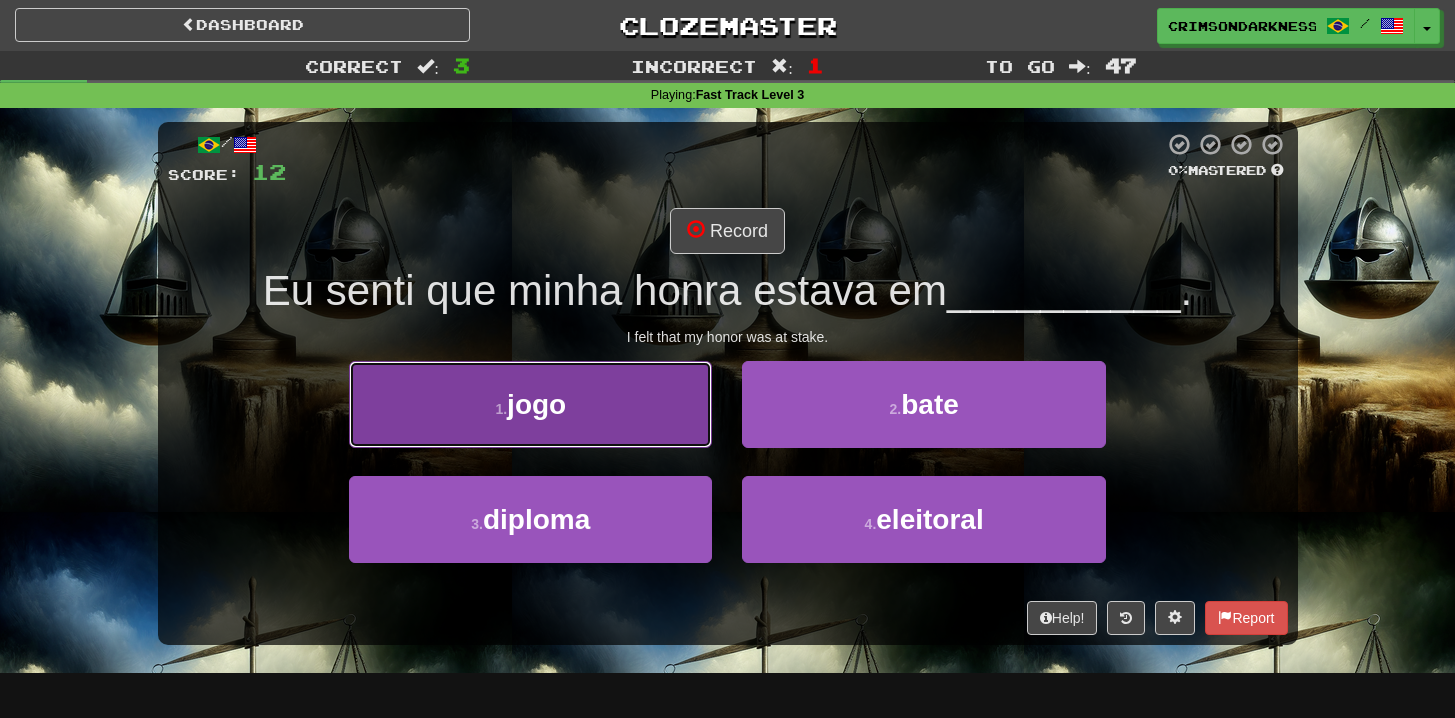 click on "[NUMBER] . jogo" at bounding box center [530, 404] 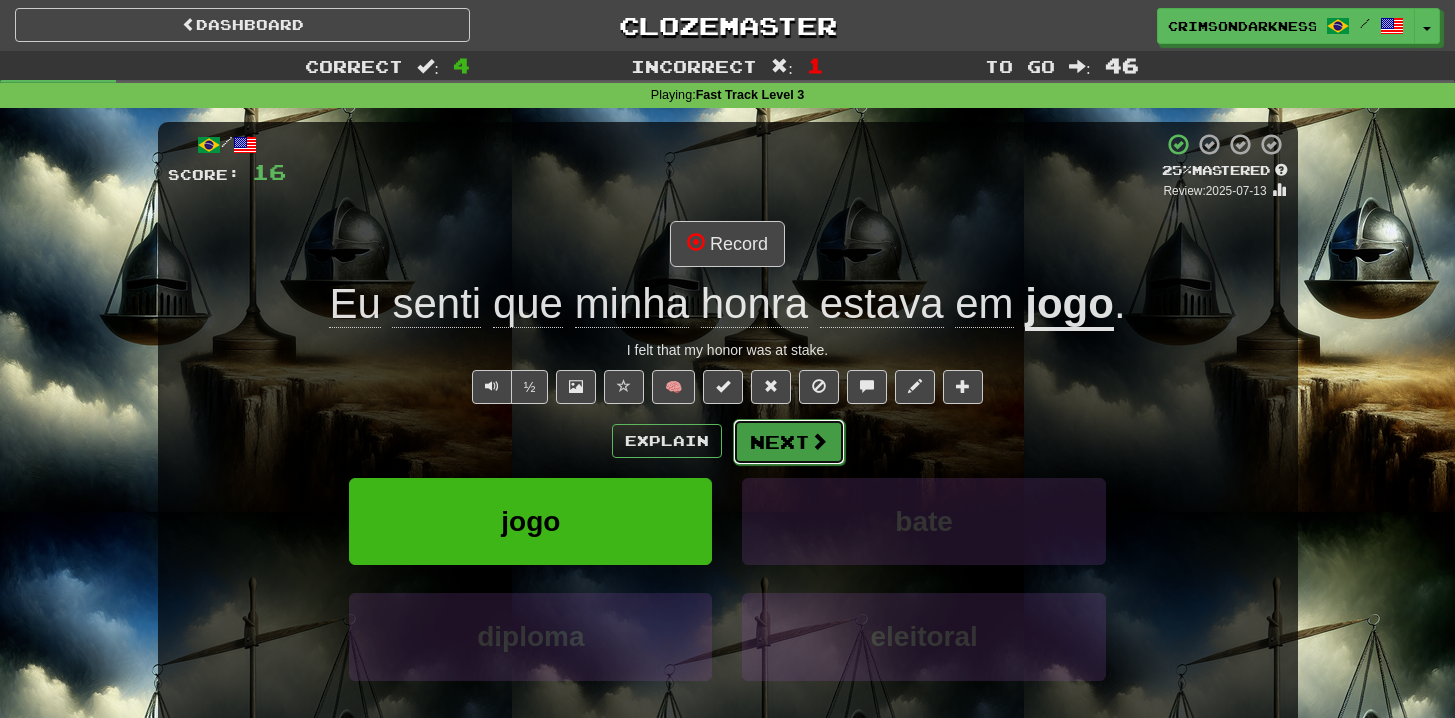 click on "Next" at bounding box center [789, 442] 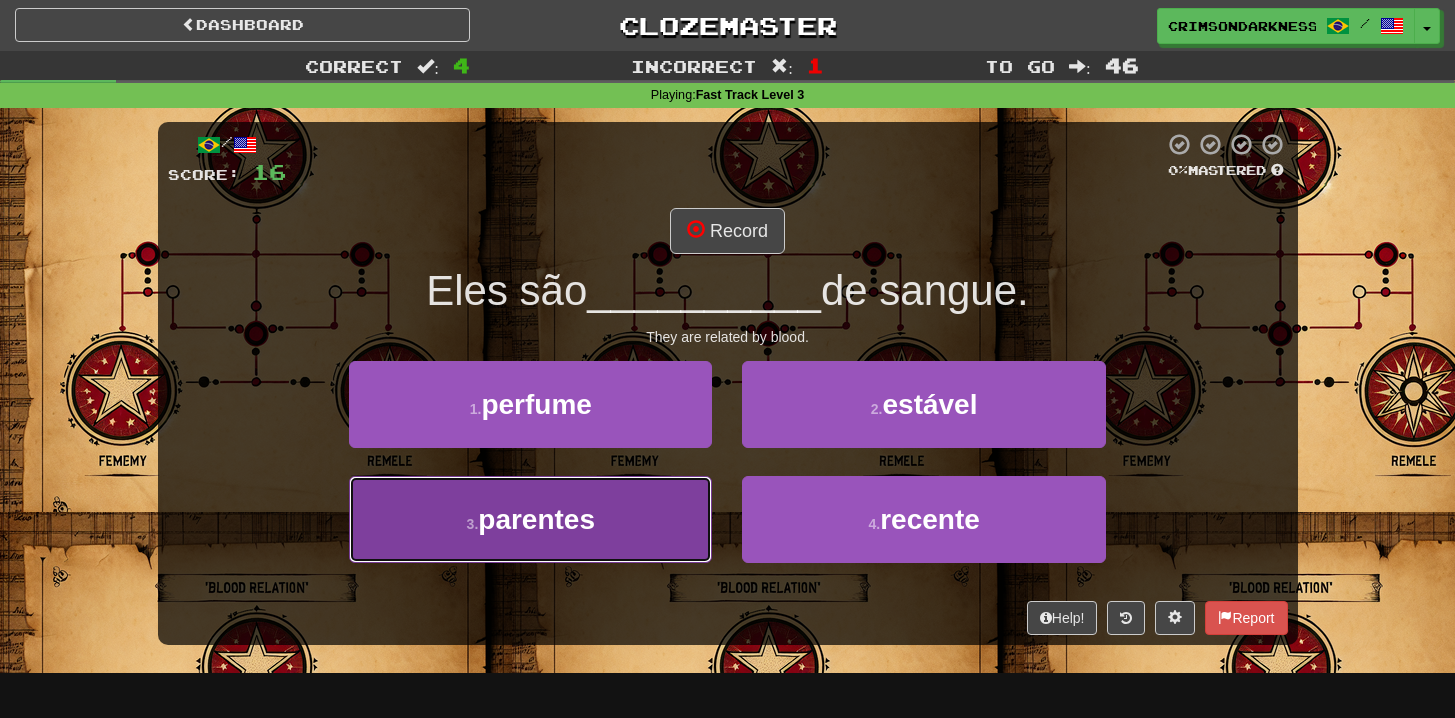 click on "[NUMBER] . parentes" at bounding box center [530, 519] 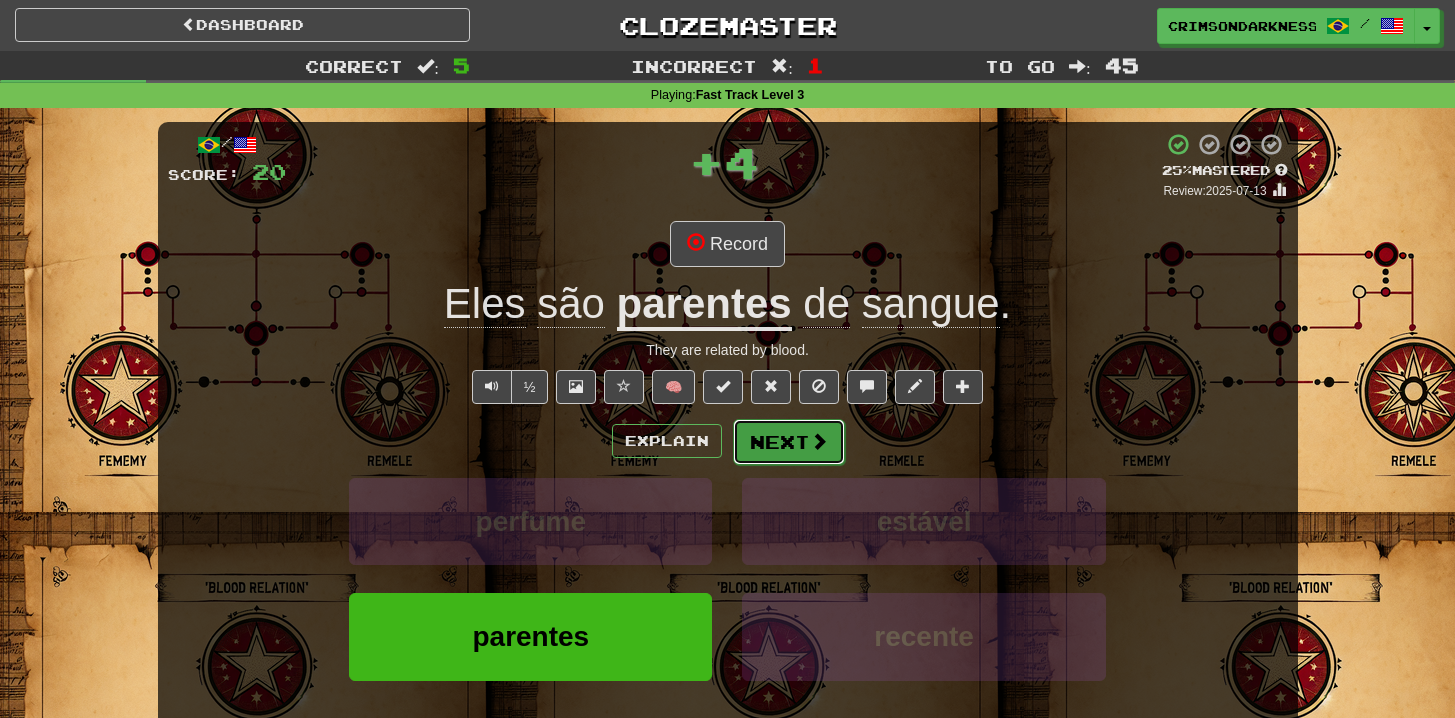click on "Next" at bounding box center [789, 442] 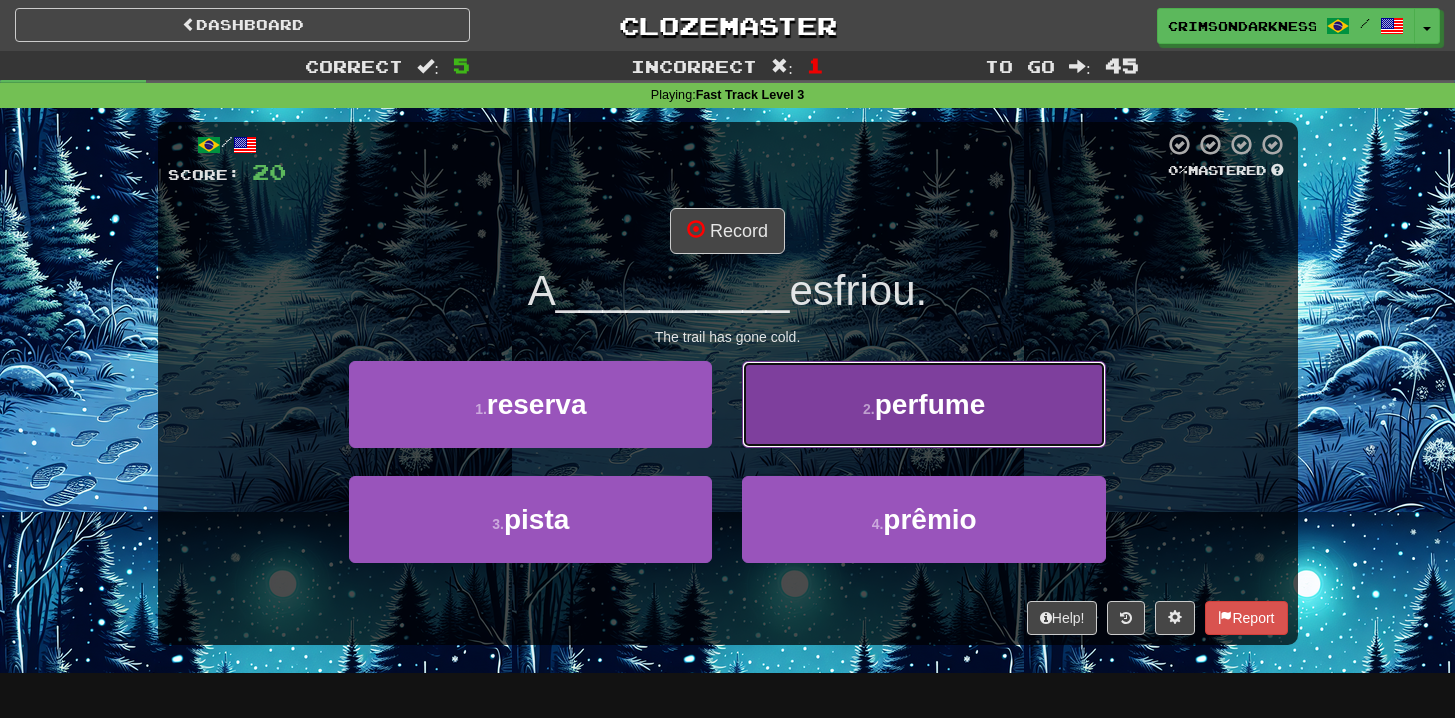 click on "[NUMBER] . perfume" at bounding box center [923, 404] 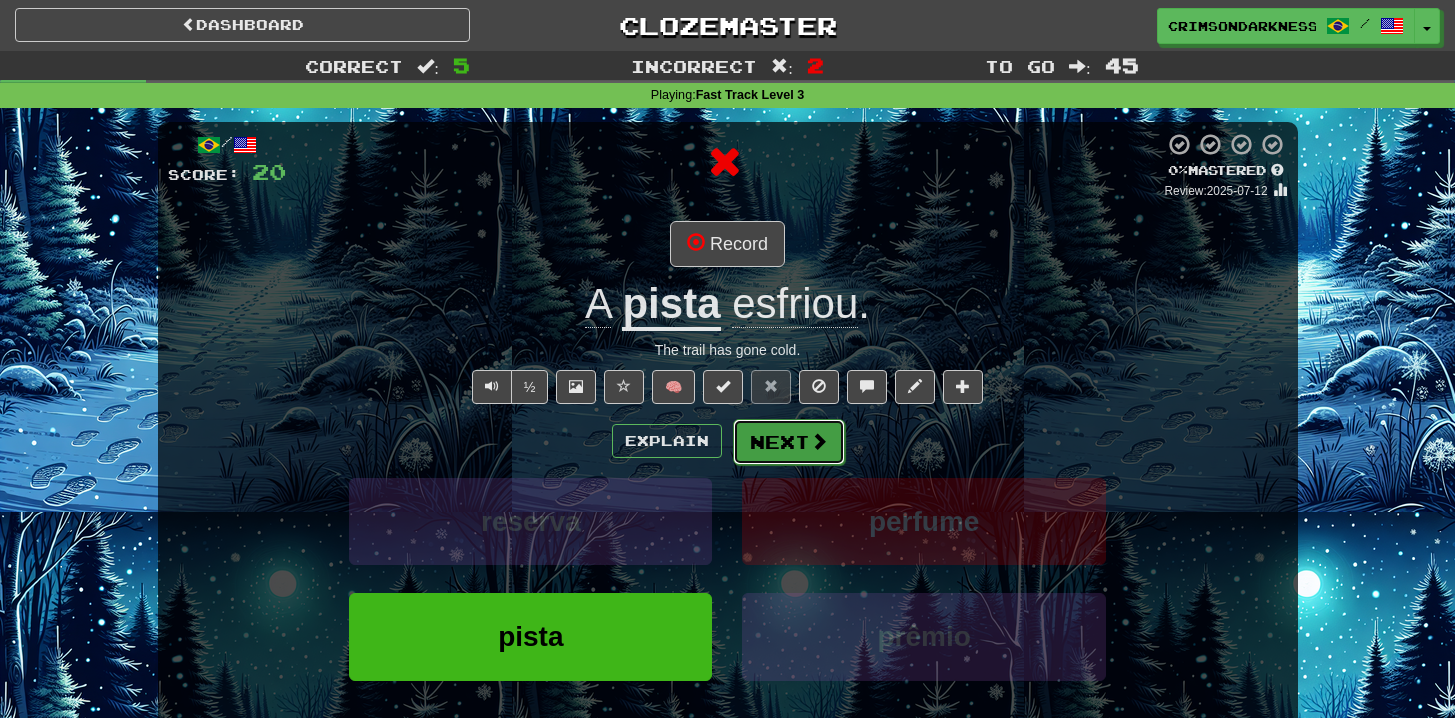 click on "Next" at bounding box center [789, 442] 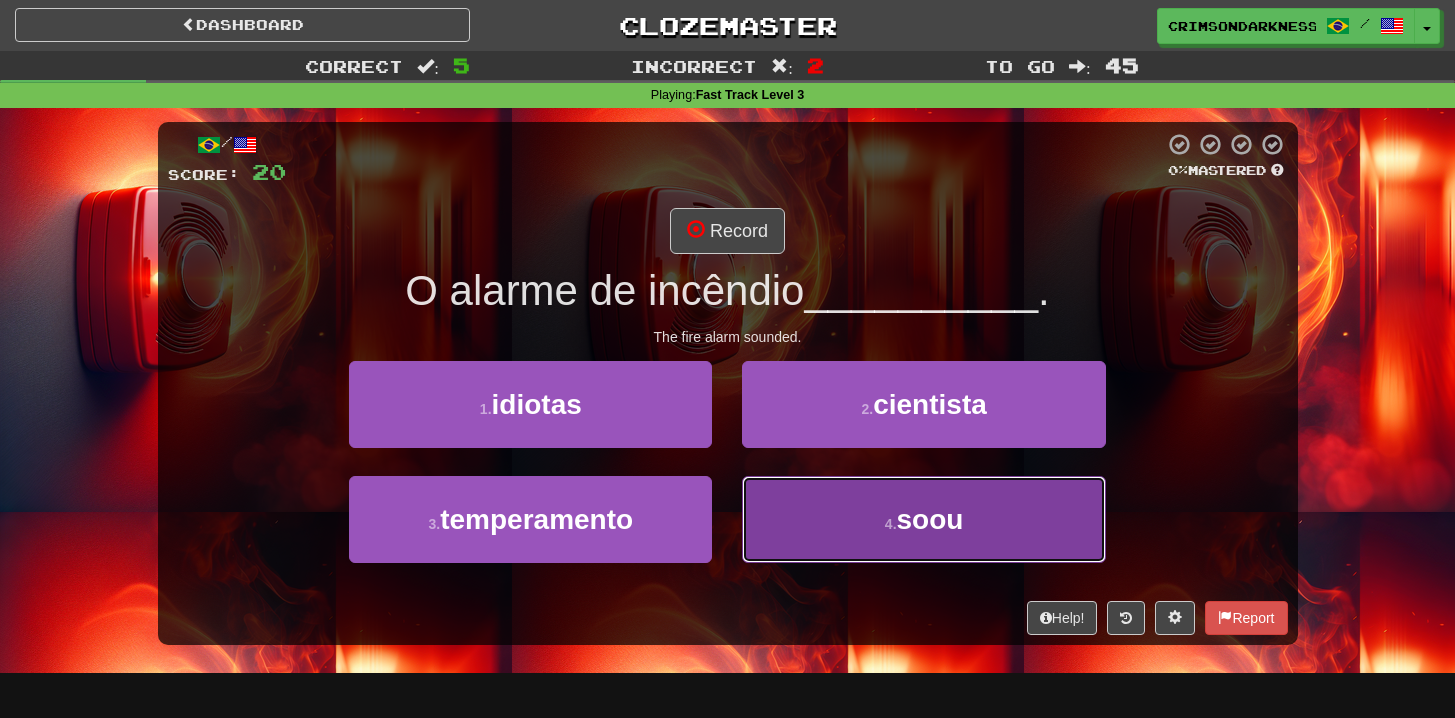 click on "[NUMBER] . soou" at bounding box center [923, 519] 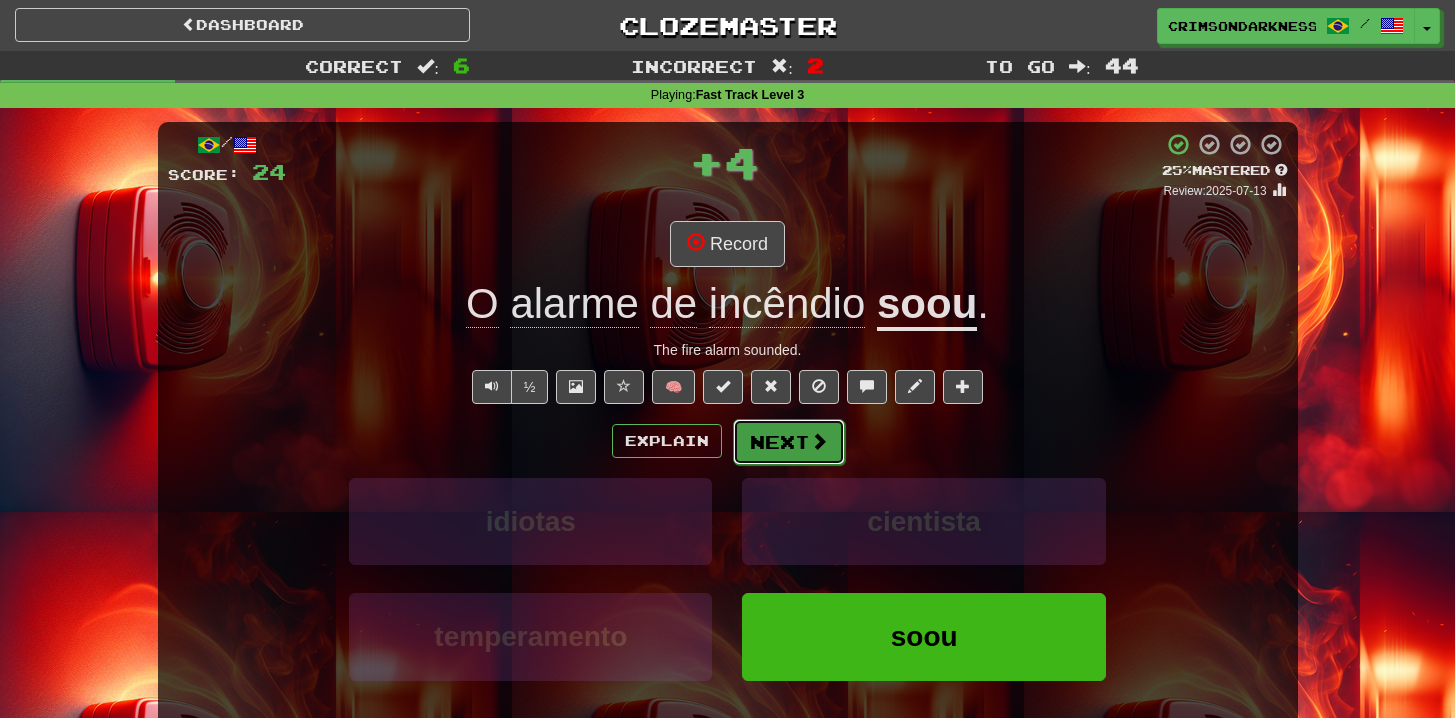 click on "Next" at bounding box center [789, 442] 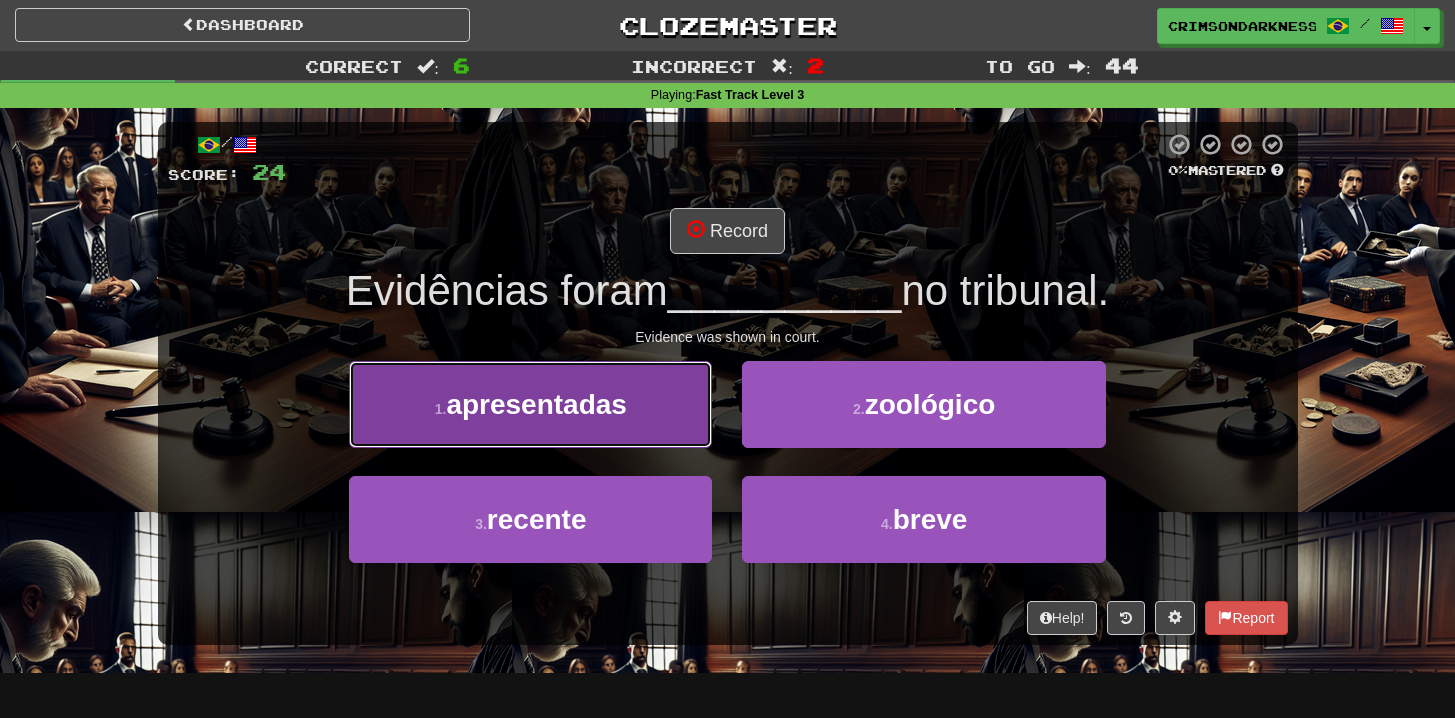 click on "[NUMBER] . apresentadas" at bounding box center [530, 404] 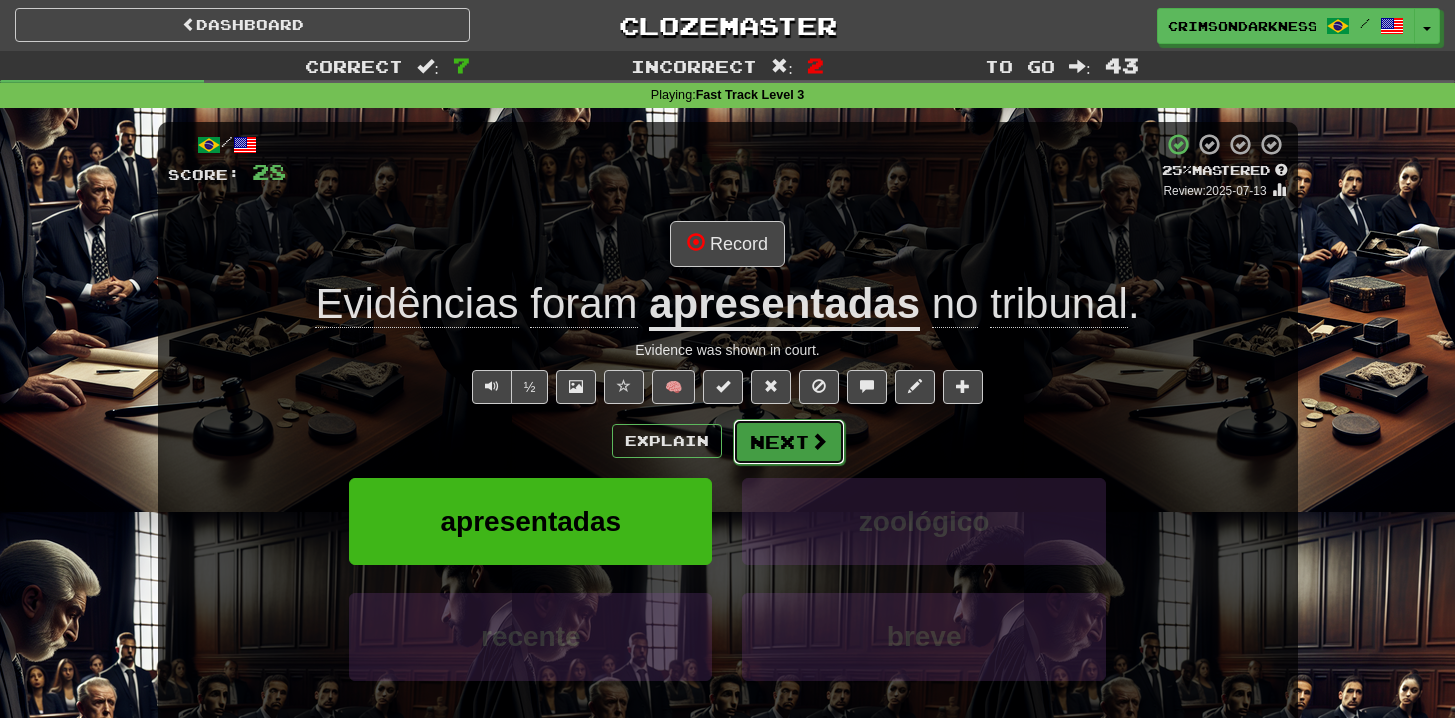 click on "Next" at bounding box center [789, 442] 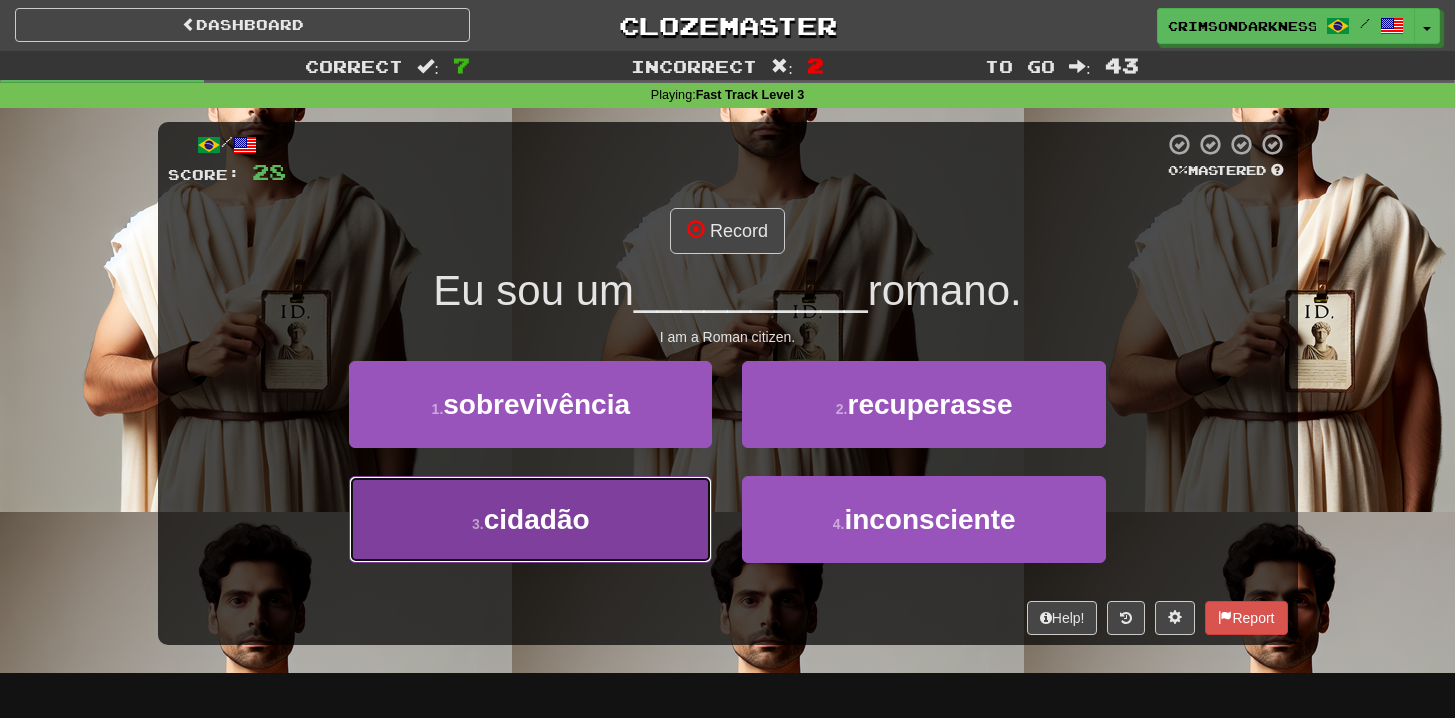click on "[NUMBER] . [CITY]" at bounding box center (530, 519) 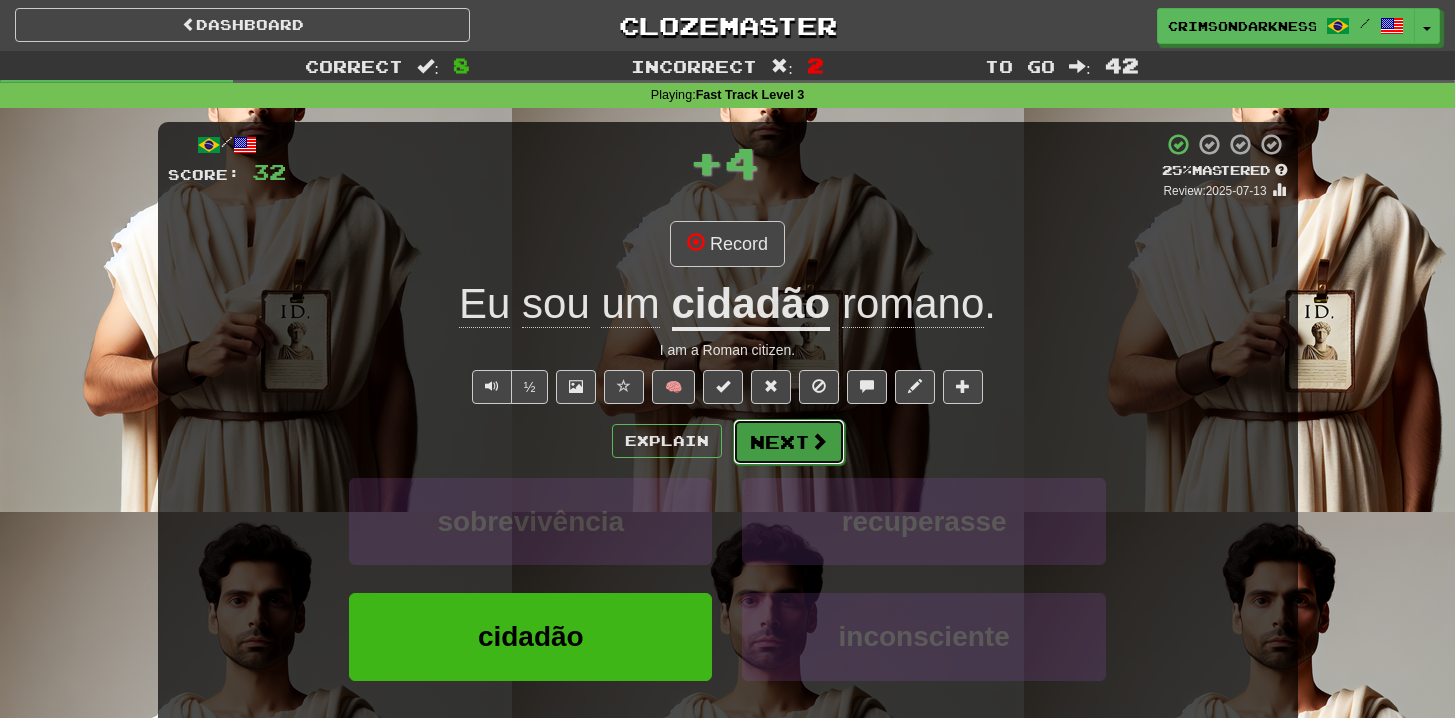 click at bounding box center (819, 441) 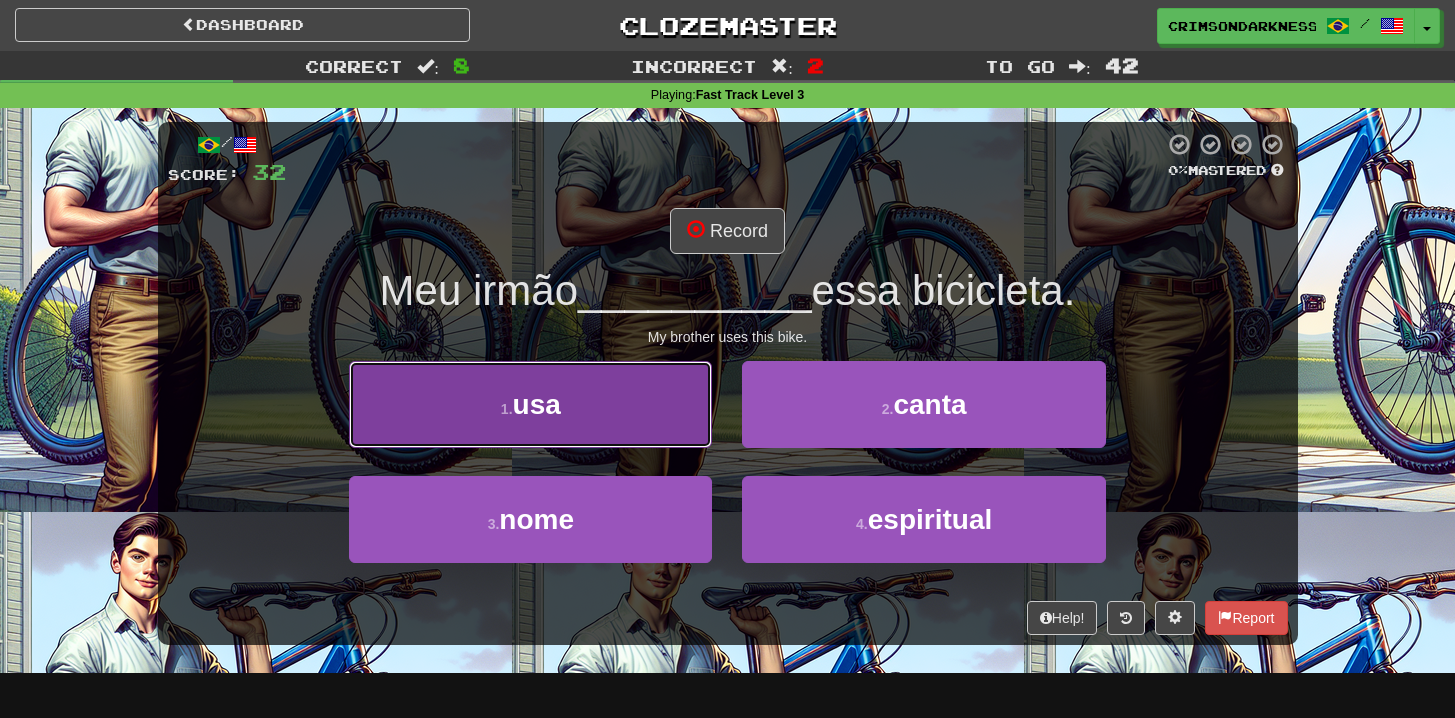 click on "1 .  usa" at bounding box center [530, 404] 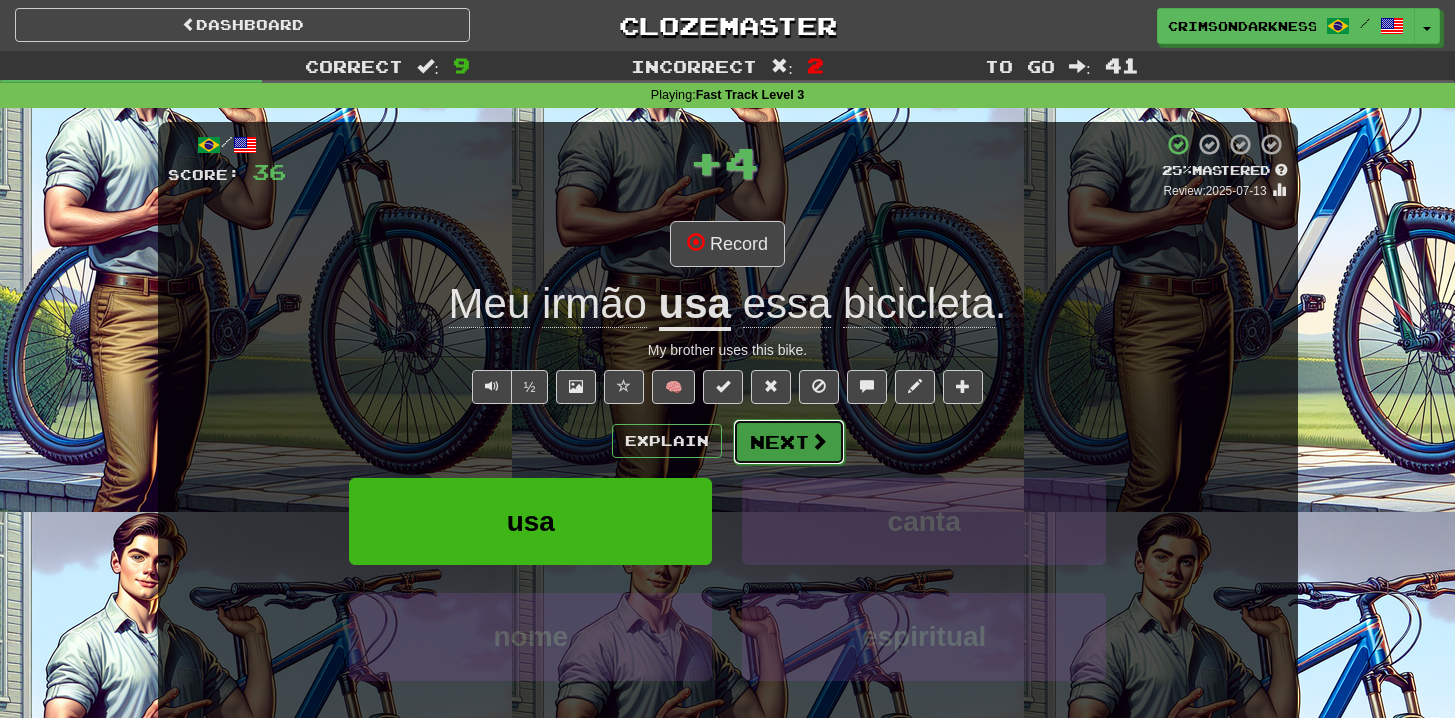click at bounding box center [819, 441] 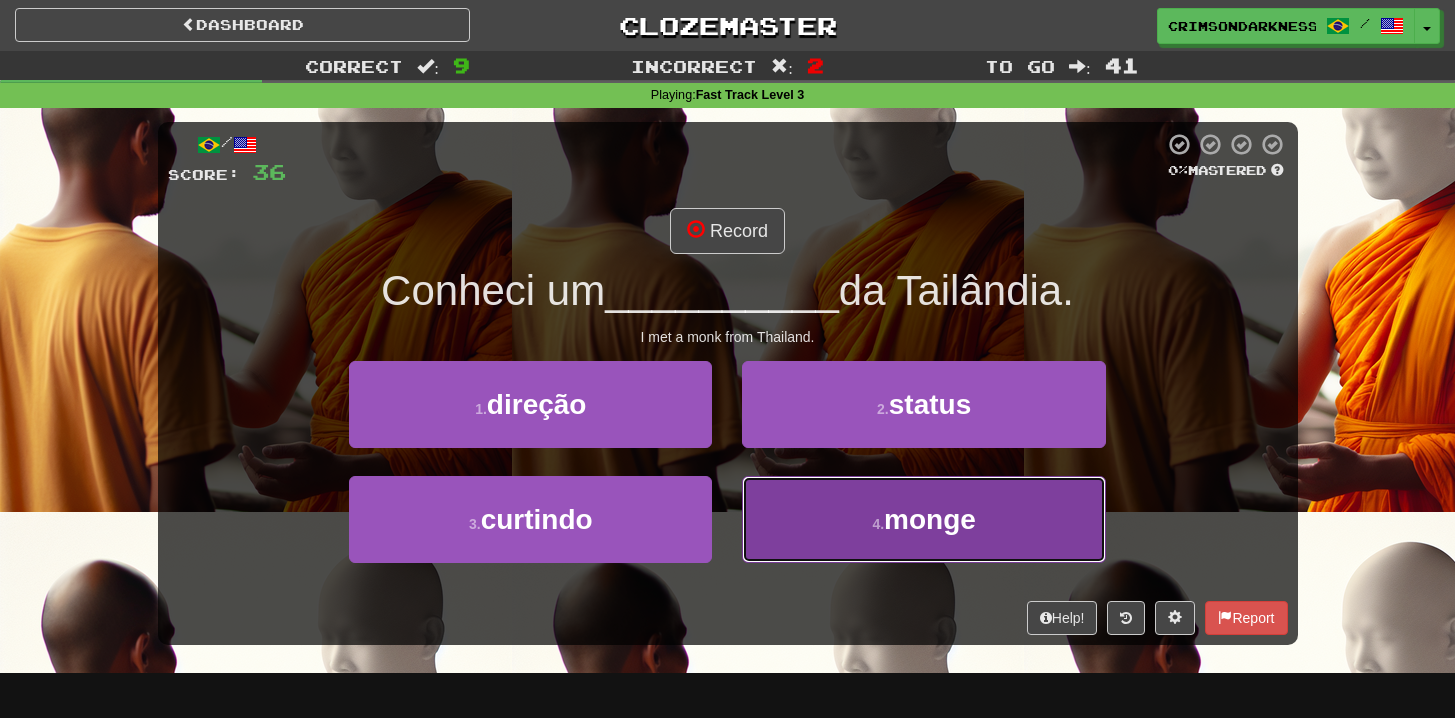 click on "[NUMBER] . monge" at bounding box center (923, 519) 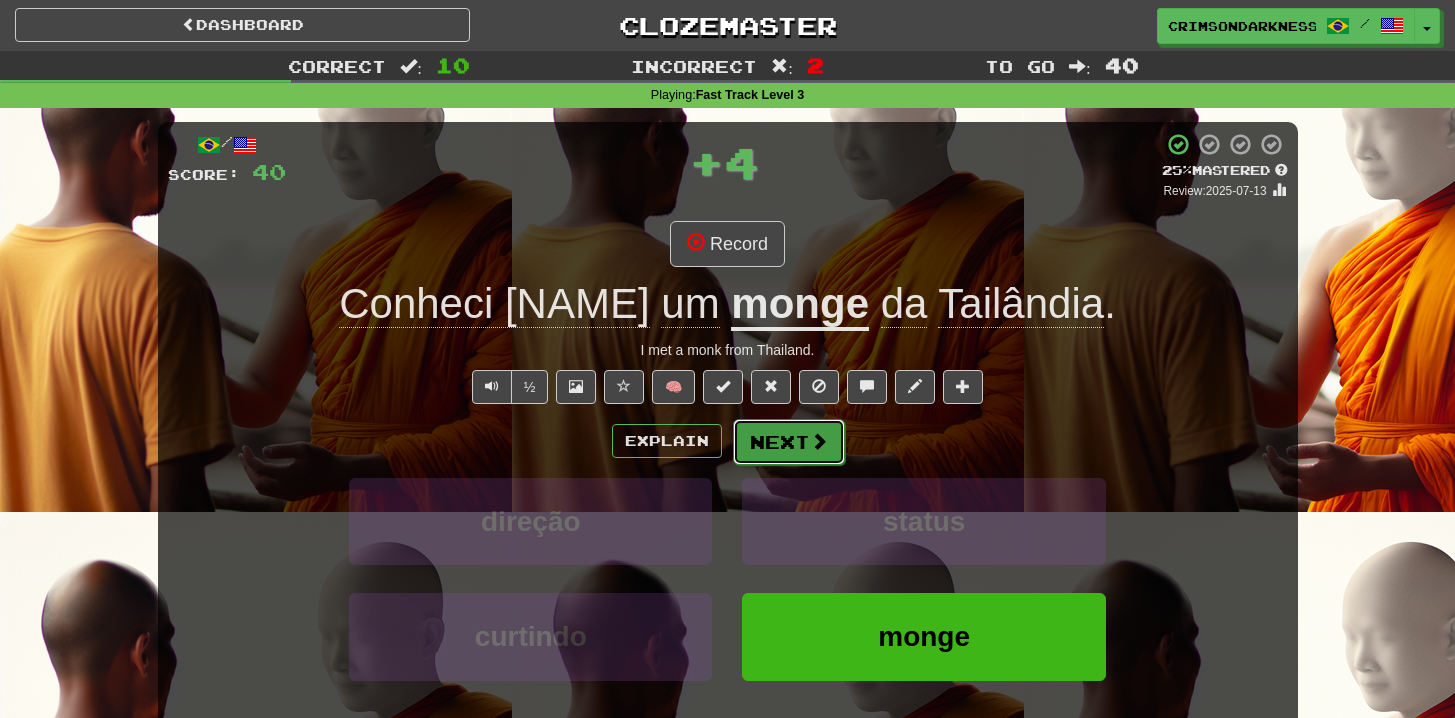 click on "Next" at bounding box center (789, 442) 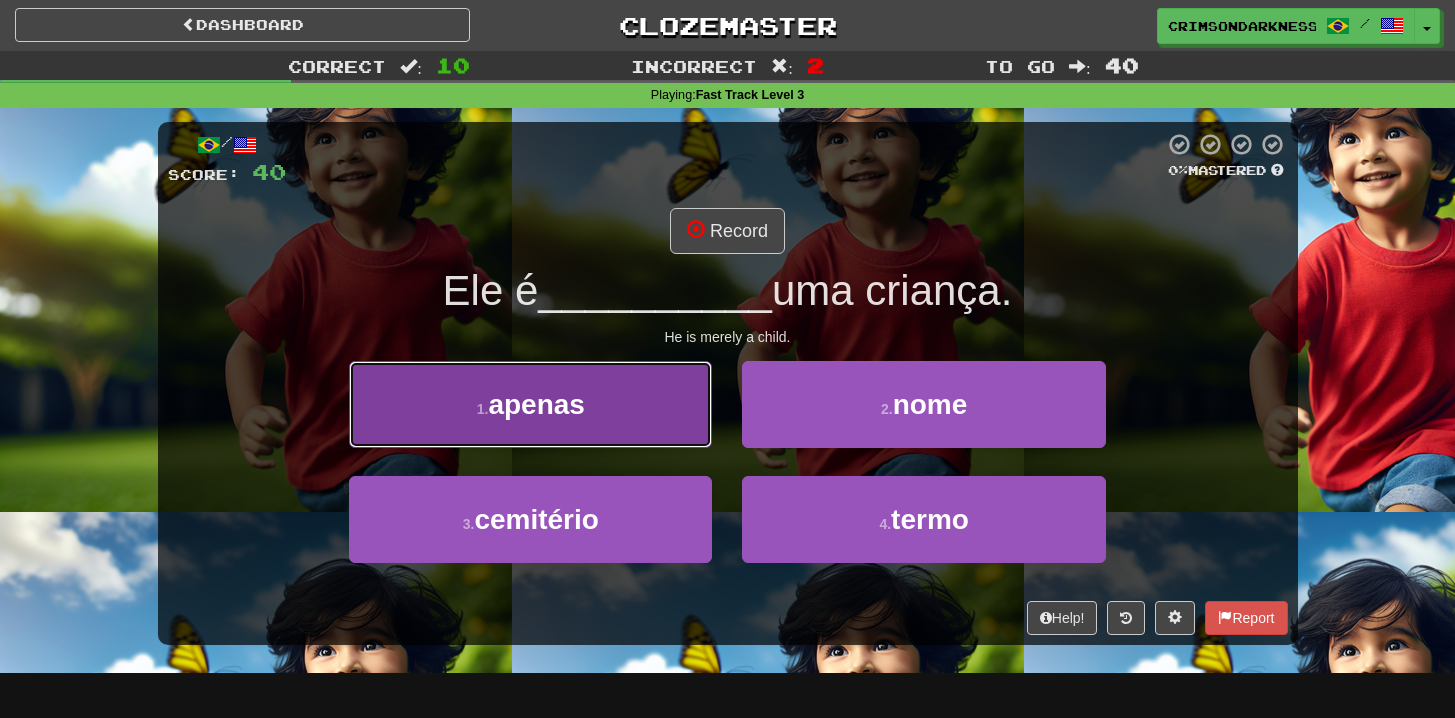click on "1 .  apenas" at bounding box center (530, 404) 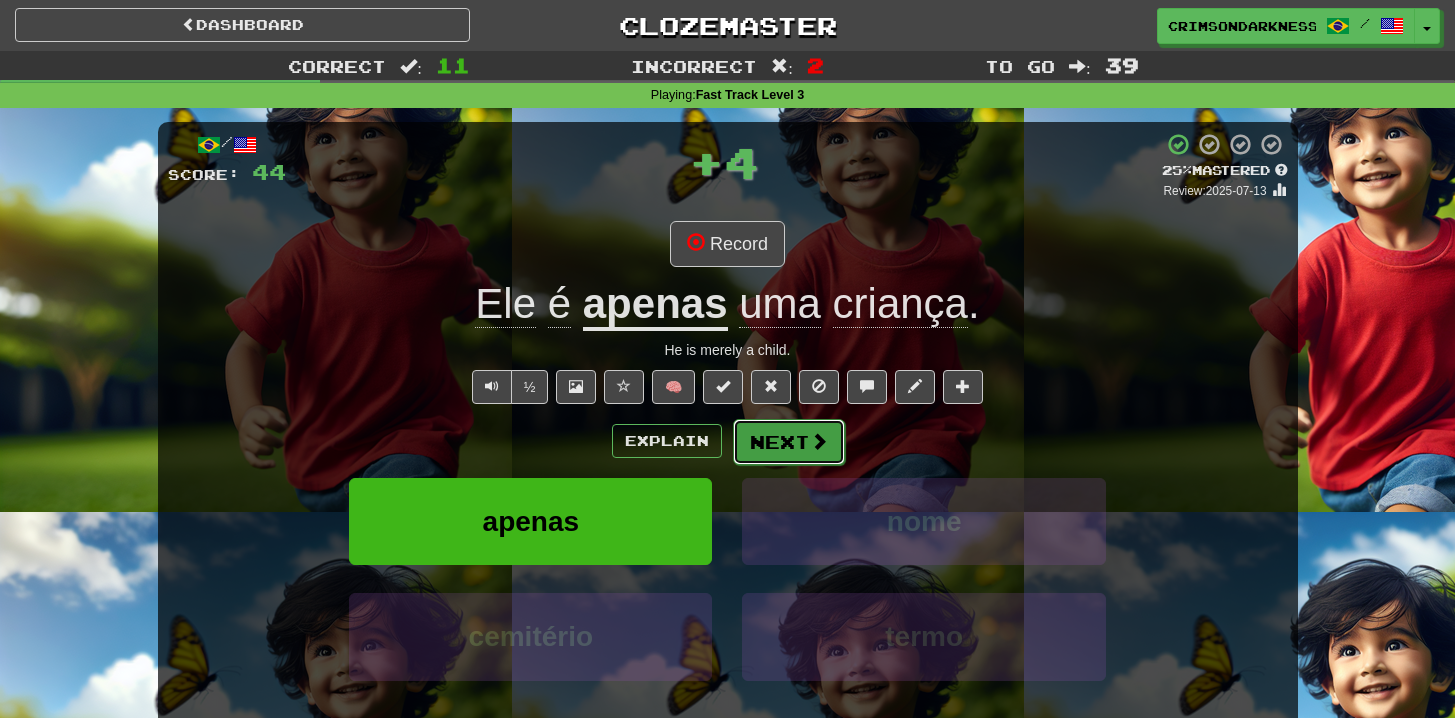 click at bounding box center (819, 441) 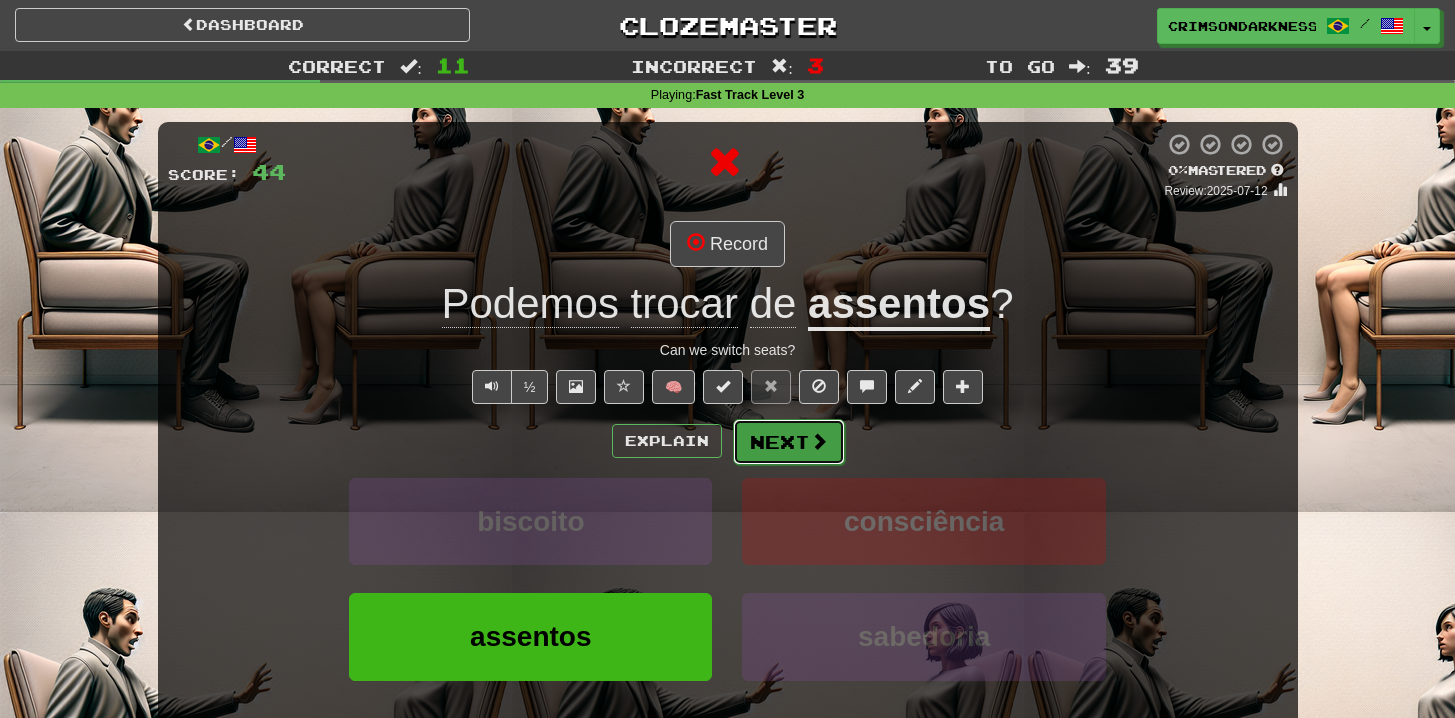 click at bounding box center (819, 441) 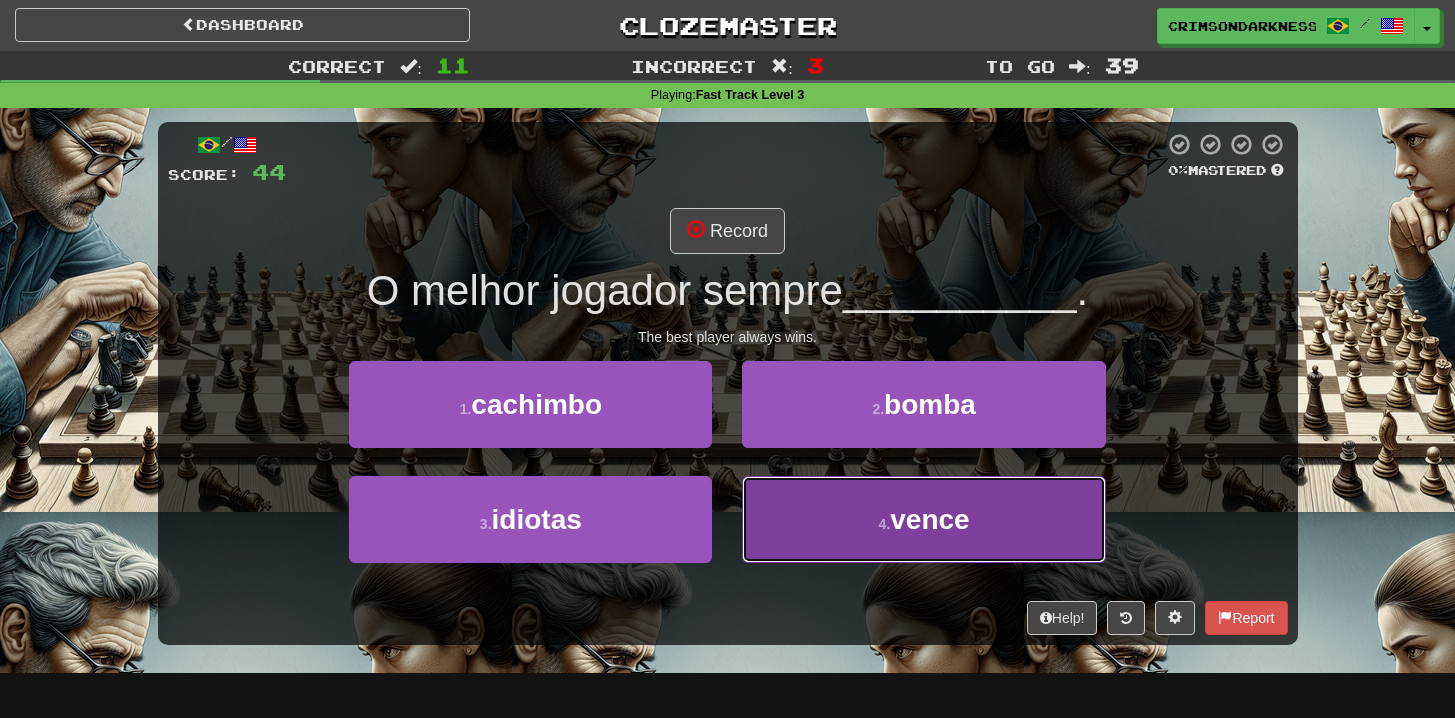 click on "[NUMBER] . vence" at bounding box center [923, 519] 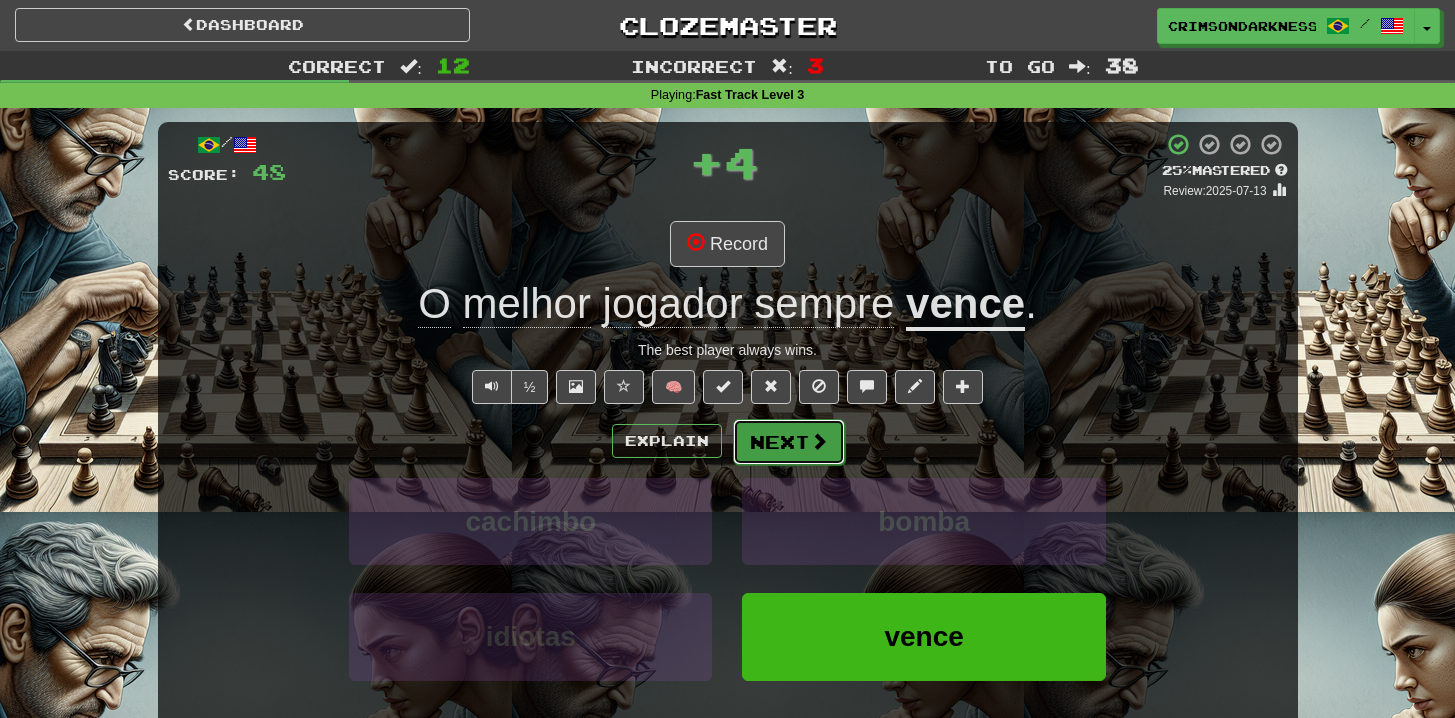 click on "Next" at bounding box center [789, 442] 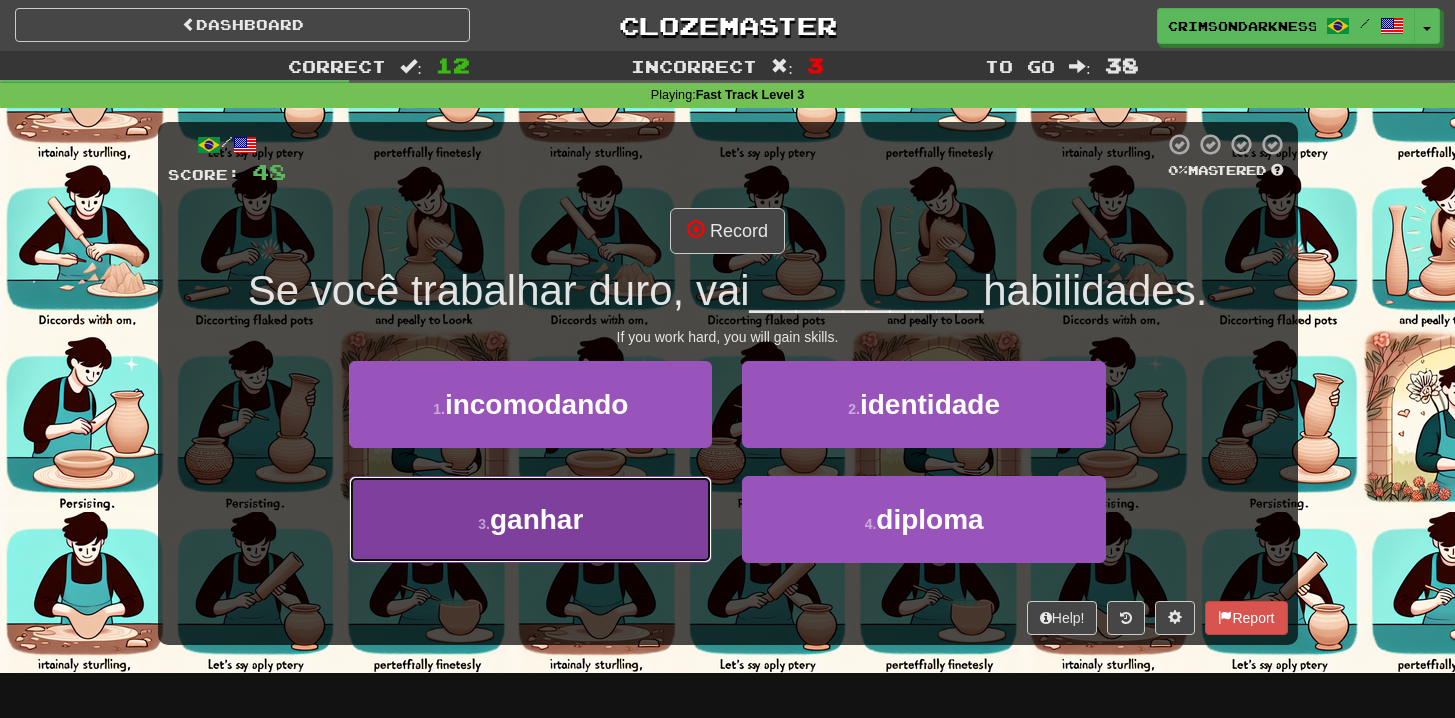 click on "[NUMBER] . ganhar" at bounding box center [530, 519] 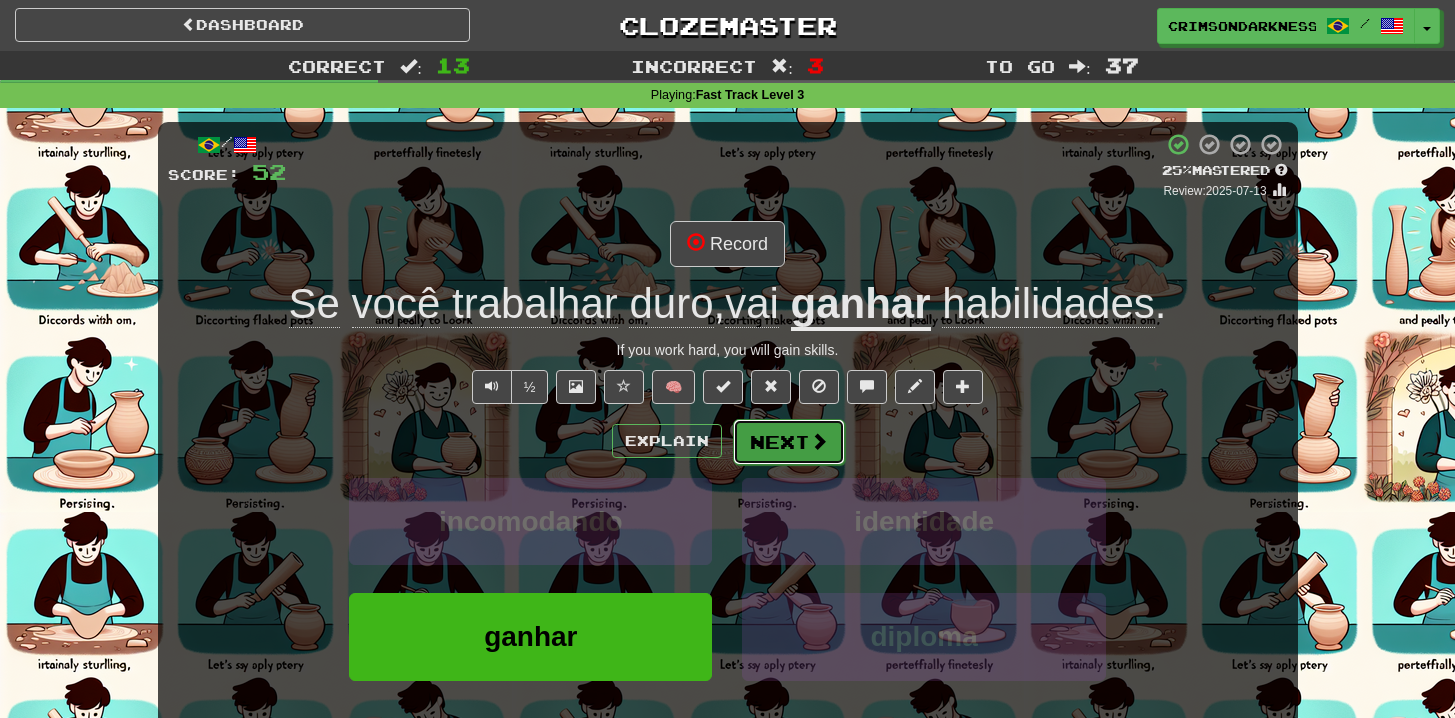 click on "Next" at bounding box center [789, 442] 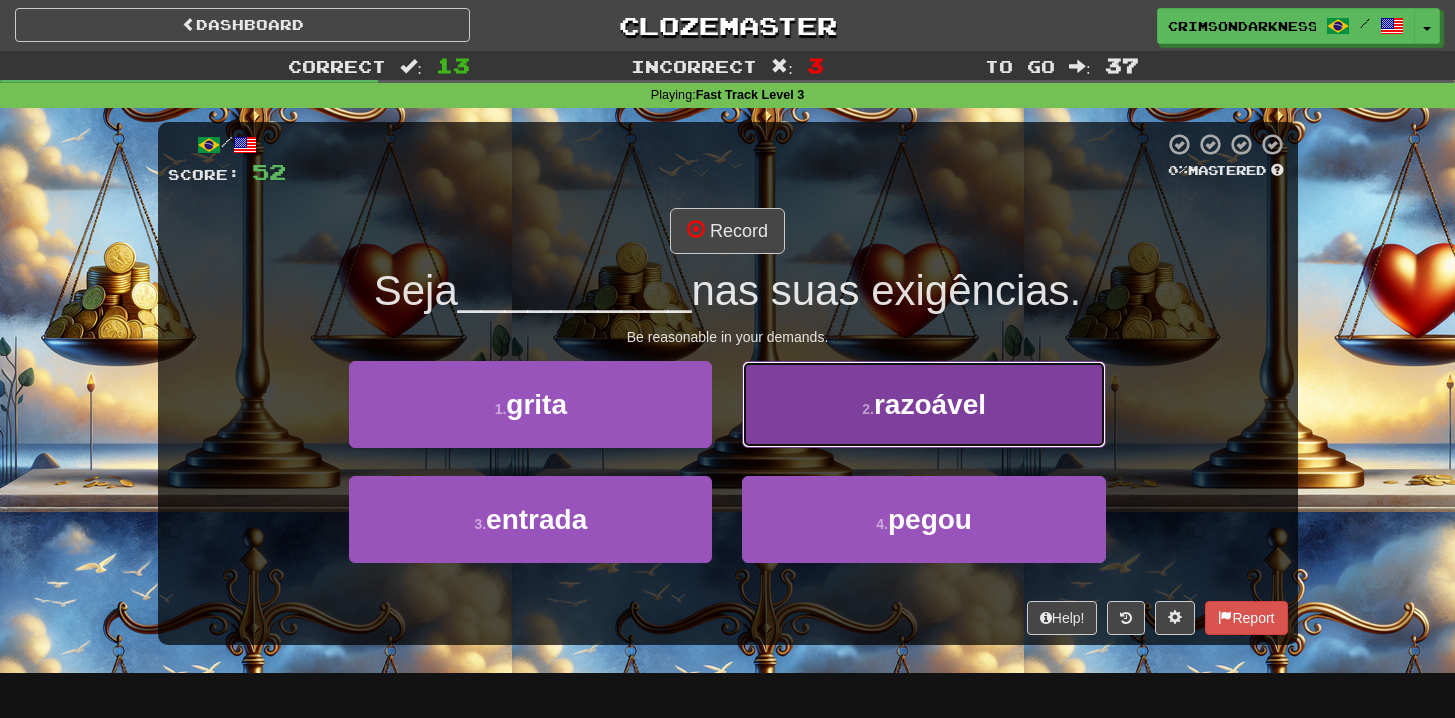 click on "[NUMBER] . razoável" at bounding box center (923, 404) 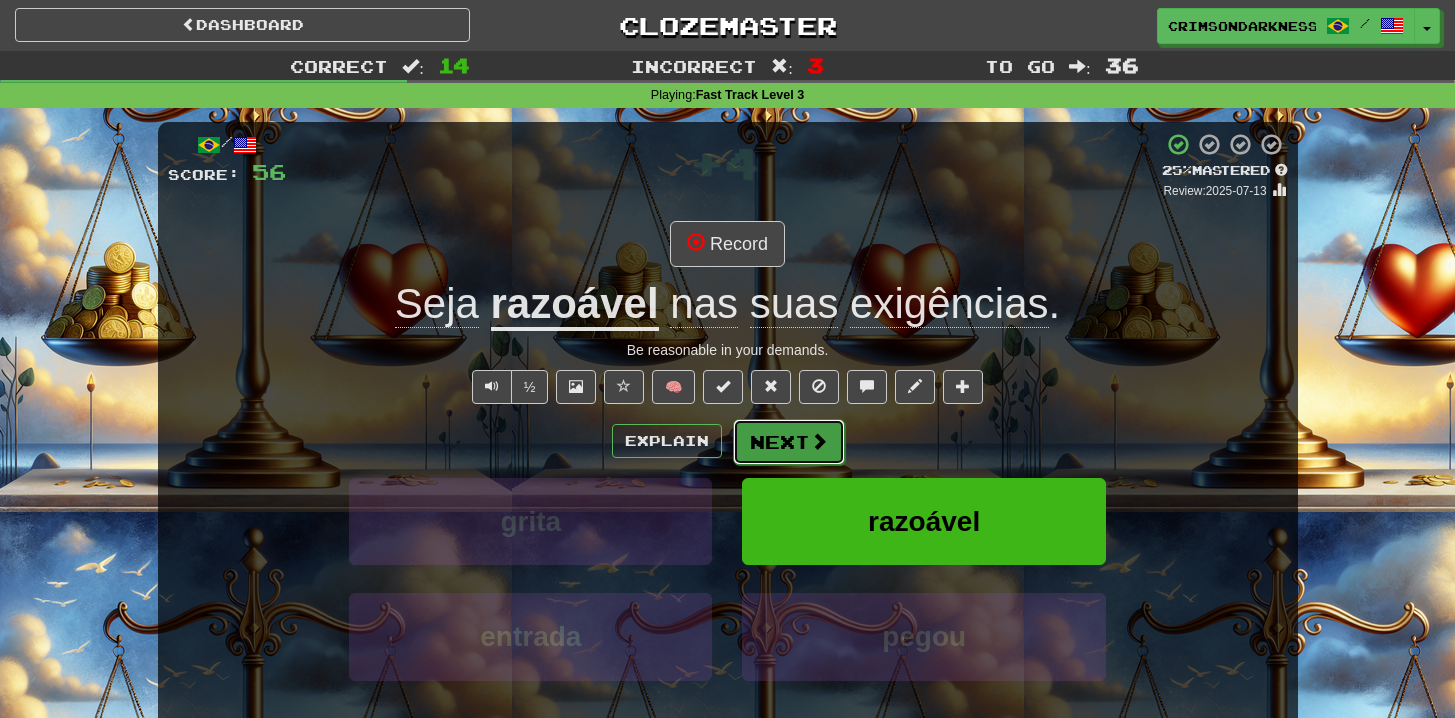 click on "Next" at bounding box center [789, 442] 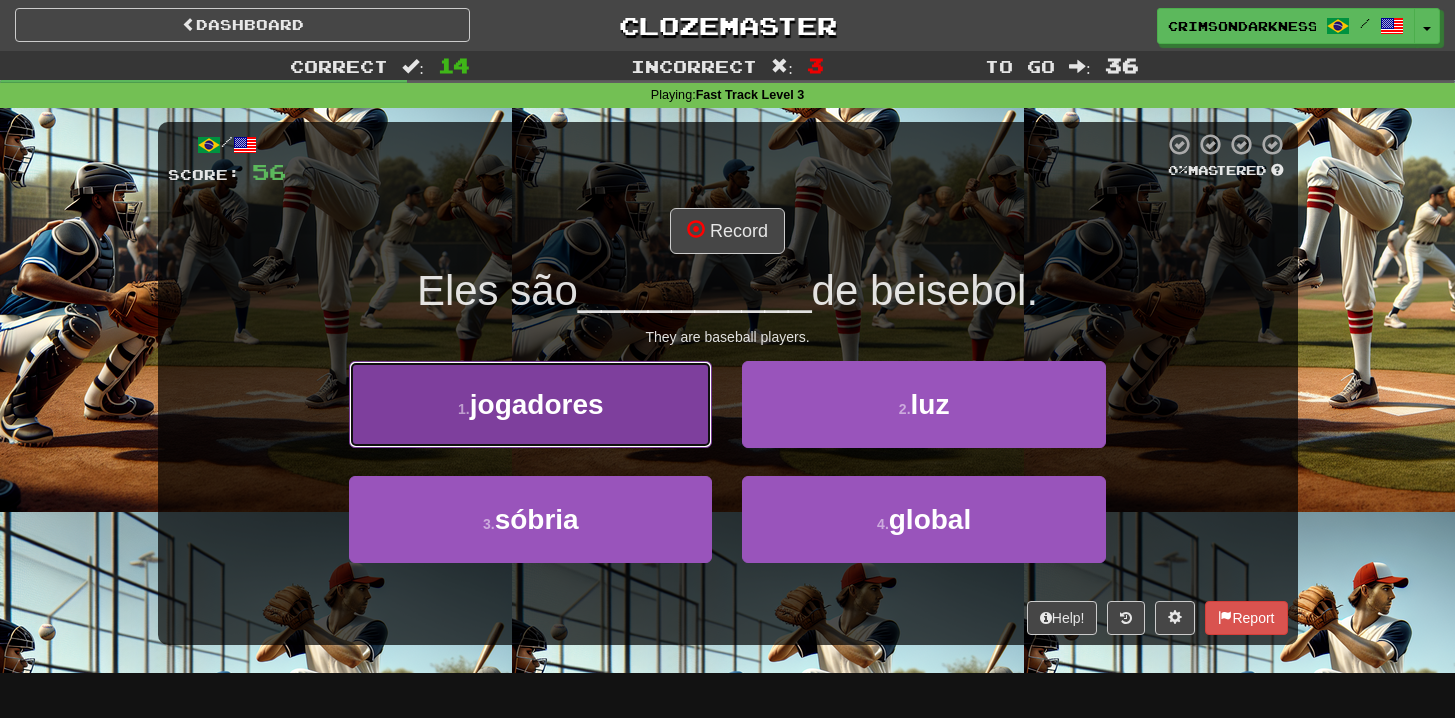 click on "[NUMBER] . jogadores" at bounding box center [530, 404] 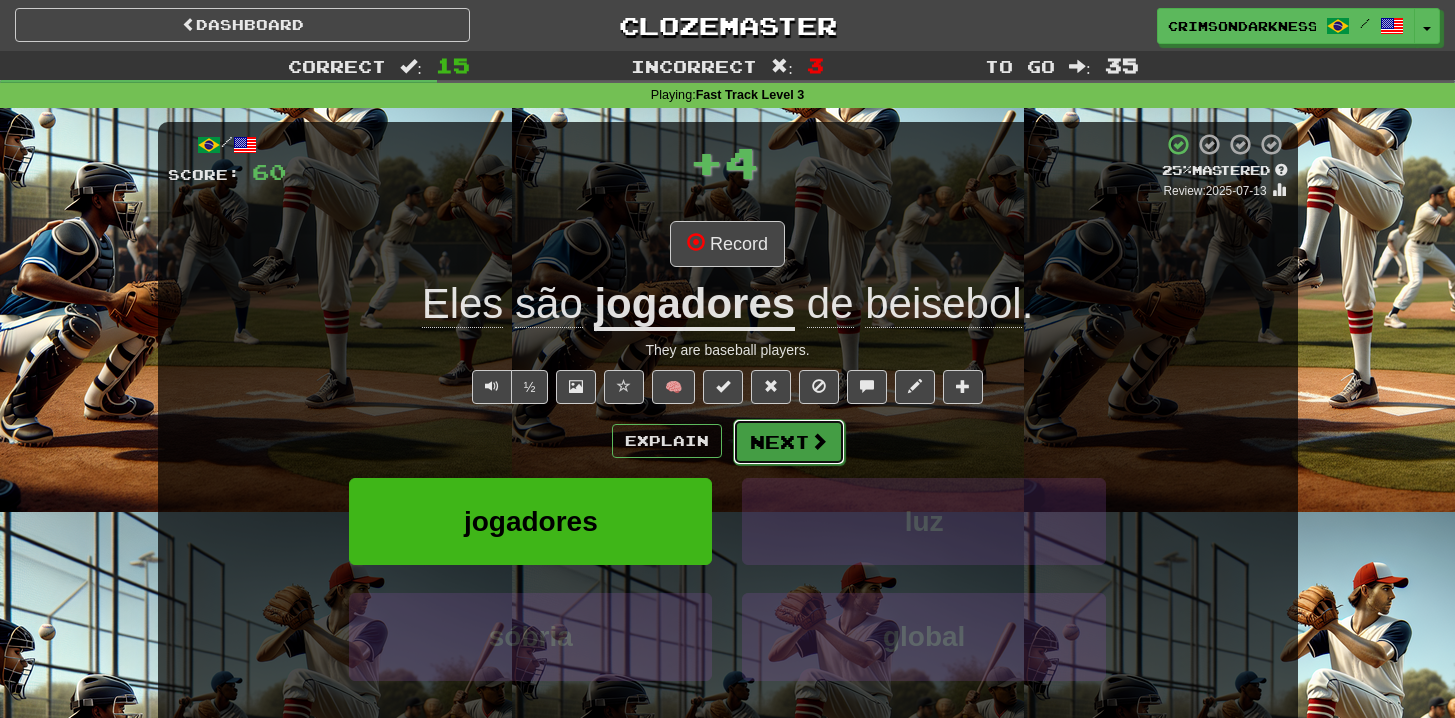 click on "Next" at bounding box center (789, 442) 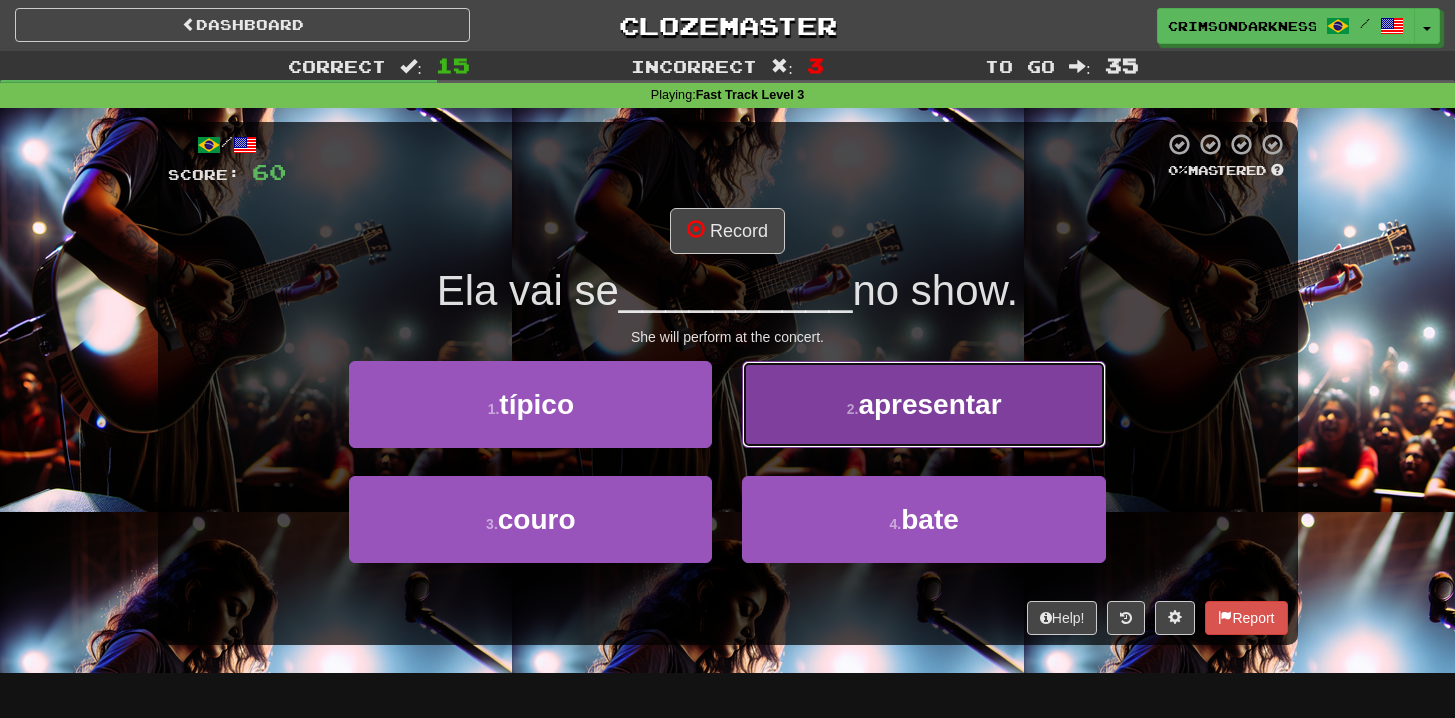 click on "[NUMBER] . apresentar" at bounding box center (923, 404) 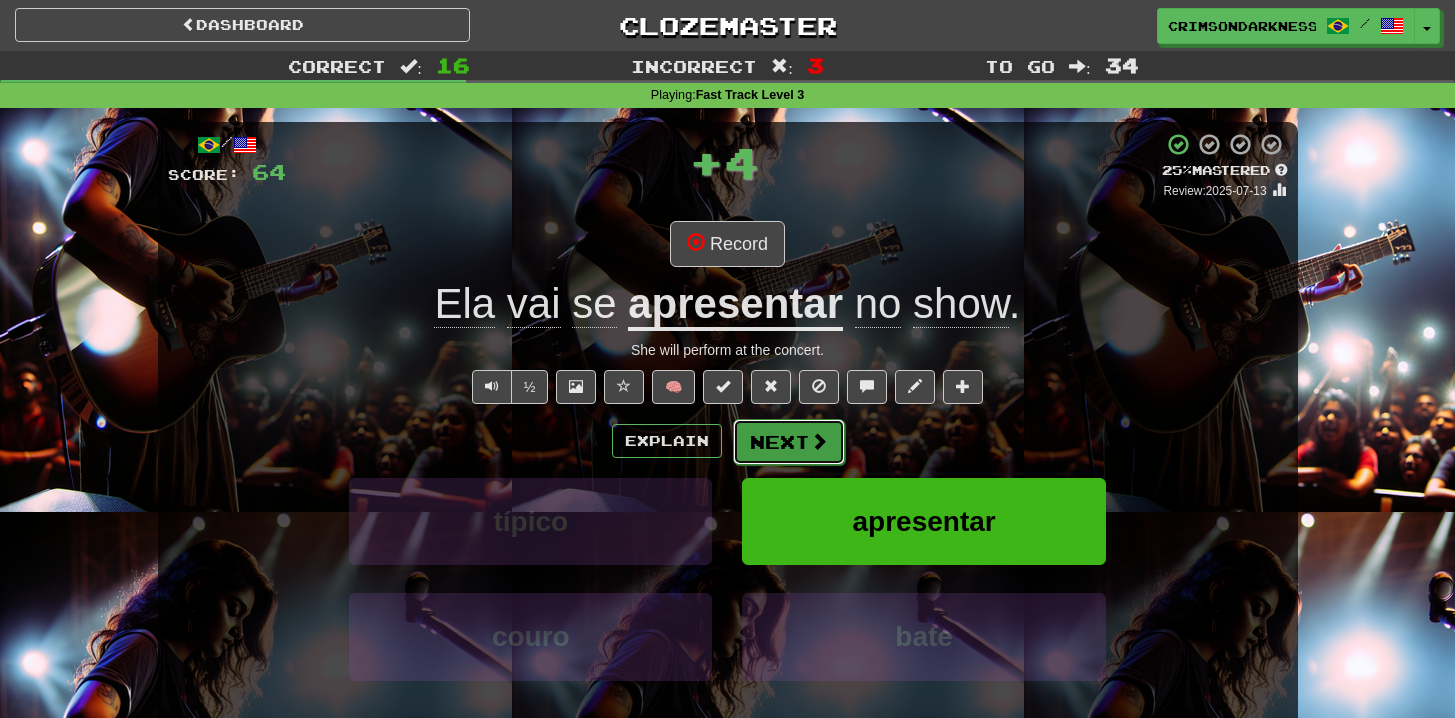 click on "Next" at bounding box center [789, 442] 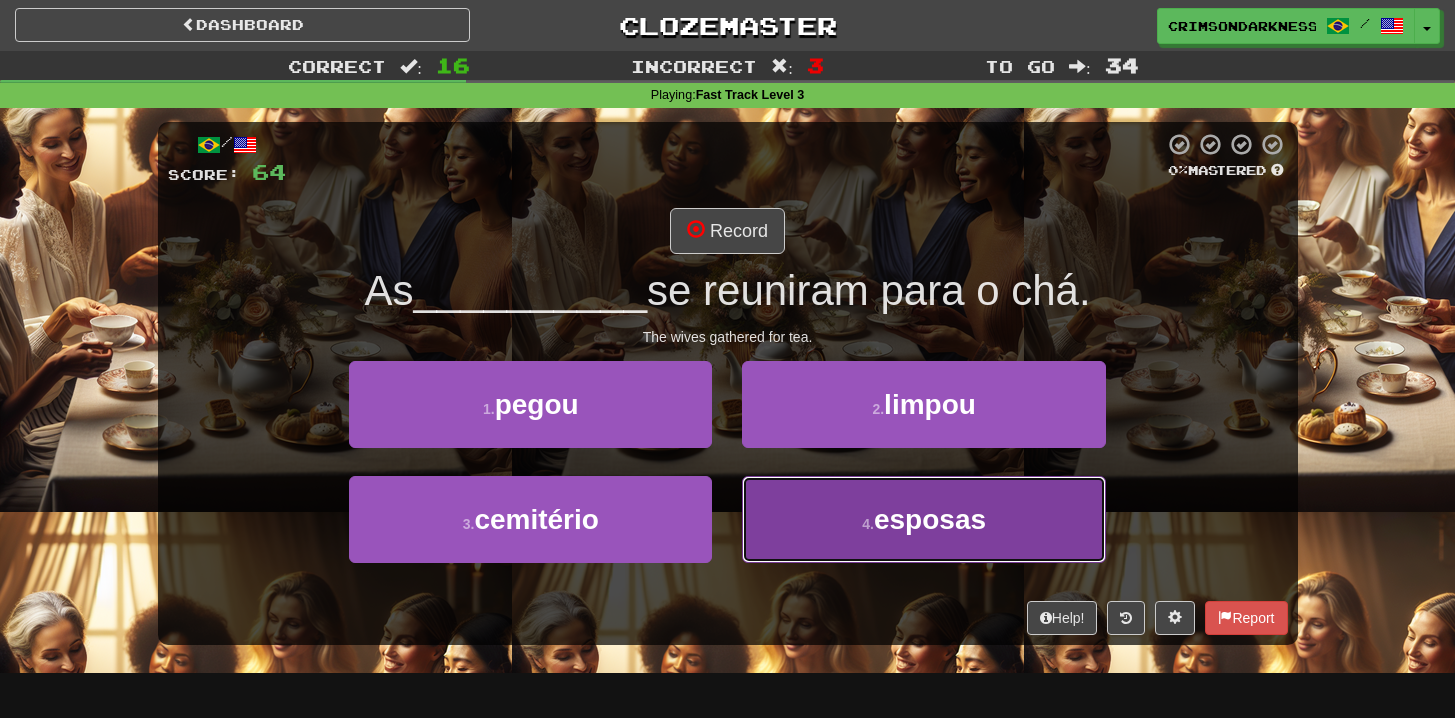 click on "[NUMBER] . esposas" at bounding box center [923, 519] 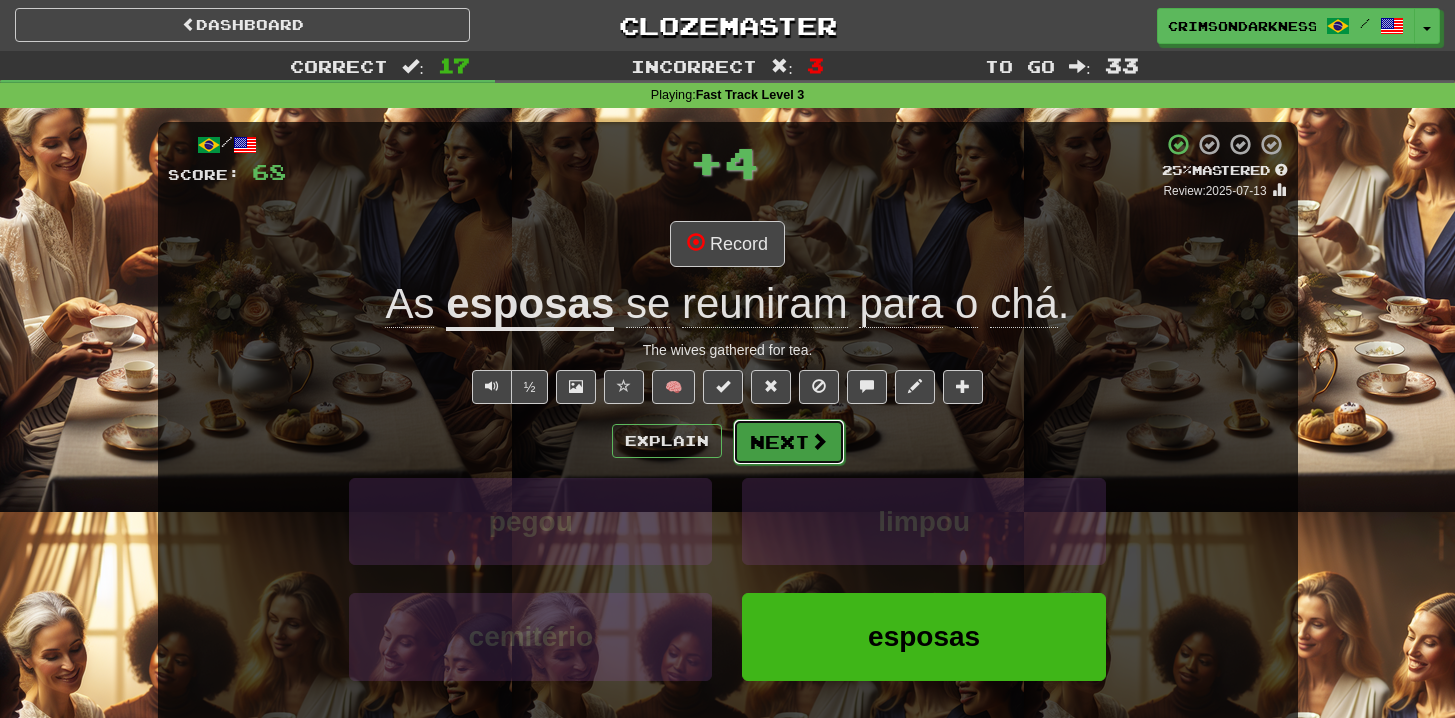 click on "Next" at bounding box center [789, 442] 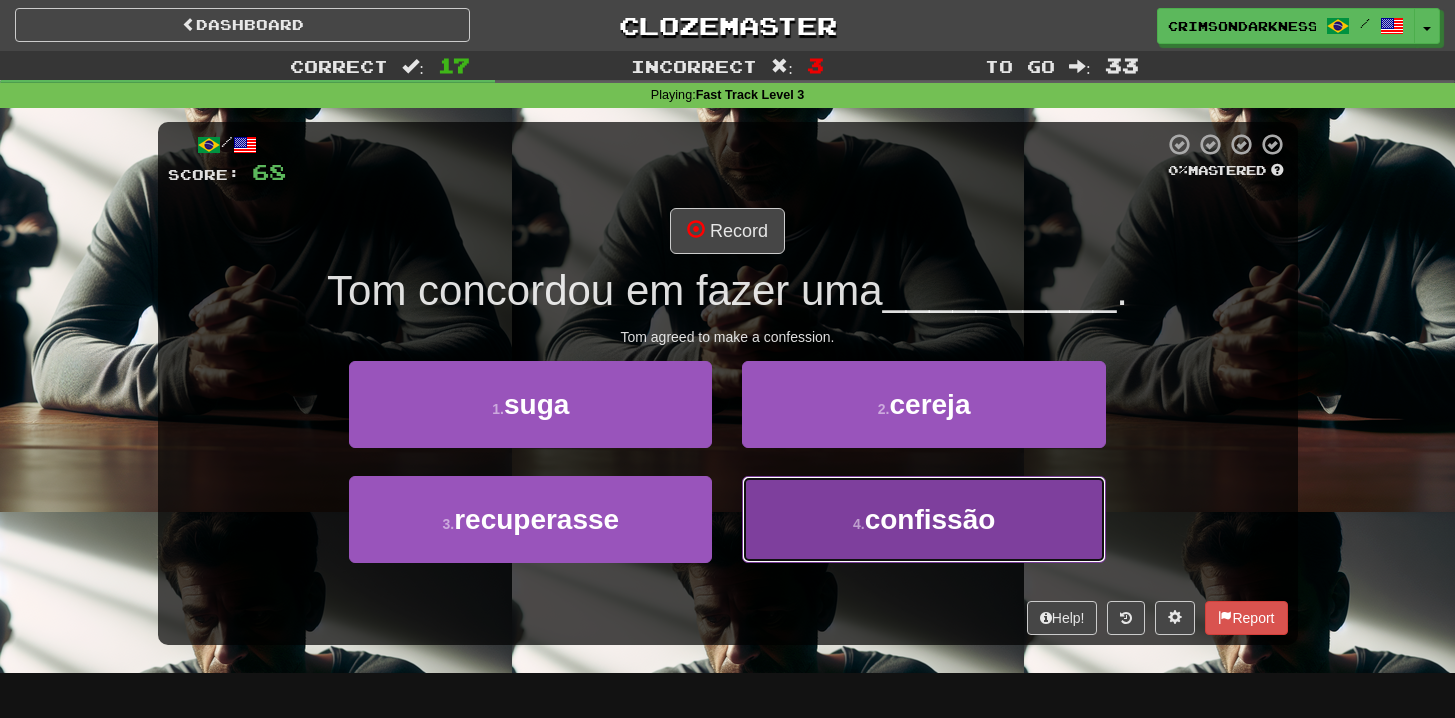 click on "[NUMBER] . confissão" at bounding box center [923, 519] 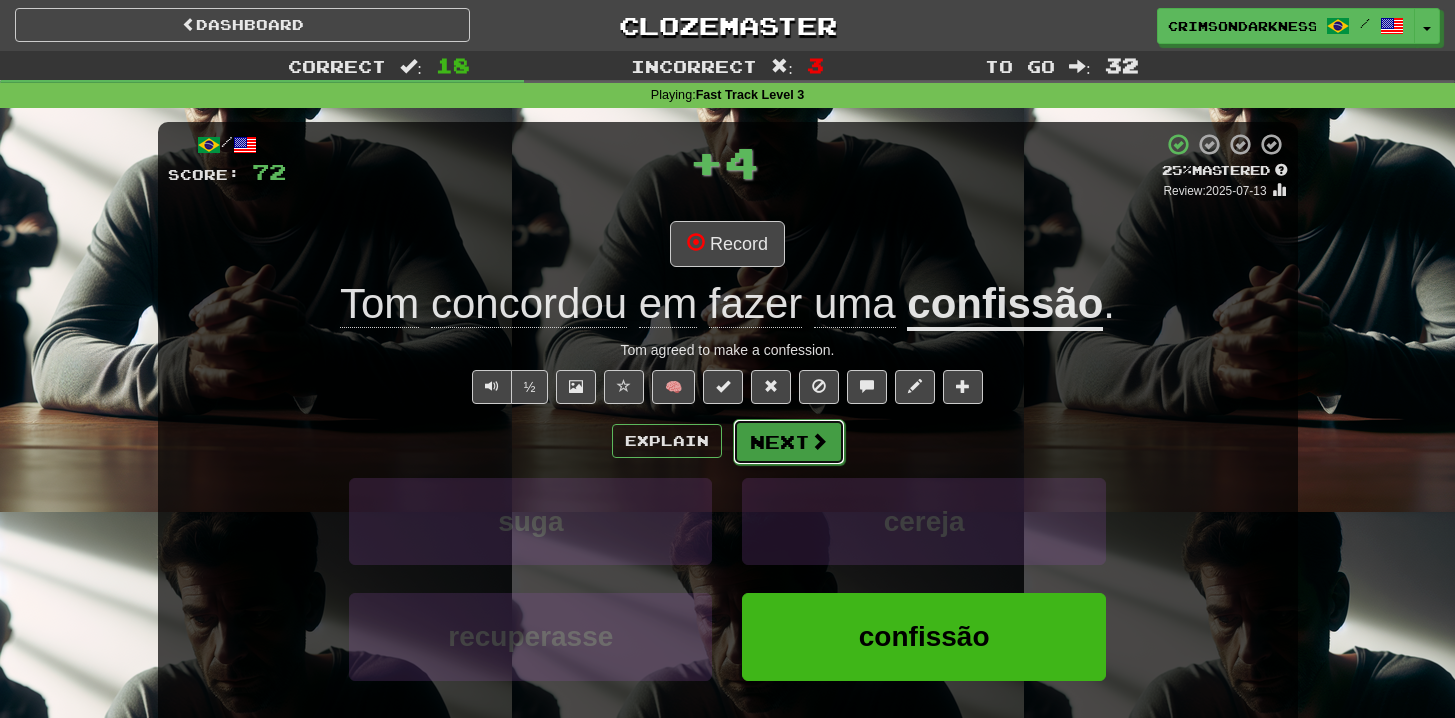 click on "Next" at bounding box center [789, 442] 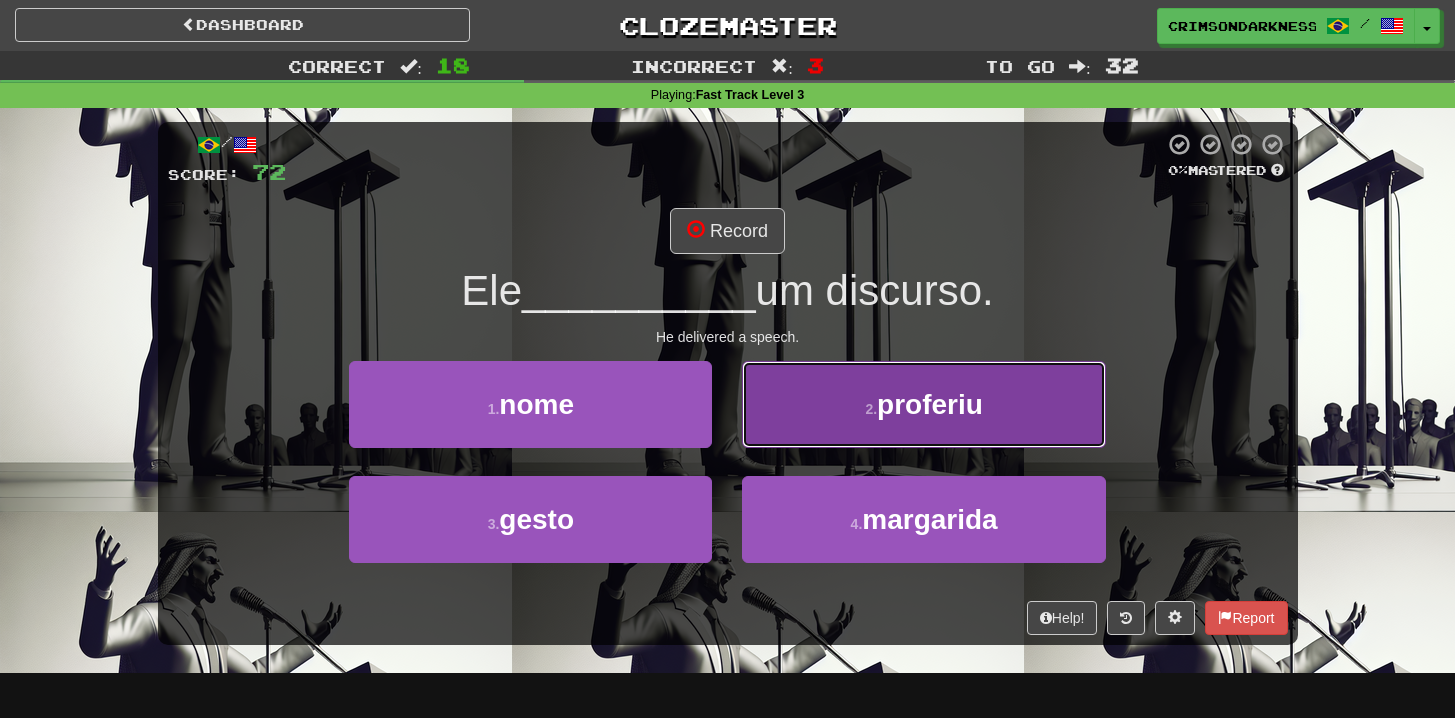 click on "[NUMBER] . proferiu" at bounding box center [923, 404] 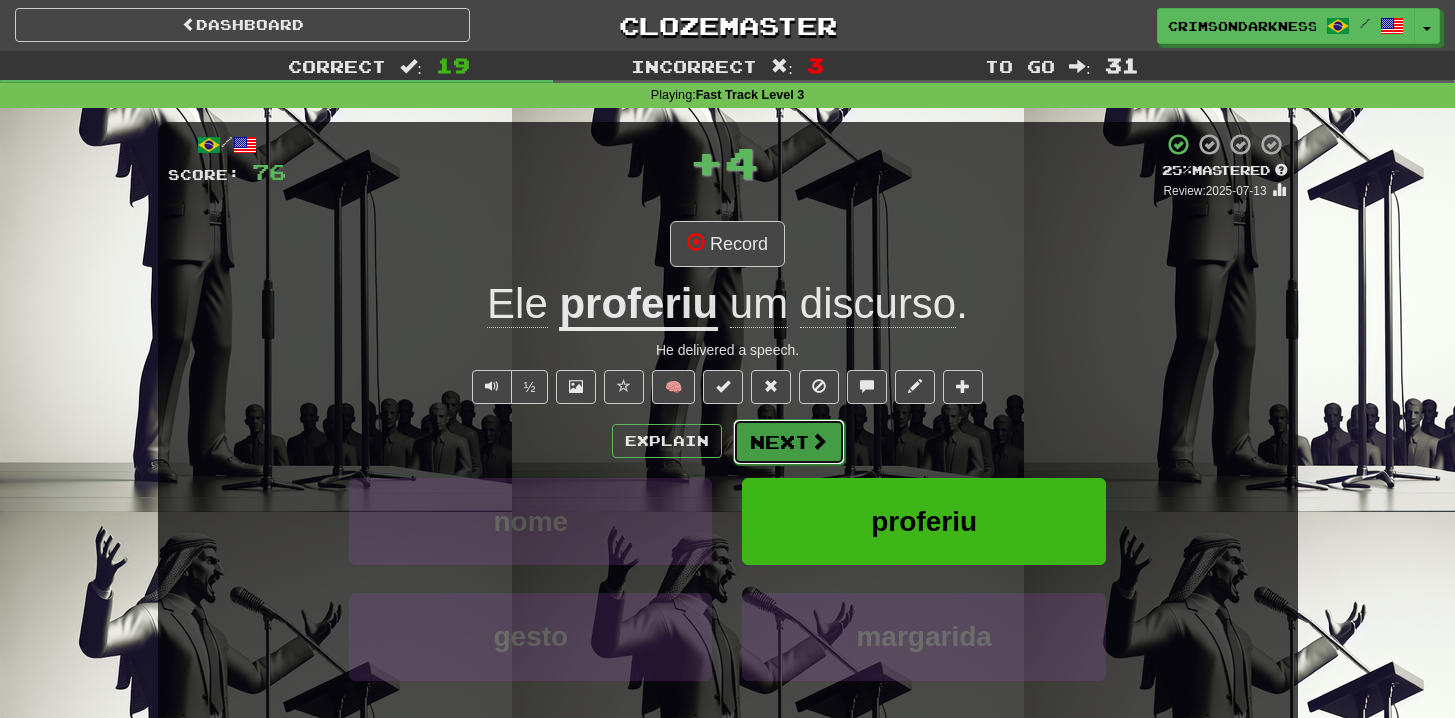 click on "Next" at bounding box center (789, 442) 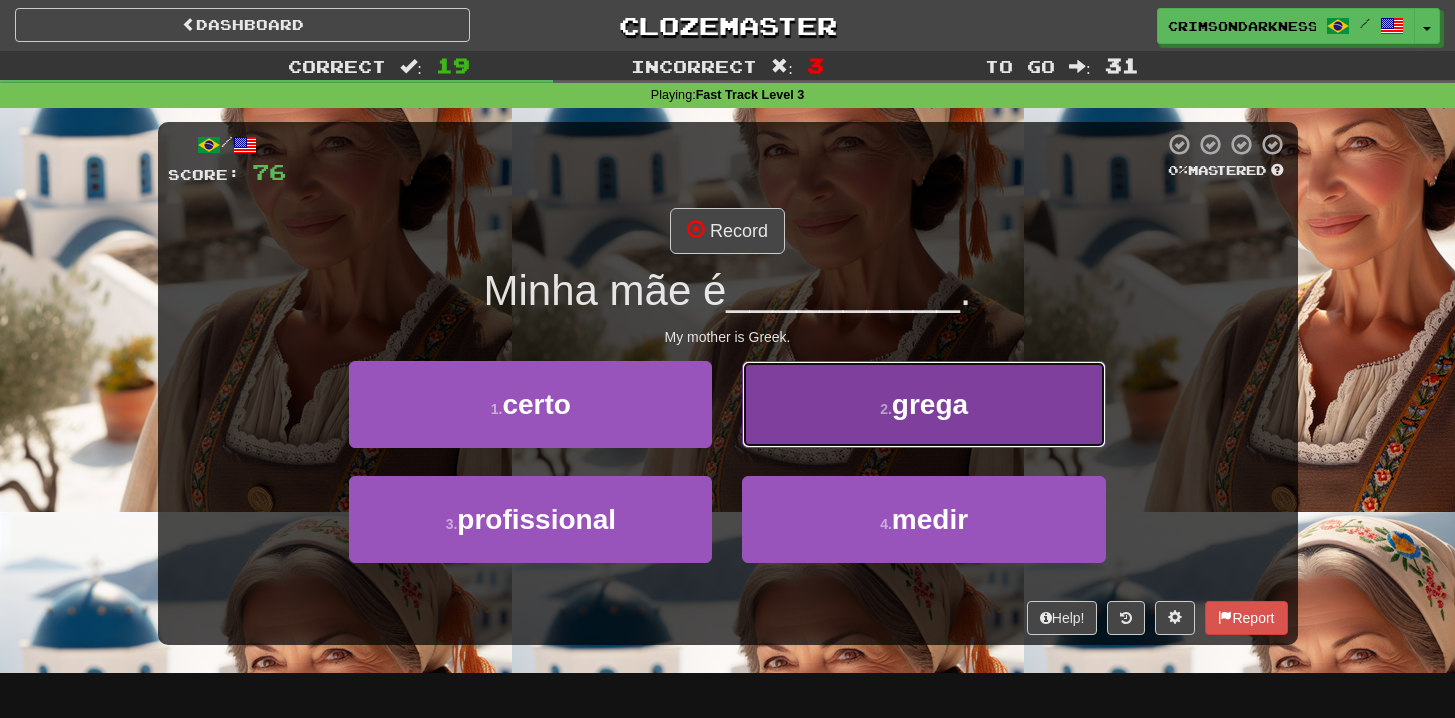 click on "[NUMBER] . grega" at bounding box center [923, 404] 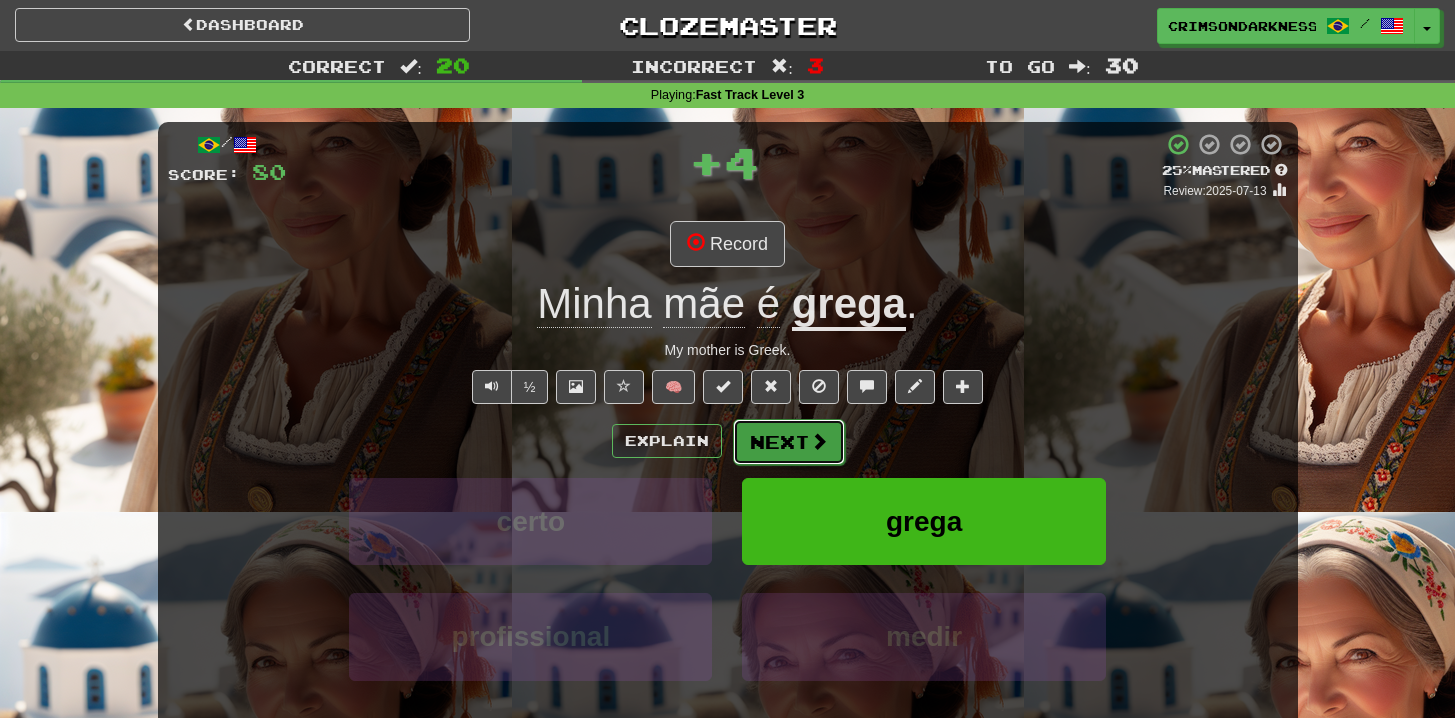 click on "Next" at bounding box center (789, 442) 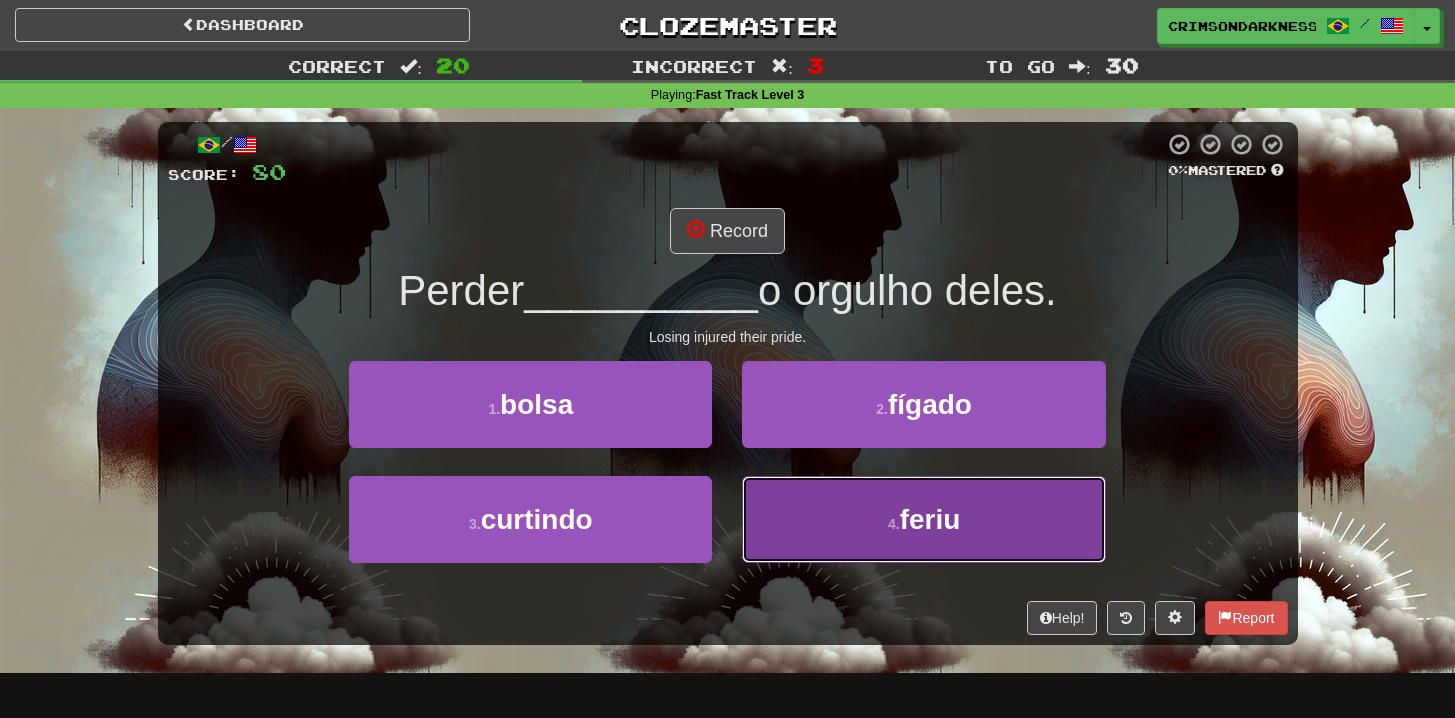 click on "[NUMBER] . feriu" at bounding box center (923, 519) 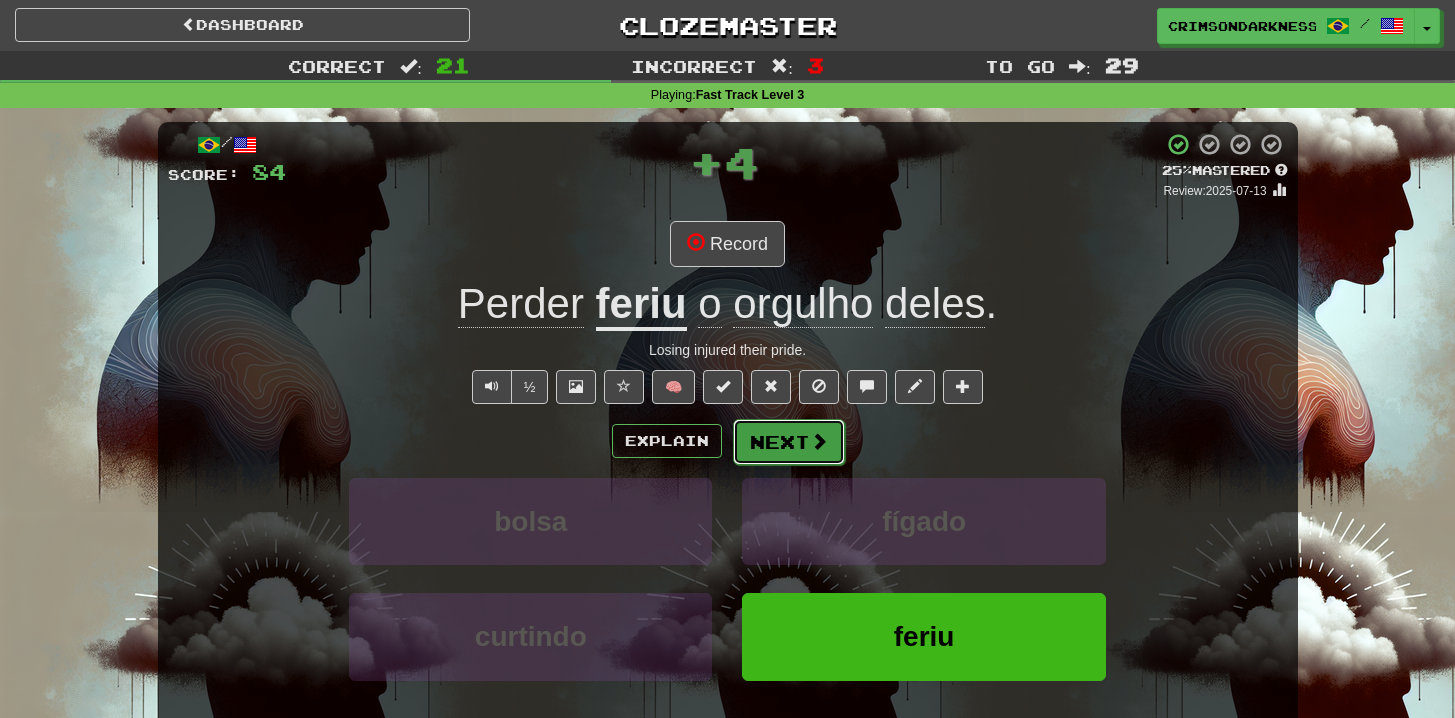 click on "Next" at bounding box center (789, 442) 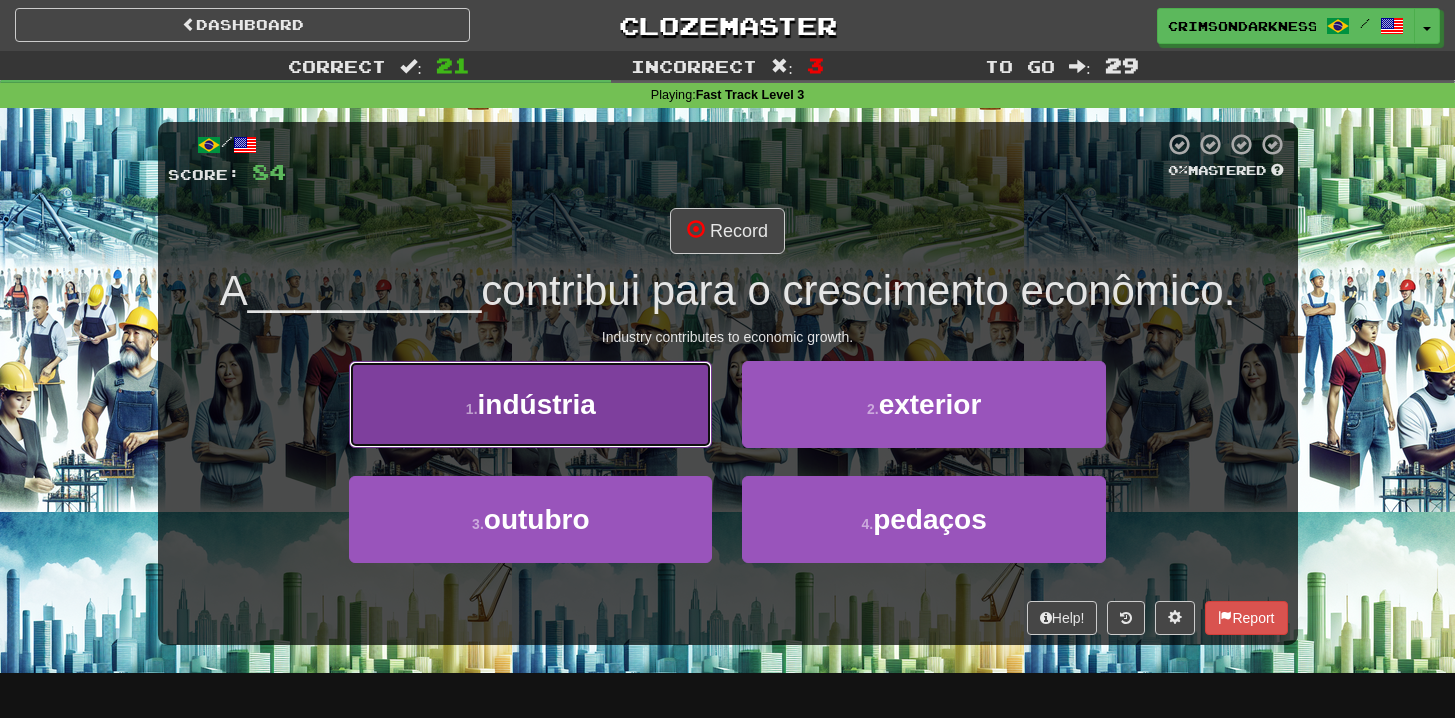 click on "[NUMBER] . indústria" at bounding box center (530, 404) 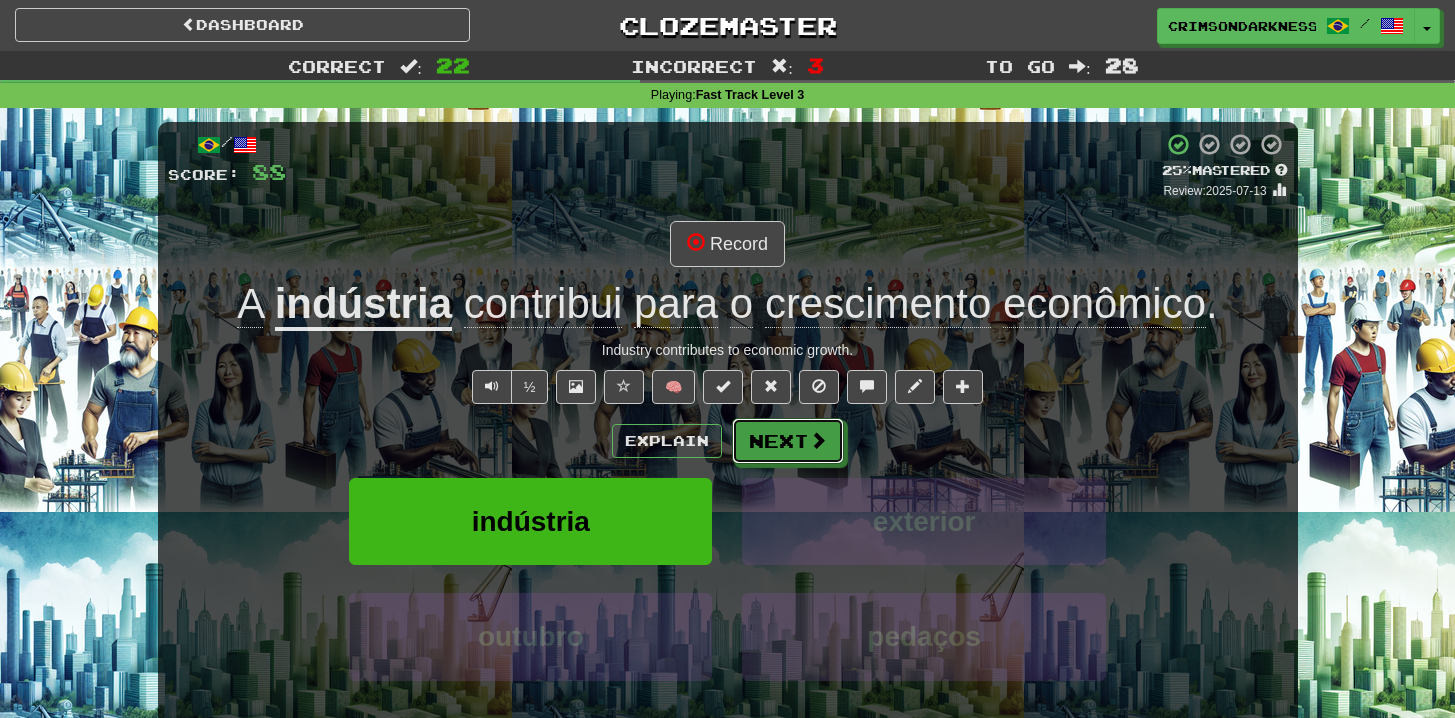 click on "Next" at bounding box center [788, 441] 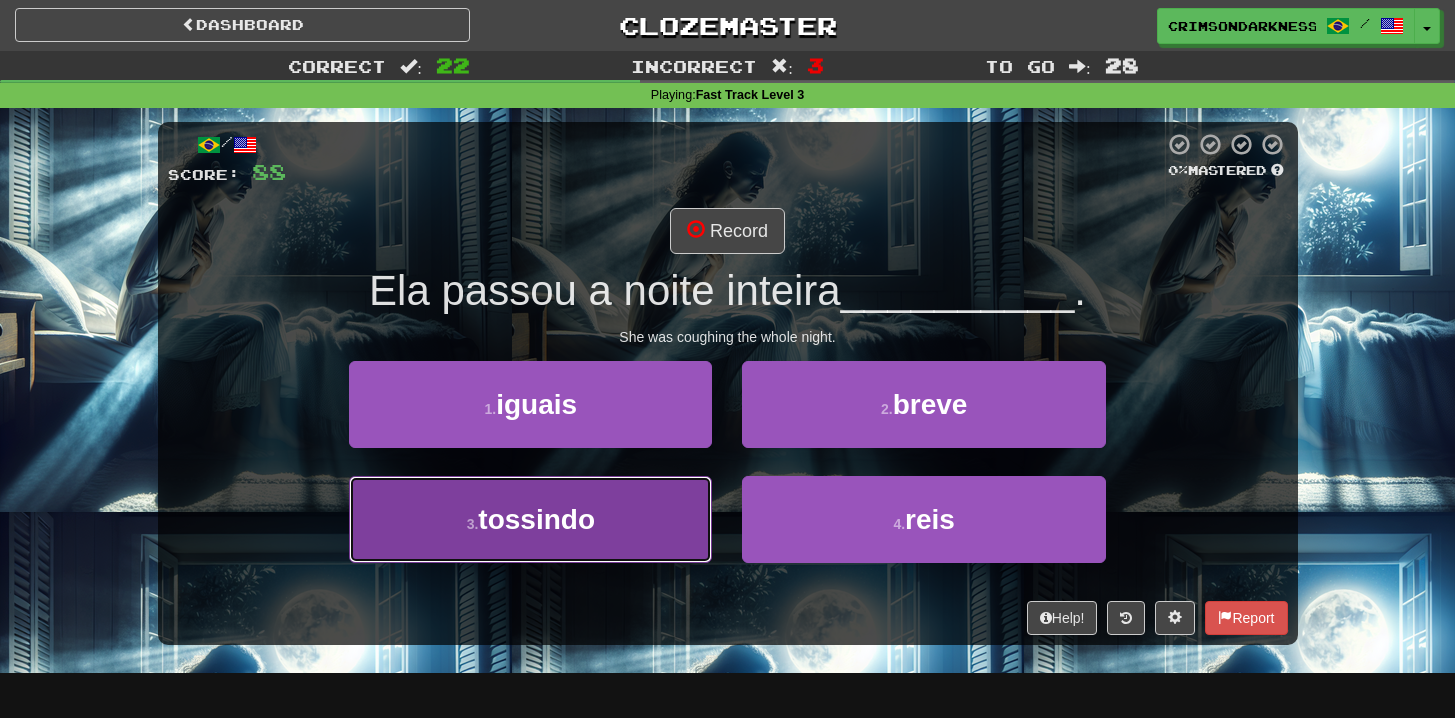 click on "[NUMBER] . tossindo" at bounding box center (530, 519) 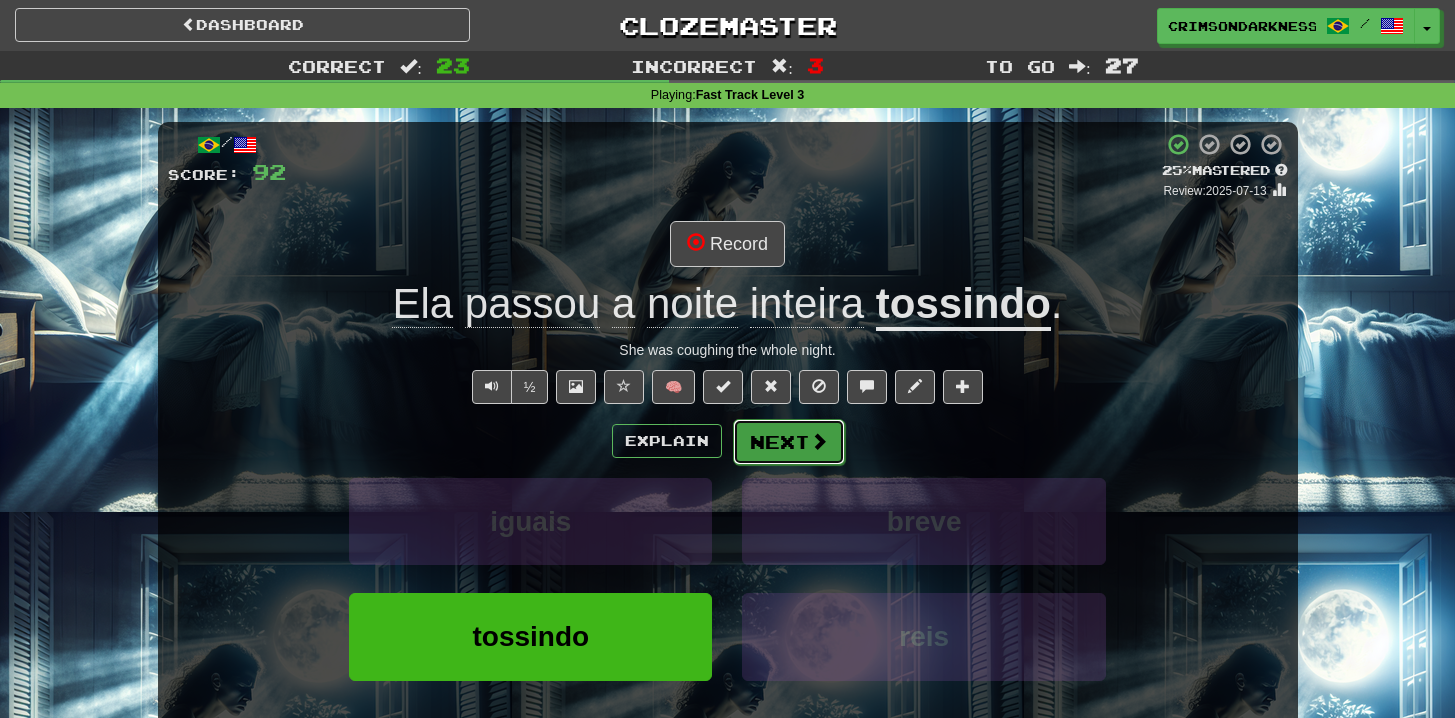 click at bounding box center [819, 441] 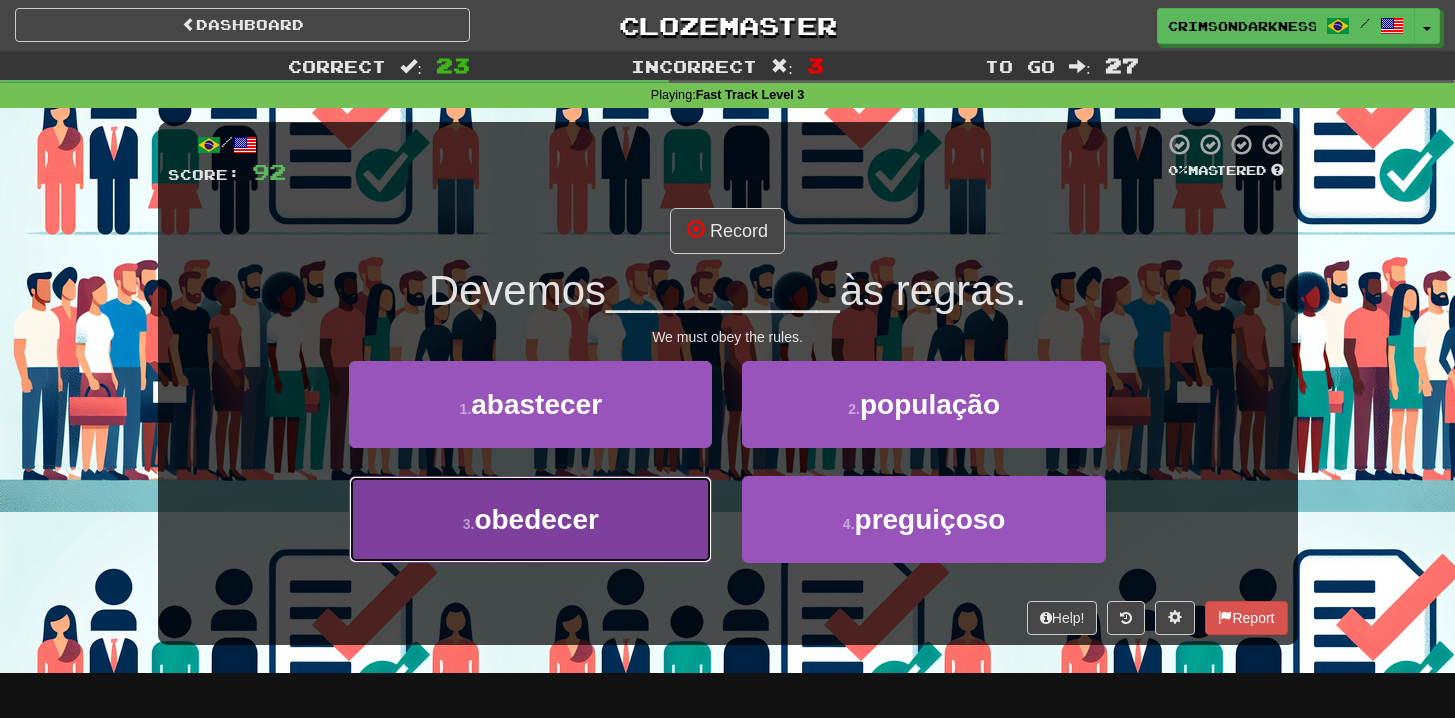 click on "[NUMBER] . obedecer" at bounding box center (530, 519) 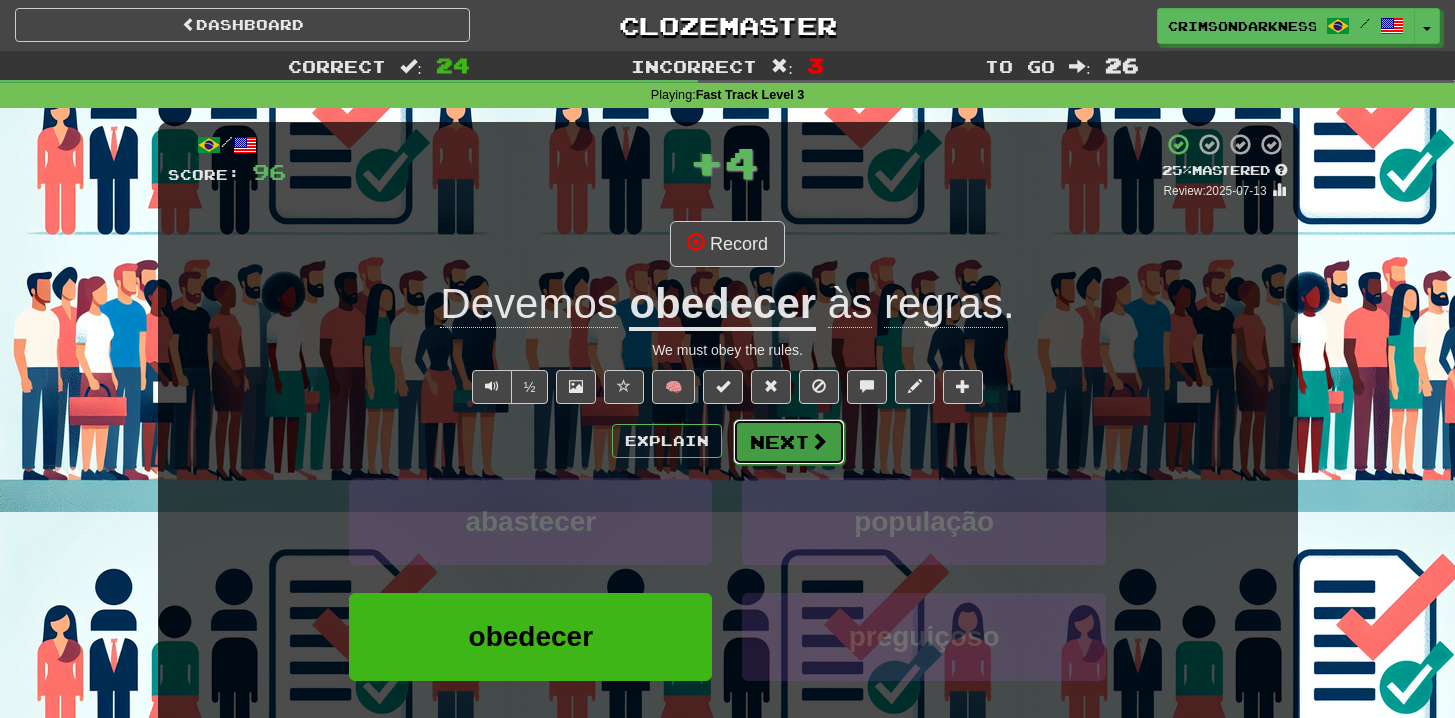 click on "Next" at bounding box center [789, 442] 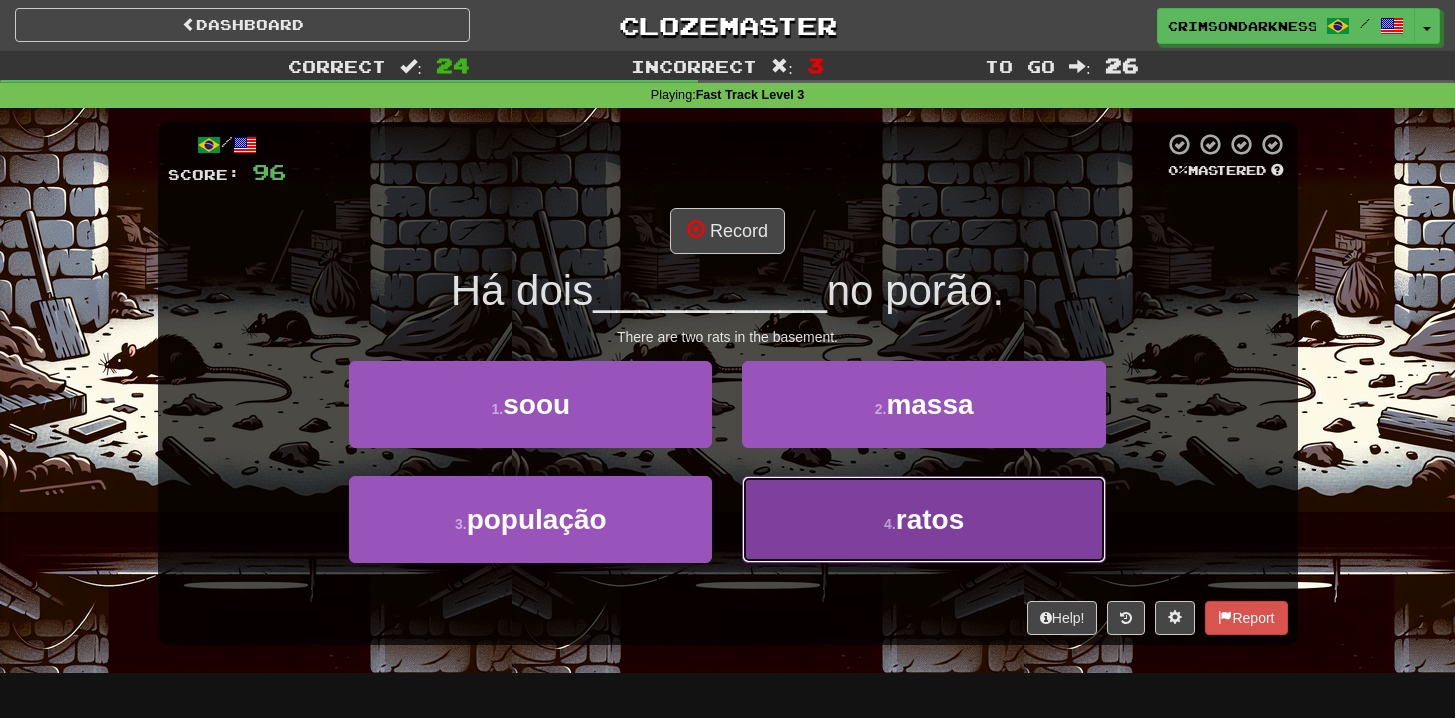 click on "[NUMBER] . ratos" at bounding box center (923, 519) 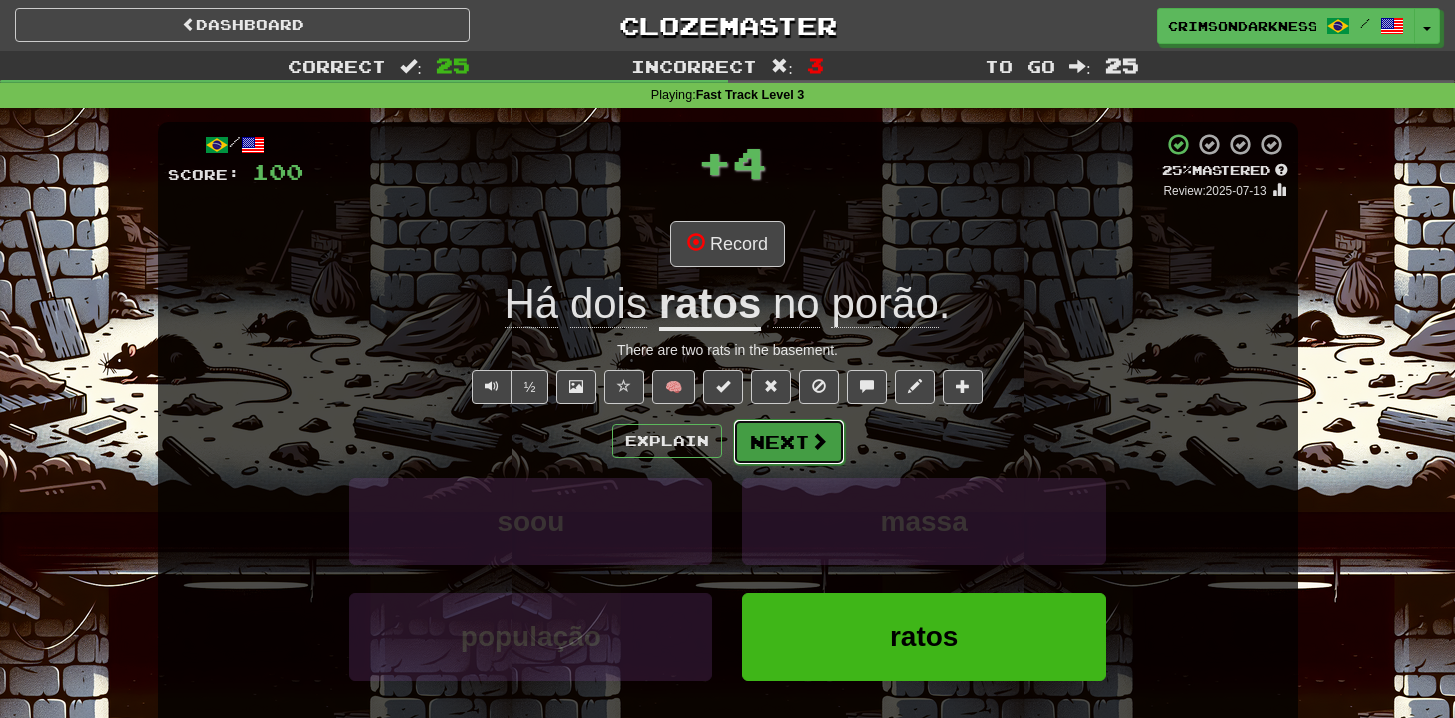 click on "Next" at bounding box center [789, 442] 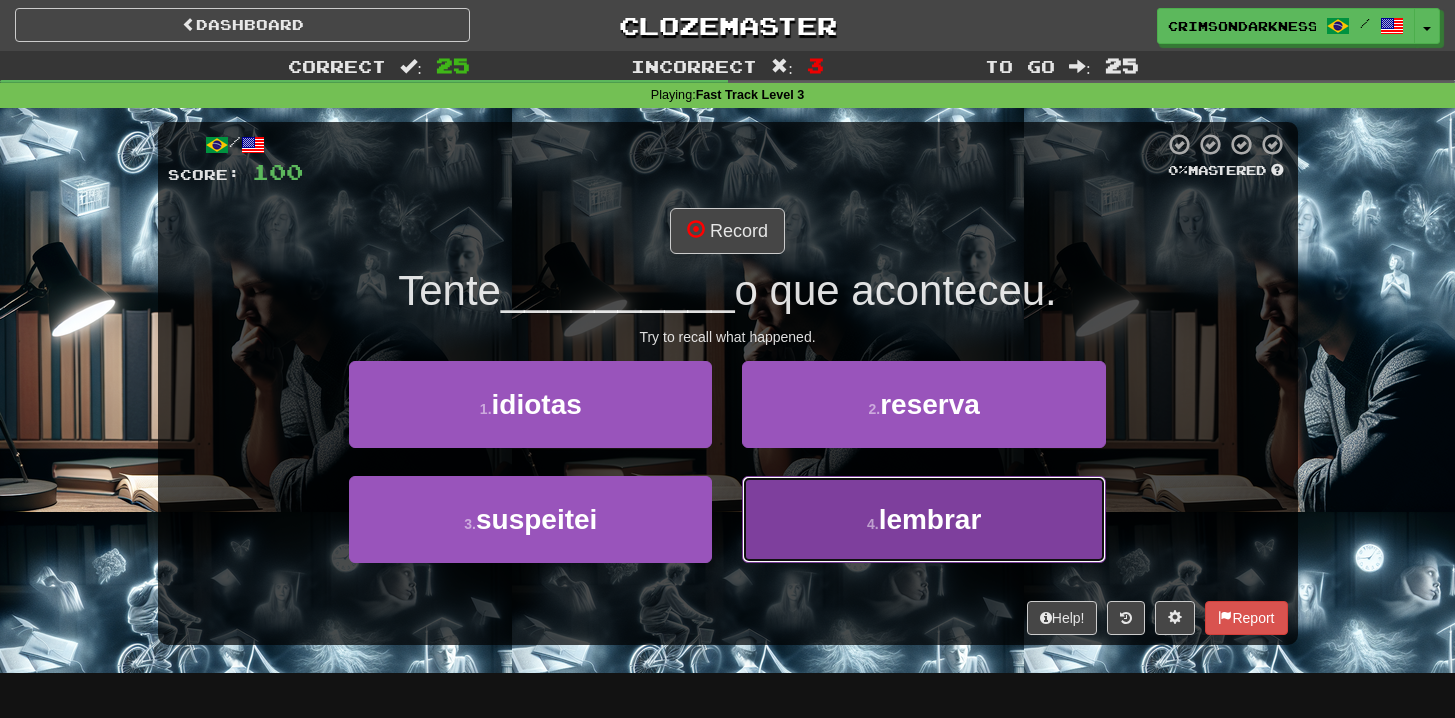 click on "[NUMBER] . lembrar" at bounding box center [923, 519] 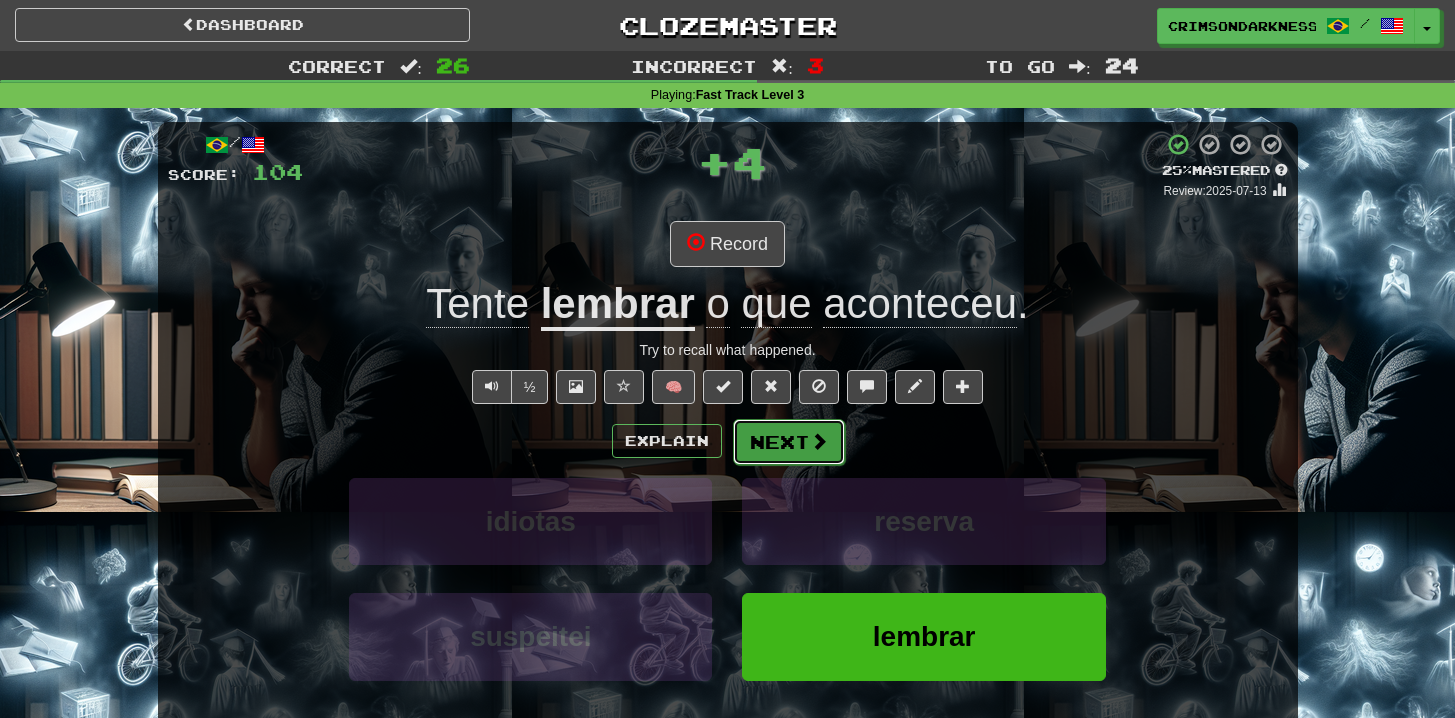 click on "Next" at bounding box center [789, 442] 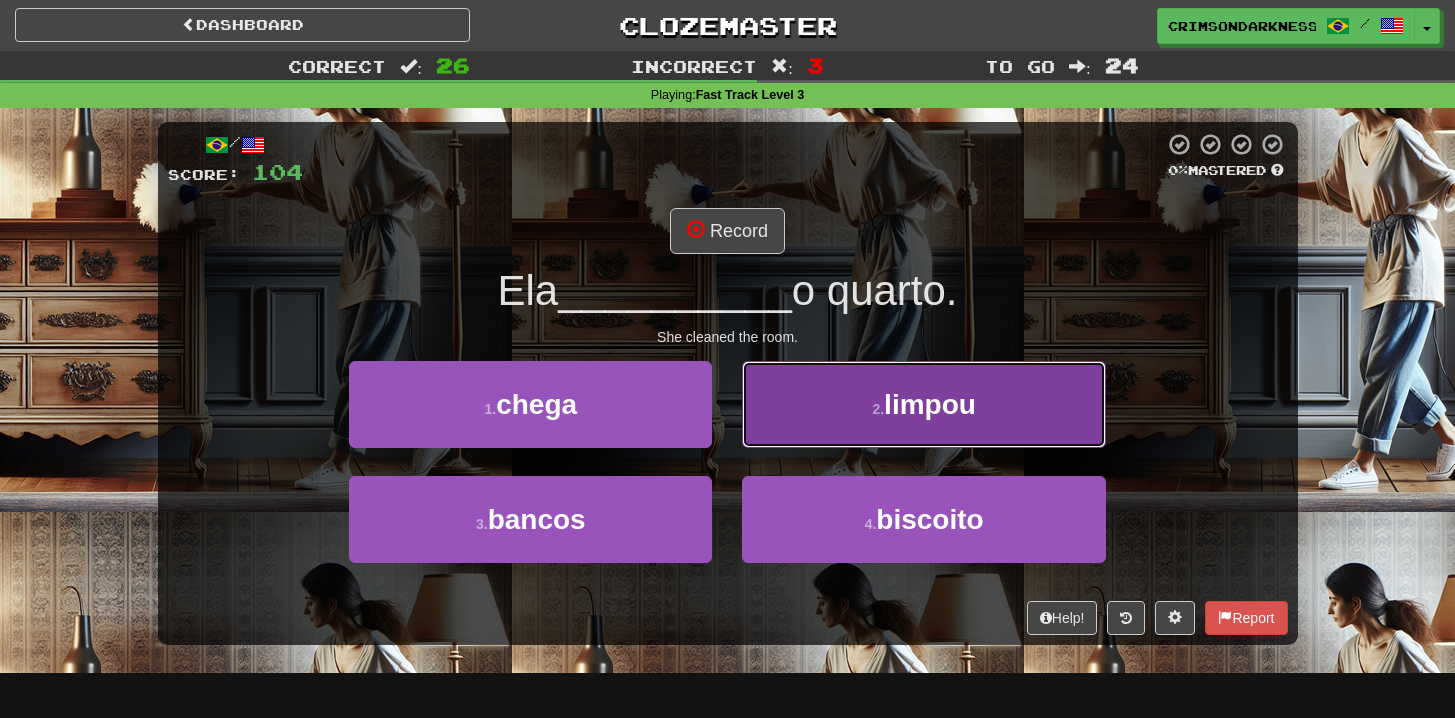 click on "[NUMBER] . limpou" at bounding box center [923, 404] 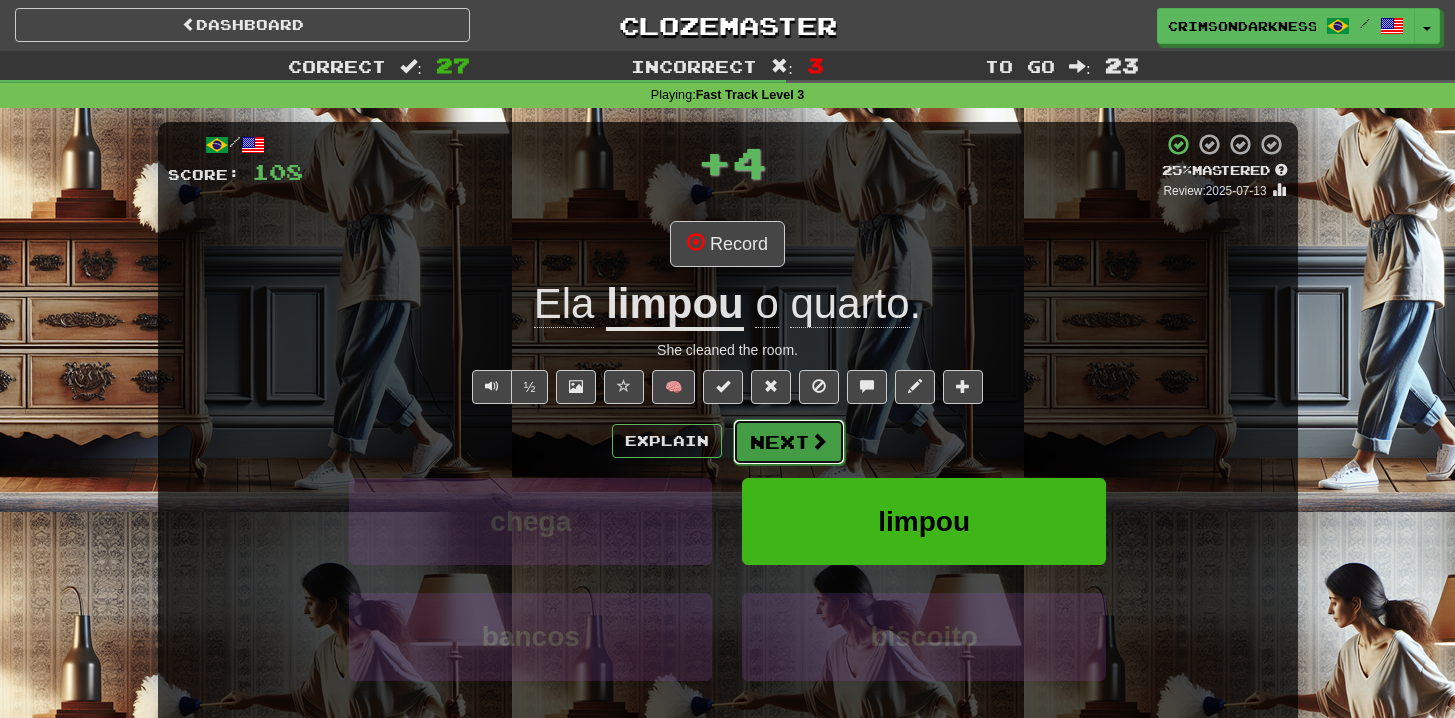 click on "Next" at bounding box center (789, 442) 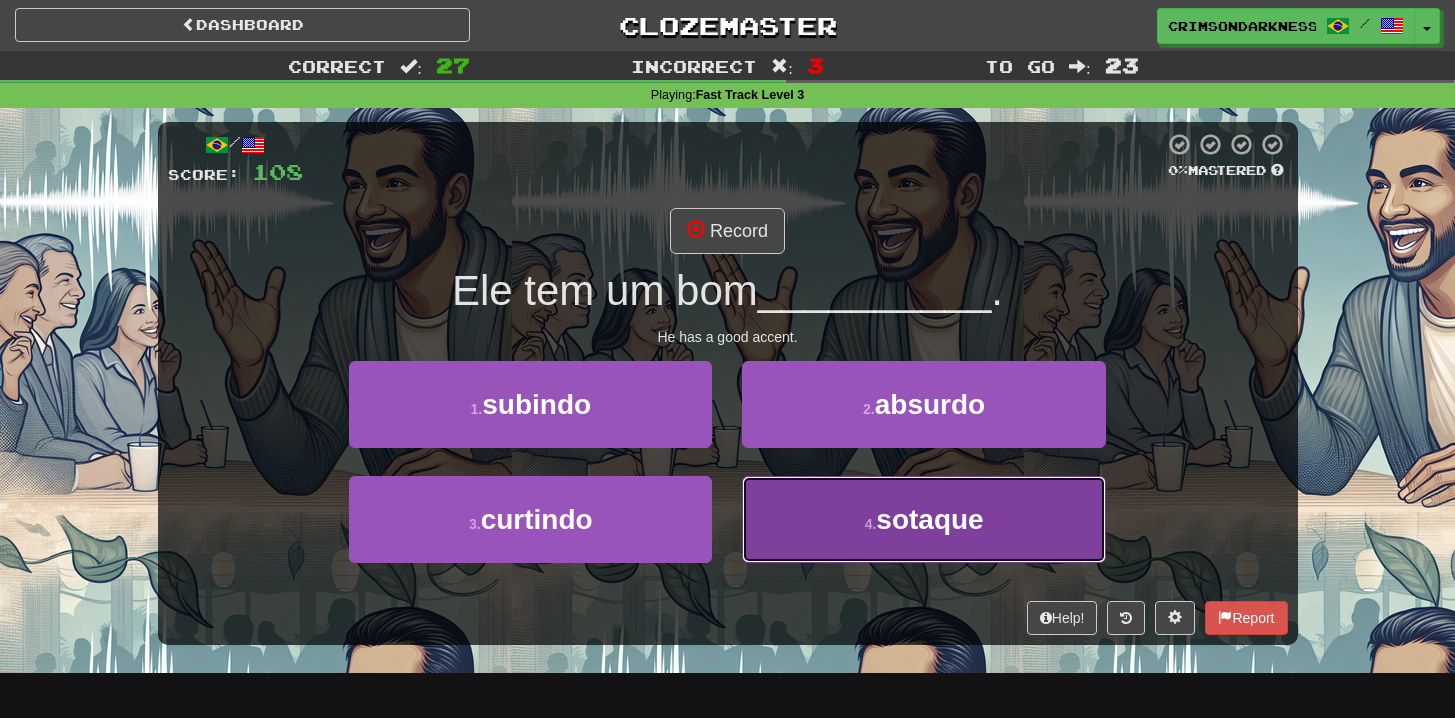 click on "[NUMBER] . sotaque" at bounding box center (923, 519) 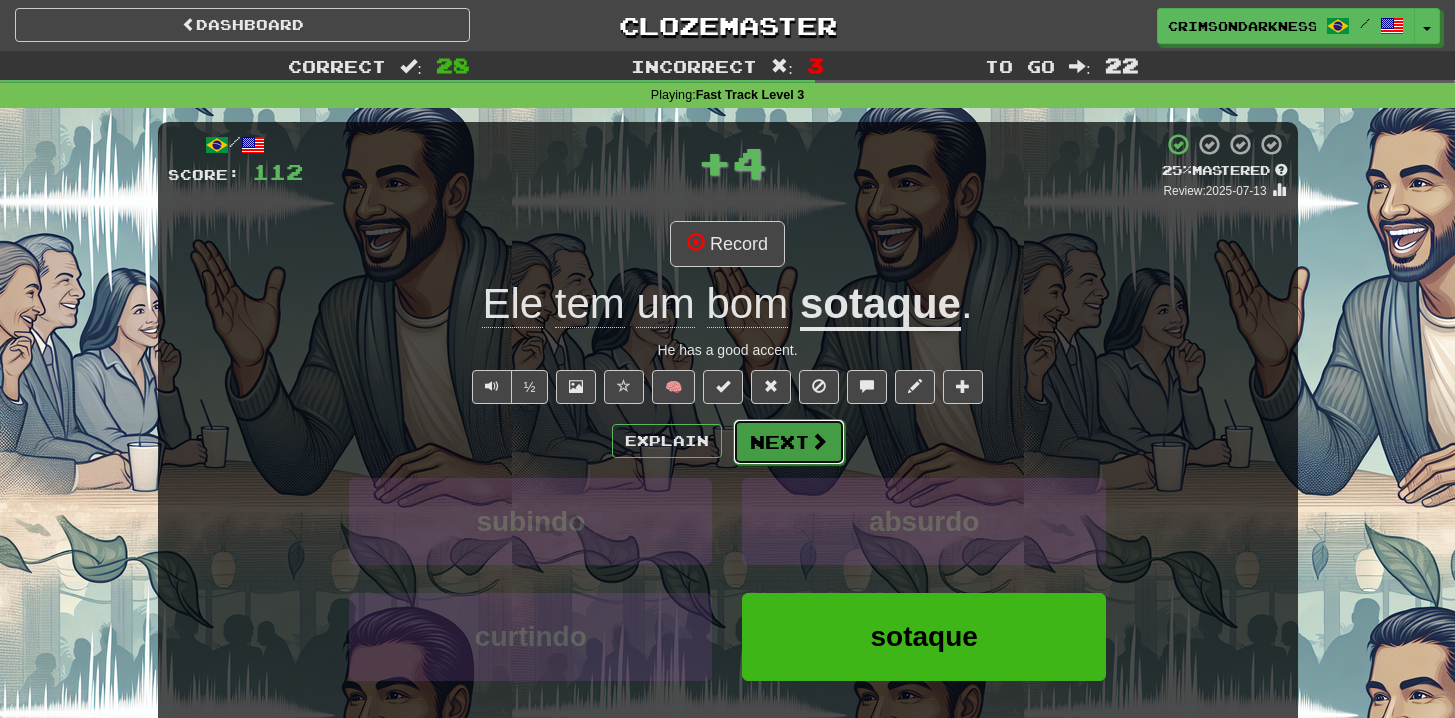 click on "Next" at bounding box center (789, 442) 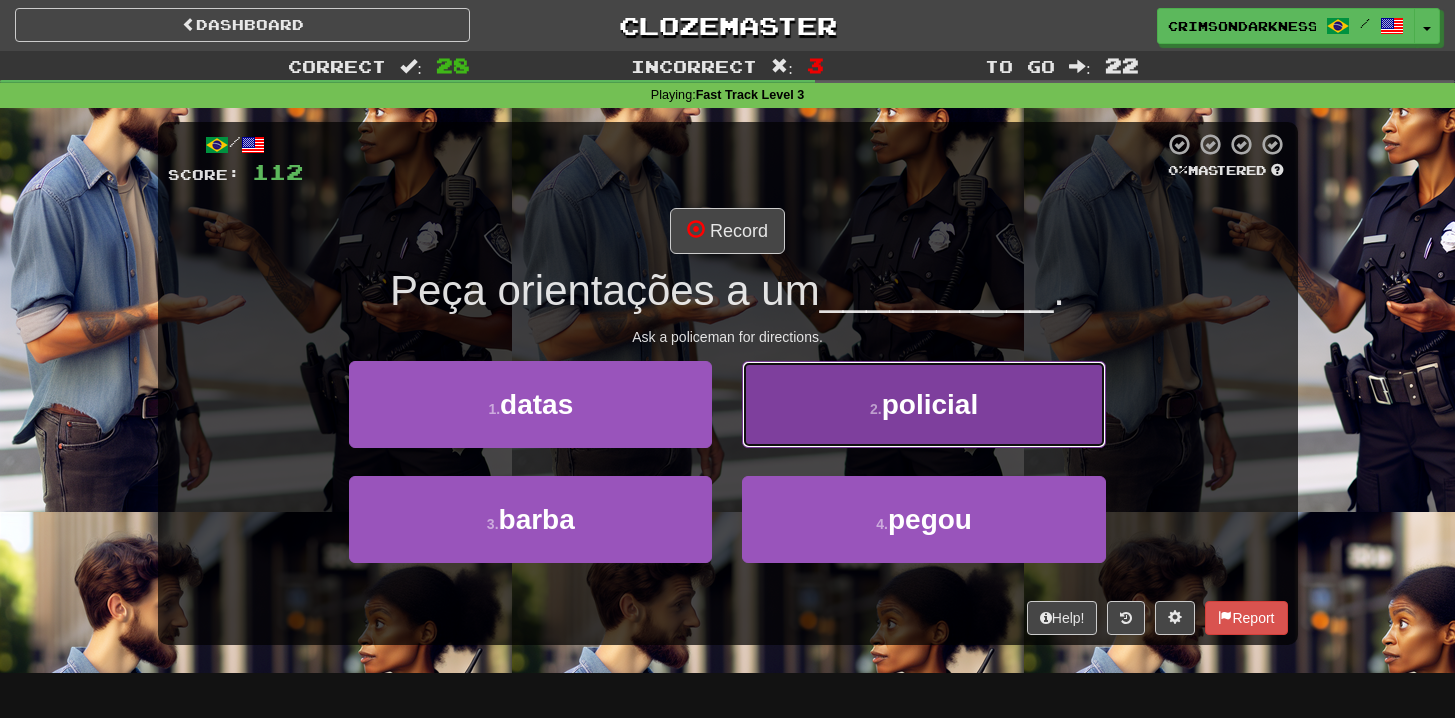 click on "2 .  policial" at bounding box center [923, 404] 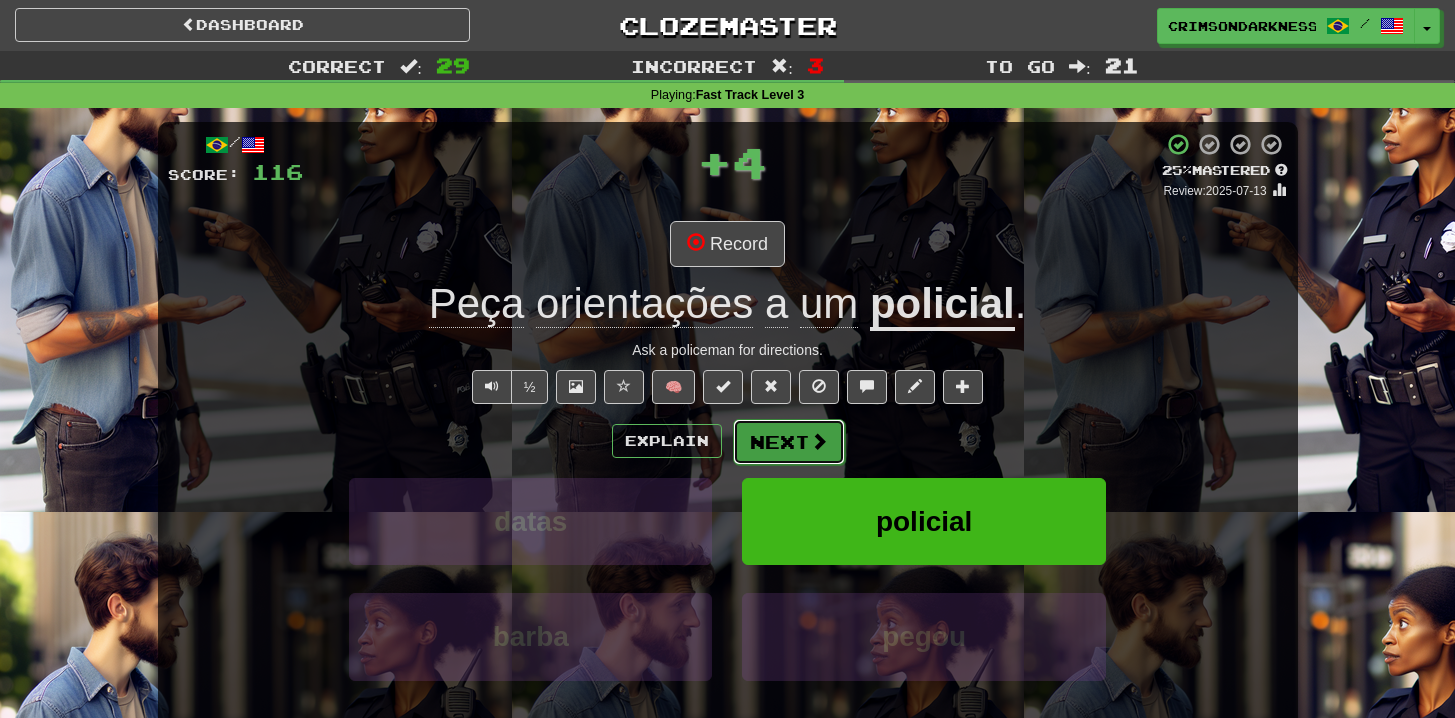 click at bounding box center (819, 441) 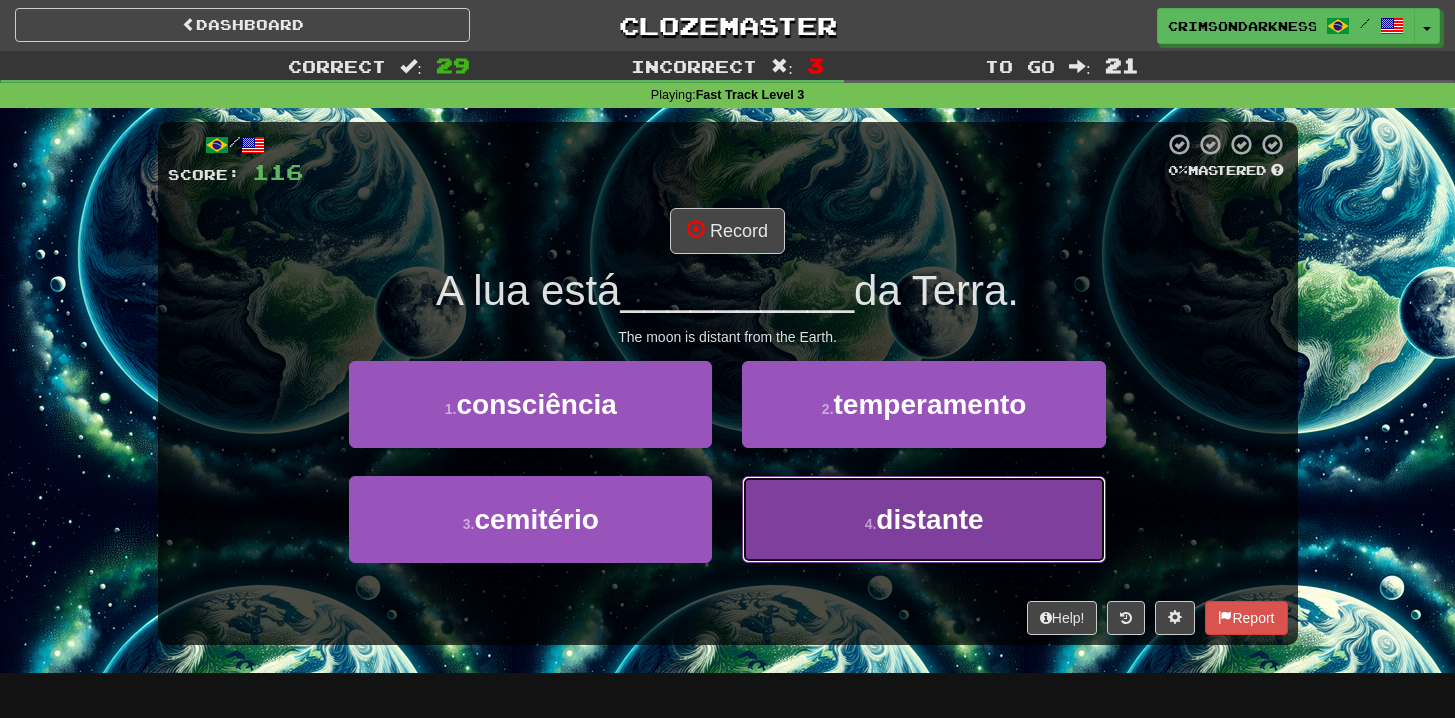 click on "4 .  distante" at bounding box center [923, 519] 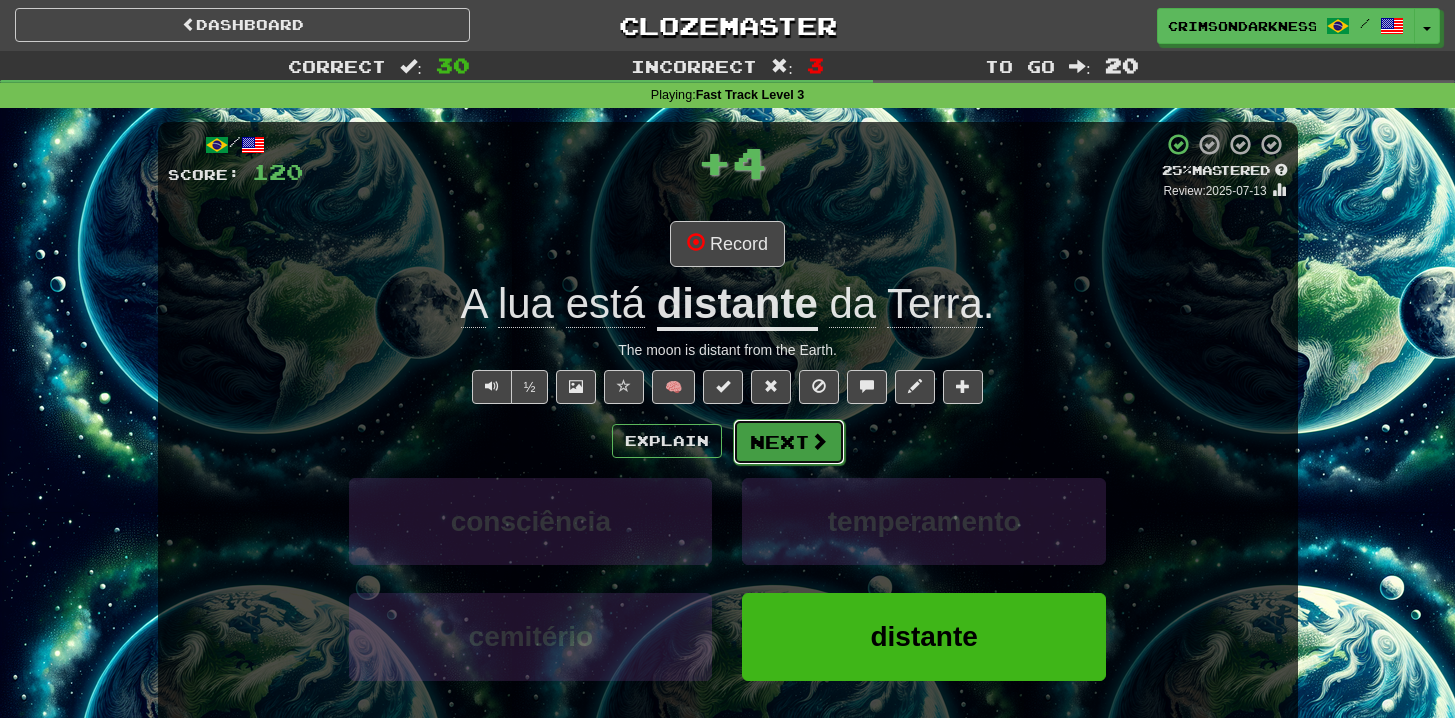 click on "Next" at bounding box center [789, 442] 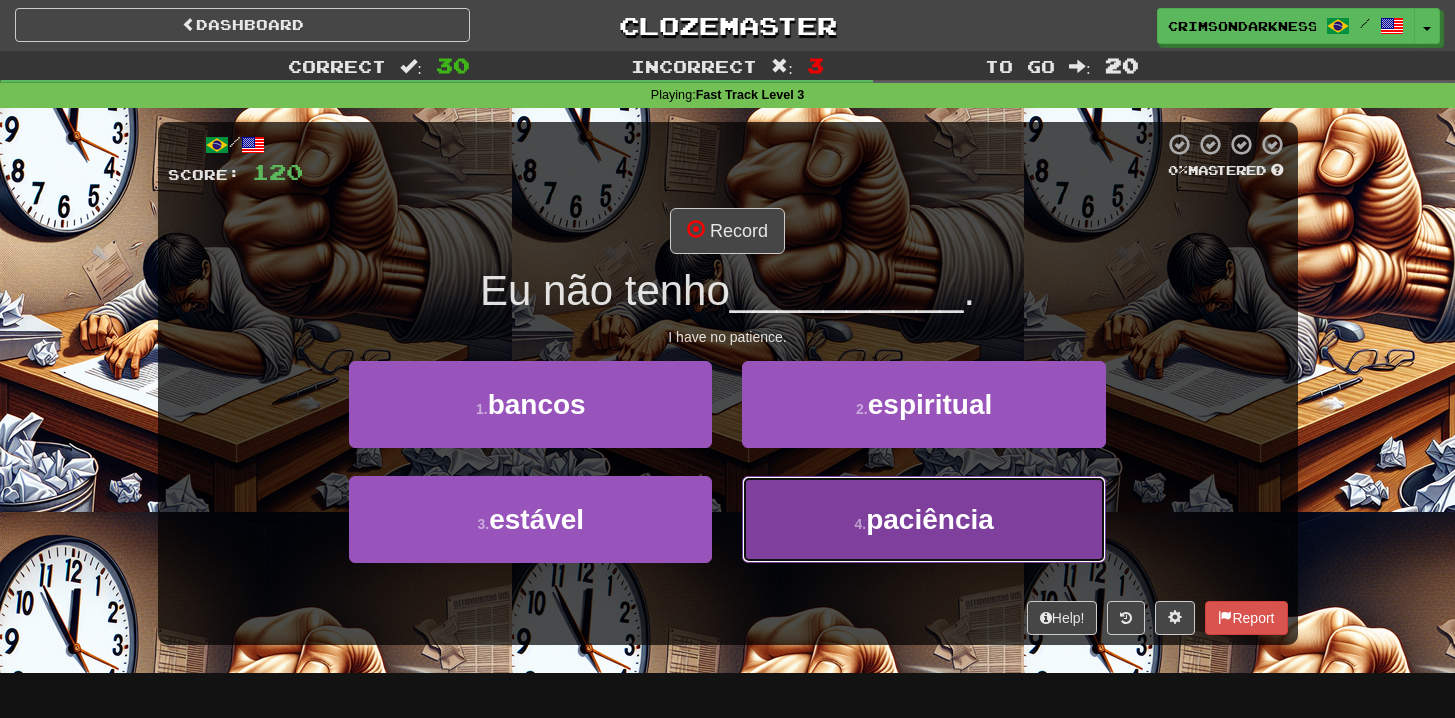 click on "4 .  paciência" at bounding box center [923, 519] 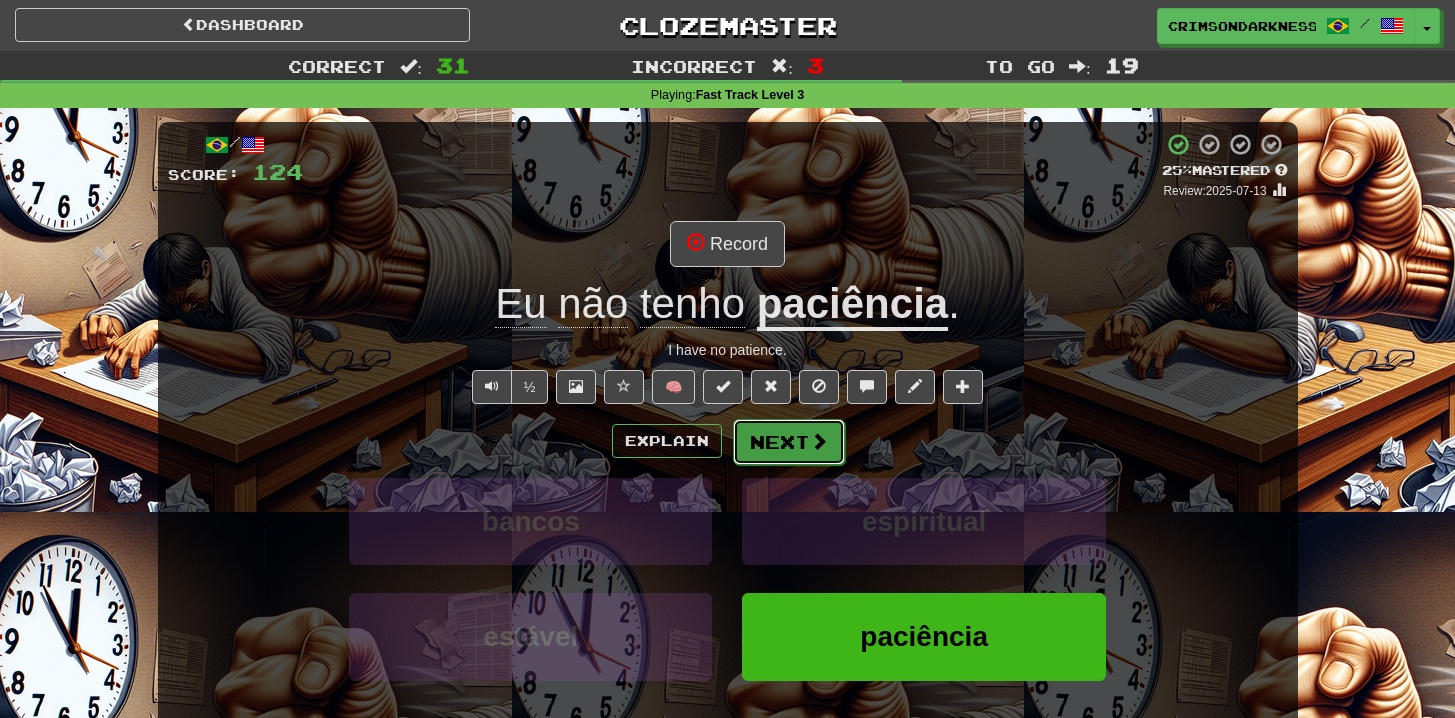 click at bounding box center [819, 441] 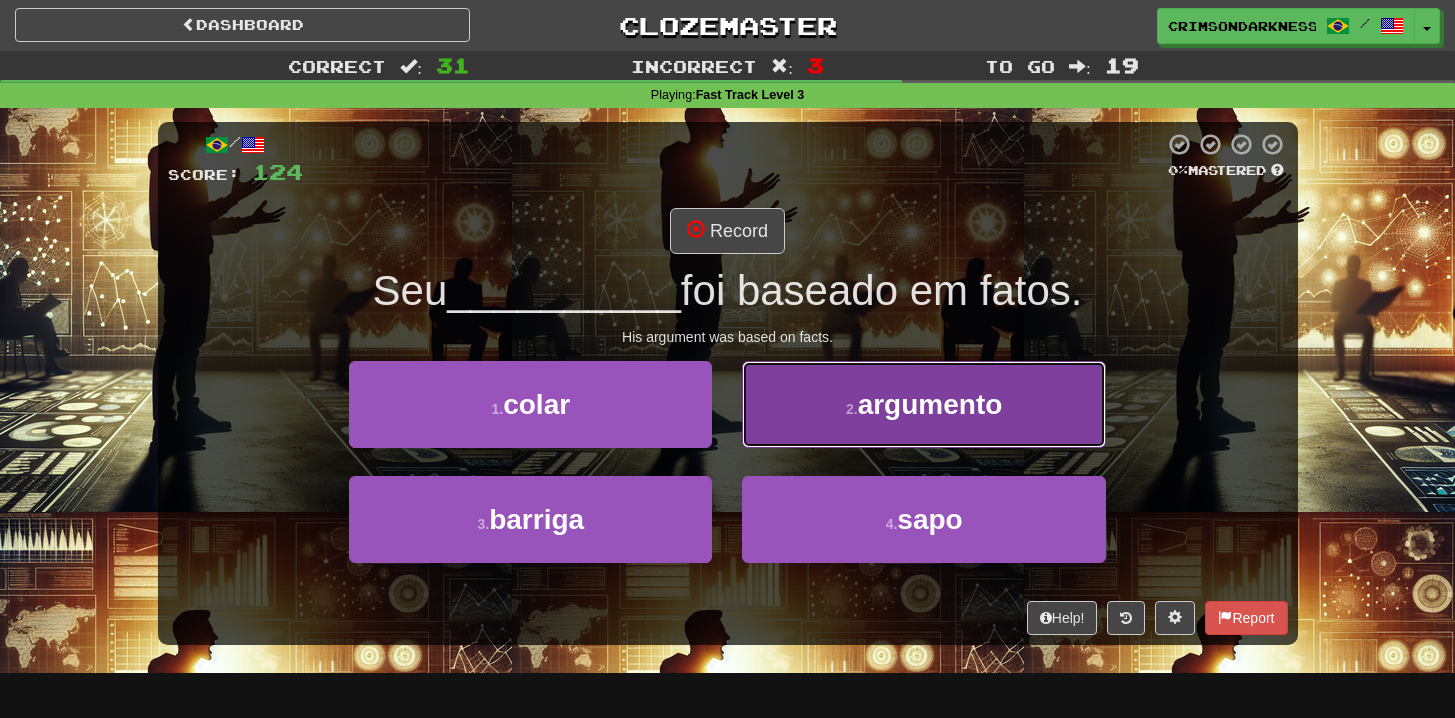 click on "2 .  argumento" at bounding box center (923, 404) 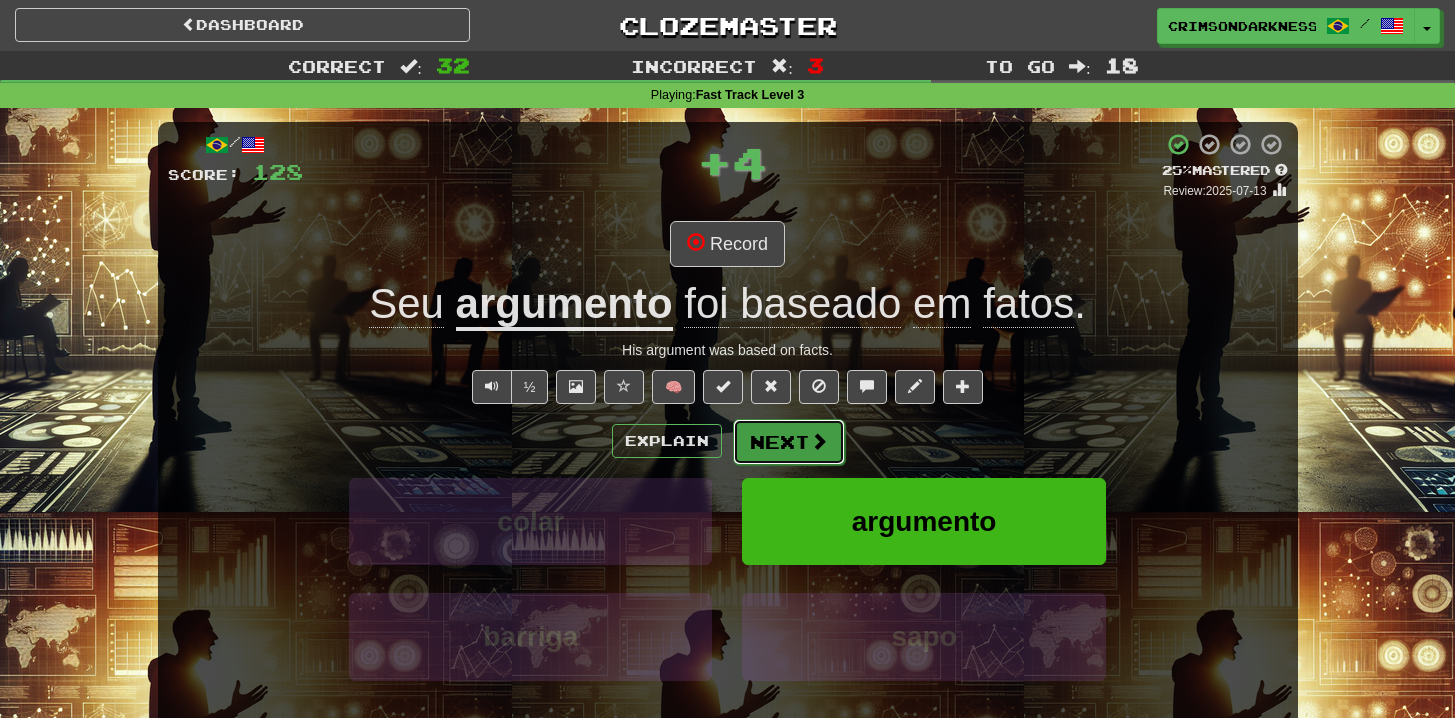 click on "Next" at bounding box center [789, 442] 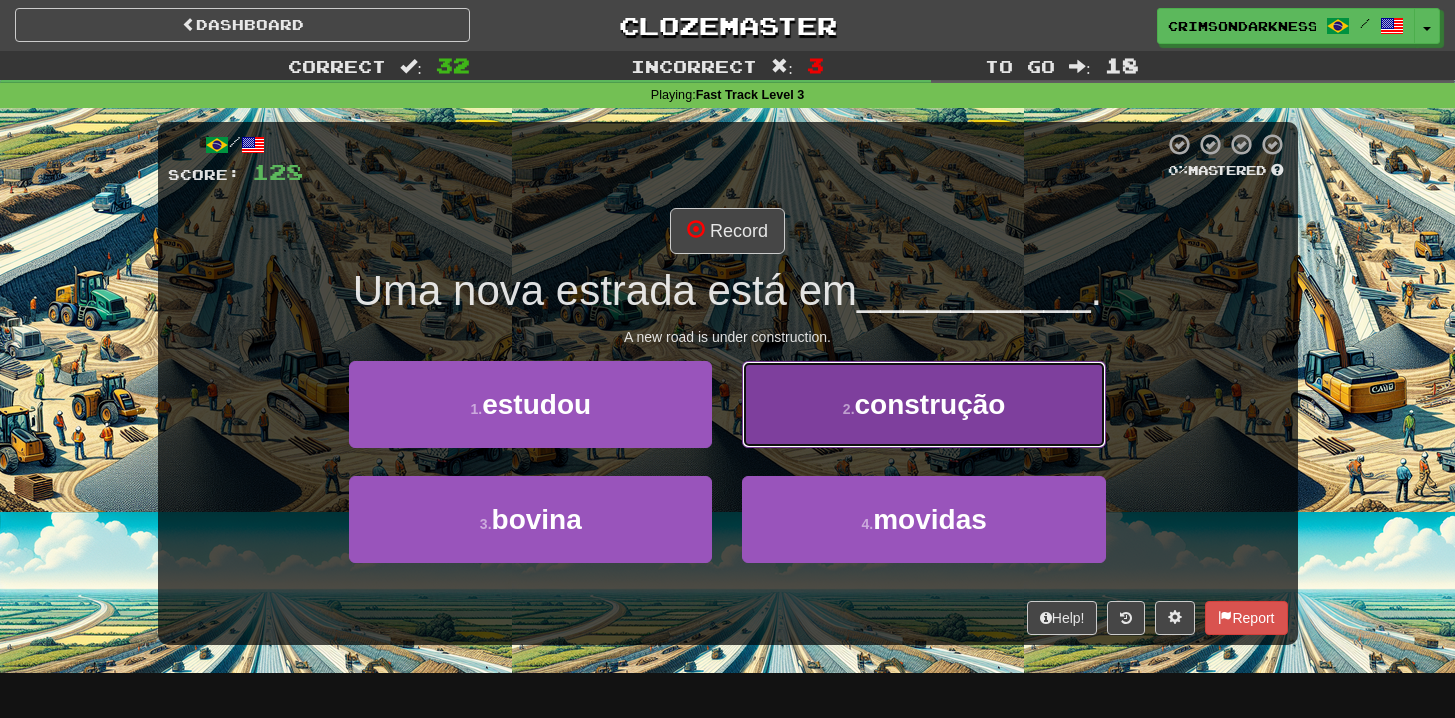 click on "2 .  construção" at bounding box center (923, 404) 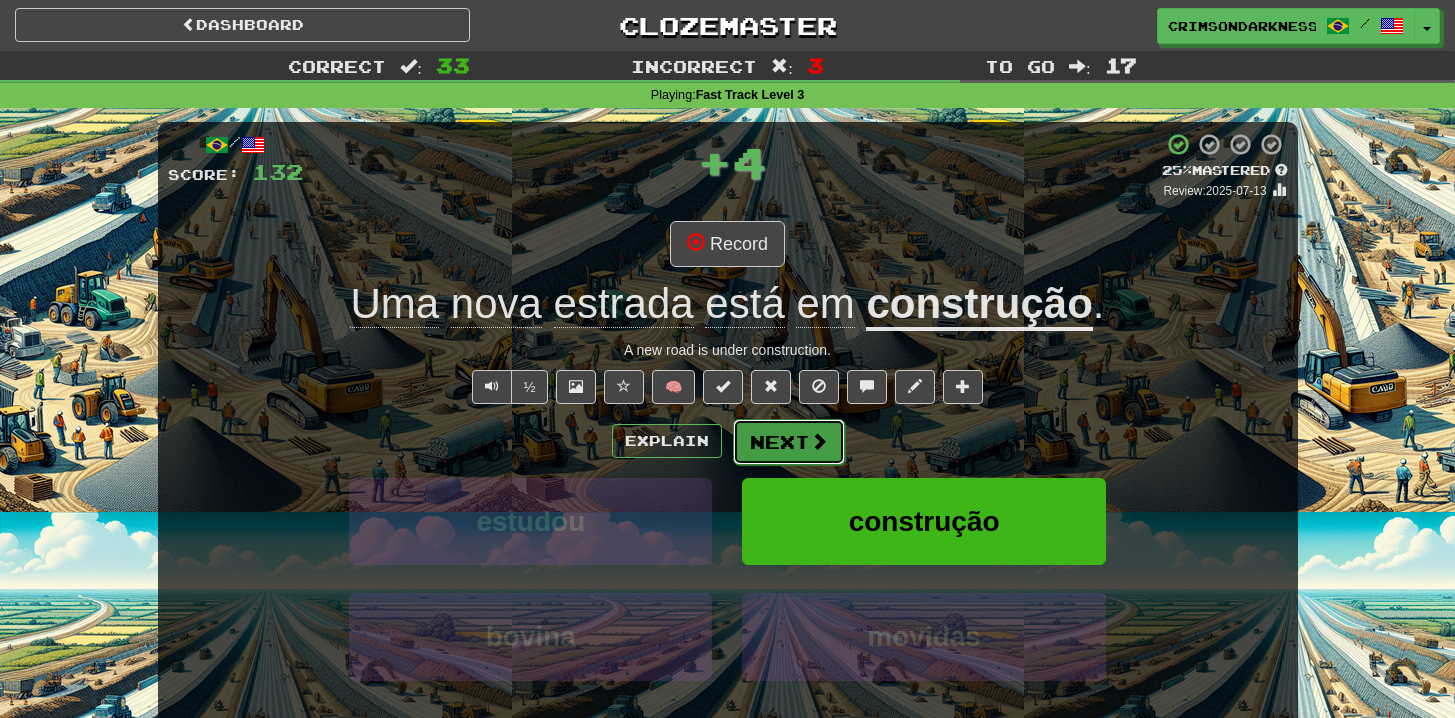 click on "Next" at bounding box center [789, 442] 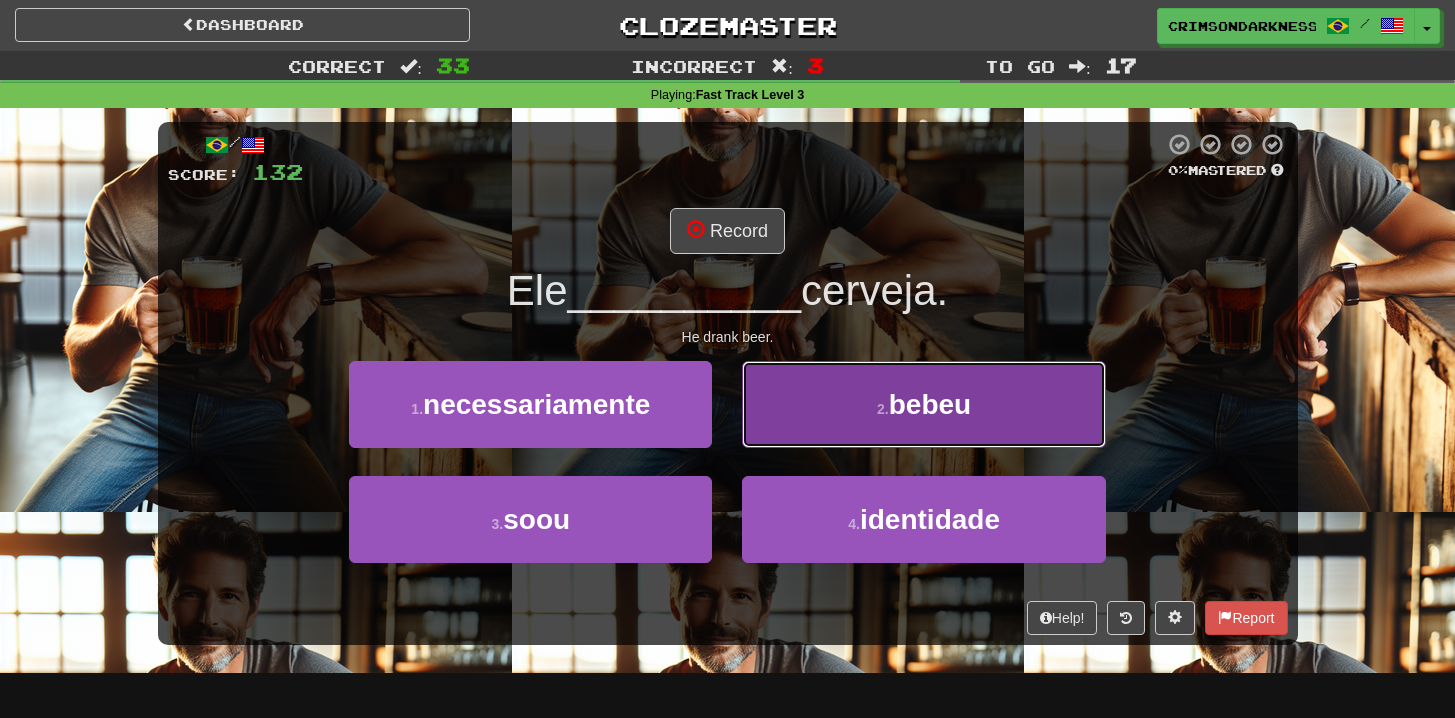click on "2 .  bebeu" at bounding box center (923, 404) 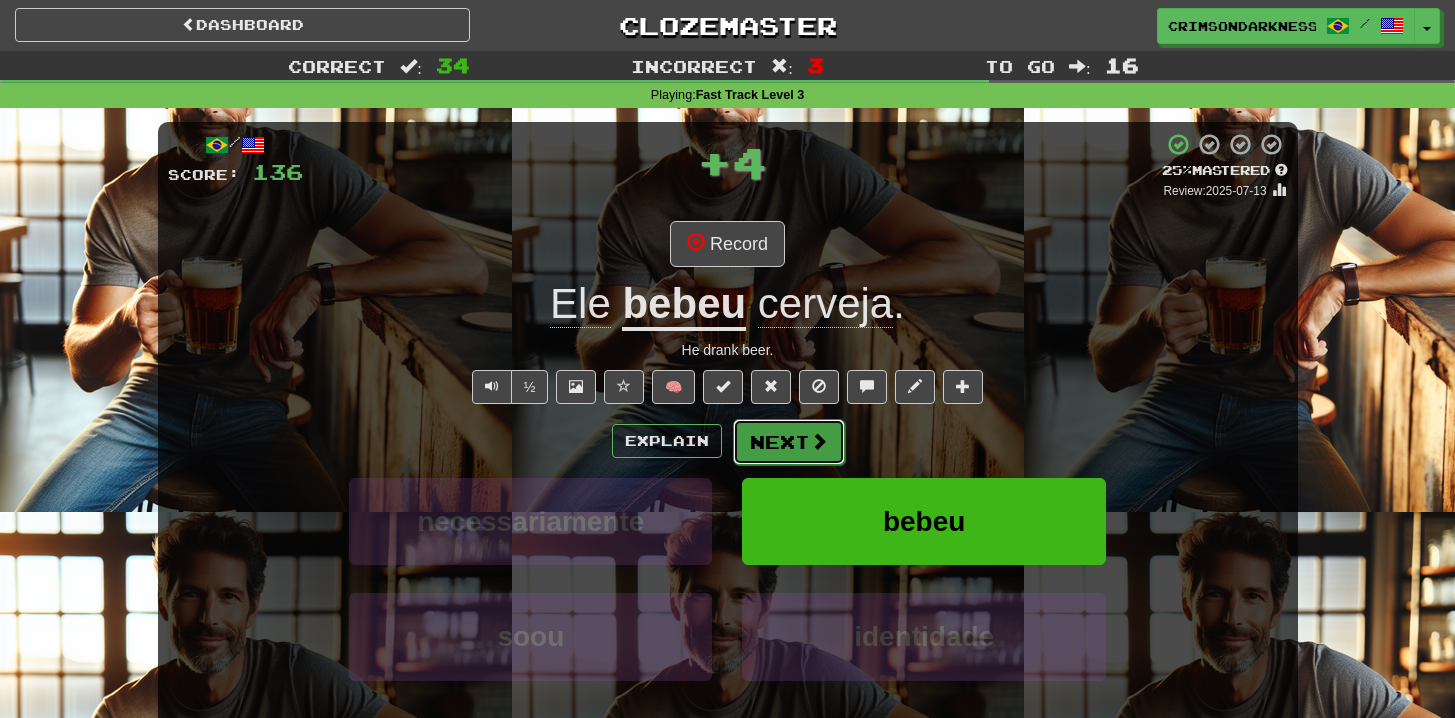 click on "Next" at bounding box center [789, 442] 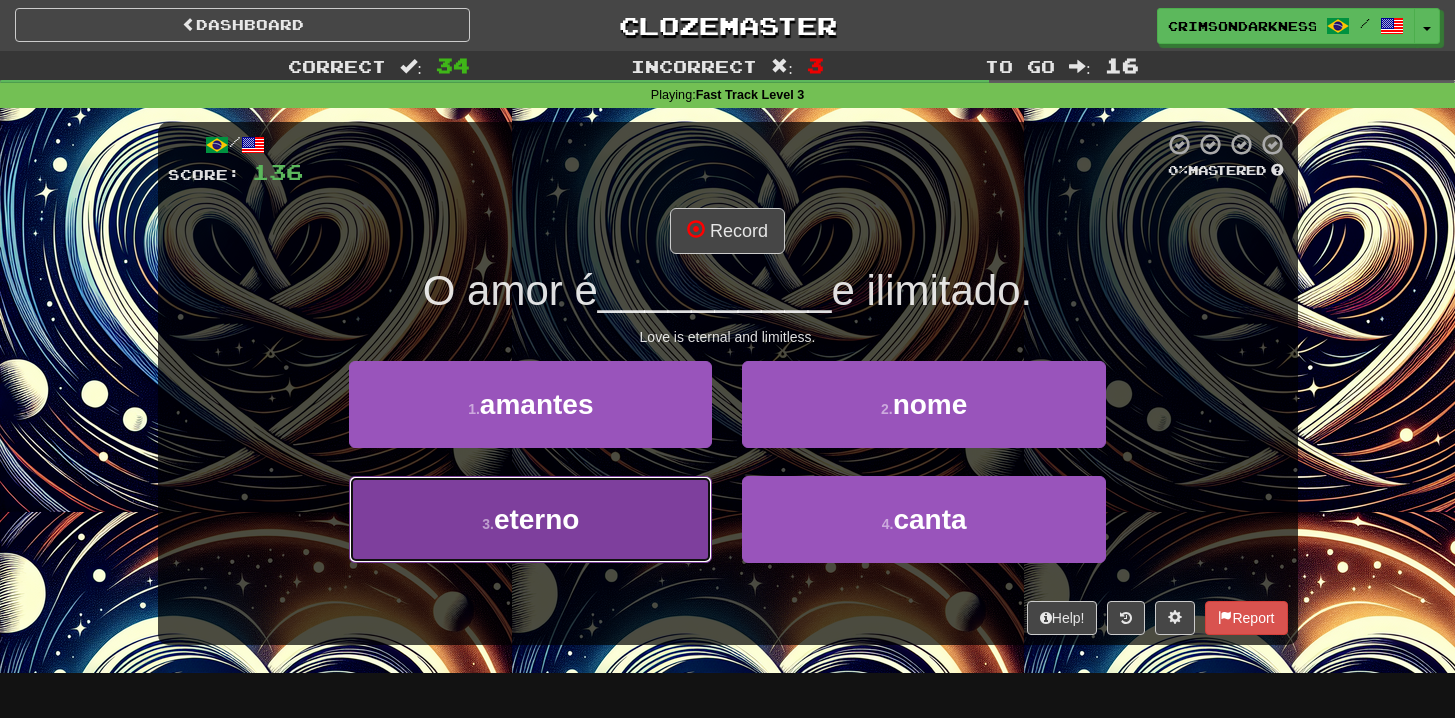 click on "3 .  eterno" at bounding box center [530, 519] 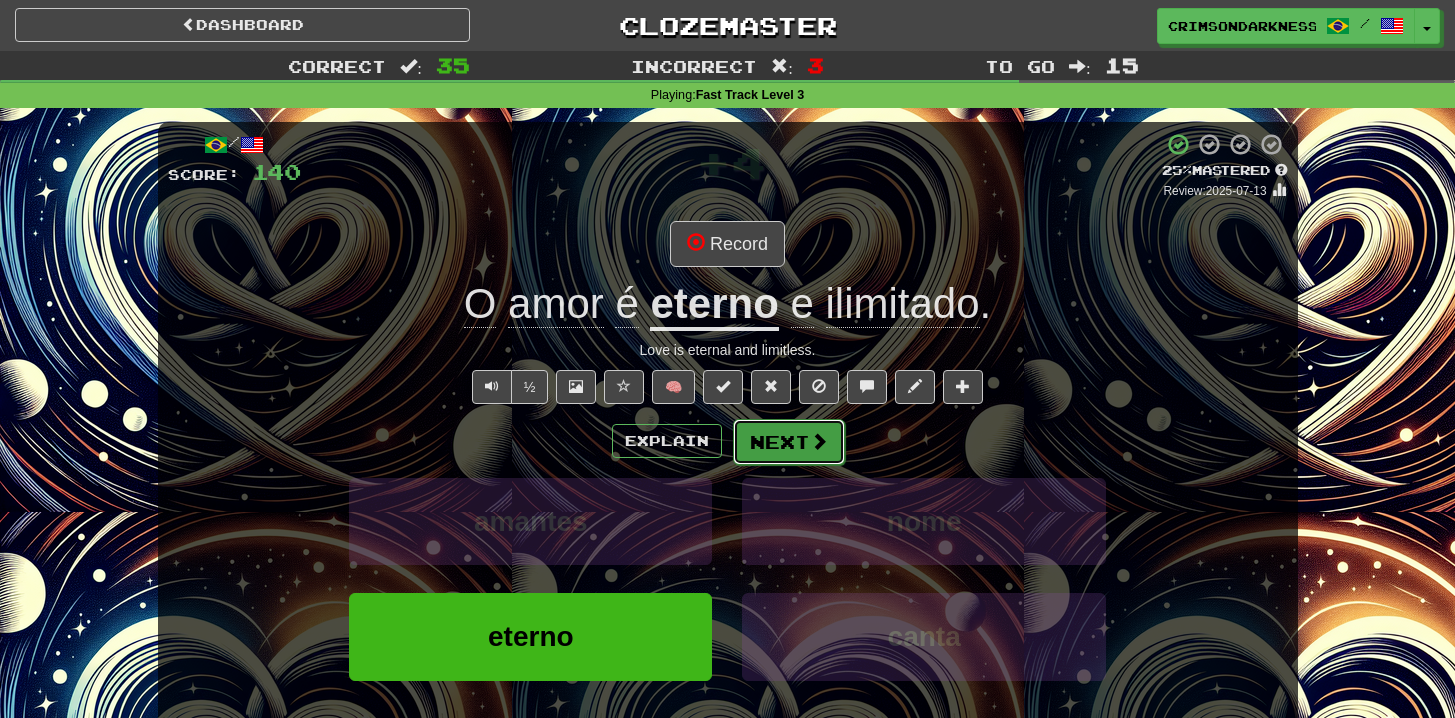 click on "Next" at bounding box center (789, 442) 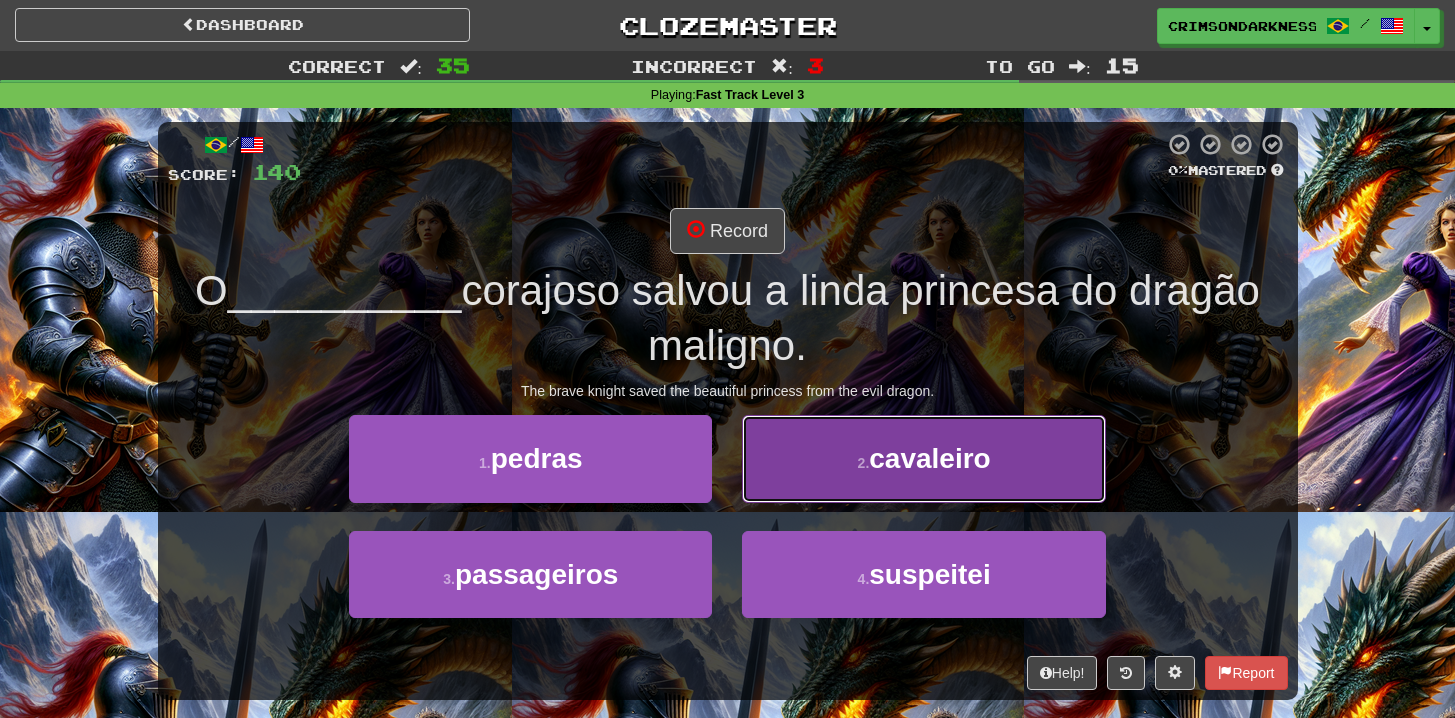 click on "cavaleiro" at bounding box center [929, 458] 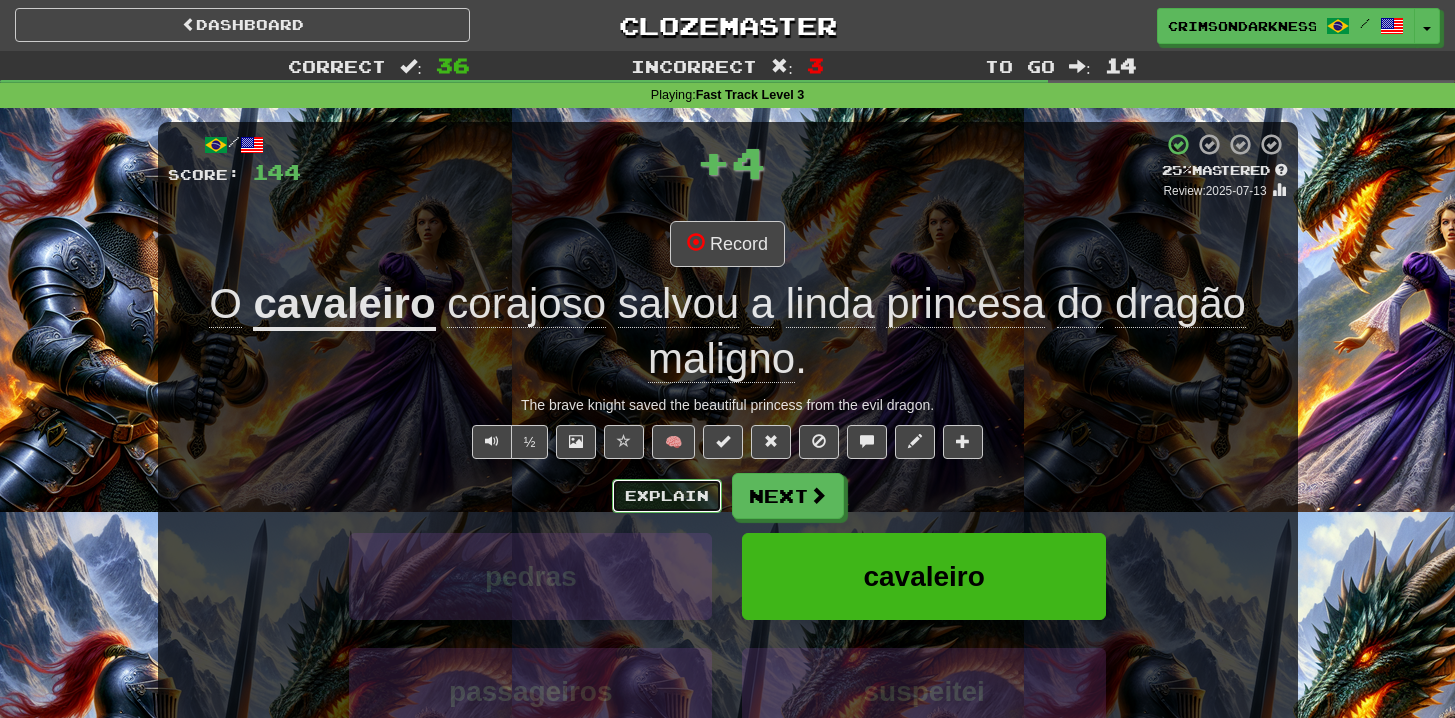 click on "Explain" at bounding box center [667, 496] 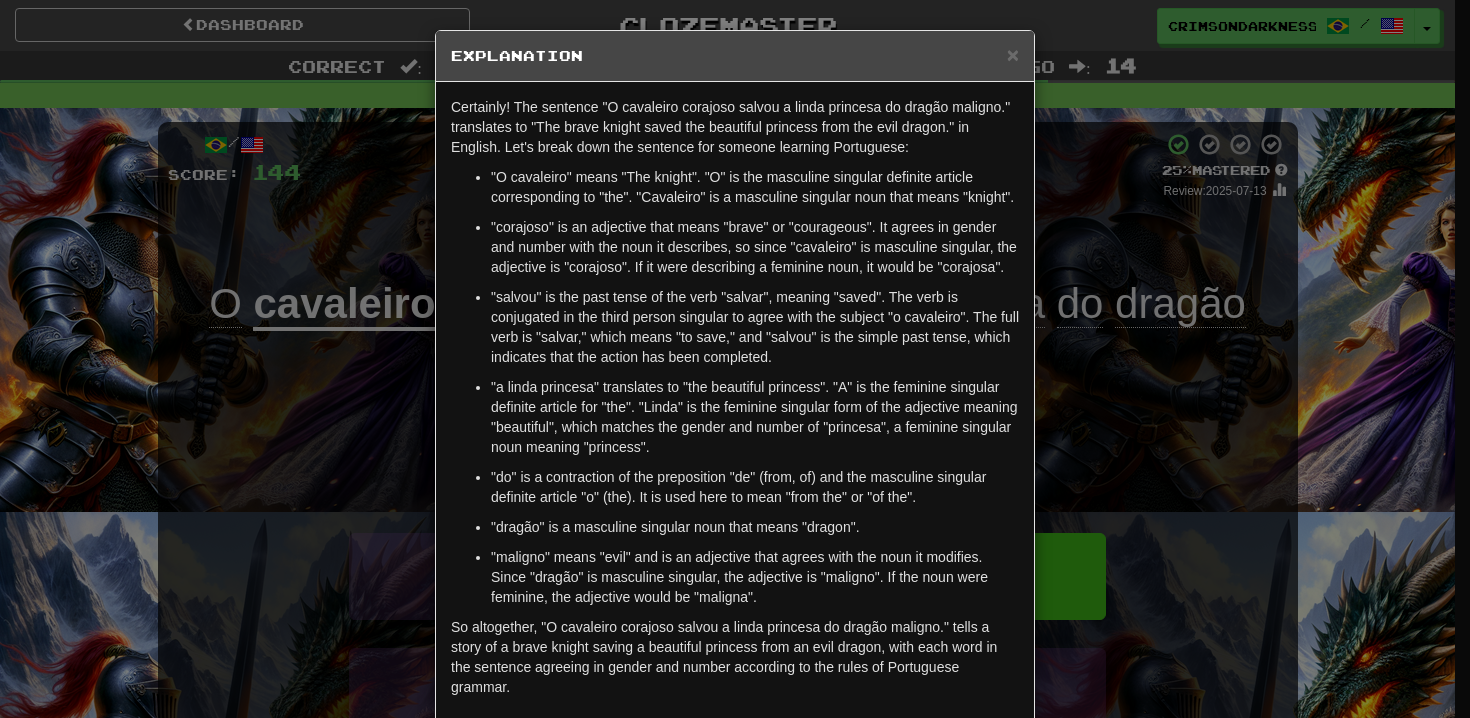 click on "× Explanation Certainly! The sentence "O cavaleiro corajoso salvou a linda princesa do dragão maligno." translates to "The brave knight saved the beautiful princess from the evil dragon." in English. Let's break down the sentence for someone learning Portuguese:
"O cavaleiro" means "The knight". "O" is the masculine singular definite article corresponding to "the". "Cavaleiro" is a masculine singular noun that means "knight".
"corajoso" is an adjective that means "brave" or "courageous". It agrees in gender and number with the noun it describes, so since "cavaleiro" is masculine singular, the adjective is "corajoso". If it were describing a feminine noun, it would be "corajosa".
"salvou" is the past tense of the verb "salvar", meaning "saved". The verb is conjugated in the third person singular to agree with the subject "o cavaleiro". The full verb is "salvar," which means "to save," and "salvou" is the simple past tense, which indicates that the action has been completed." at bounding box center [735, 359] 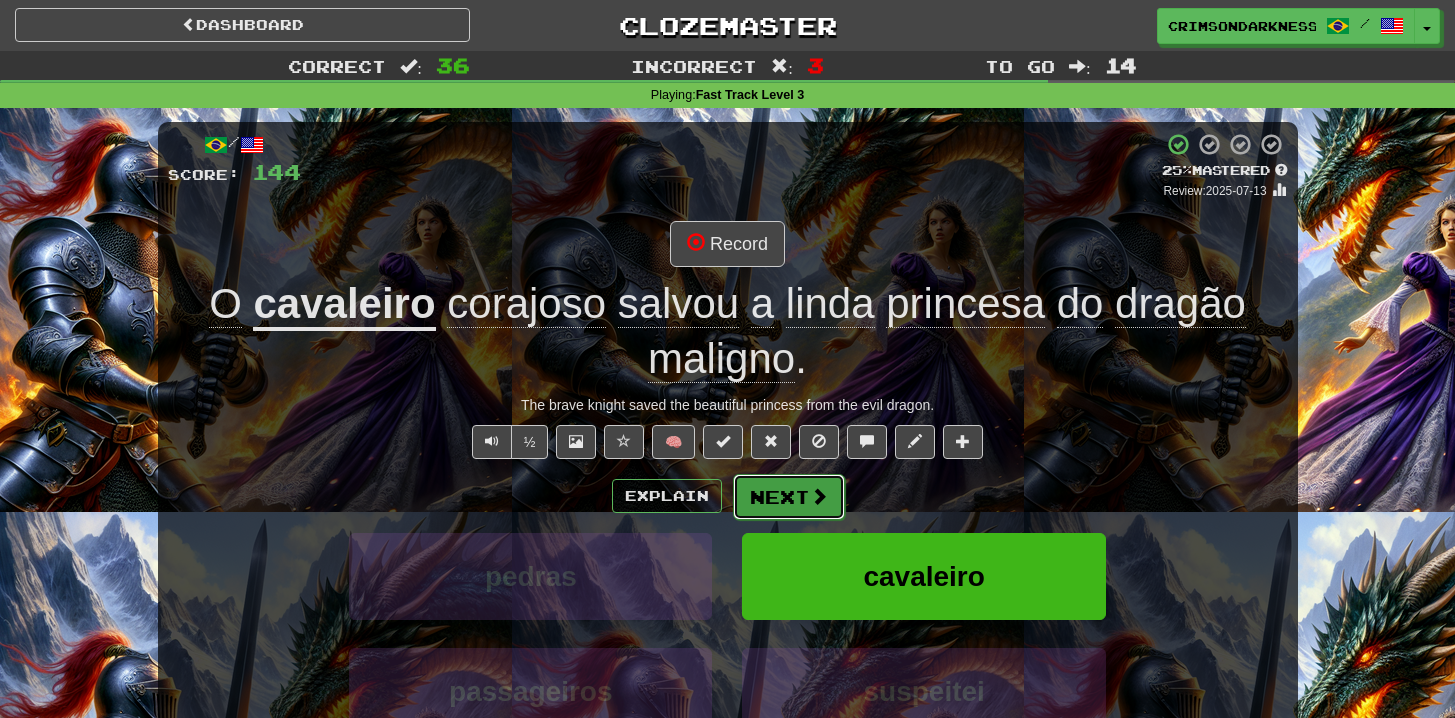 click on "Next" at bounding box center [789, 497] 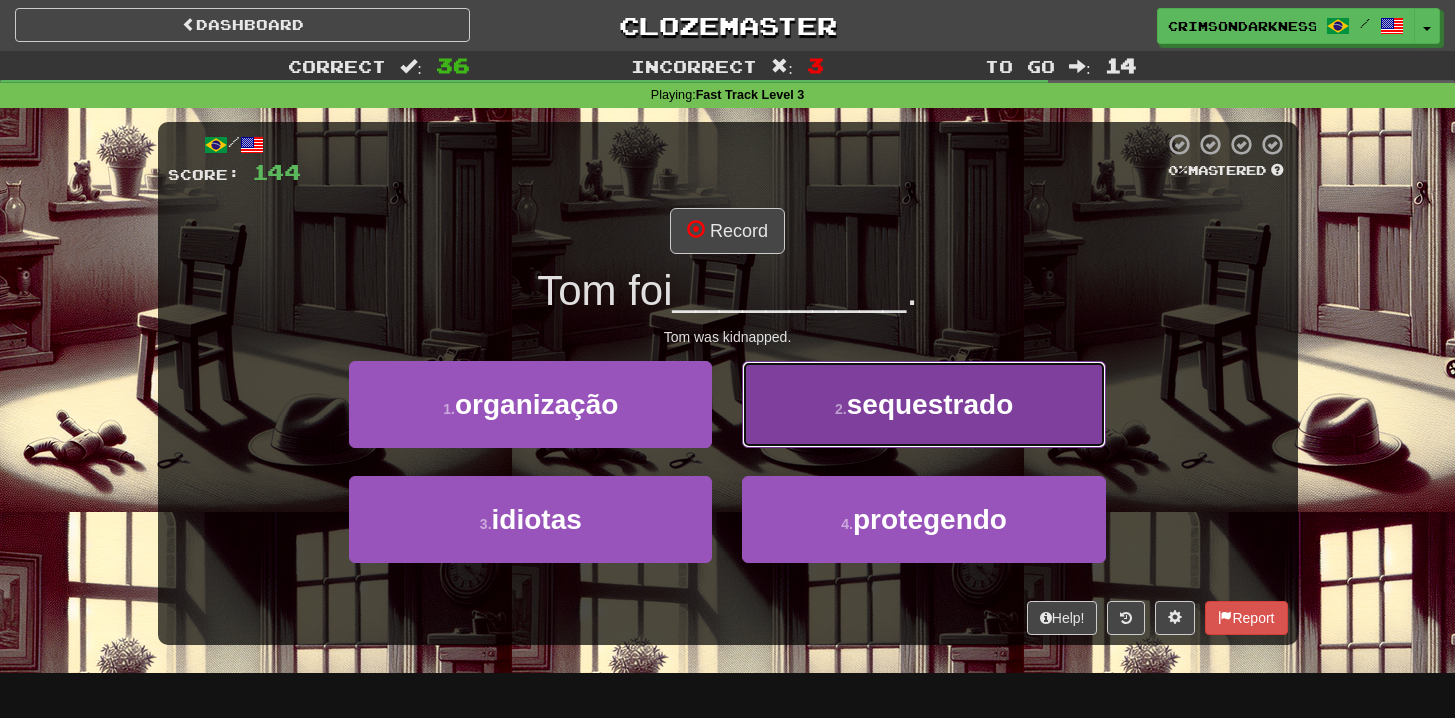 click on "2 .  sequestrado" at bounding box center [923, 404] 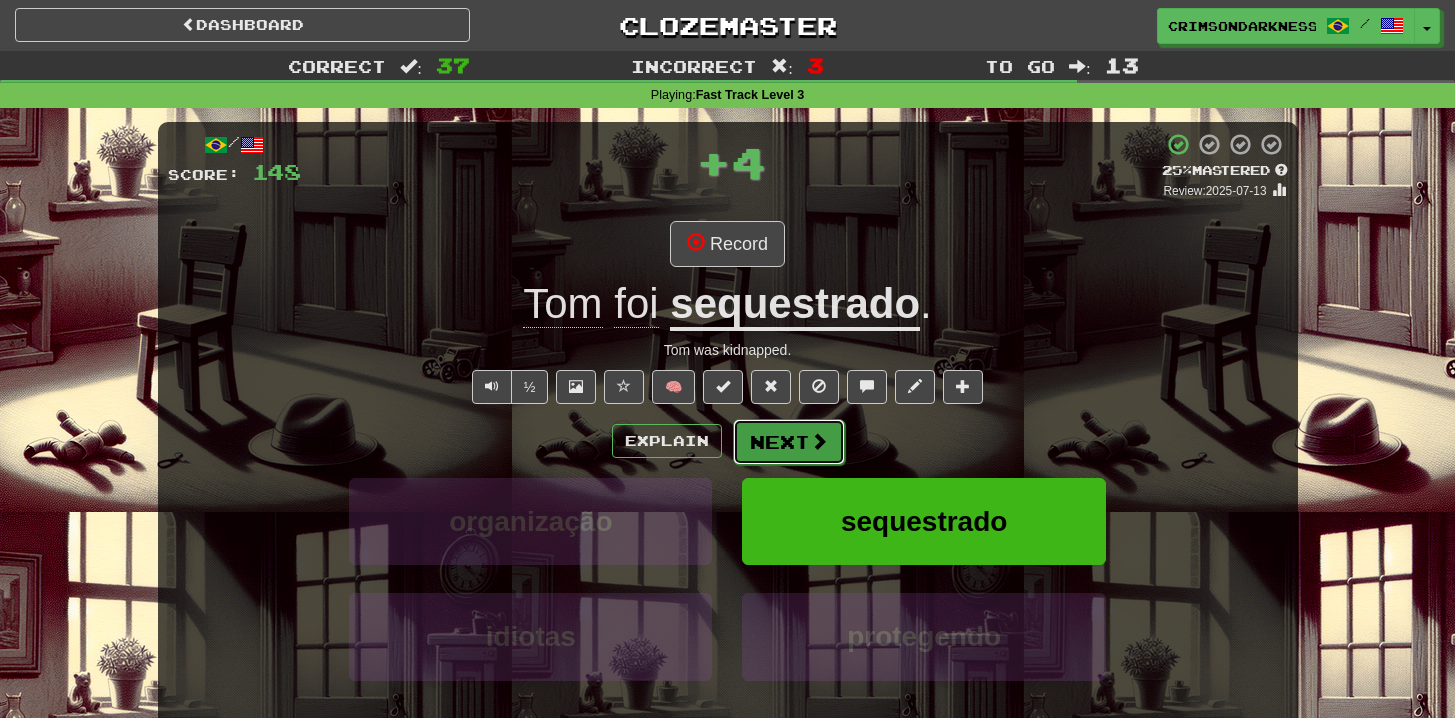 click on "Next" at bounding box center [789, 442] 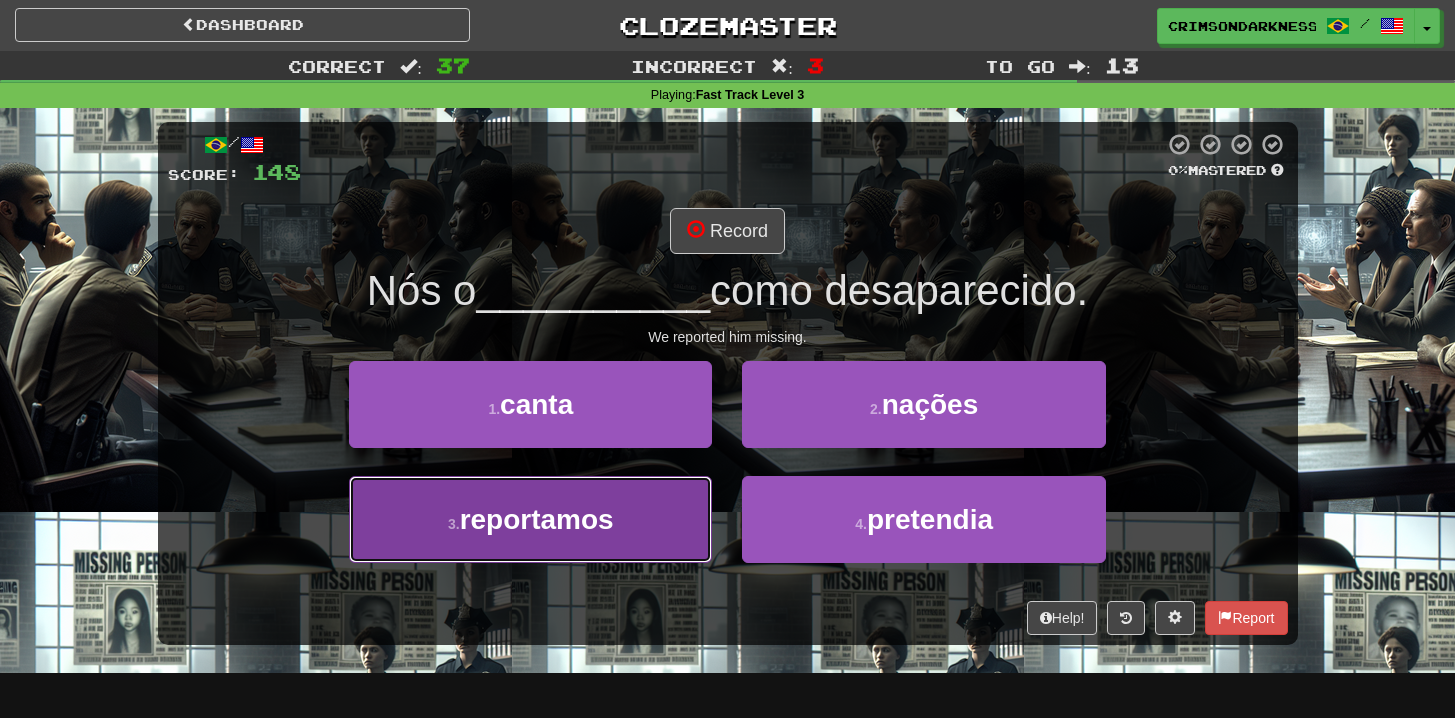 click on "3 .  reportamos" at bounding box center (530, 519) 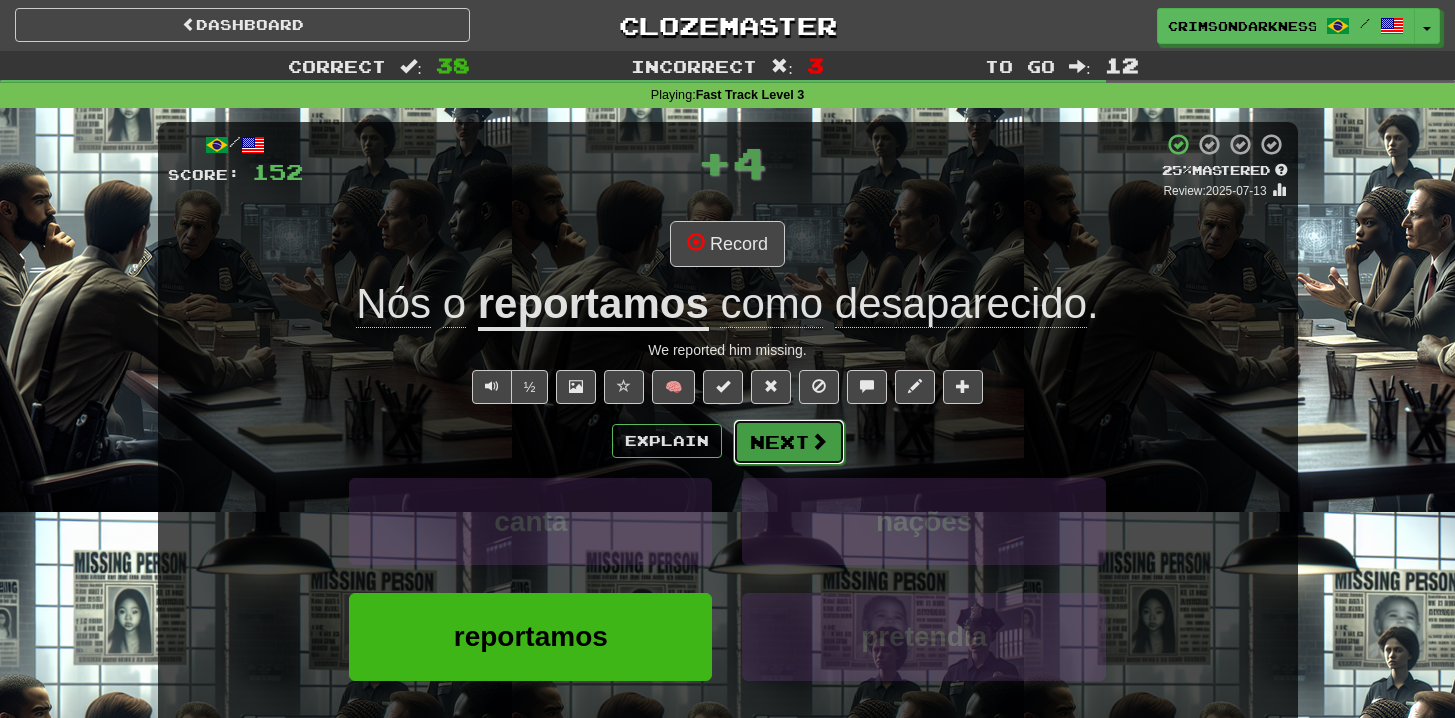 click on "Next" at bounding box center (789, 442) 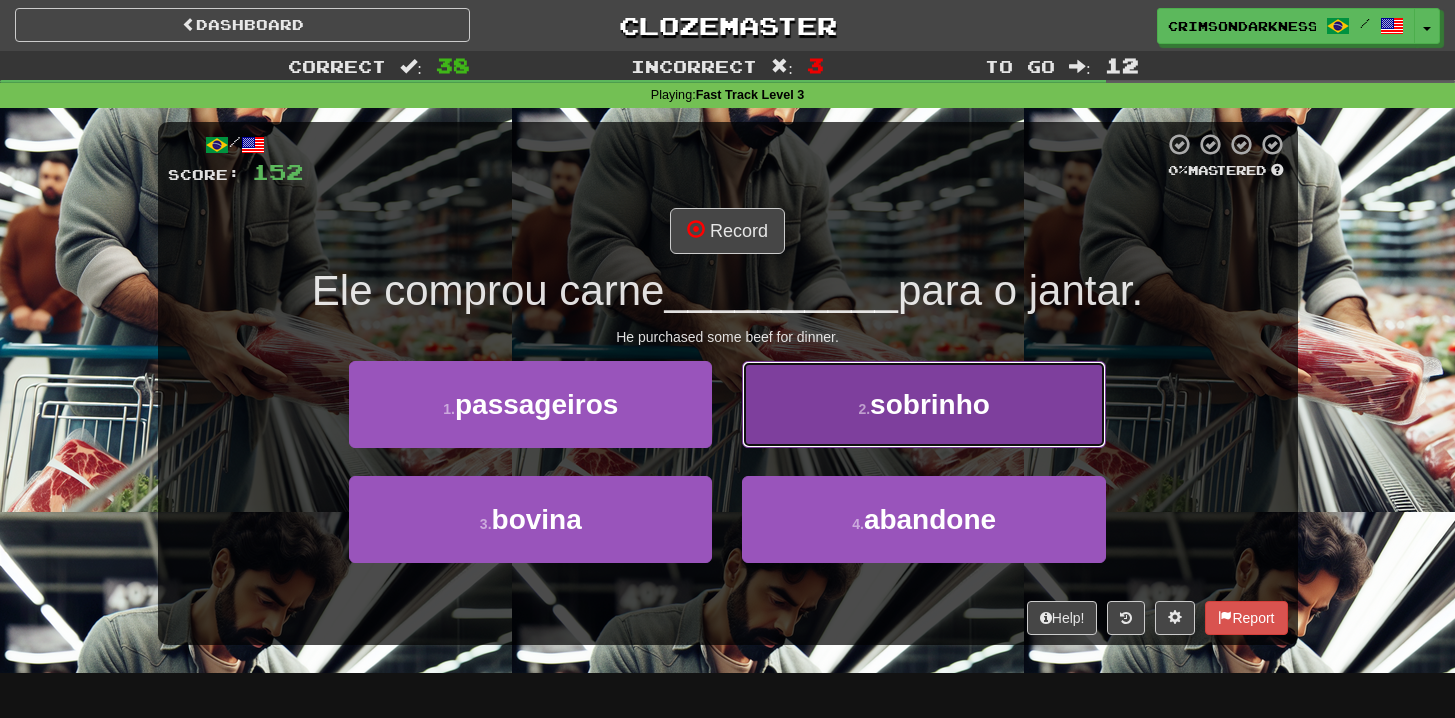 click on "2 .  sobrinho" at bounding box center (923, 404) 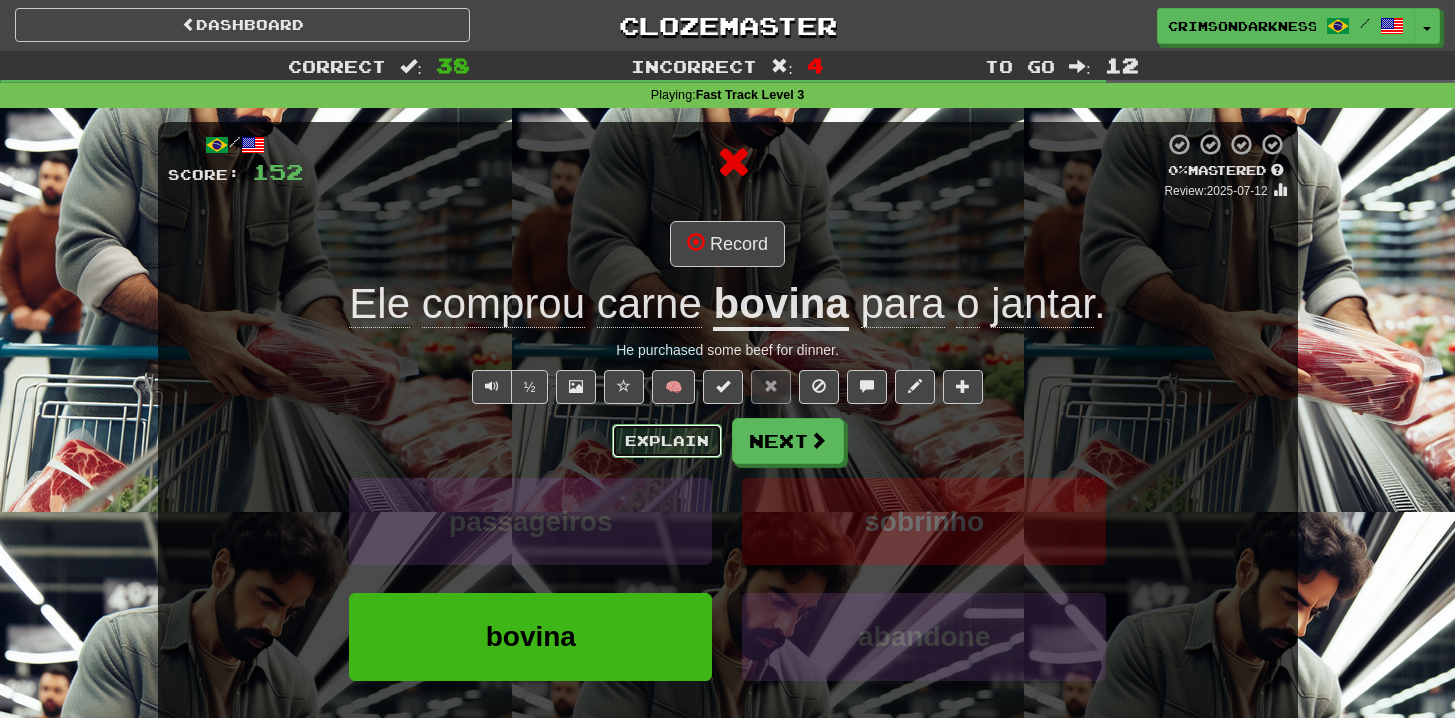 click on "Explain" at bounding box center (667, 441) 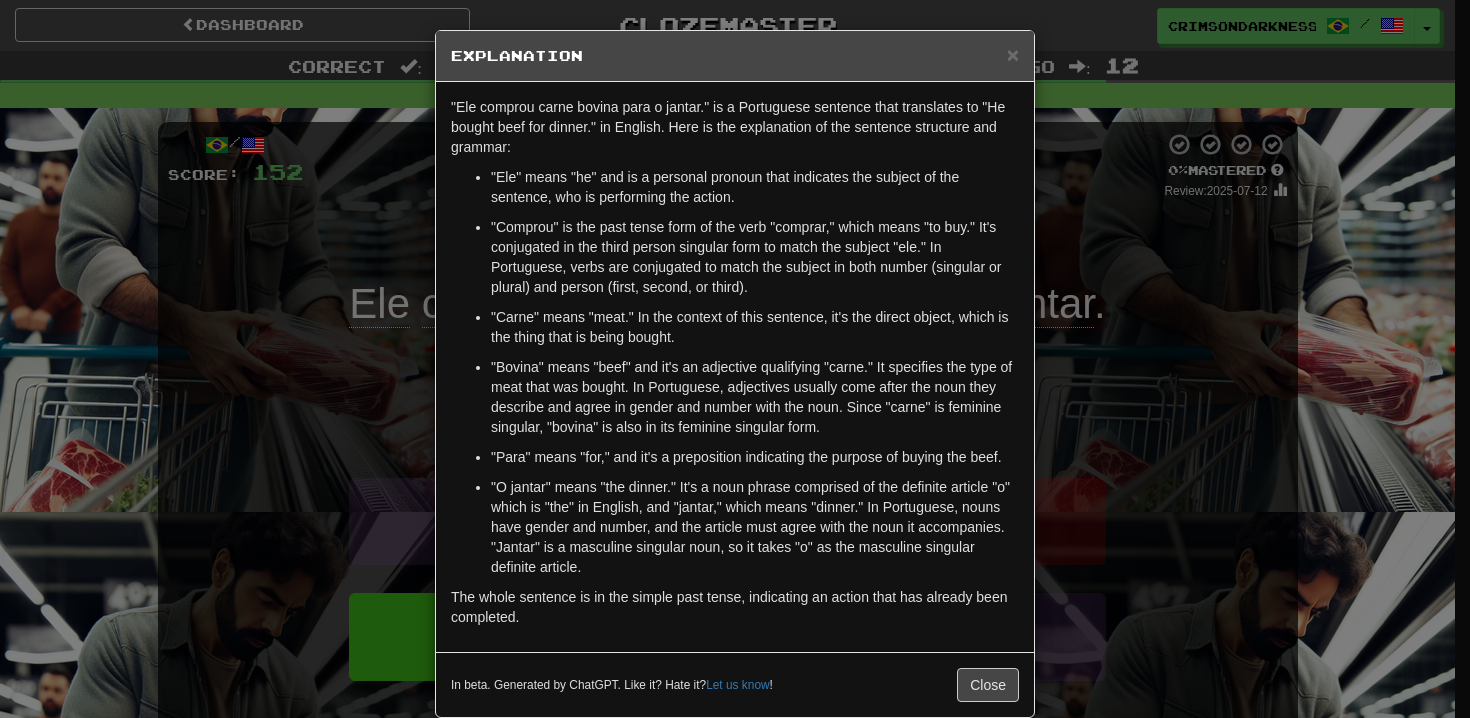 click on "× Explanation "Ele comprou carne bovina para o jantar." is a Portuguese sentence that translates to "He bought beef for dinner." in English. Here is the explanation of the sentence structure and grammar:
"Ele" means "he" and is a personal pronoun that indicates the subject of the sentence, who is performing the action.
"Comprou" is the past tense form of the verb "comprar," which means "to buy." It's conjugated in the third person singular form to match the subject "ele." In Portuguese, verbs are conjugated to match the subject in both number (singular or plural) and person (first, second, or third).
"Carne" means "meat." In the context of this sentence, it's the direct object, which is the thing that is being bought.
"Para" means "for," and it's a preposition indicating the purpose of buying the beef.
The whole sentence is in the simple past tense, indicating an action that has already been completed. In beta. Generated by ChatGPT. Like it? Hate it?  Let us know !" at bounding box center (735, 359) 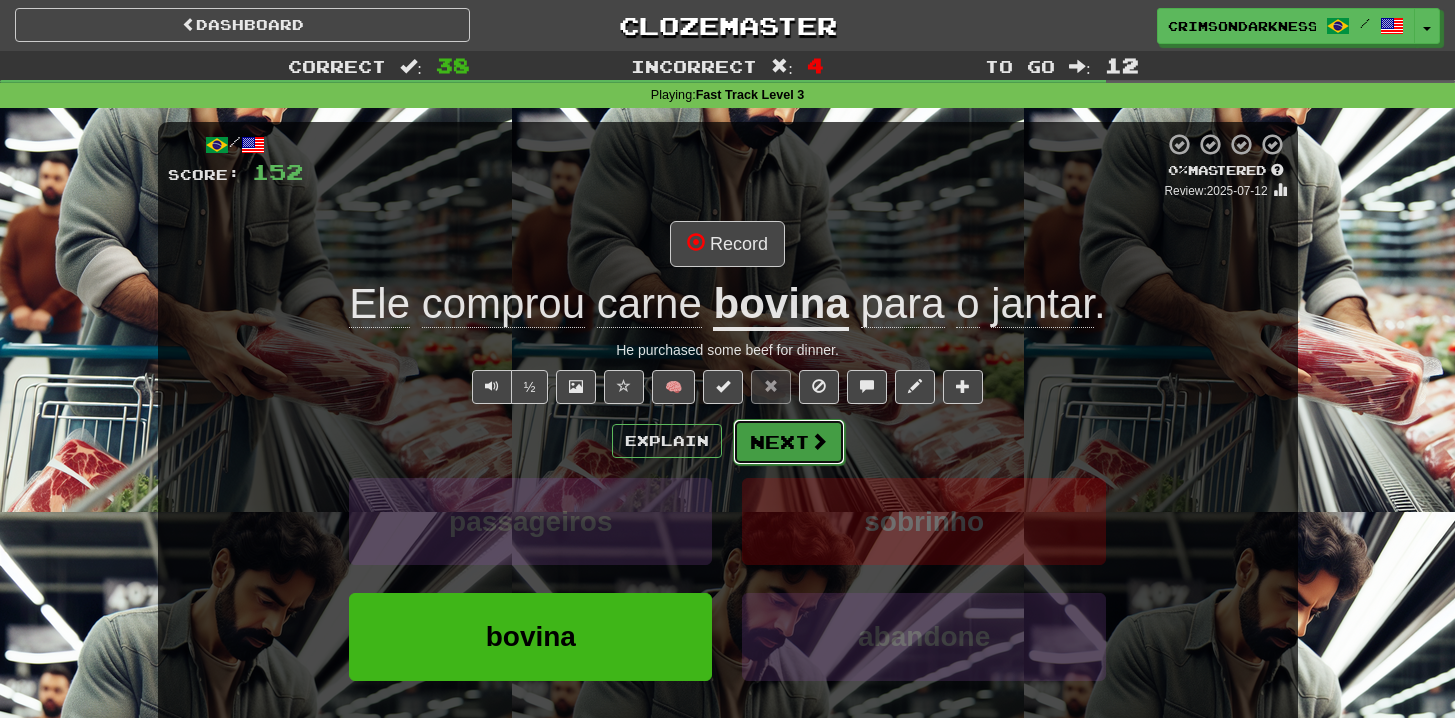 click on "Next" at bounding box center [789, 442] 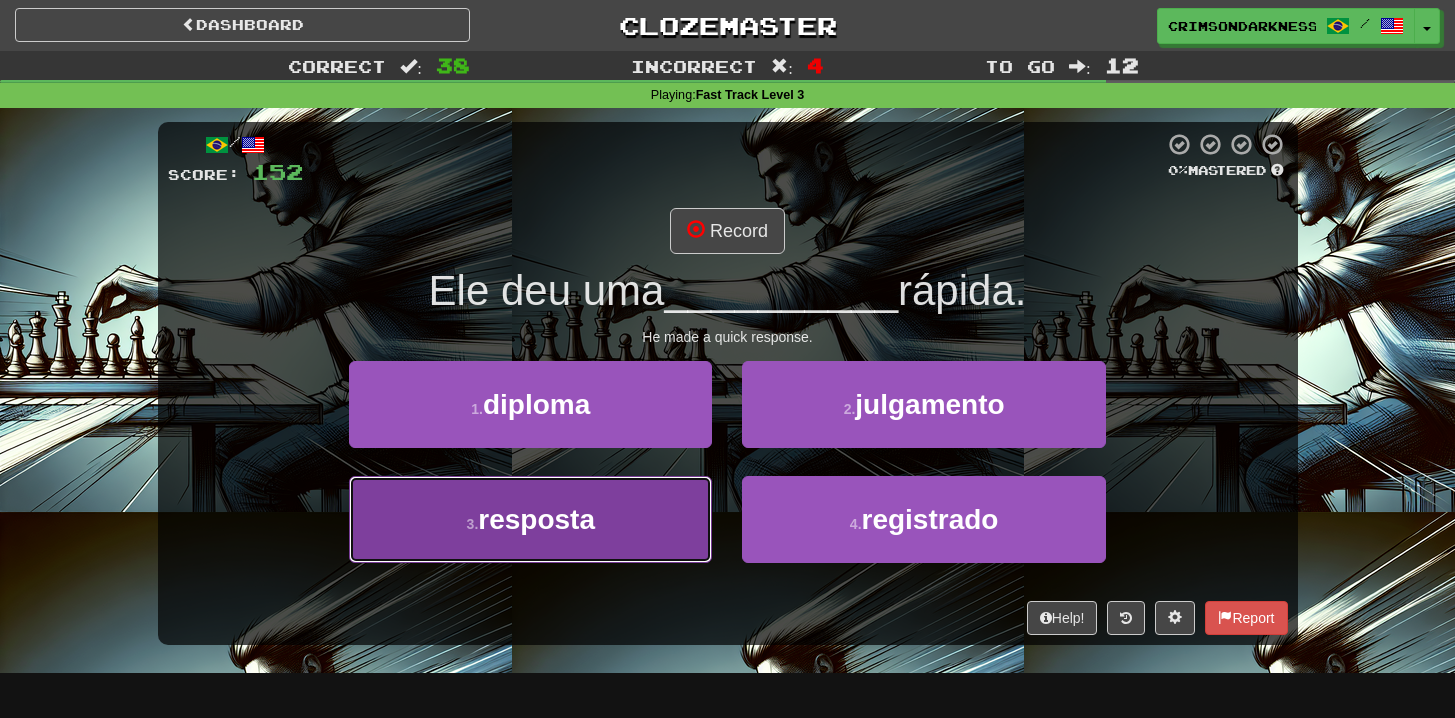 click on "3 .  resposta" at bounding box center [530, 519] 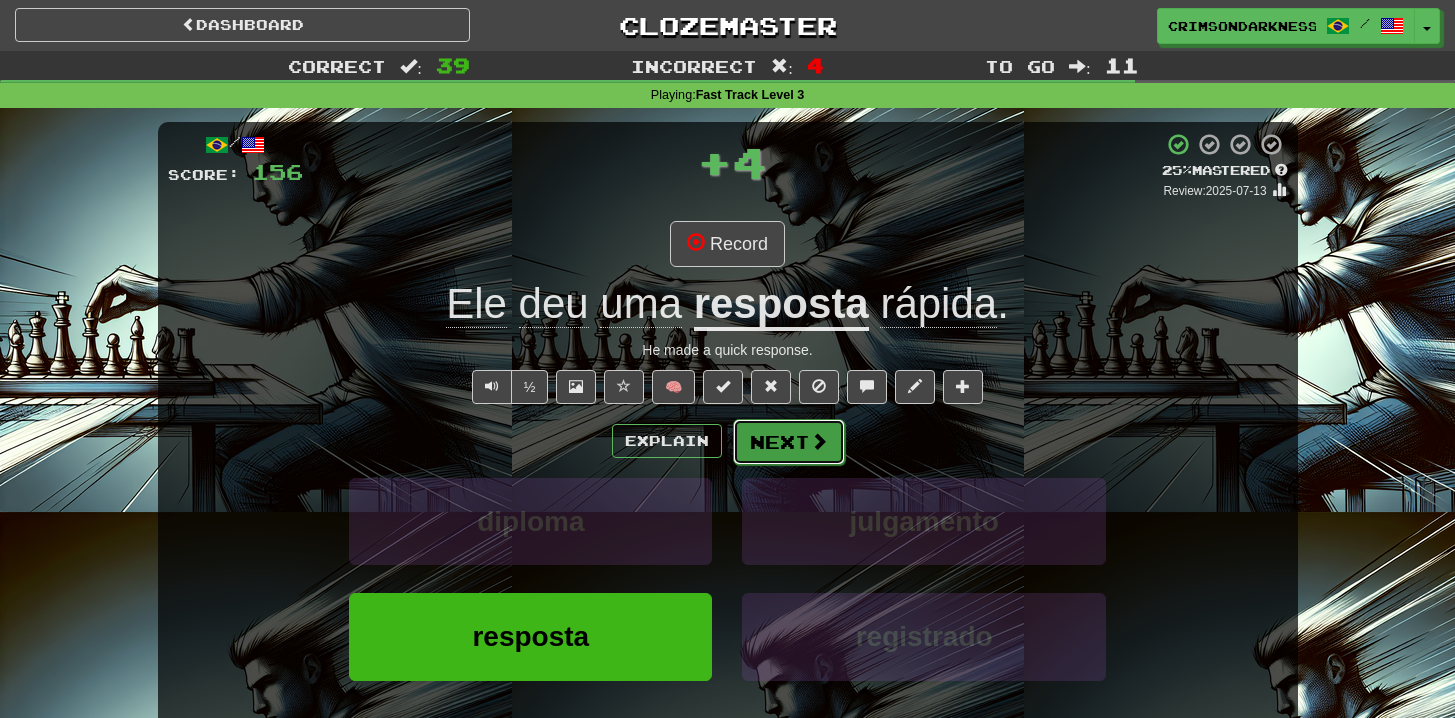 click on "Next" at bounding box center [789, 442] 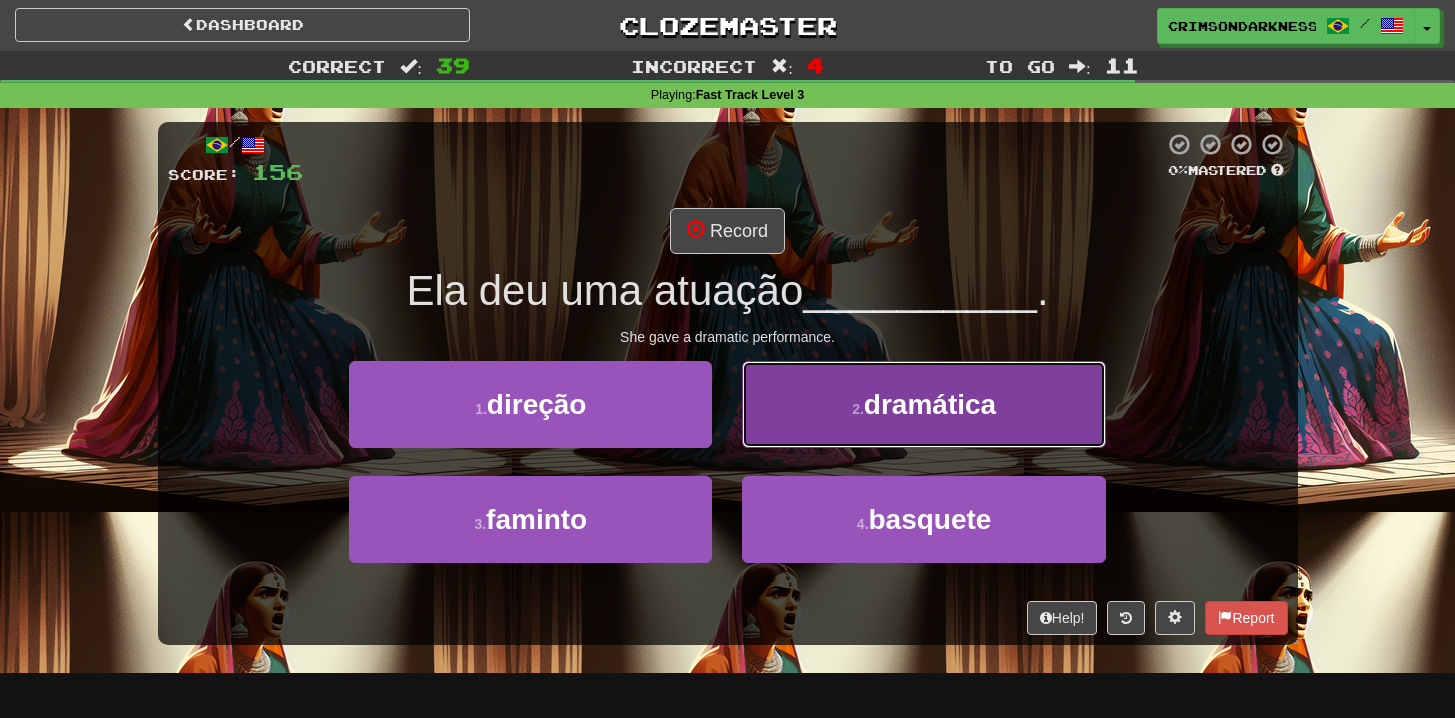click on "2 .  dramática" at bounding box center [923, 404] 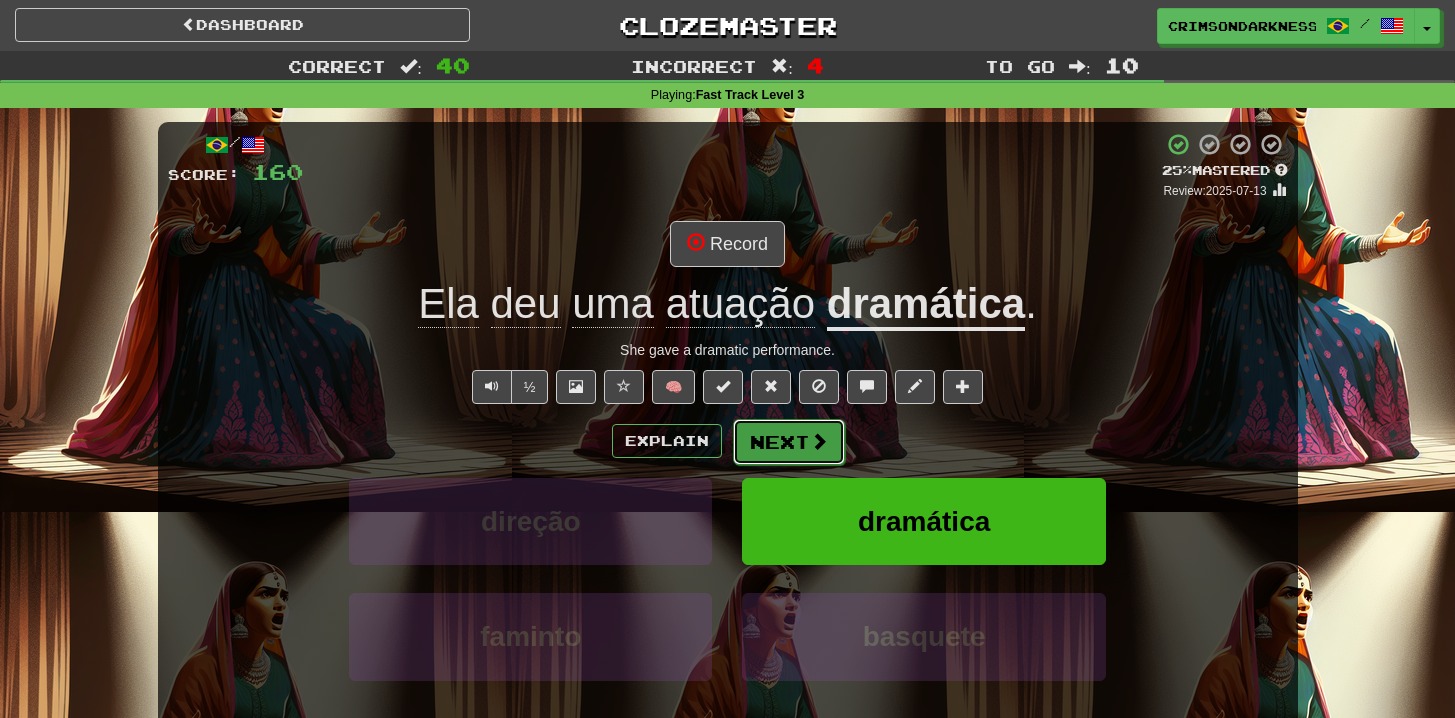click on "Next" at bounding box center (789, 442) 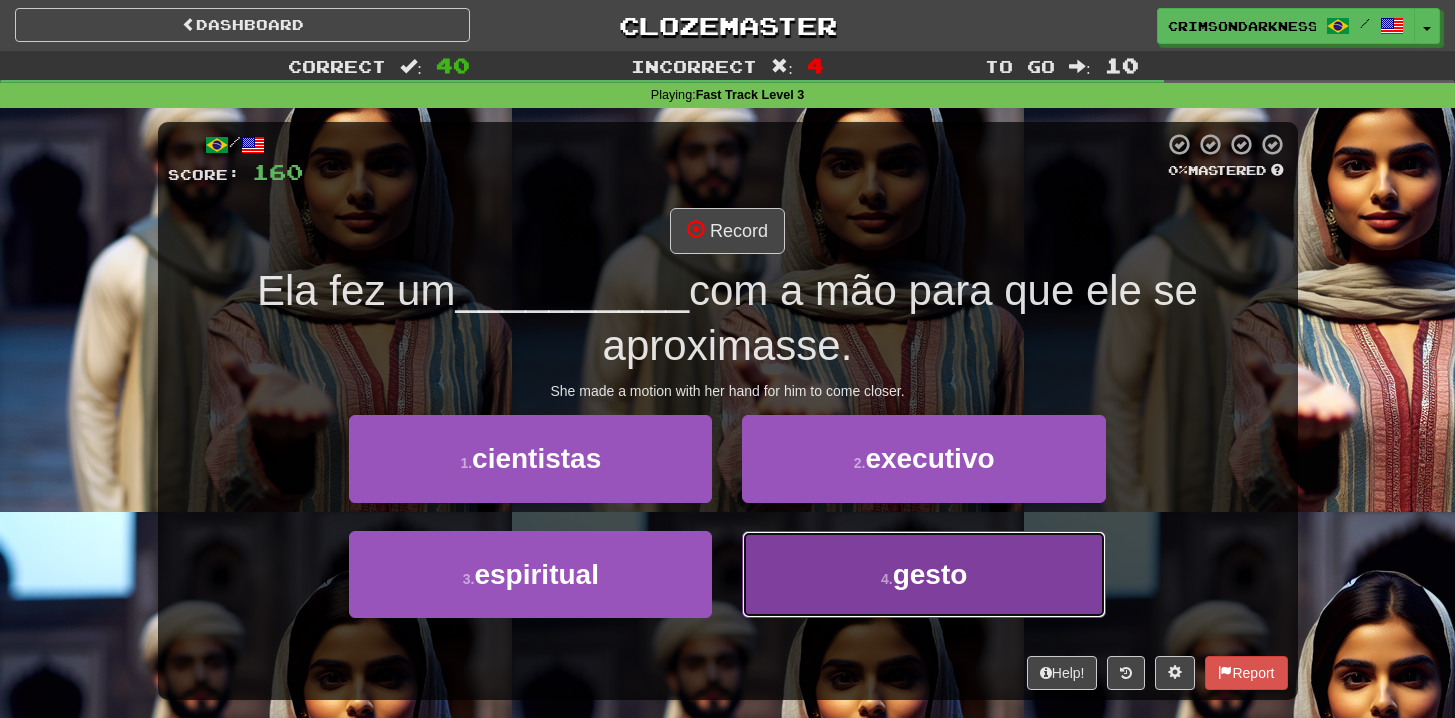 click on "4 .  gesto" at bounding box center [923, 574] 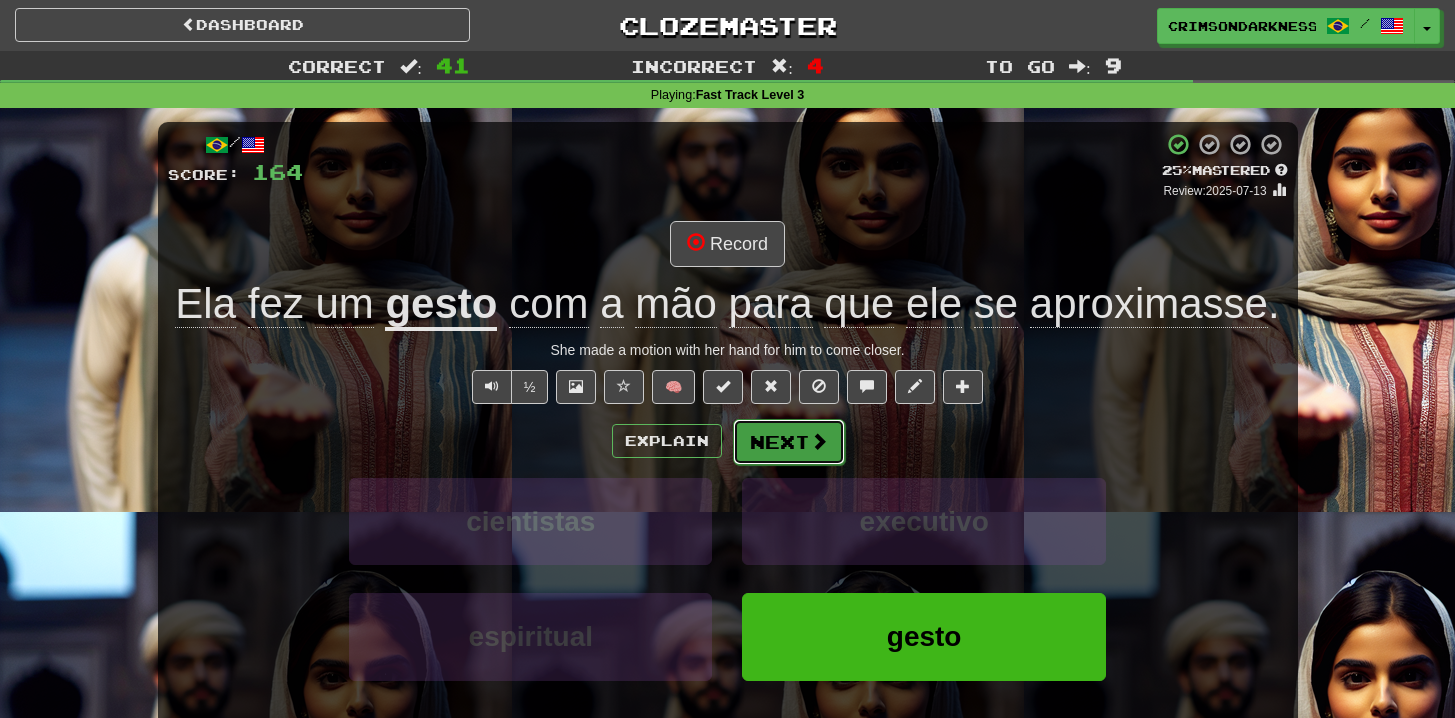 click on "Next" at bounding box center (789, 442) 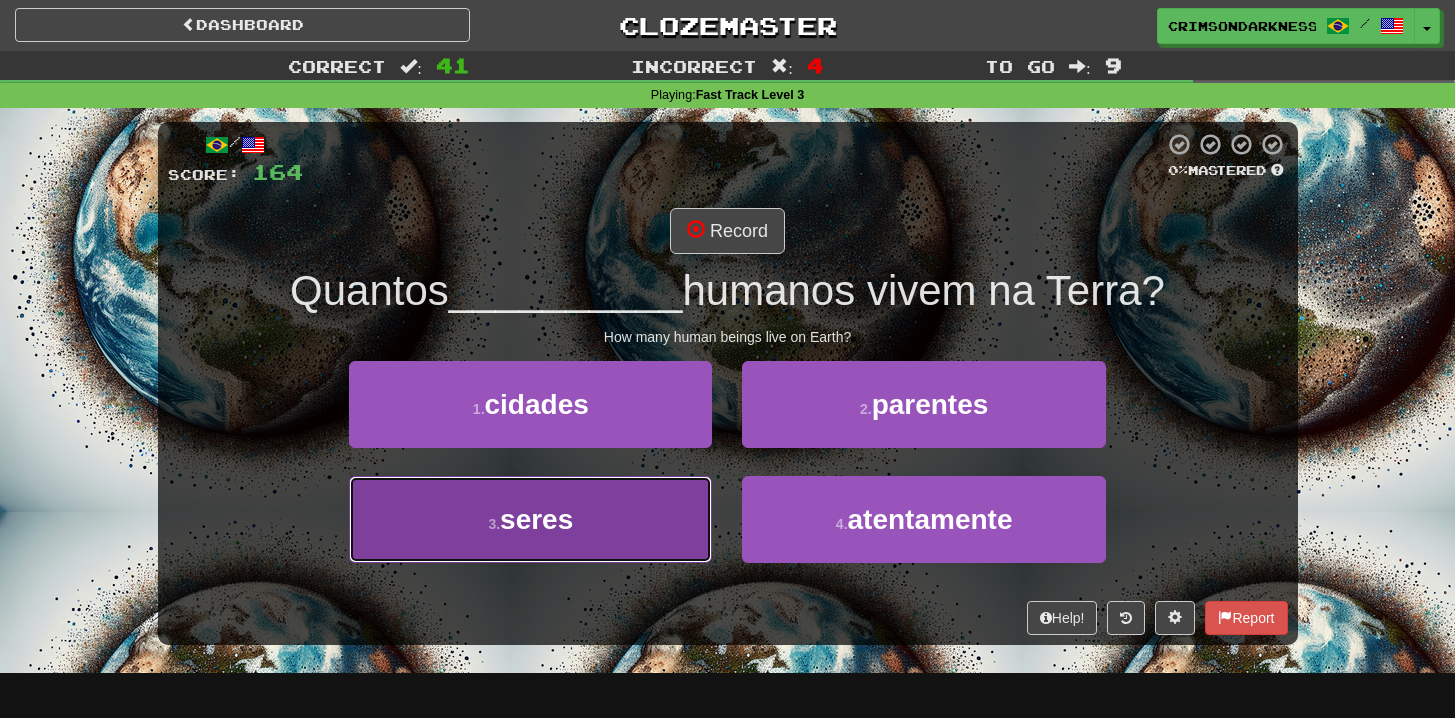 click on "3 .  seres" at bounding box center (530, 519) 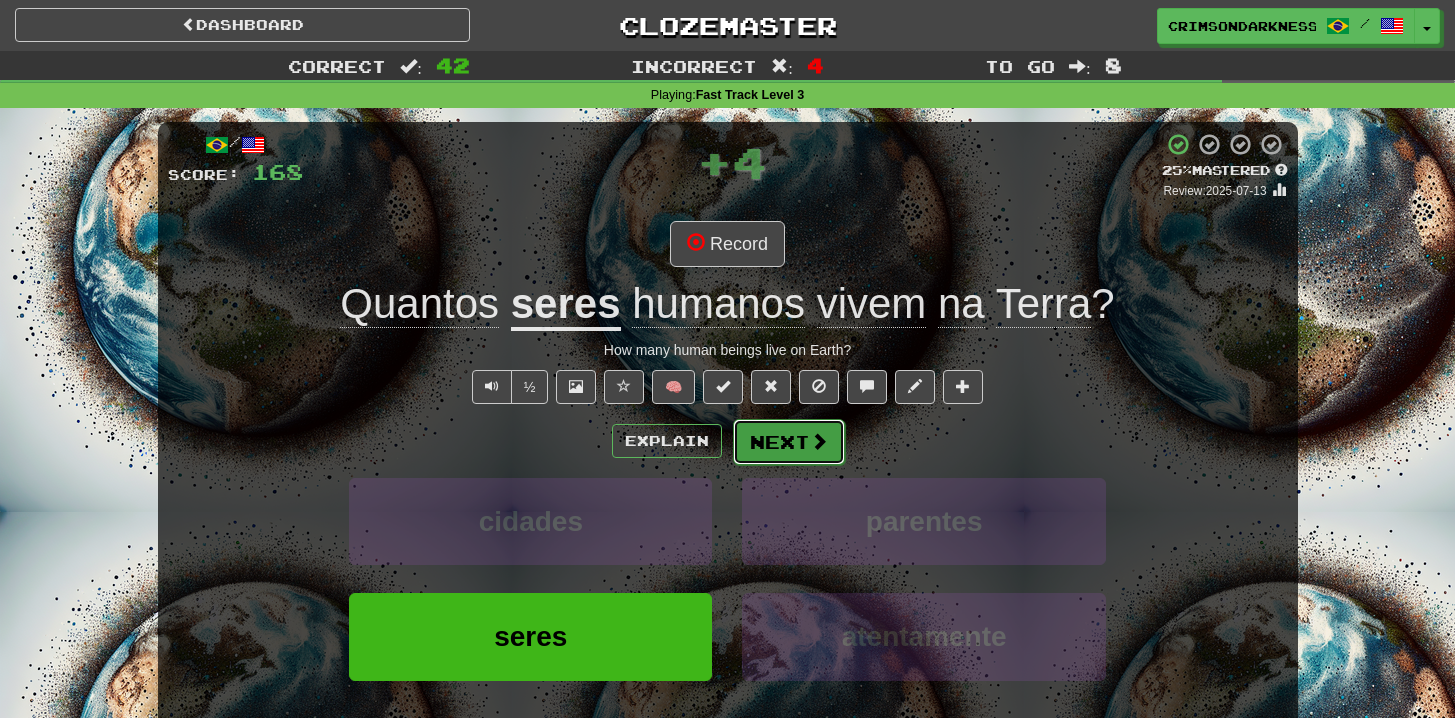 click at bounding box center (819, 441) 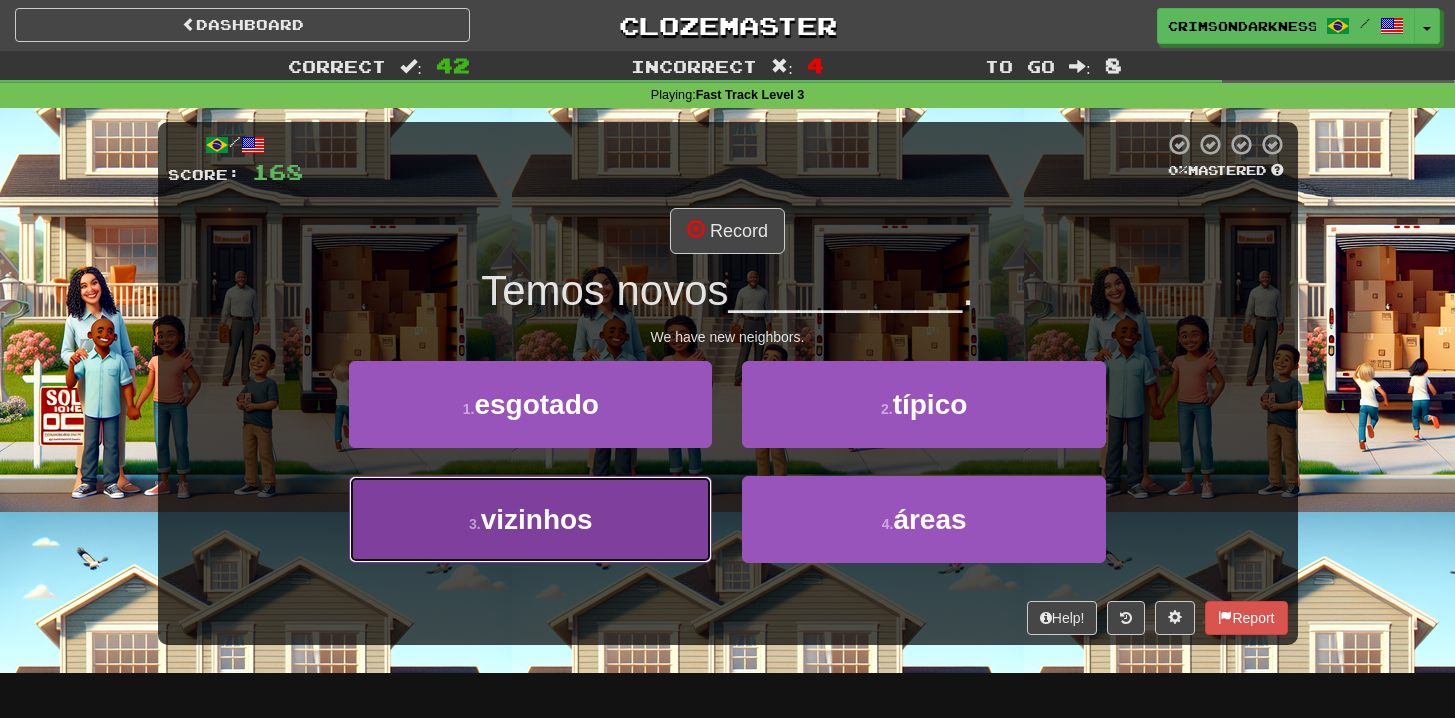 click on "3 .  vizinhos" at bounding box center (530, 519) 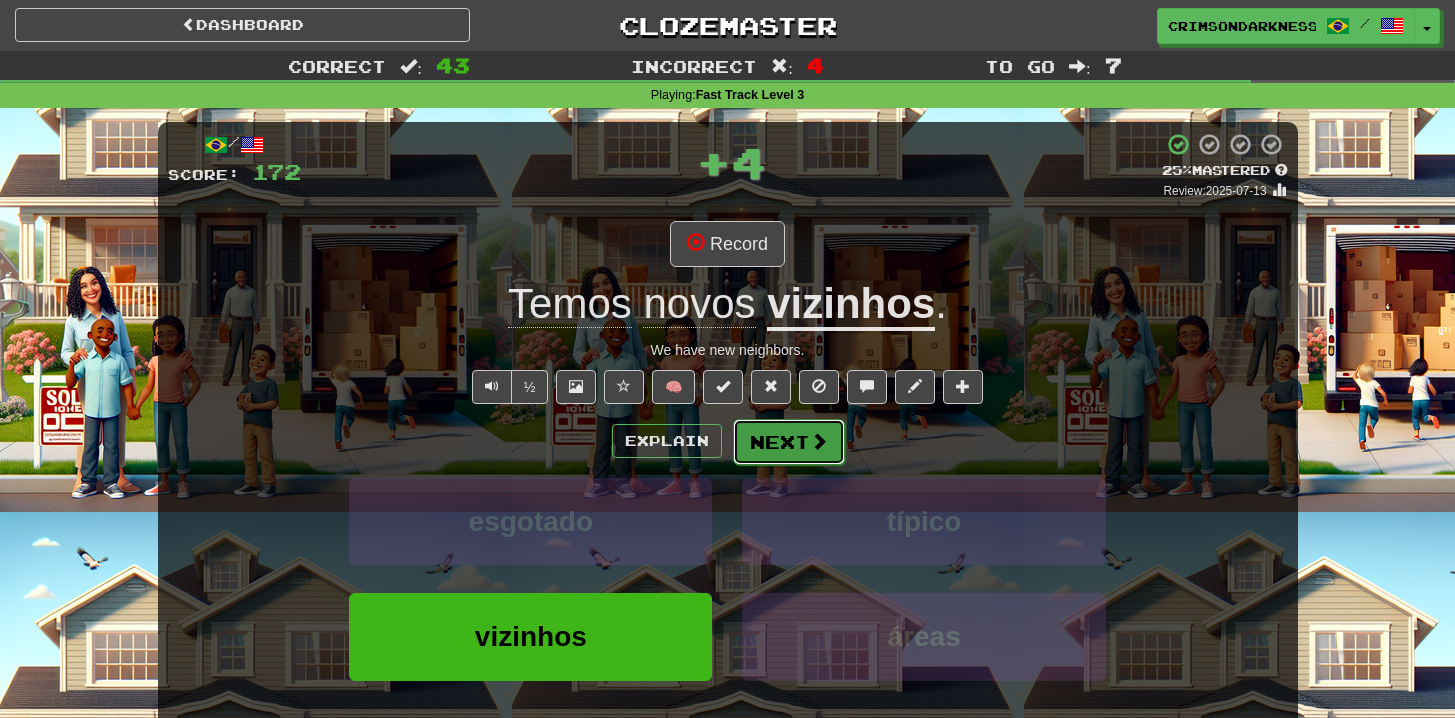 click on "Next" at bounding box center [789, 442] 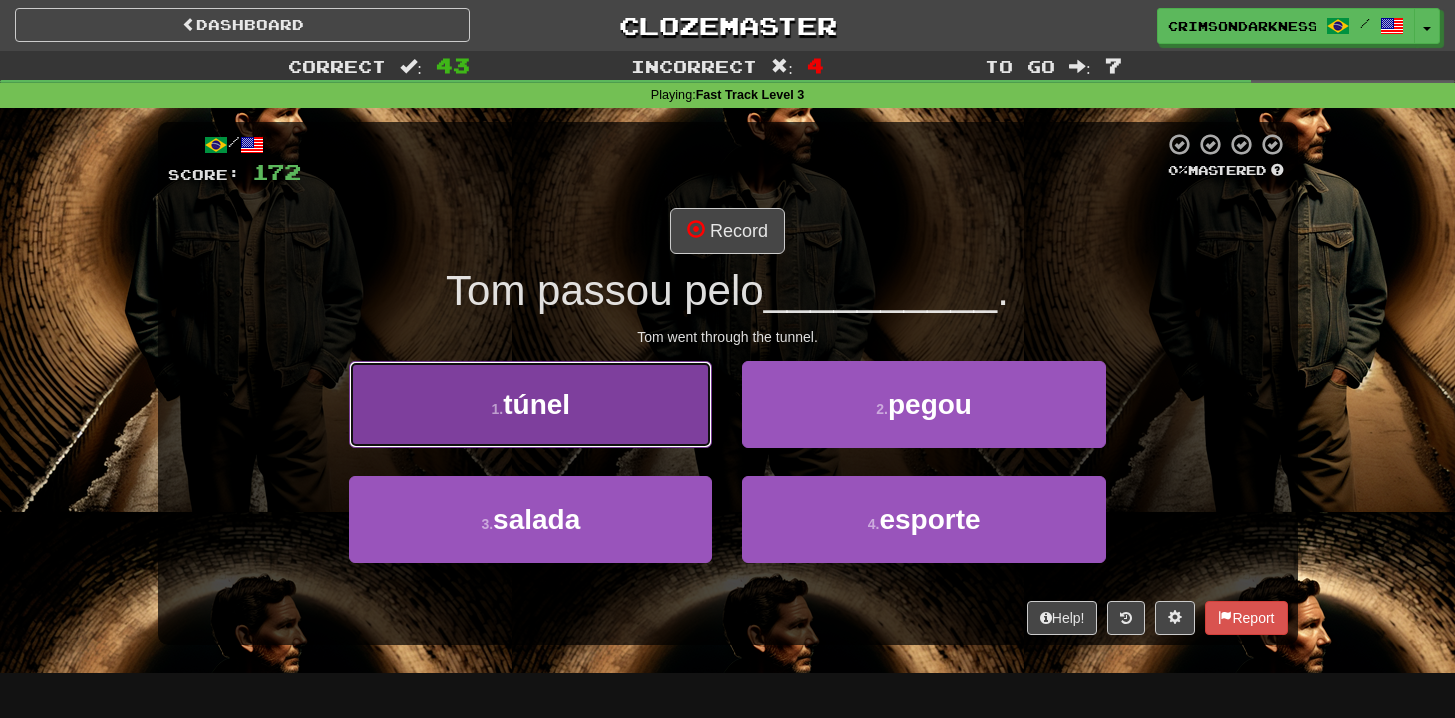 click on "1 .  túnel" at bounding box center [530, 404] 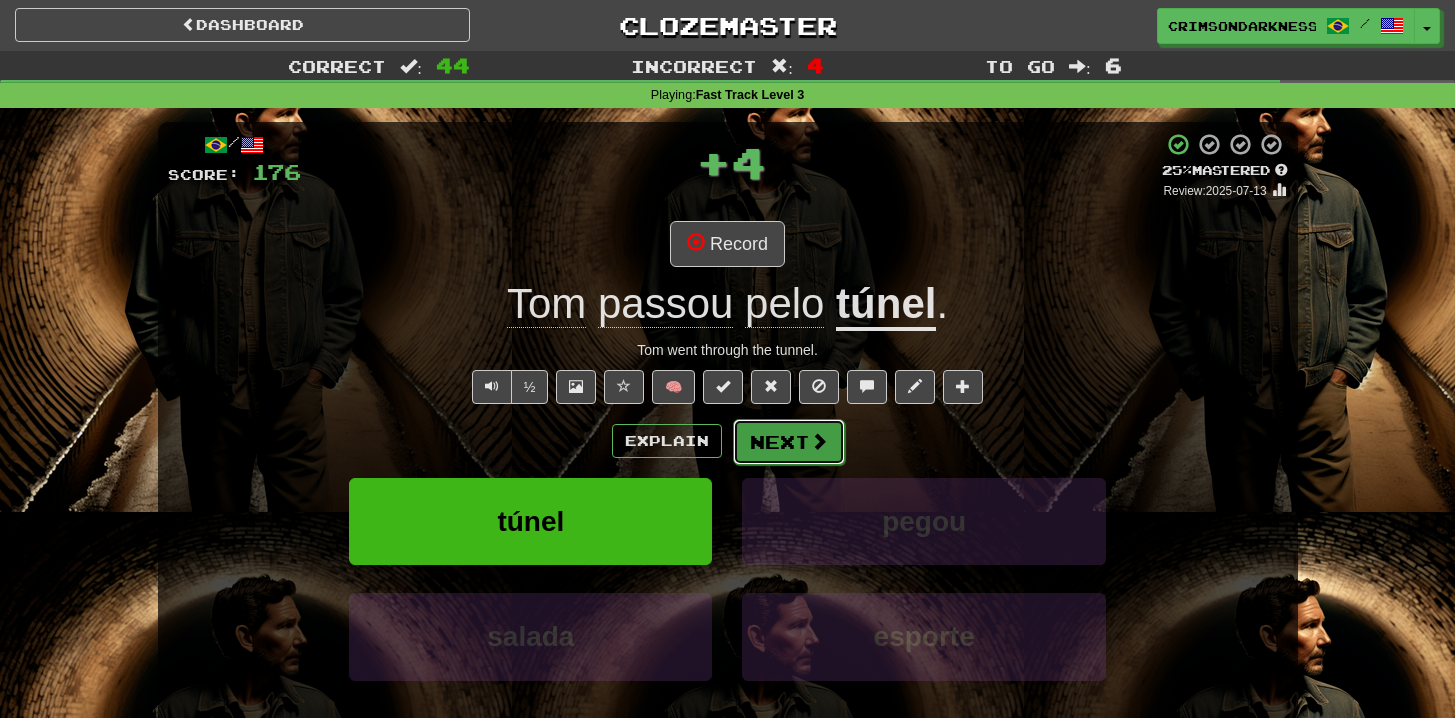 click at bounding box center (819, 441) 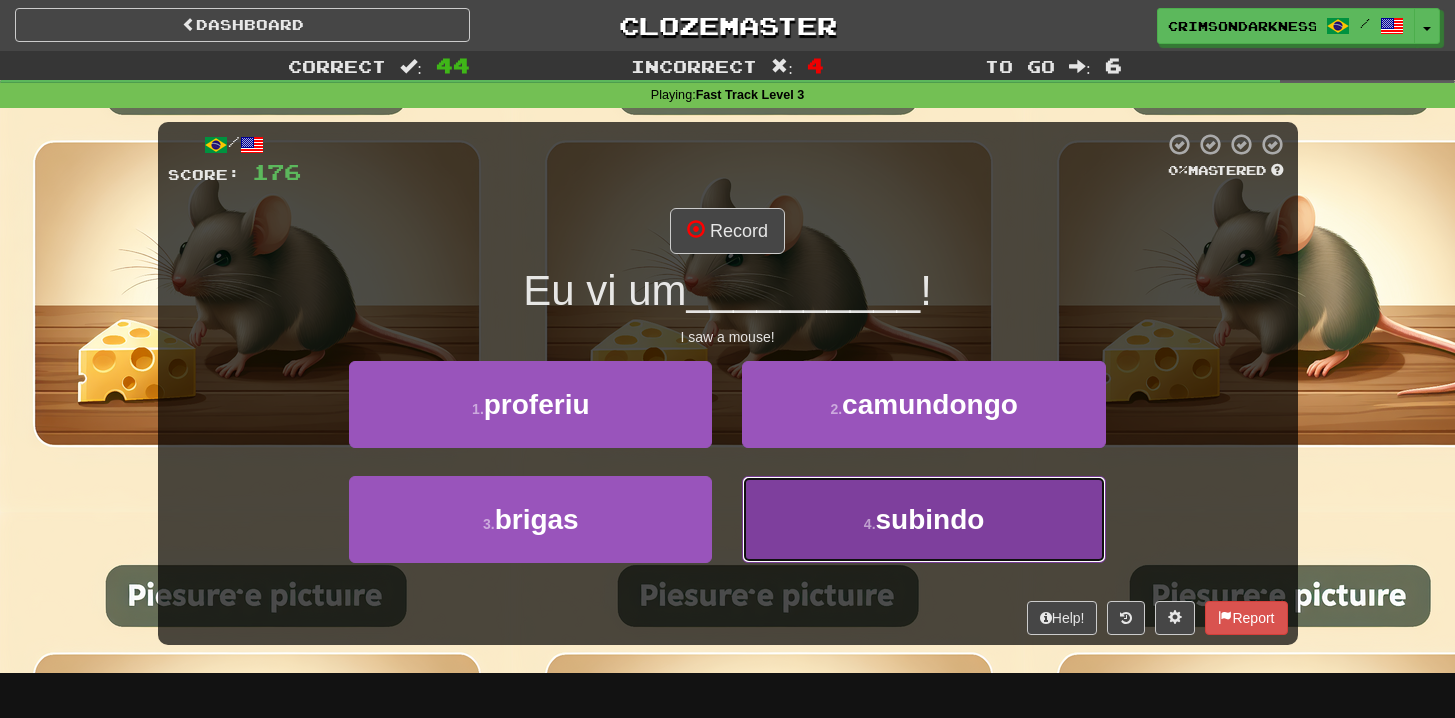 click on "4 .  subindo" at bounding box center [923, 519] 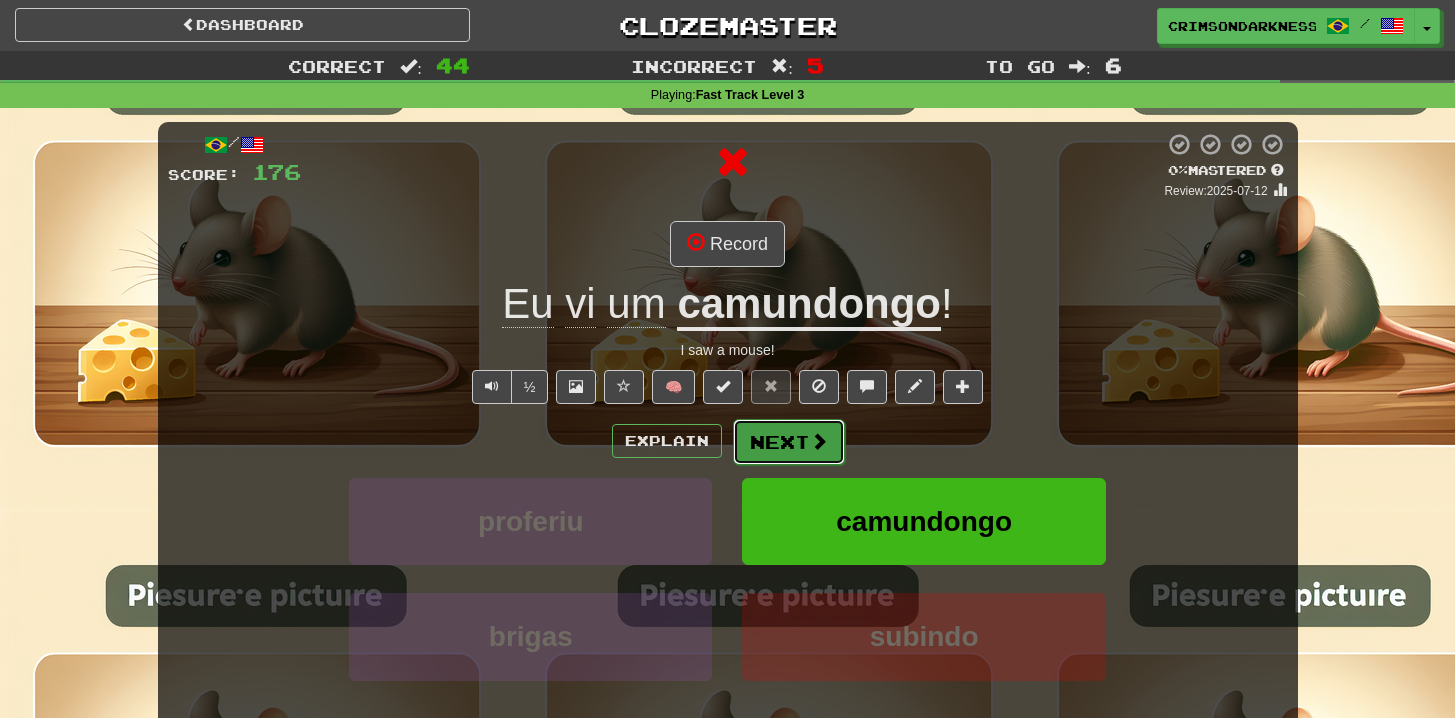 click on "Next" at bounding box center [789, 442] 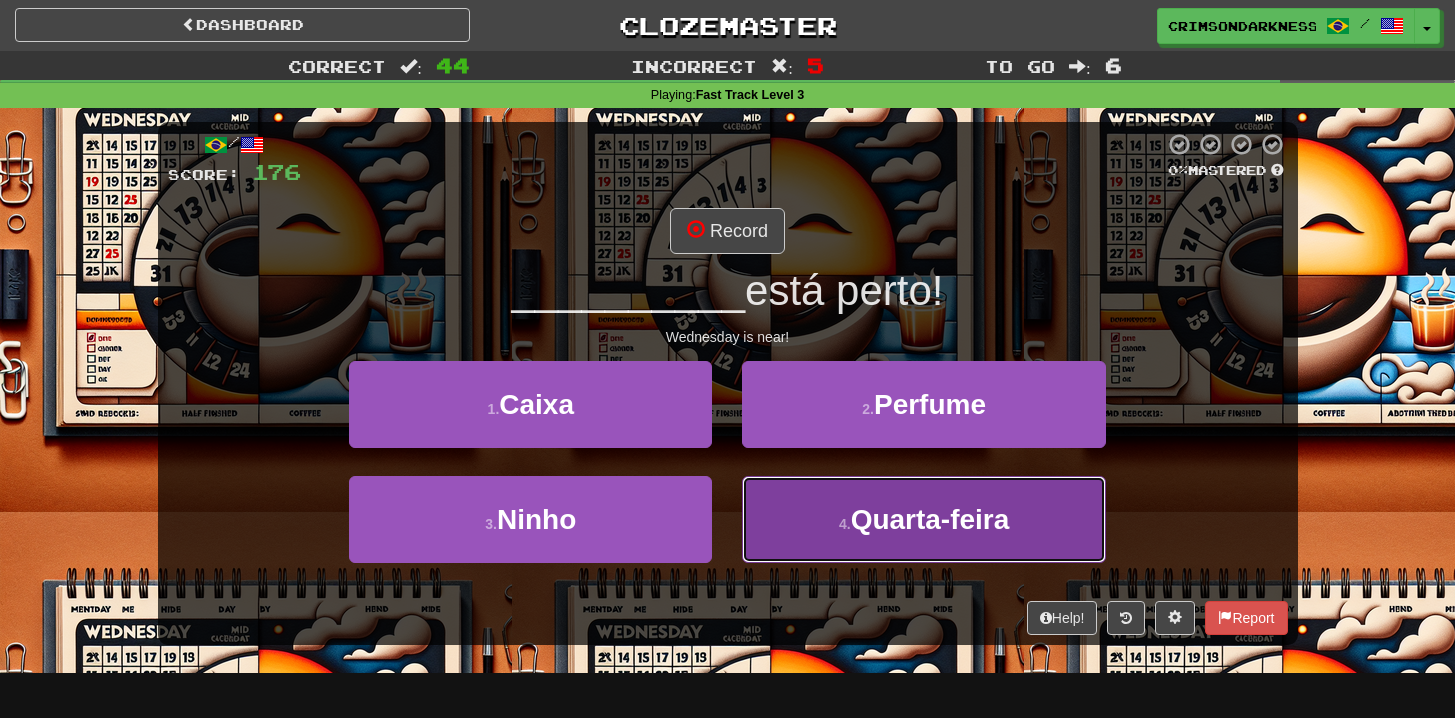 click on "Quarta-feira" at bounding box center [930, 519] 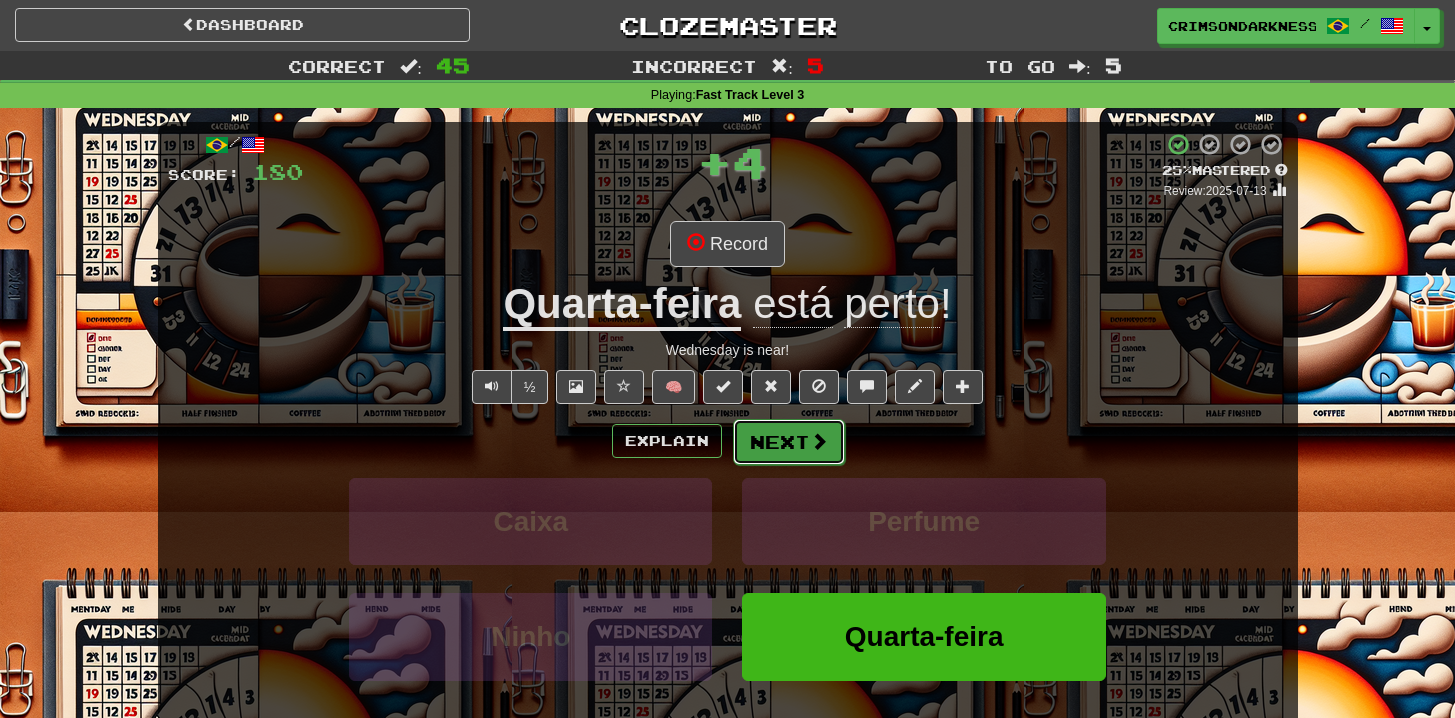 click at bounding box center [819, 441] 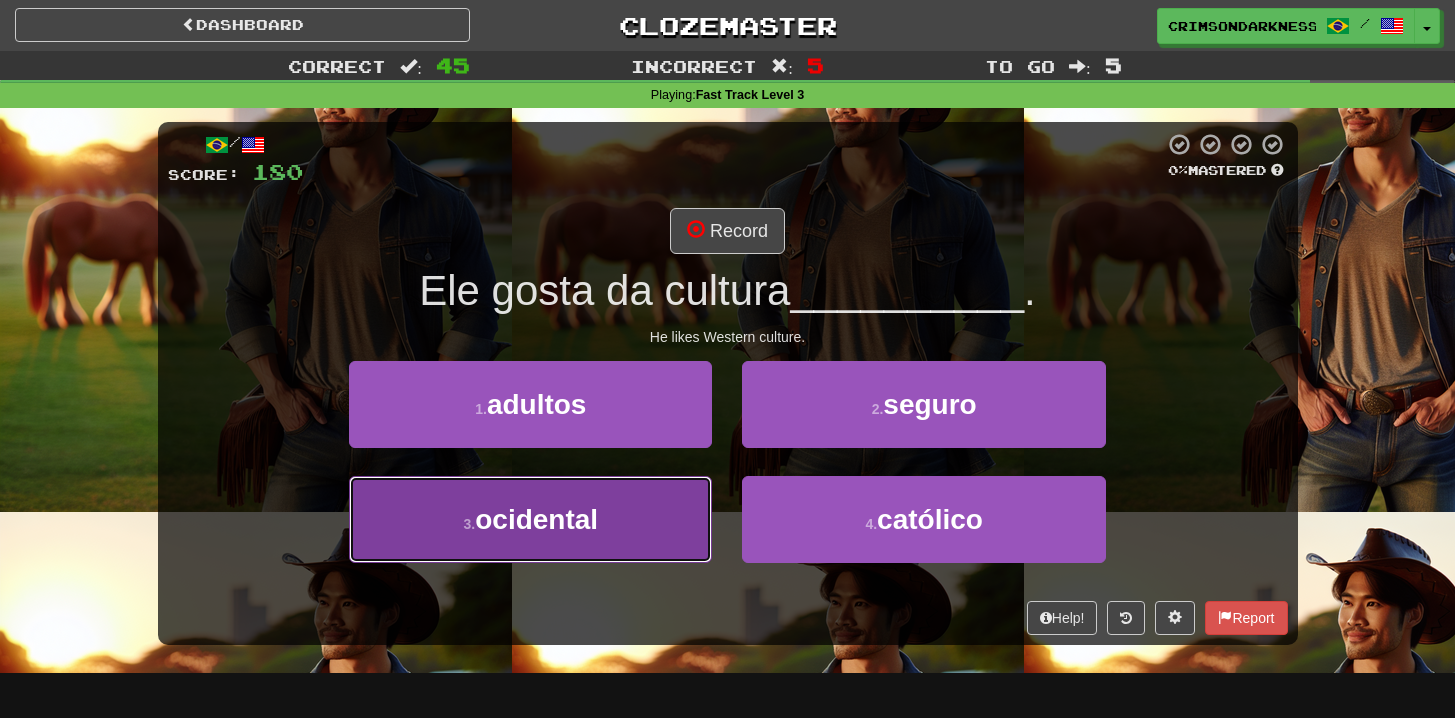 click on "3 .  ocidental" at bounding box center [530, 519] 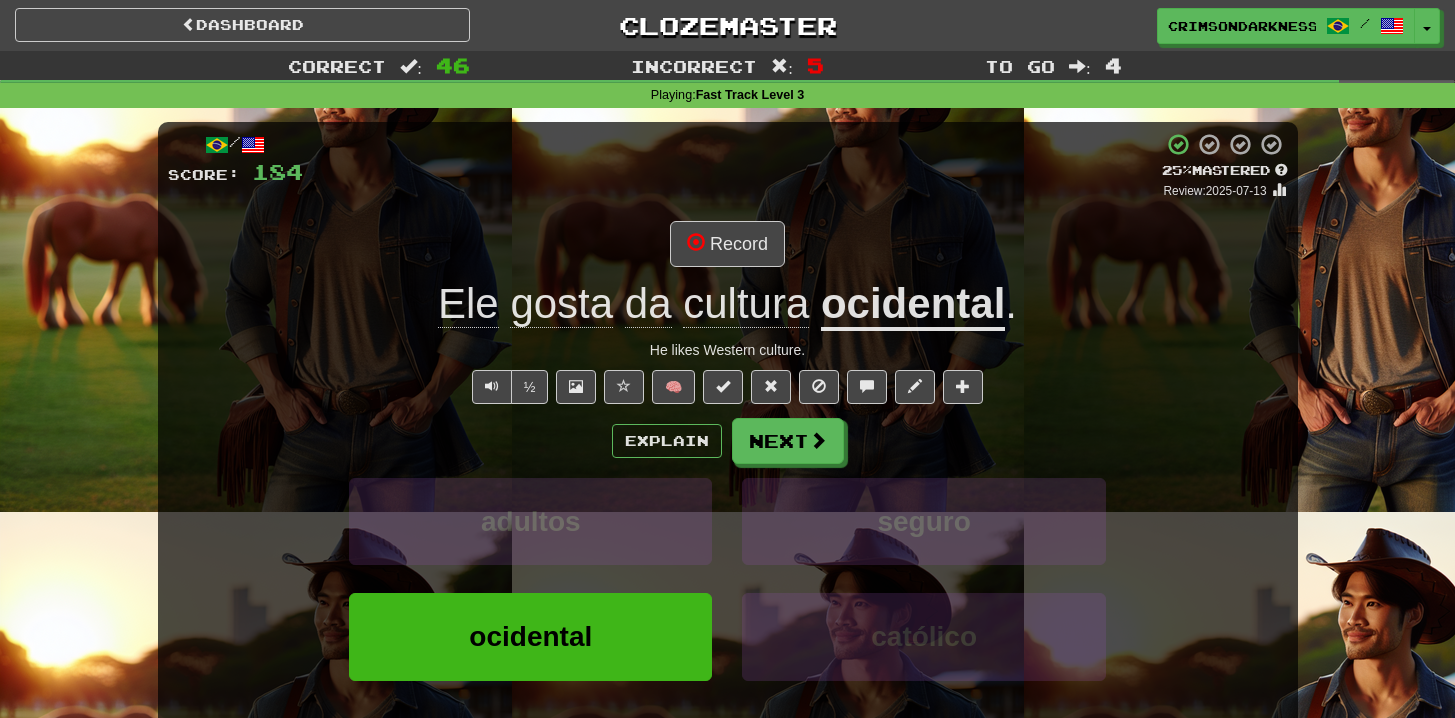 click on "Explain Next adultos seguro ocidental católico Learn more: adultos seguro ocidental católico" at bounding box center [728, 578] 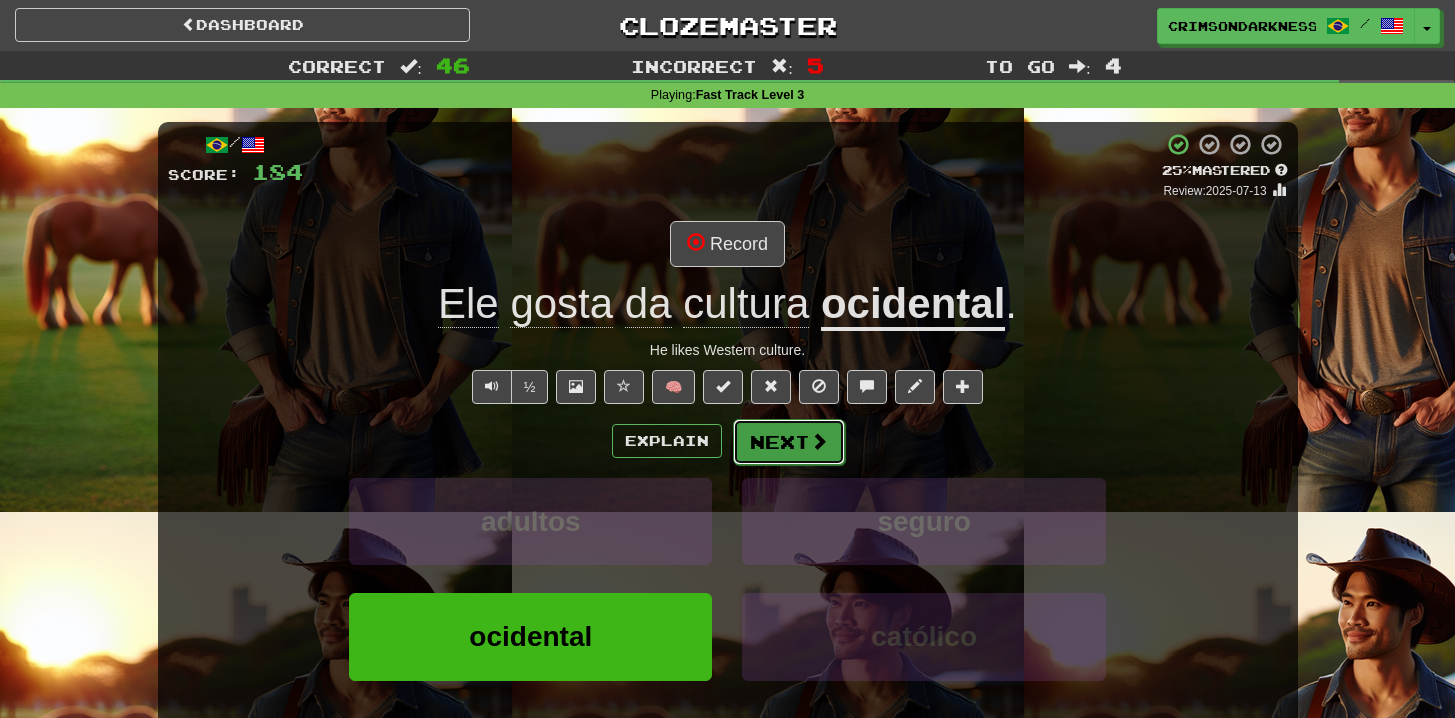 click at bounding box center [819, 441] 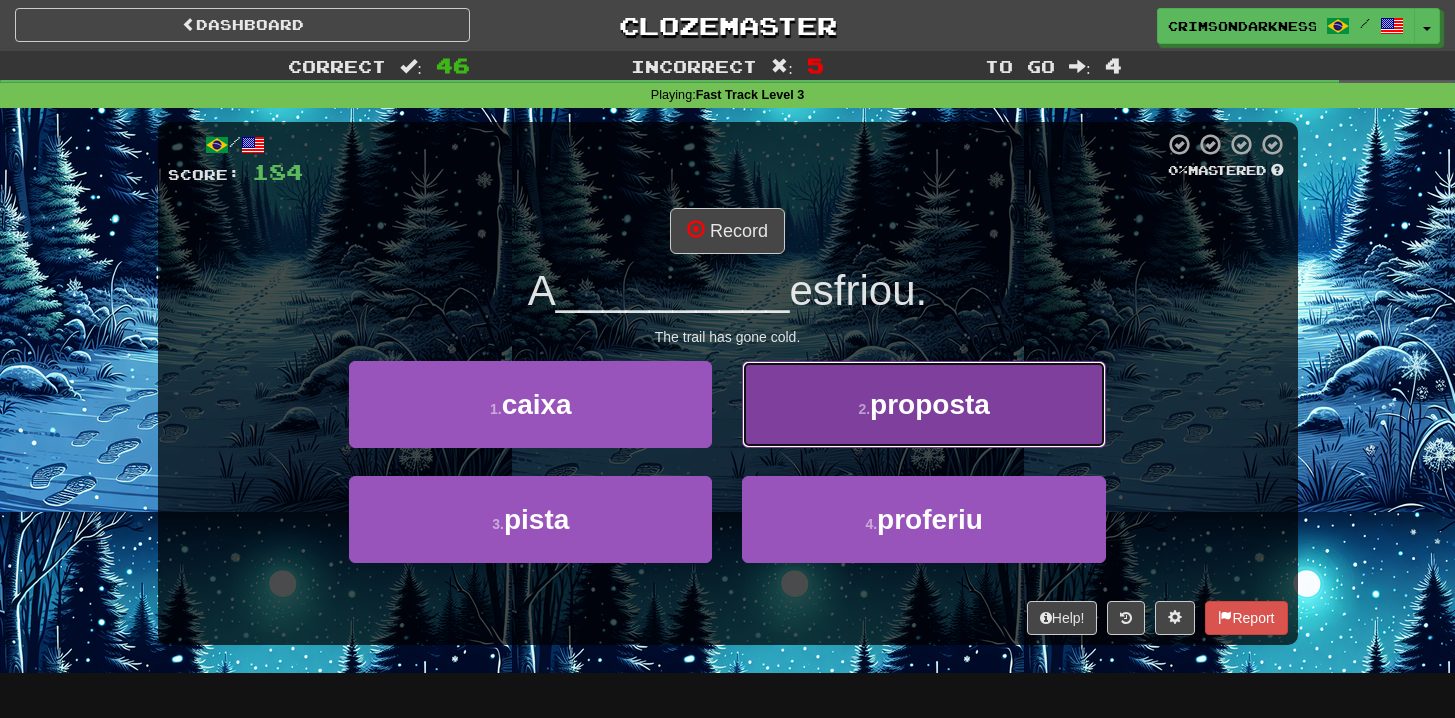 click on "proposta" at bounding box center [930, 404] 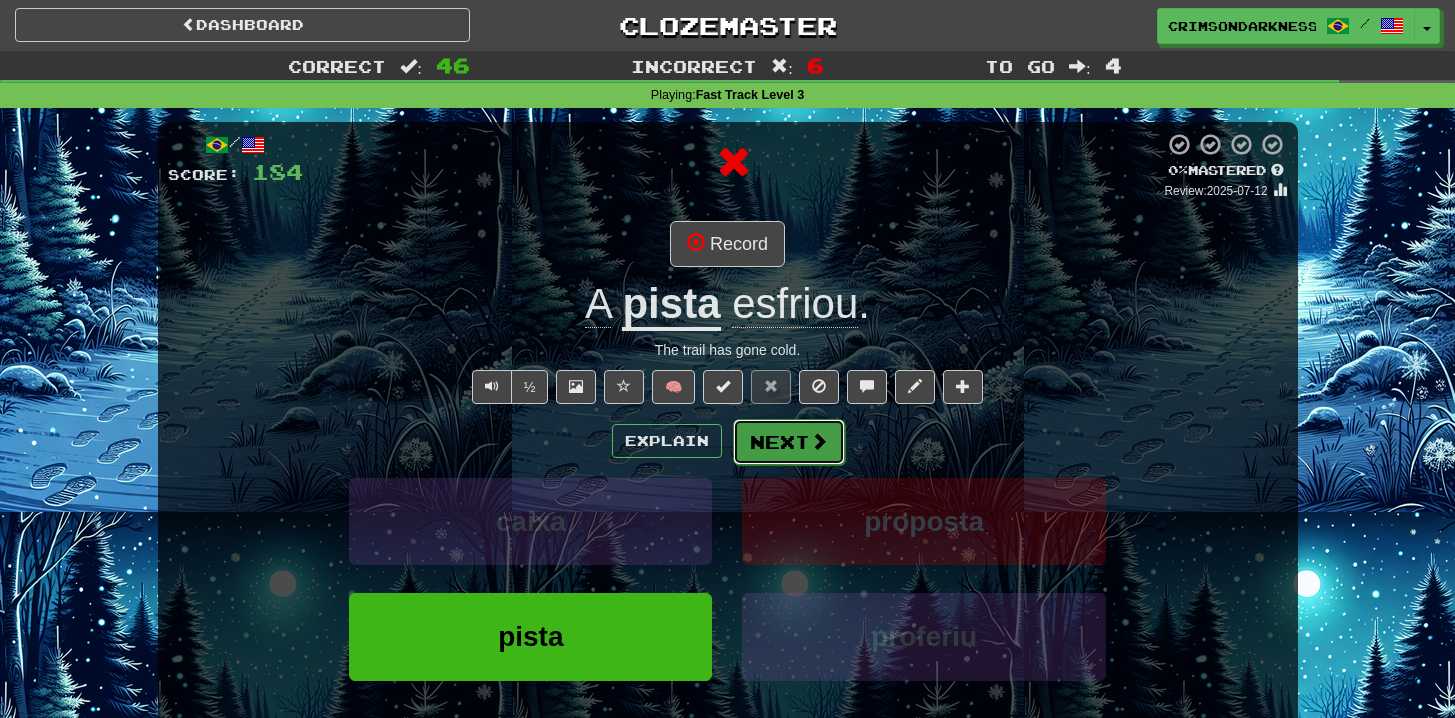 click at bounding box center (819, 441) 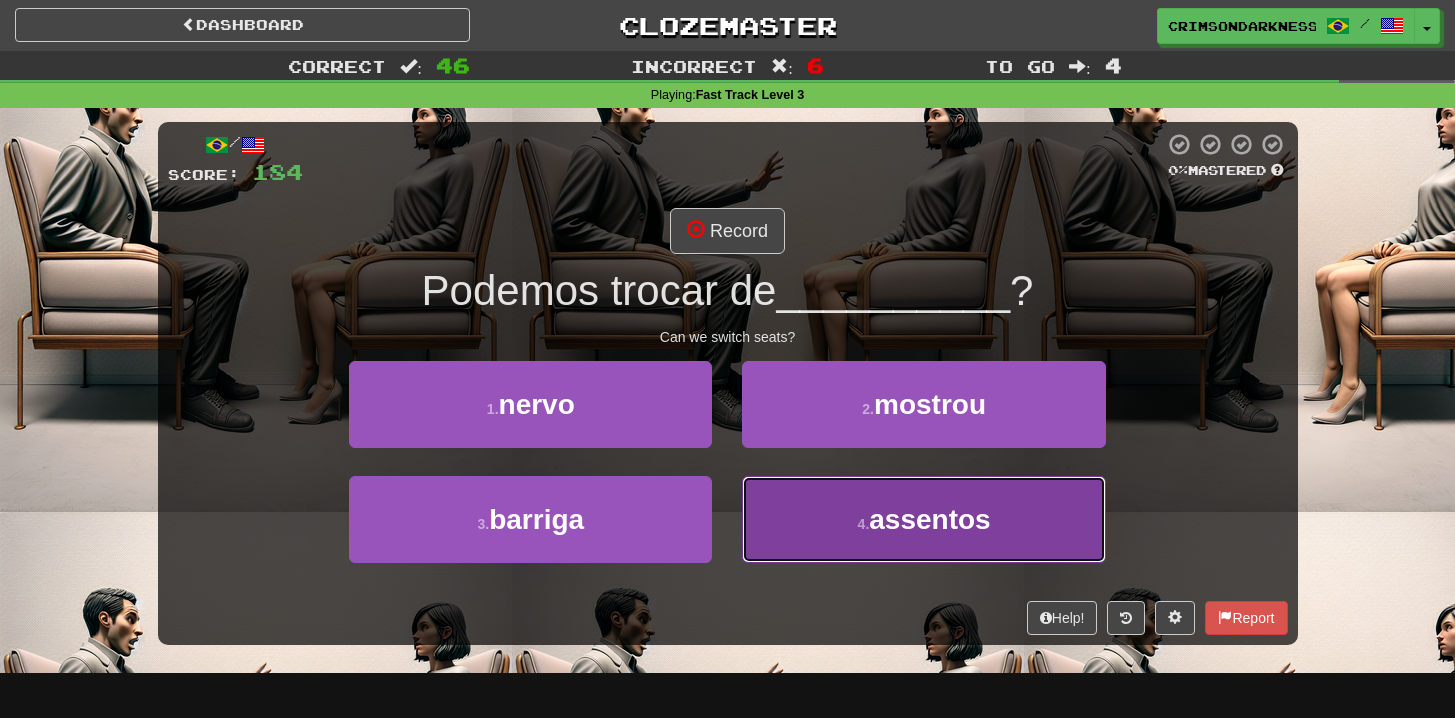 click on "assentos" at bounding box center [929, 519] 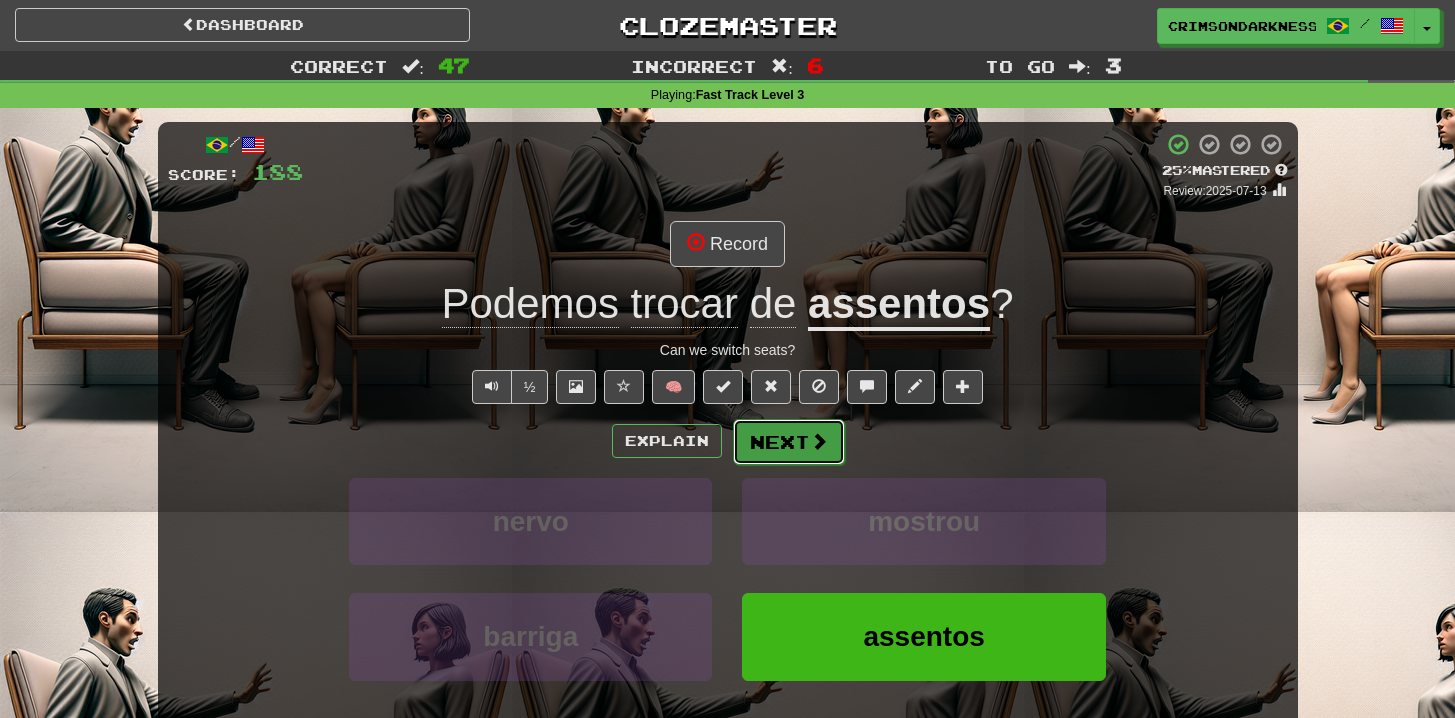 click on "Next" at bounding box center (789, 442) 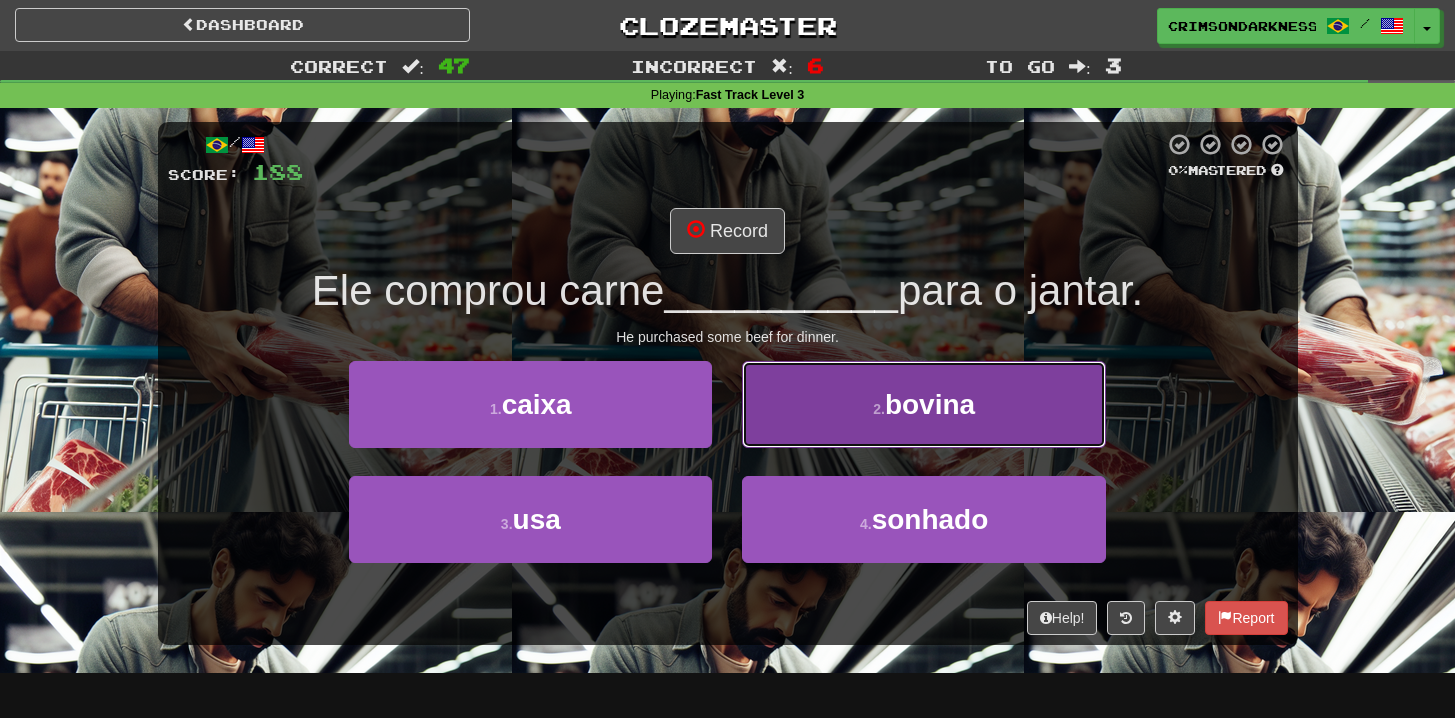 click on "2 ." at bounding box center [879, 409] 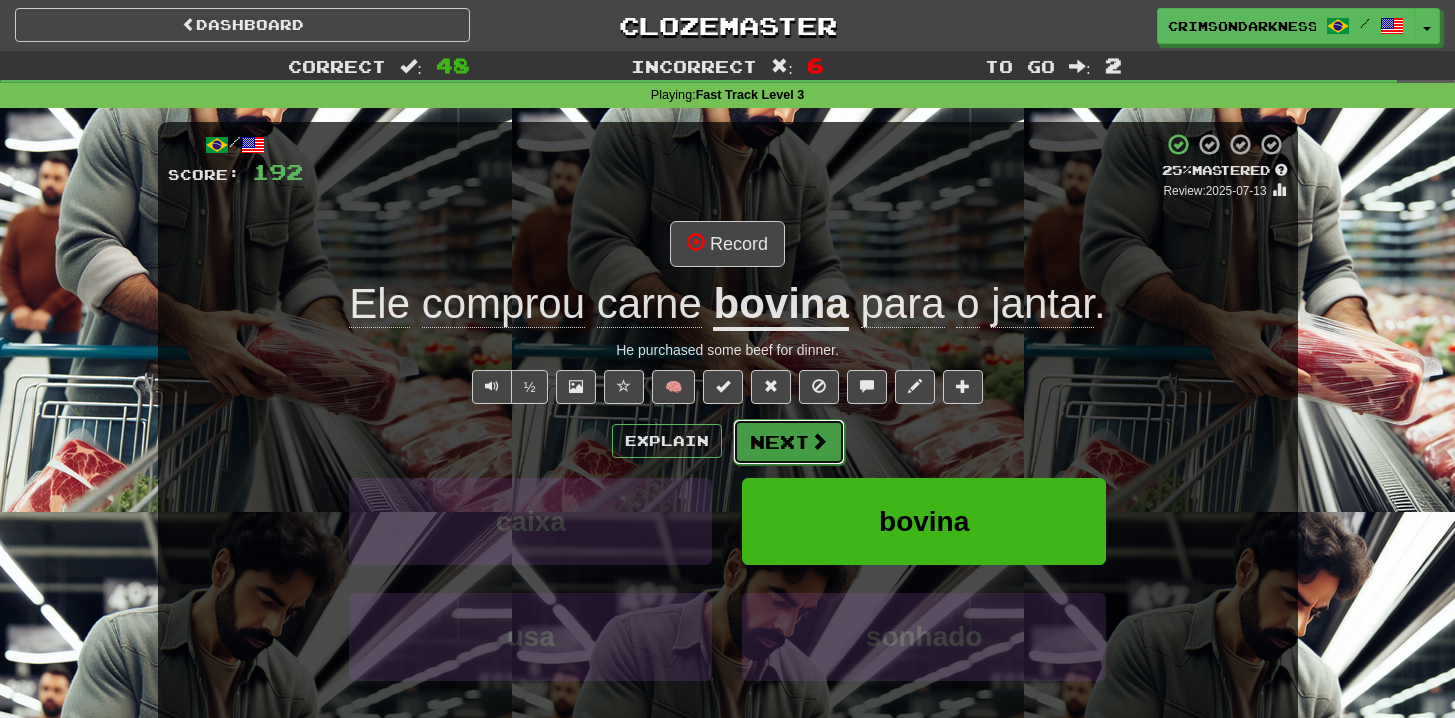 click on "Next" at bounding box center (789, 442) 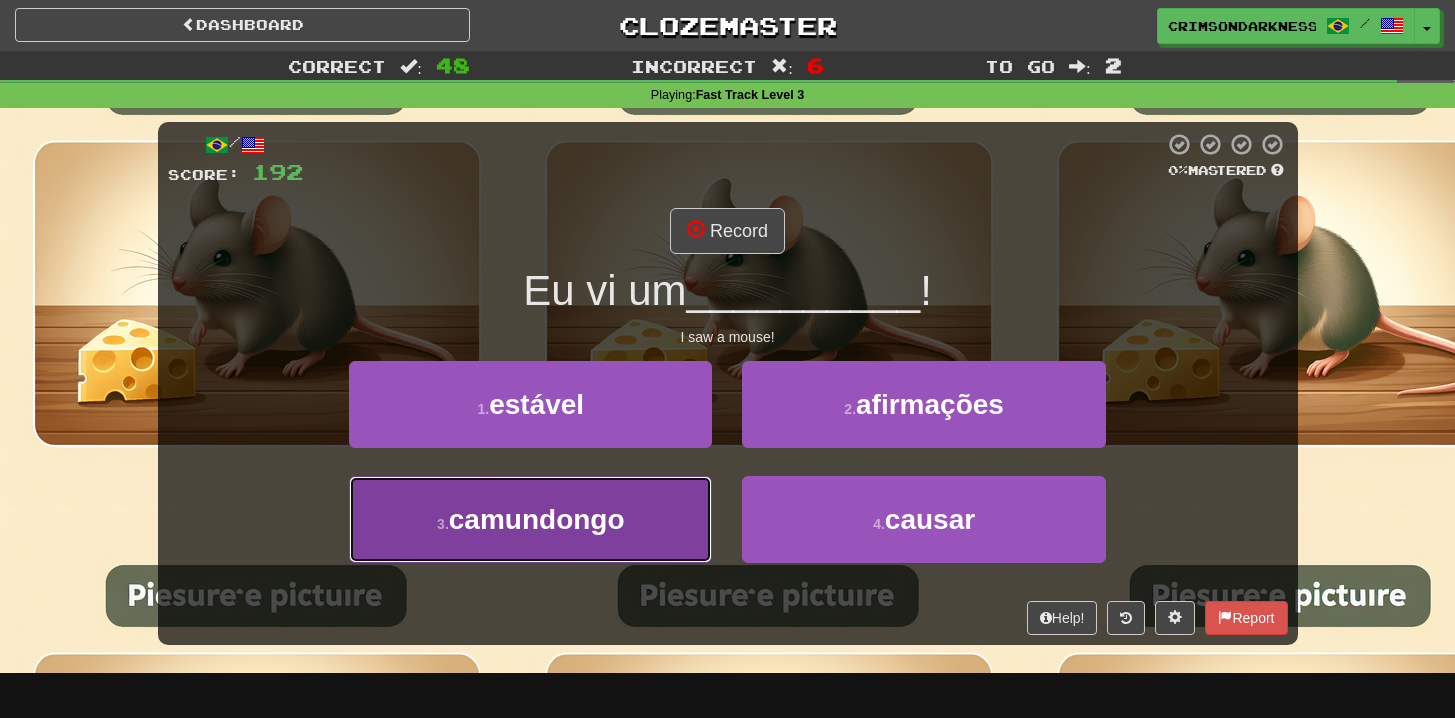 click on "3 .  camundongo" at bounding box center [530, 519] 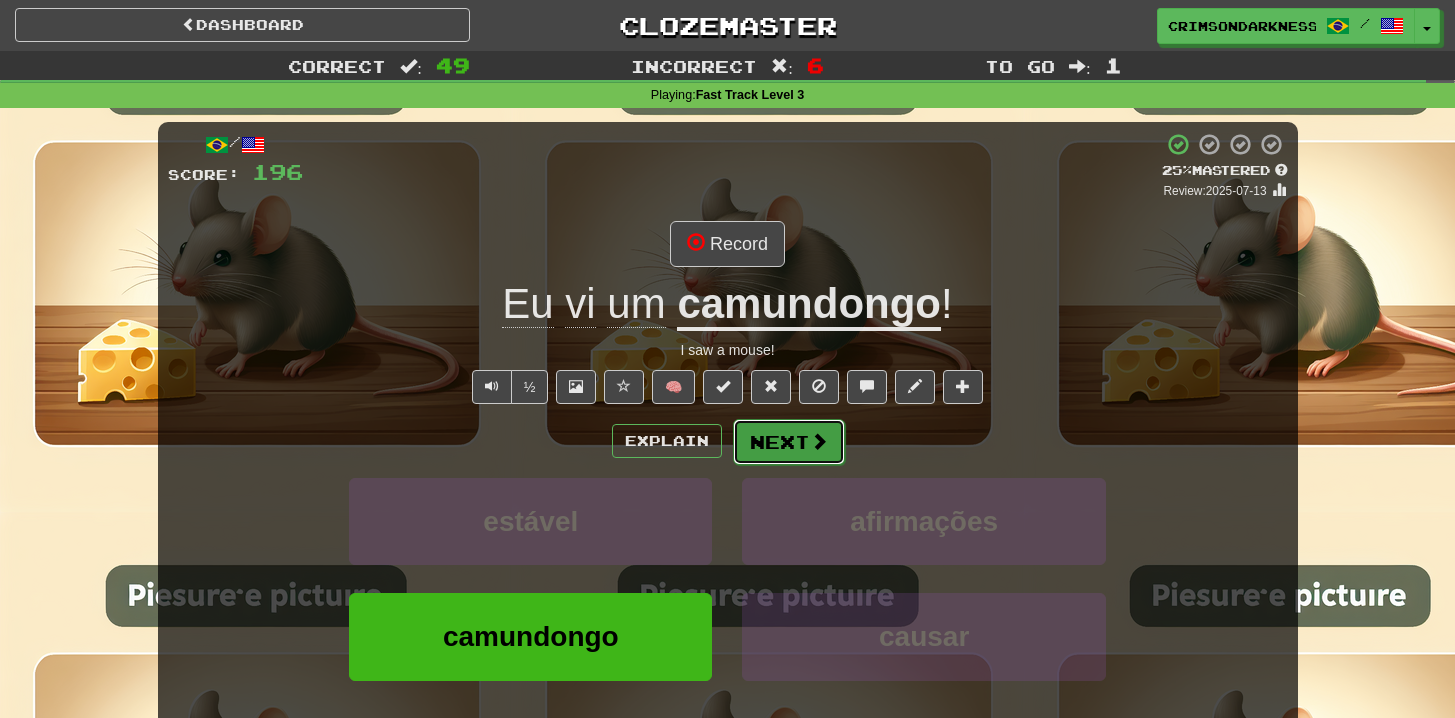 click on "Next" at bounding box center [789, 442] 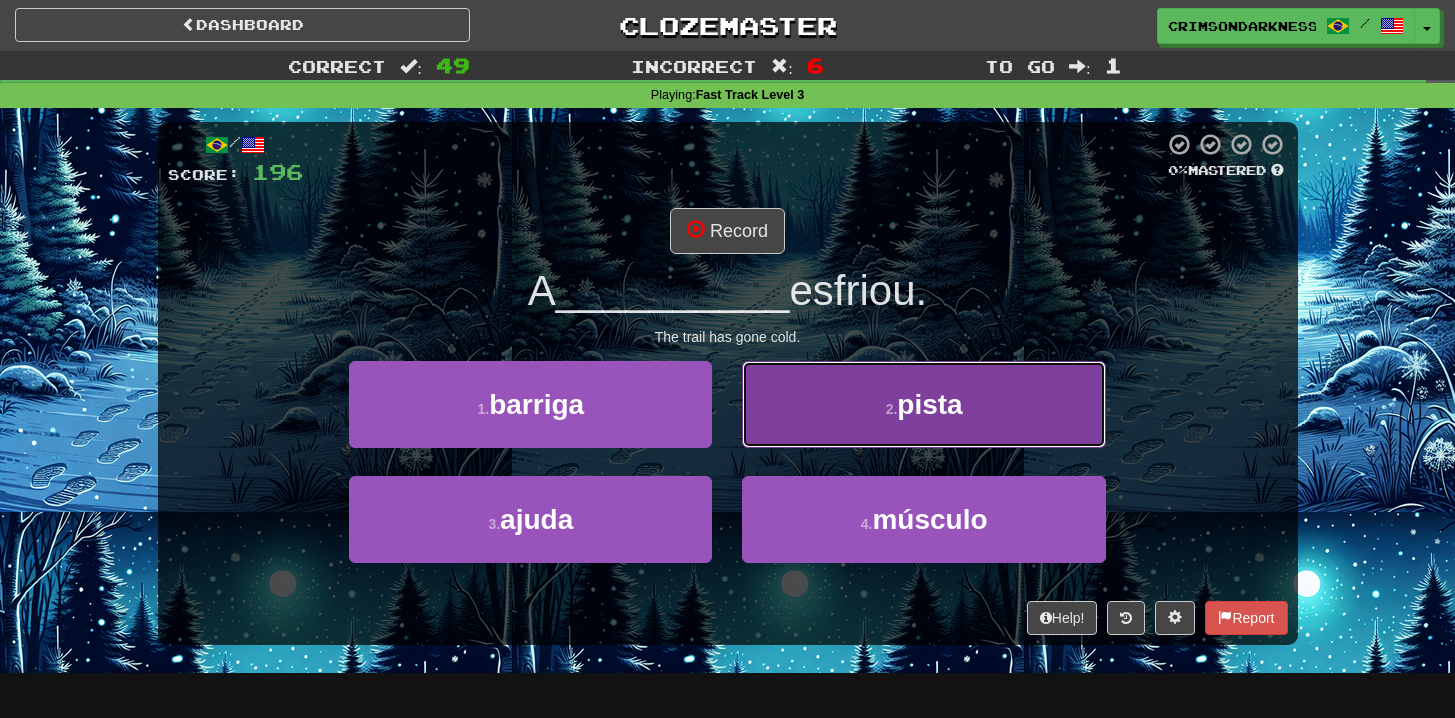 click on "2 .  pista" at bounding box center (923, 404) 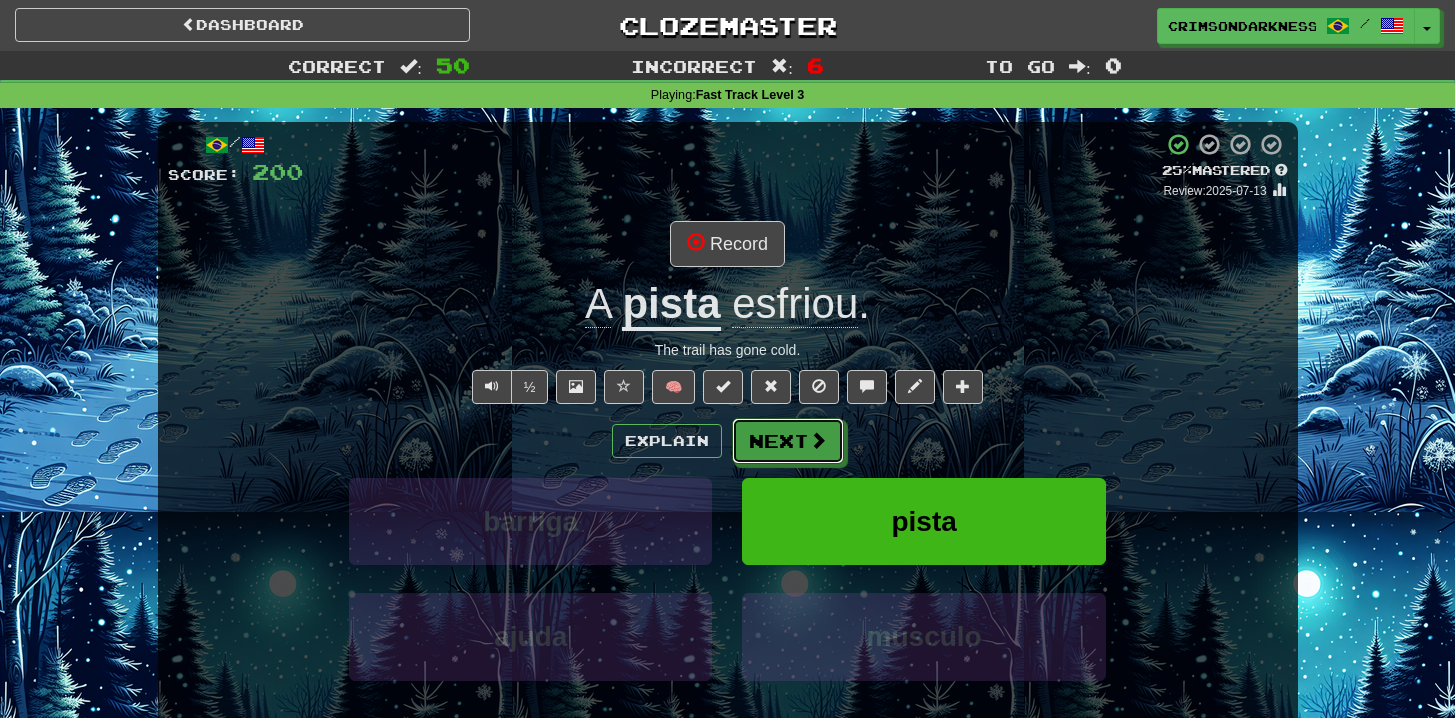 click on "Next" at bounding box center (788, 441) 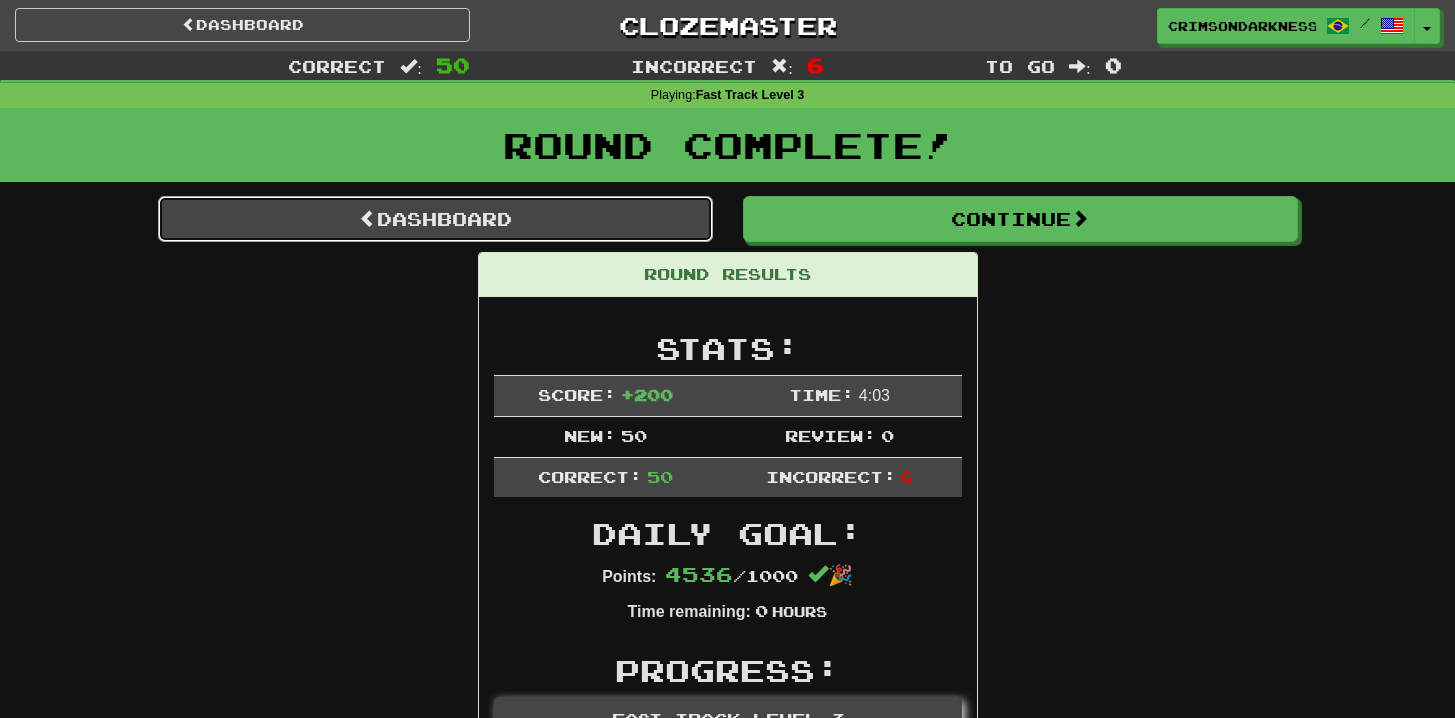 click on "Dashboard" at bounding box center [435, 219] 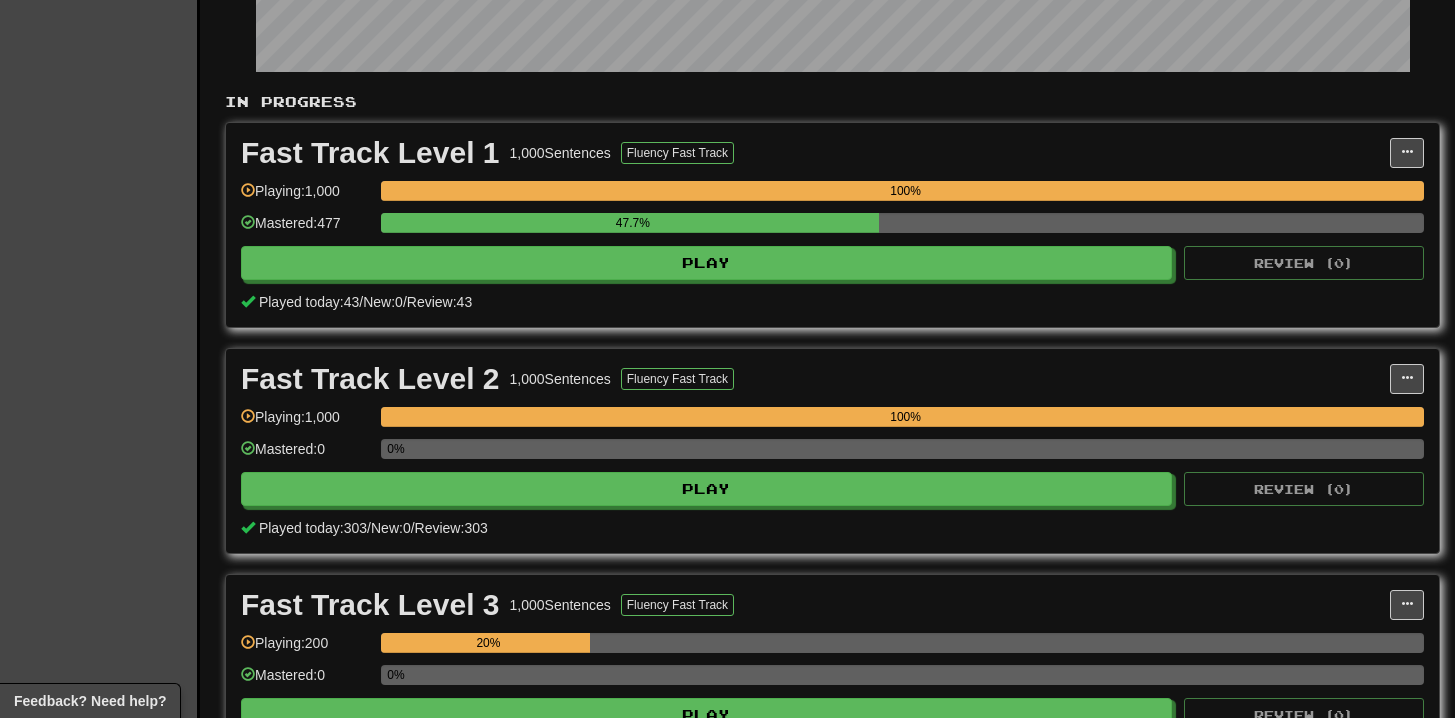 scroll, scrollTop: 344, scrollLeft: 0, axis: vertical 